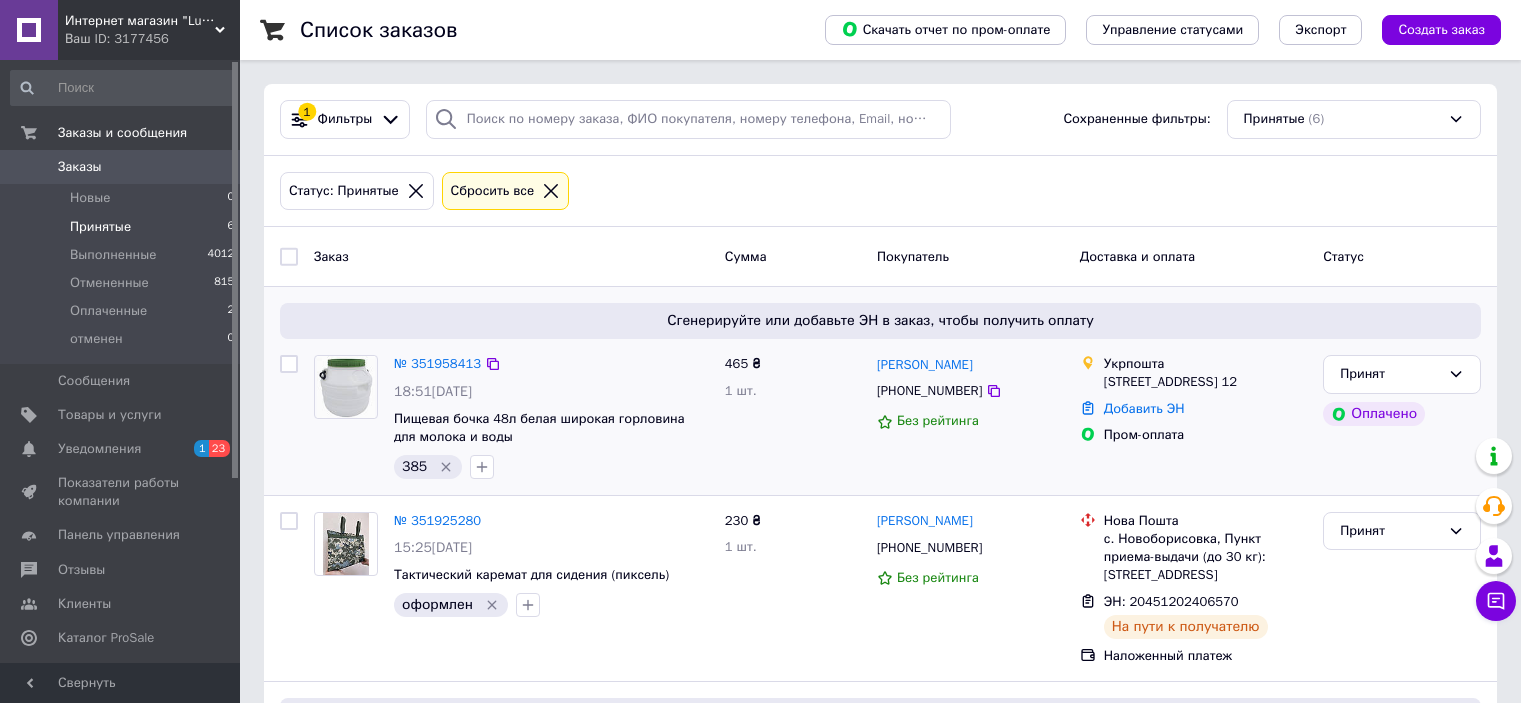 scroll, scrollTop: 0, scrollLeft: 0, axis: both 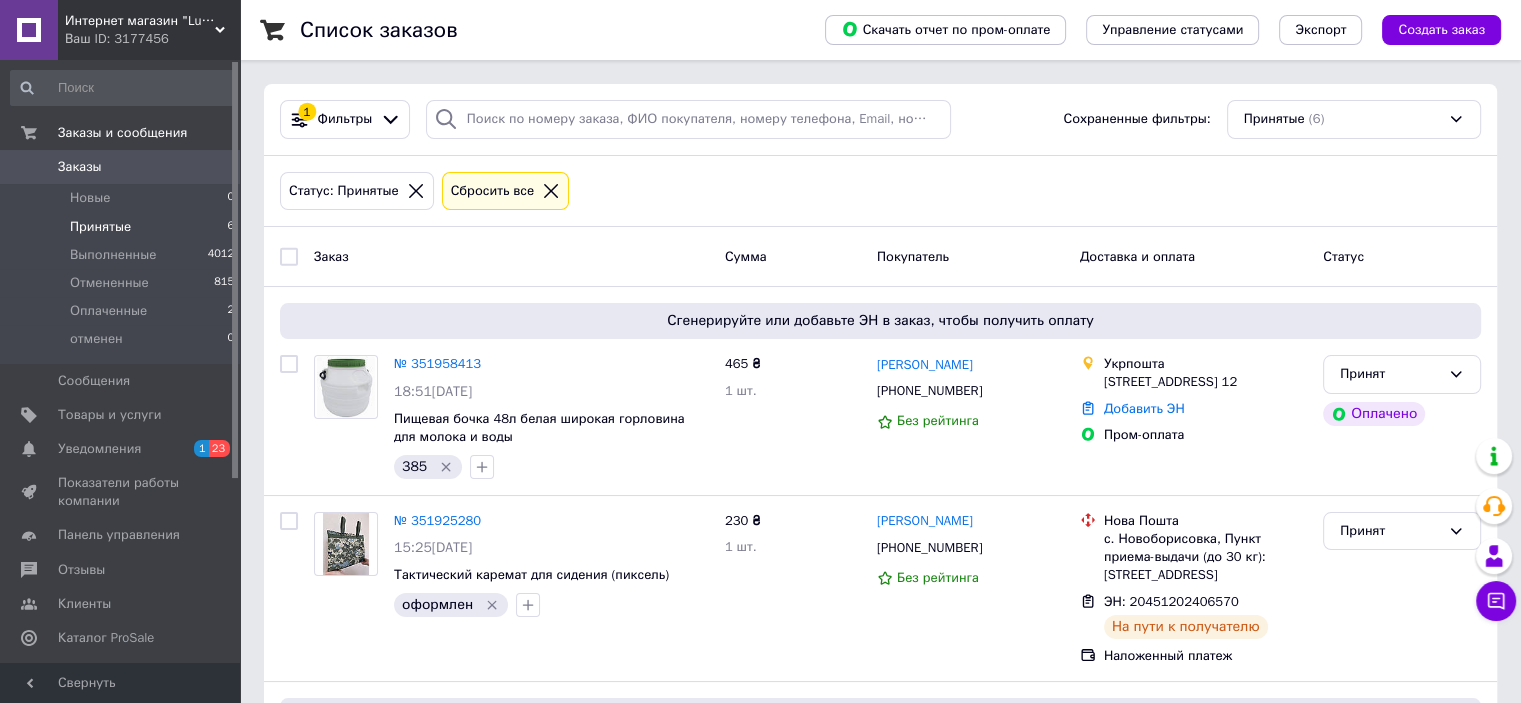 click on "Заказы" at bounding box center (121, 167) 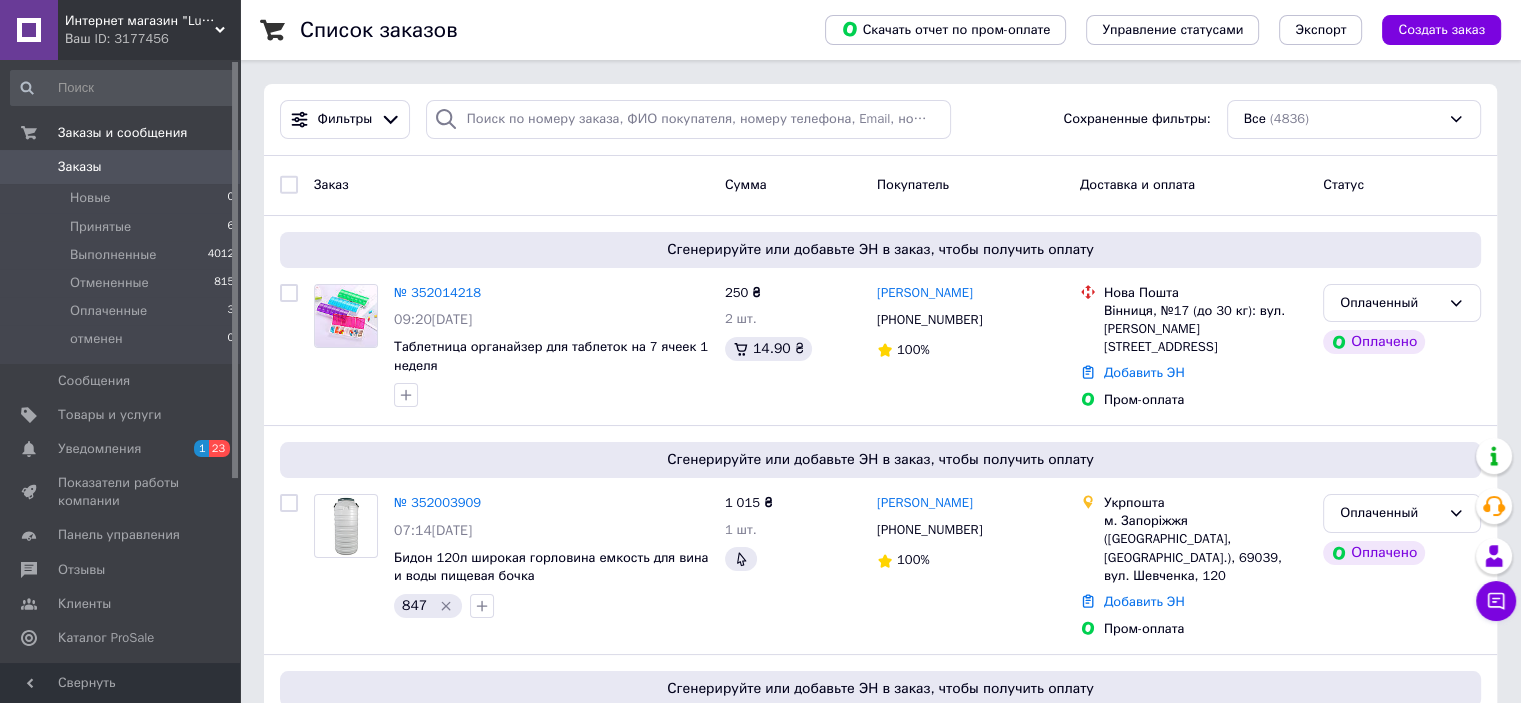 drag, startPoint x: 437, startPoint y: 285, endPoint x: 530, endPoint y: 295, distance: 93.53609 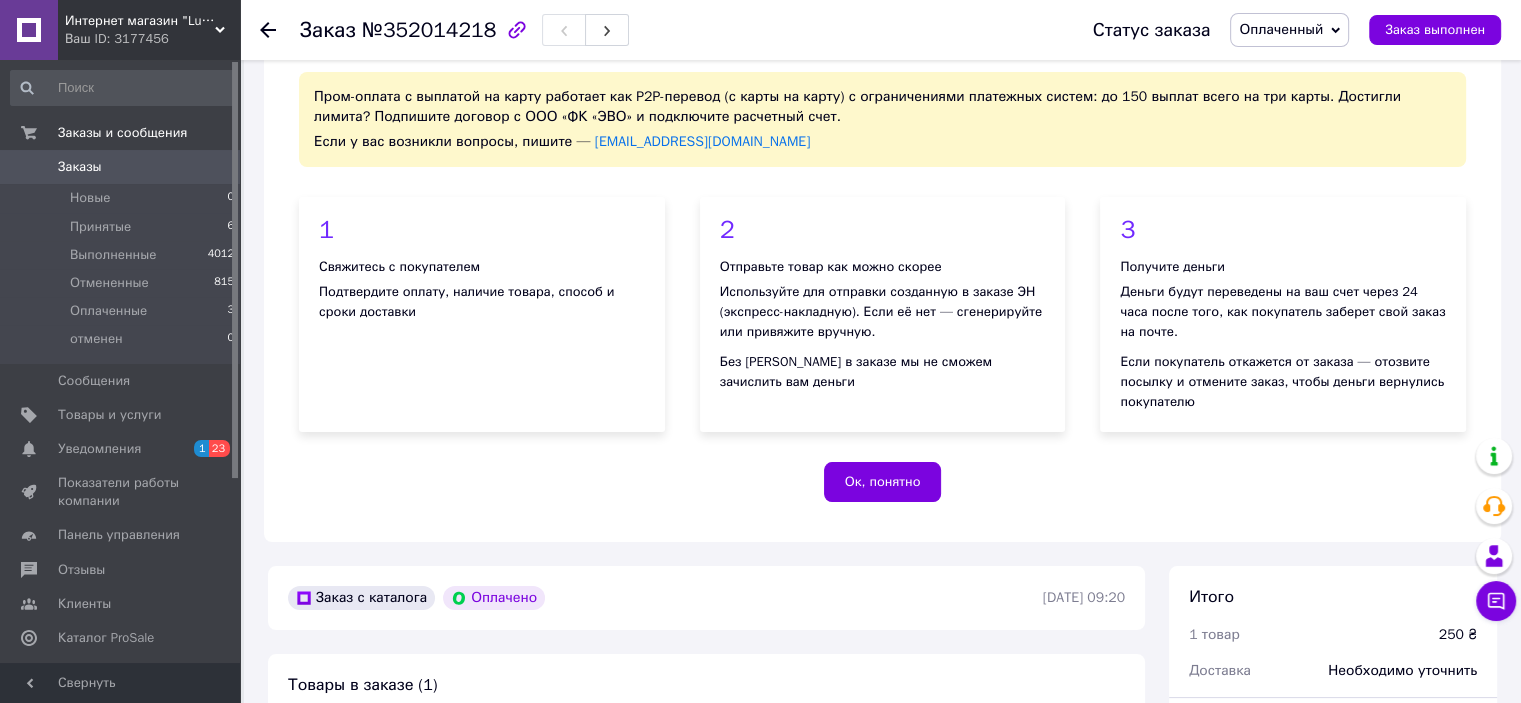 scroll, scrollTop: 500, scrollLeft: 0, axis: vertical 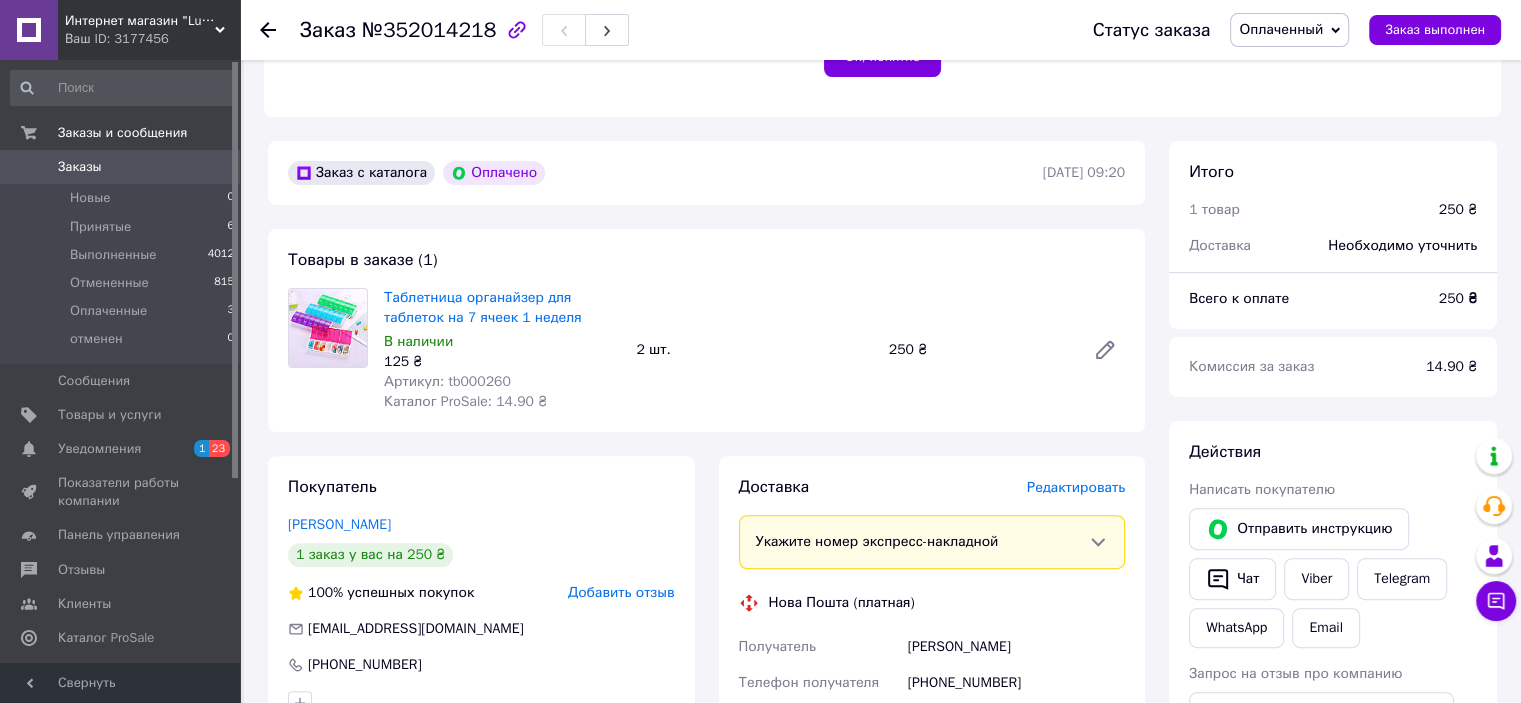 drag, startPoint x: 182, startPoint y: 159, endPoint x: 317, endPoint y: 571, distance: 433.55392 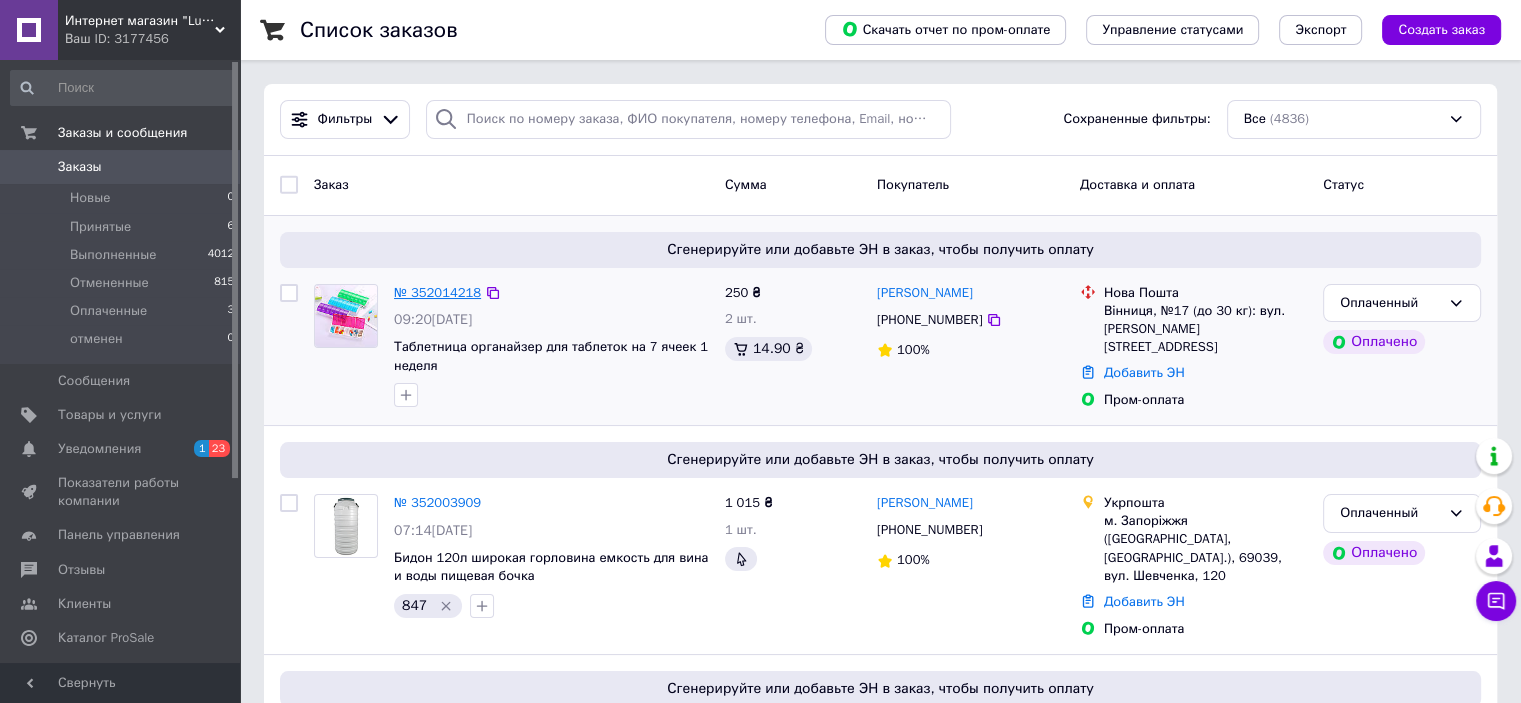 click on "№ 352014218" at bounding box center [437, 292] 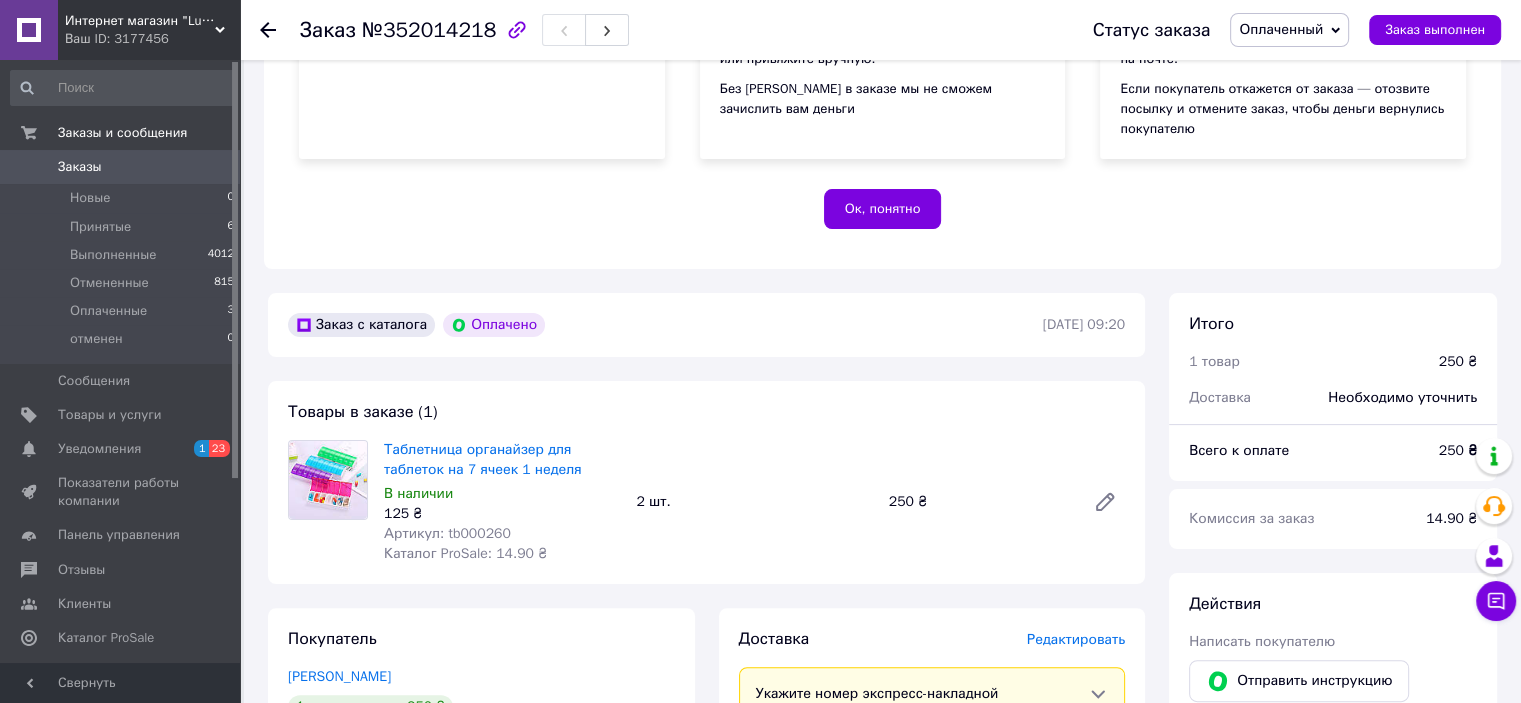 scroll, scrollTop: 500, scrollLeft: 0, axis: vertical 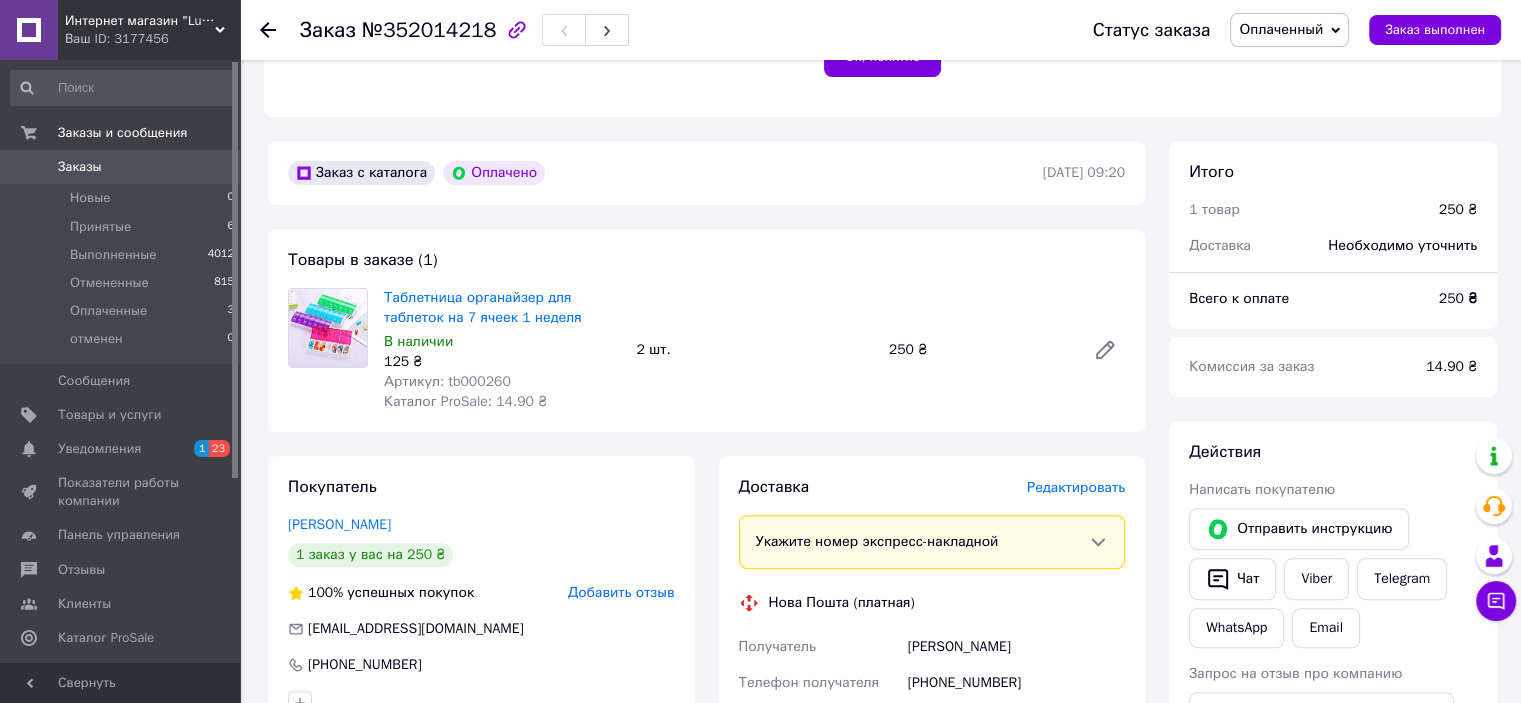 click on "Заказы" at bounding box center (121, 167) 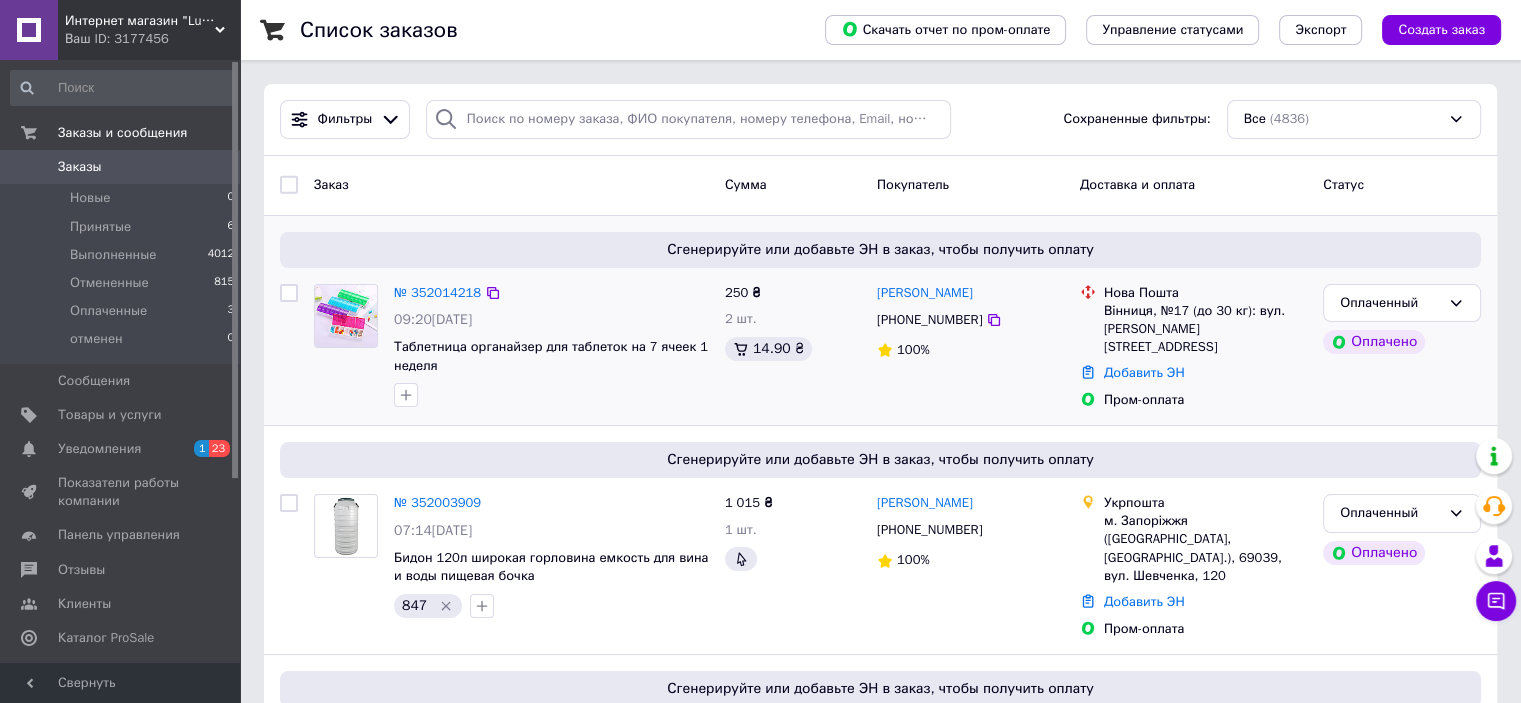 click at bounding box center [551, 395] 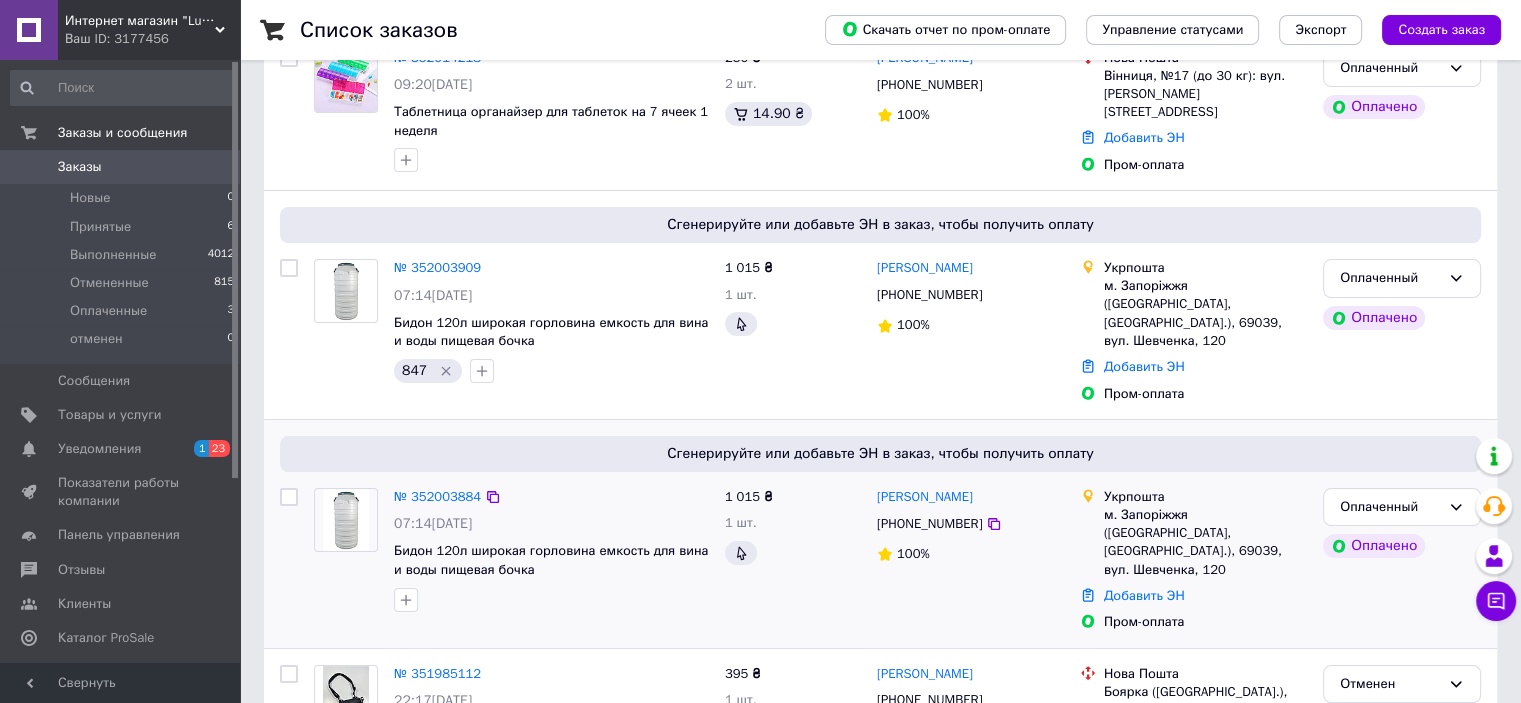 scroll, scrollTop: 200, scrollLeft: 0, axis: vertical 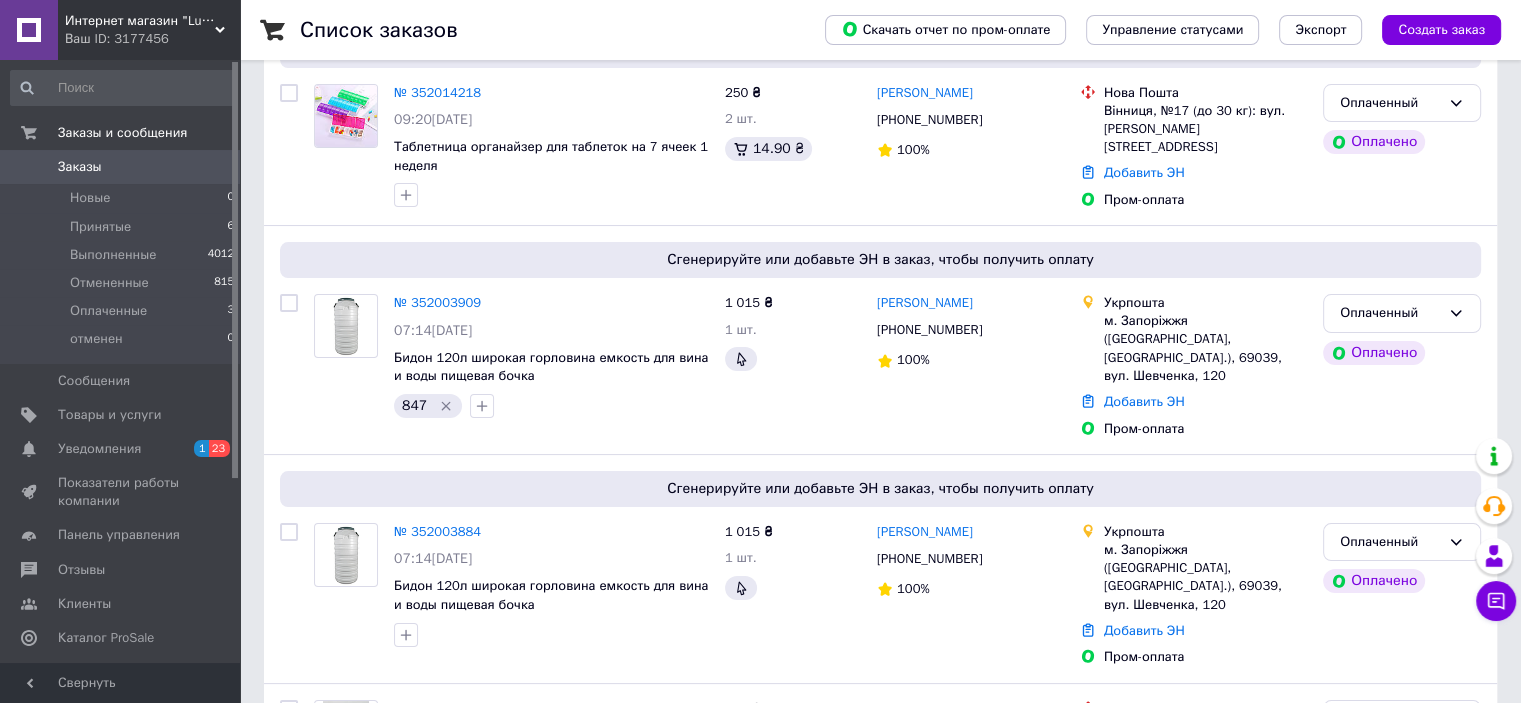click 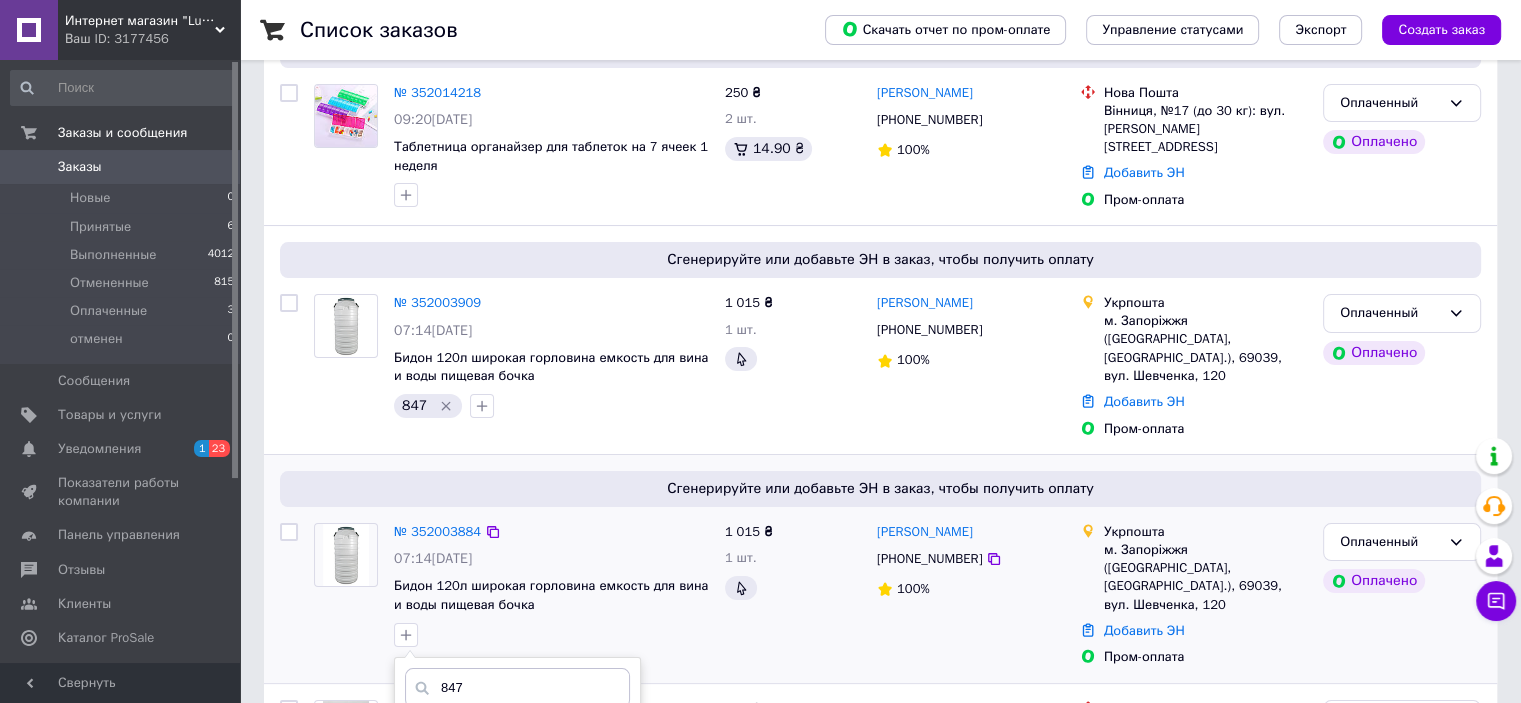 scroll, scrollTop: 600, scrollLeft: 0, axis: vertical 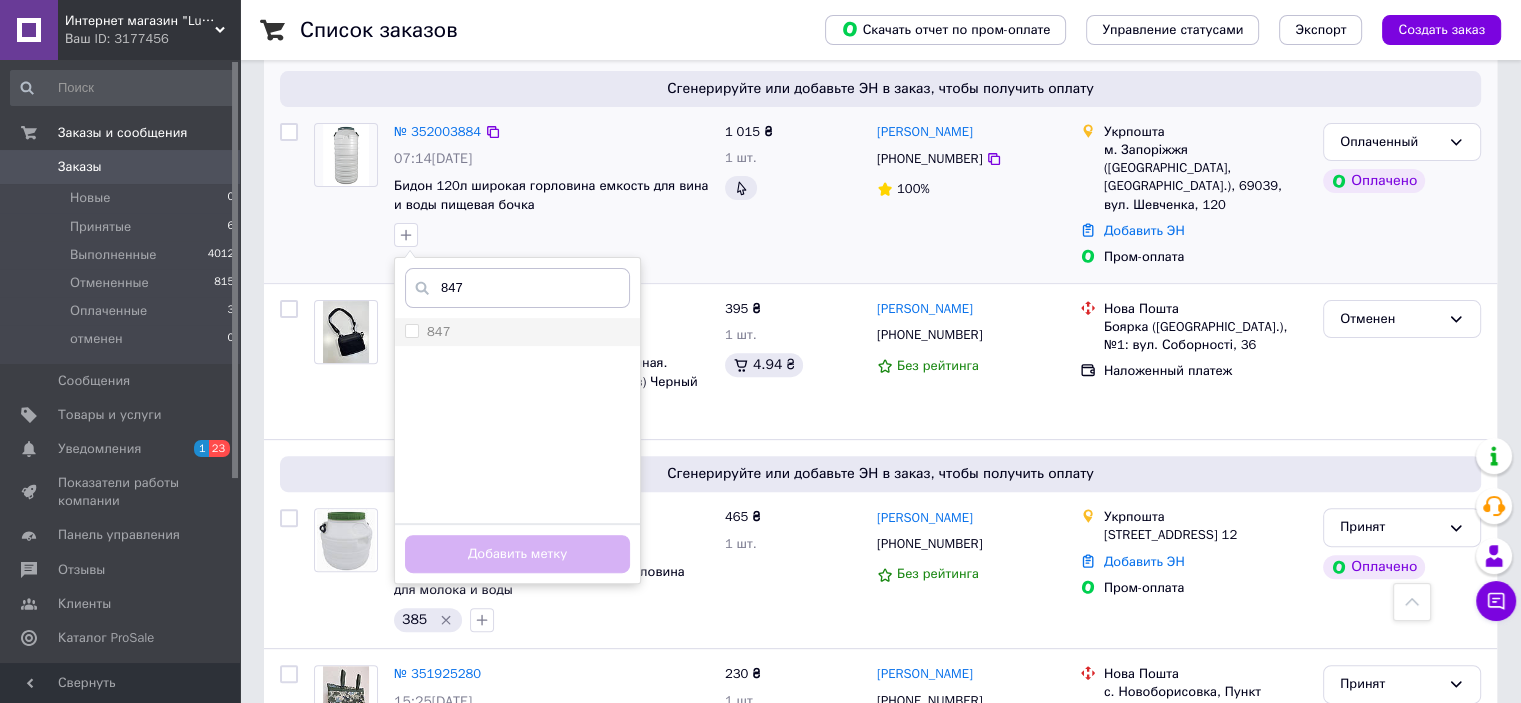 type on "847" 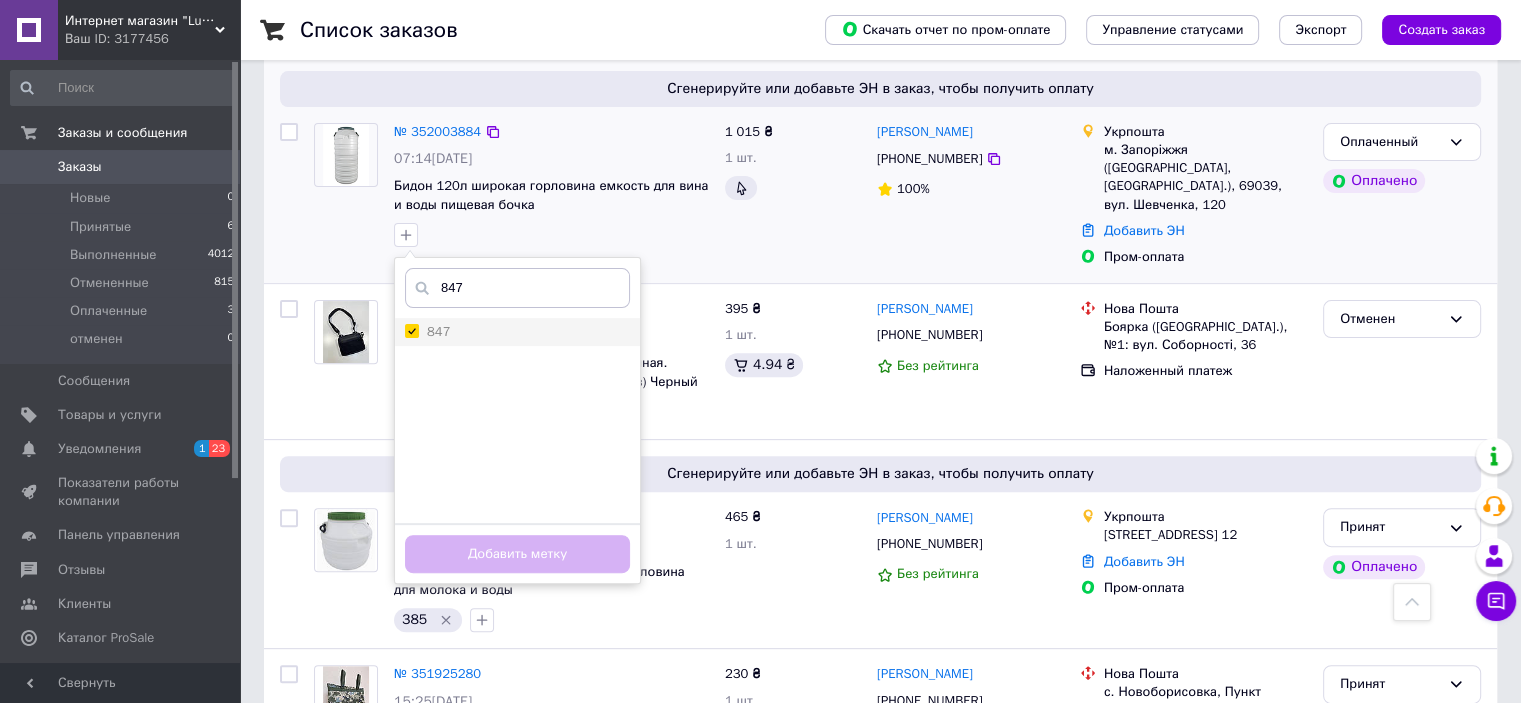 checkbox on "true" 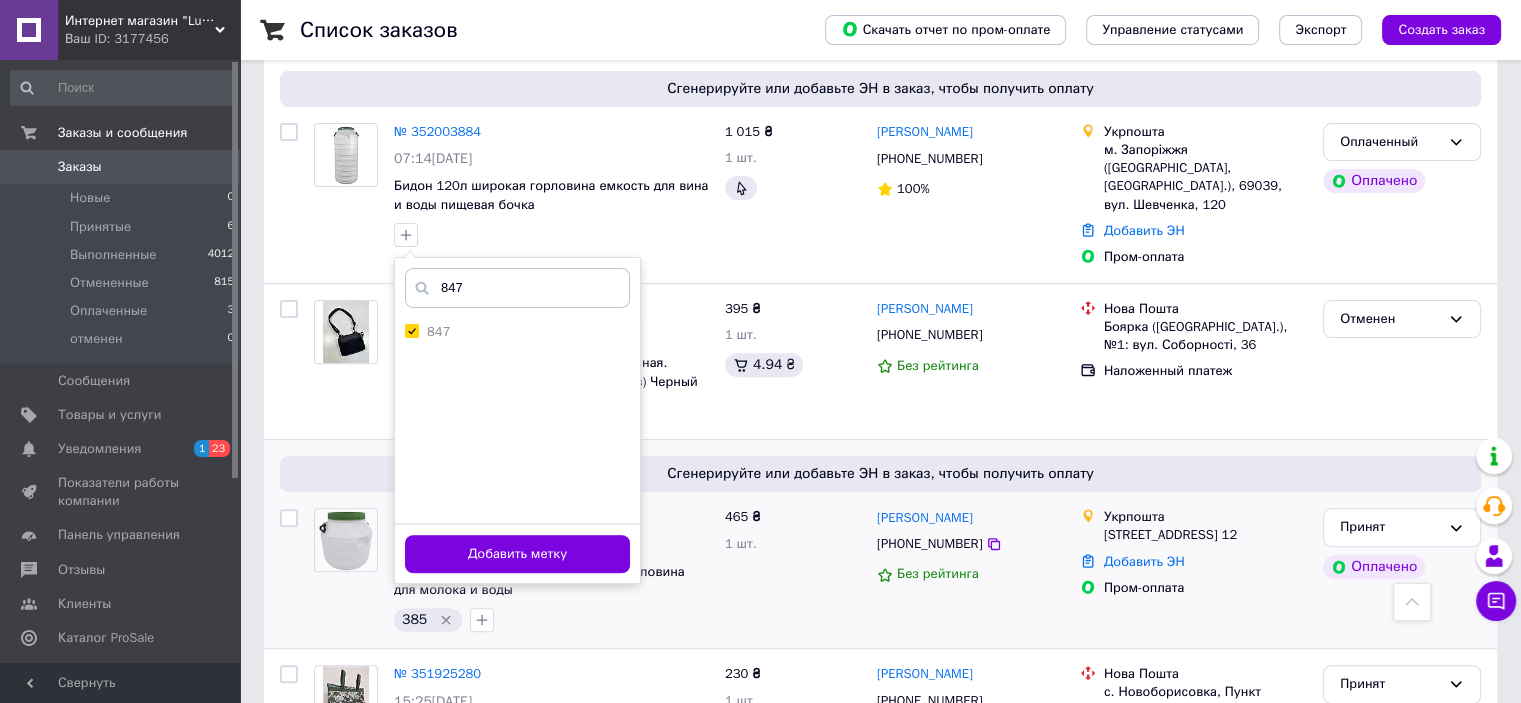 click on "Добавить метку" at bounding box center [517, 554] 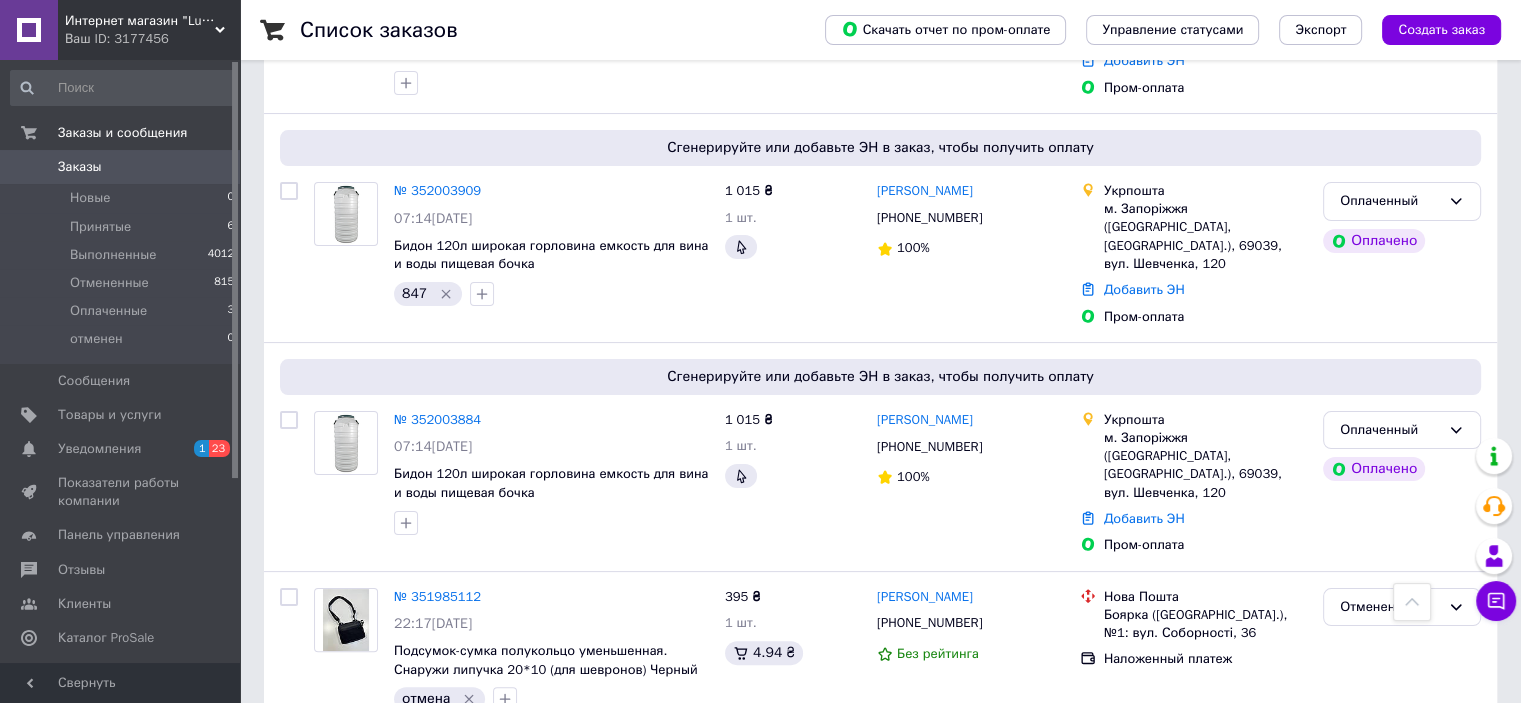 scroll, scrollTop: 300, scrollLeft: 0, axis: vertical 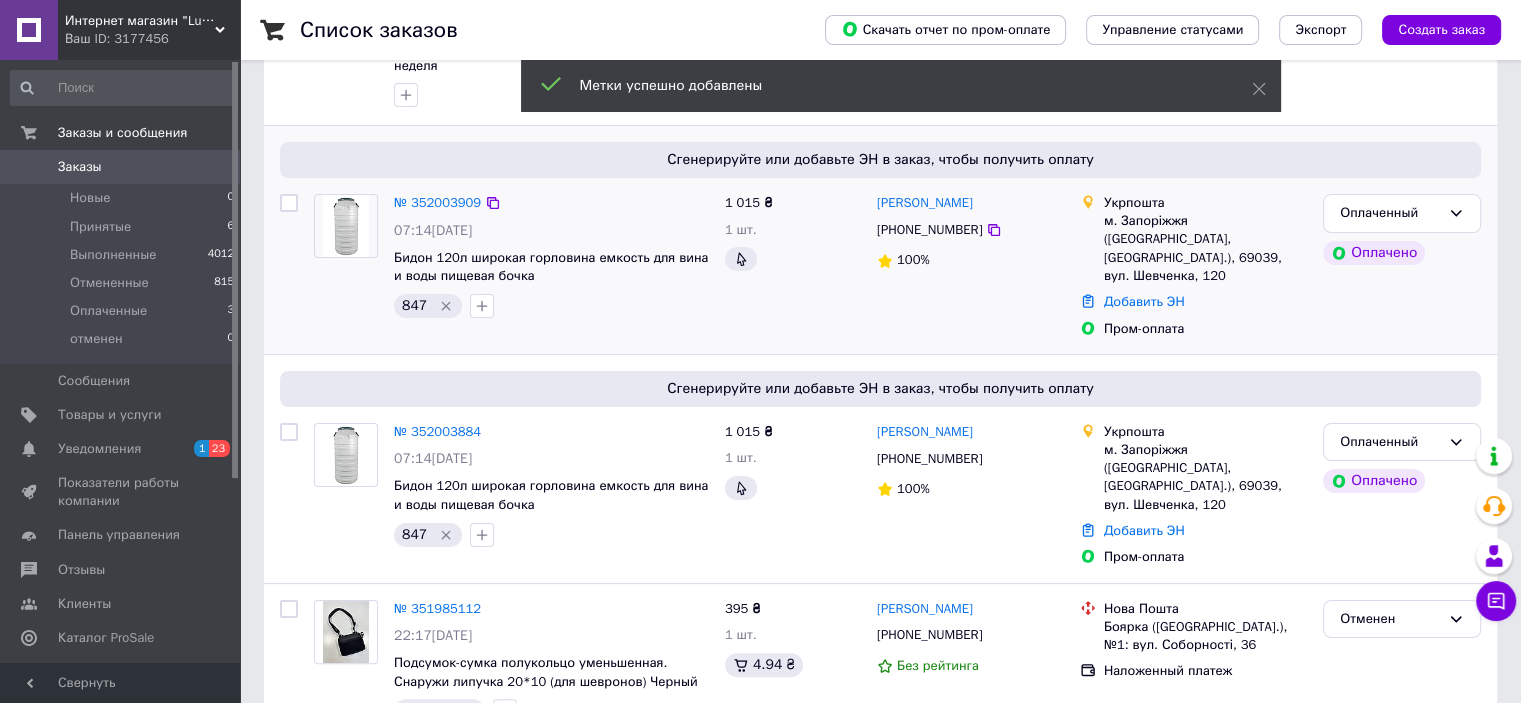 click 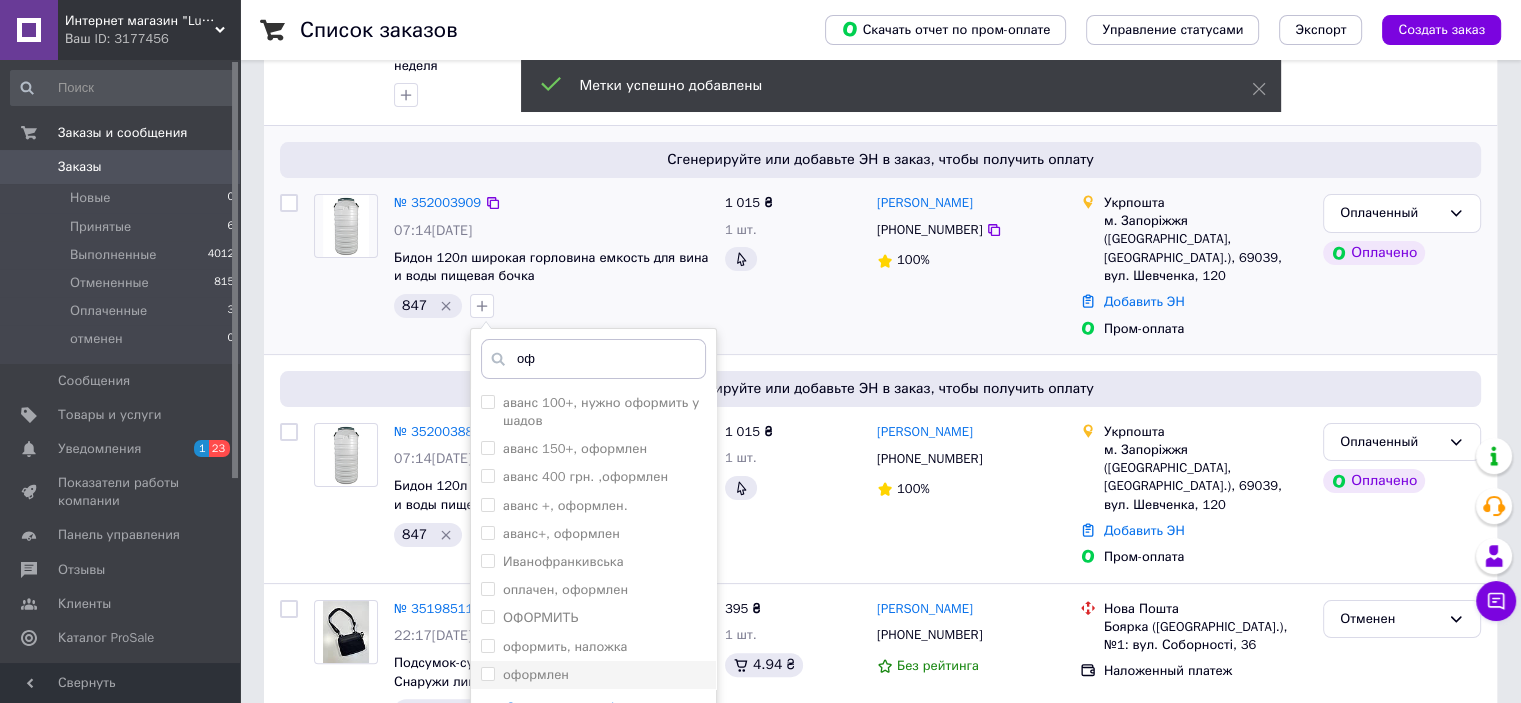 scroll, scrollTop: 700, scrollLeft: 0, axis: vertical 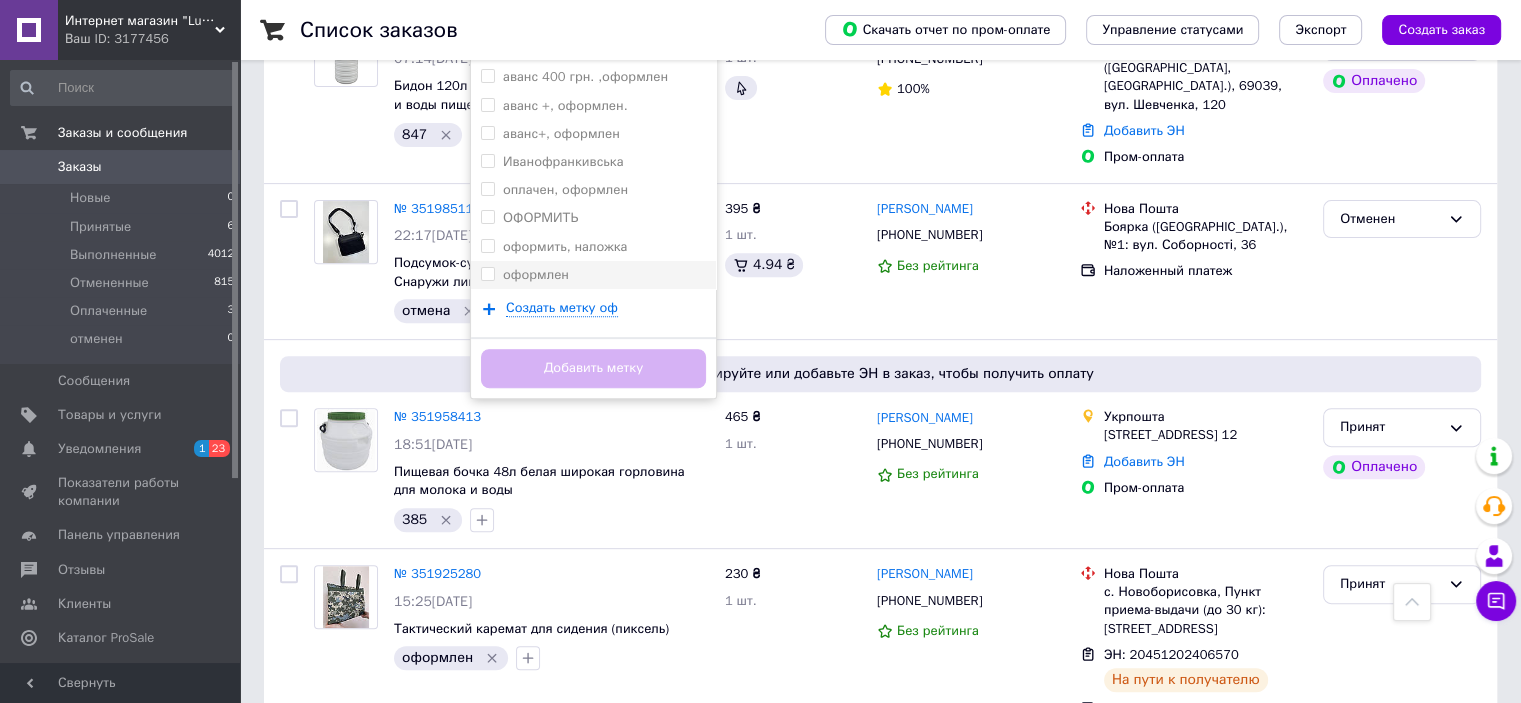 type on "оф" 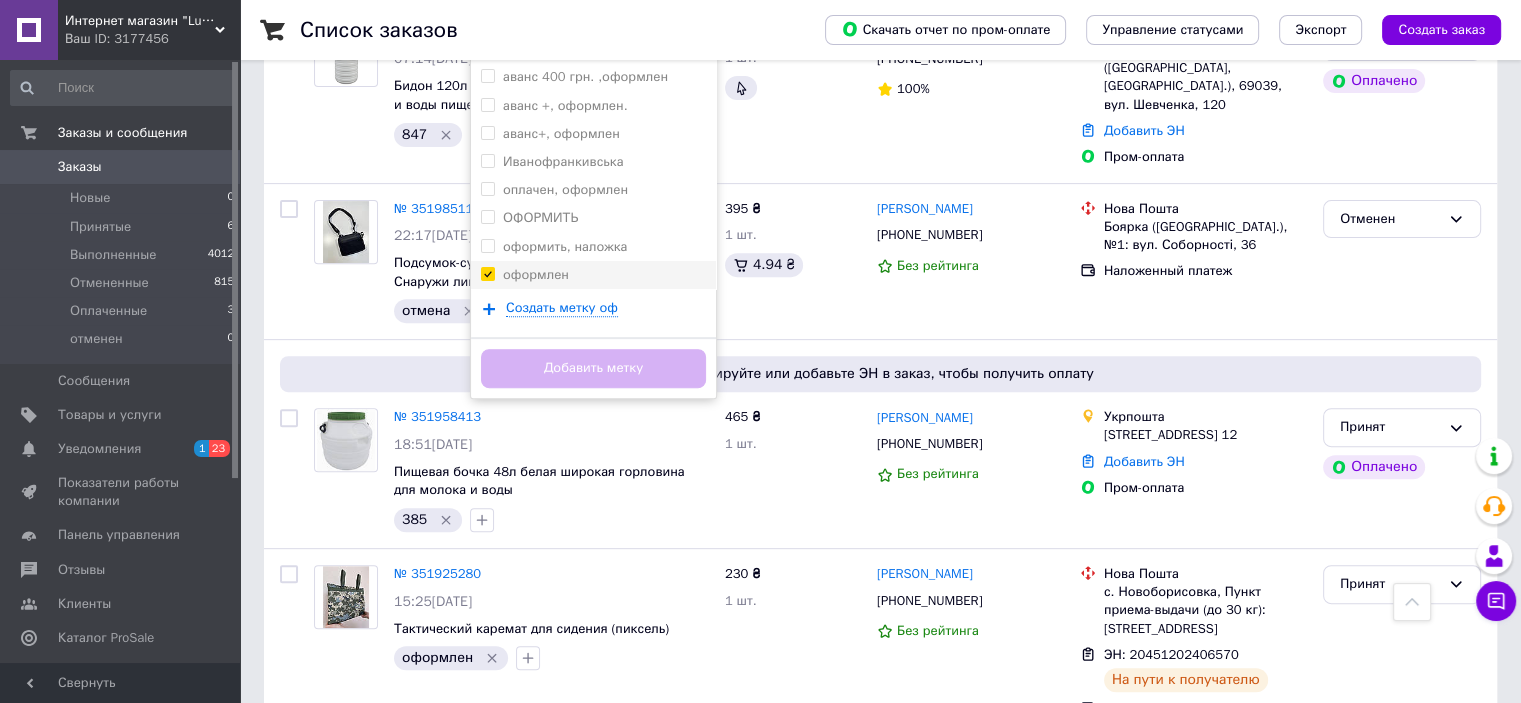 checkbox on "true" 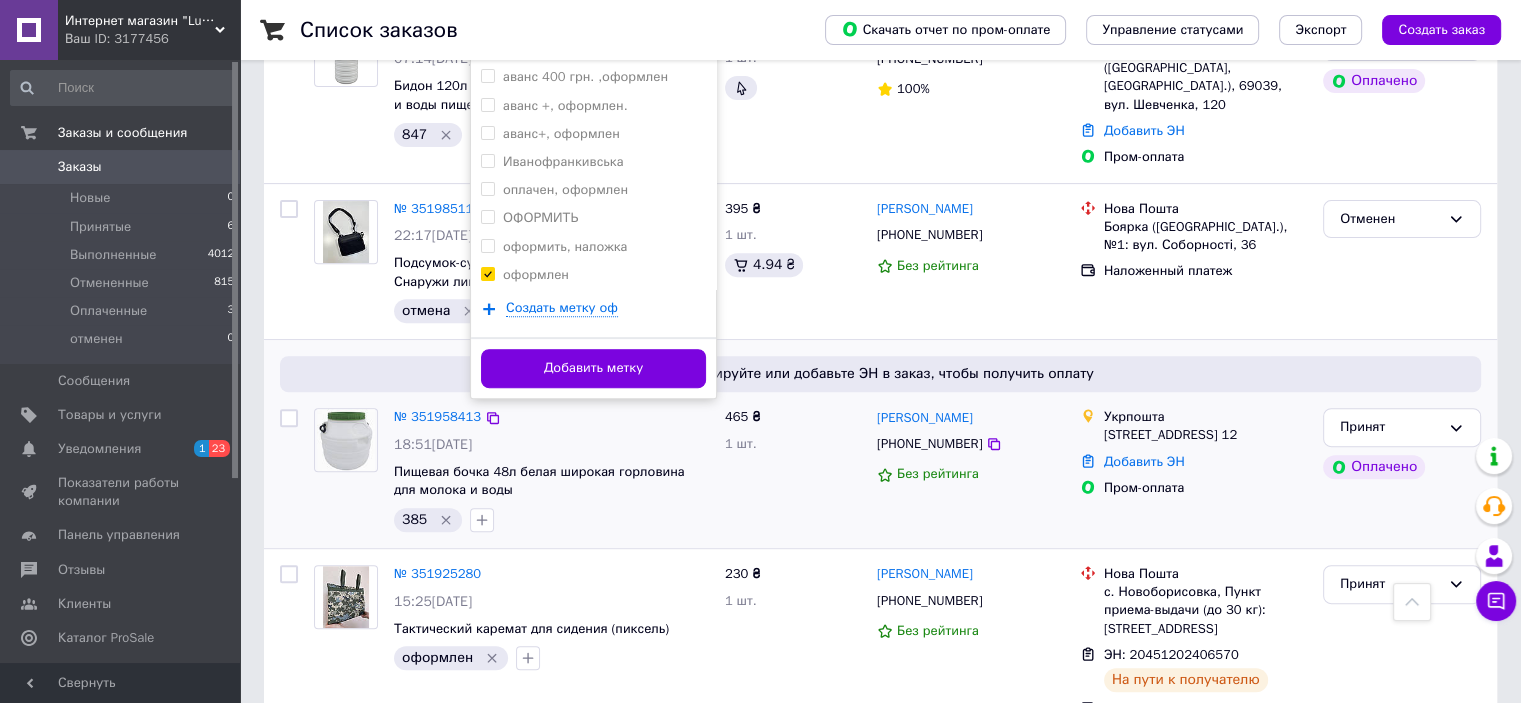 drag, startPoint x: 553, startPoint y: 371, endPoint x: 540, endPoint y: 481, distance: 110.76552 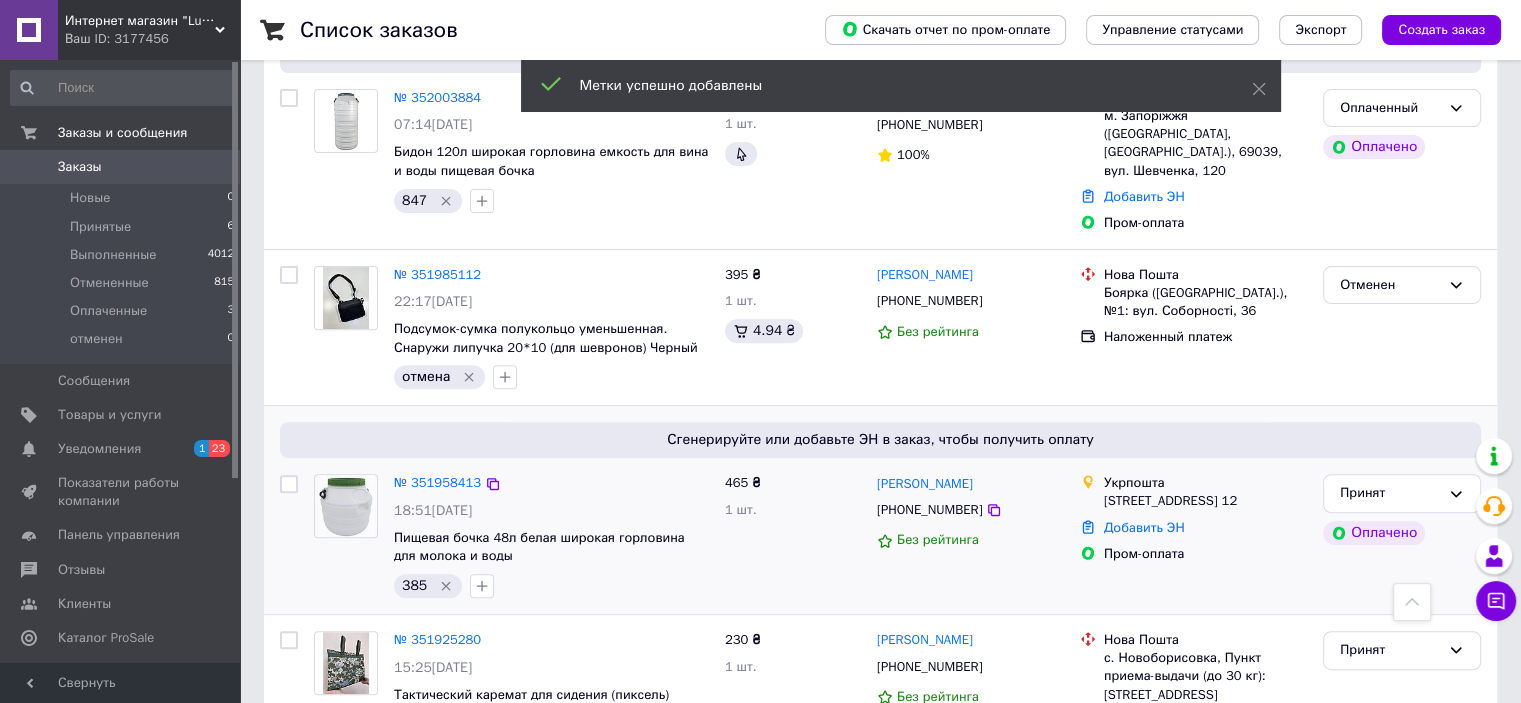 scroll, scrollTop: 600, scrollLeft: 0, axis: vertical 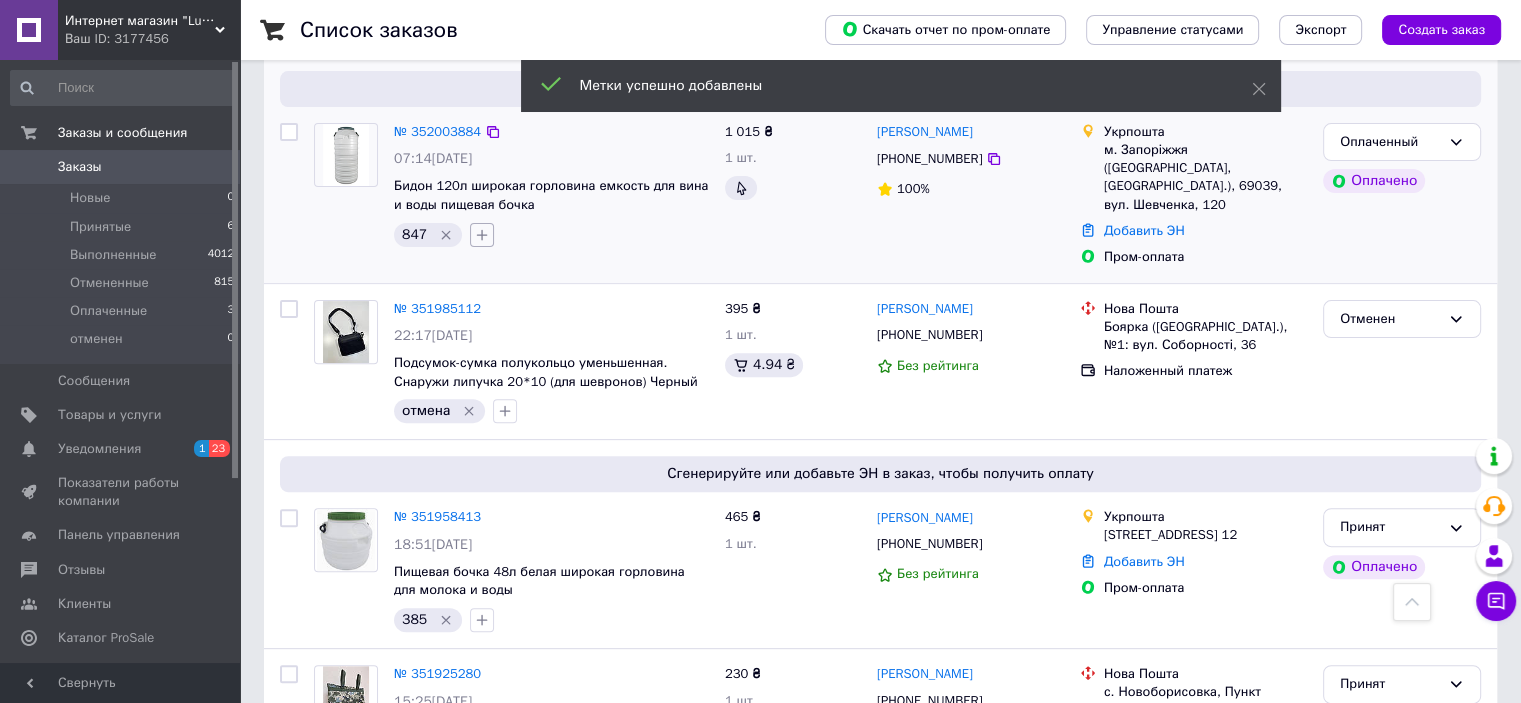 click 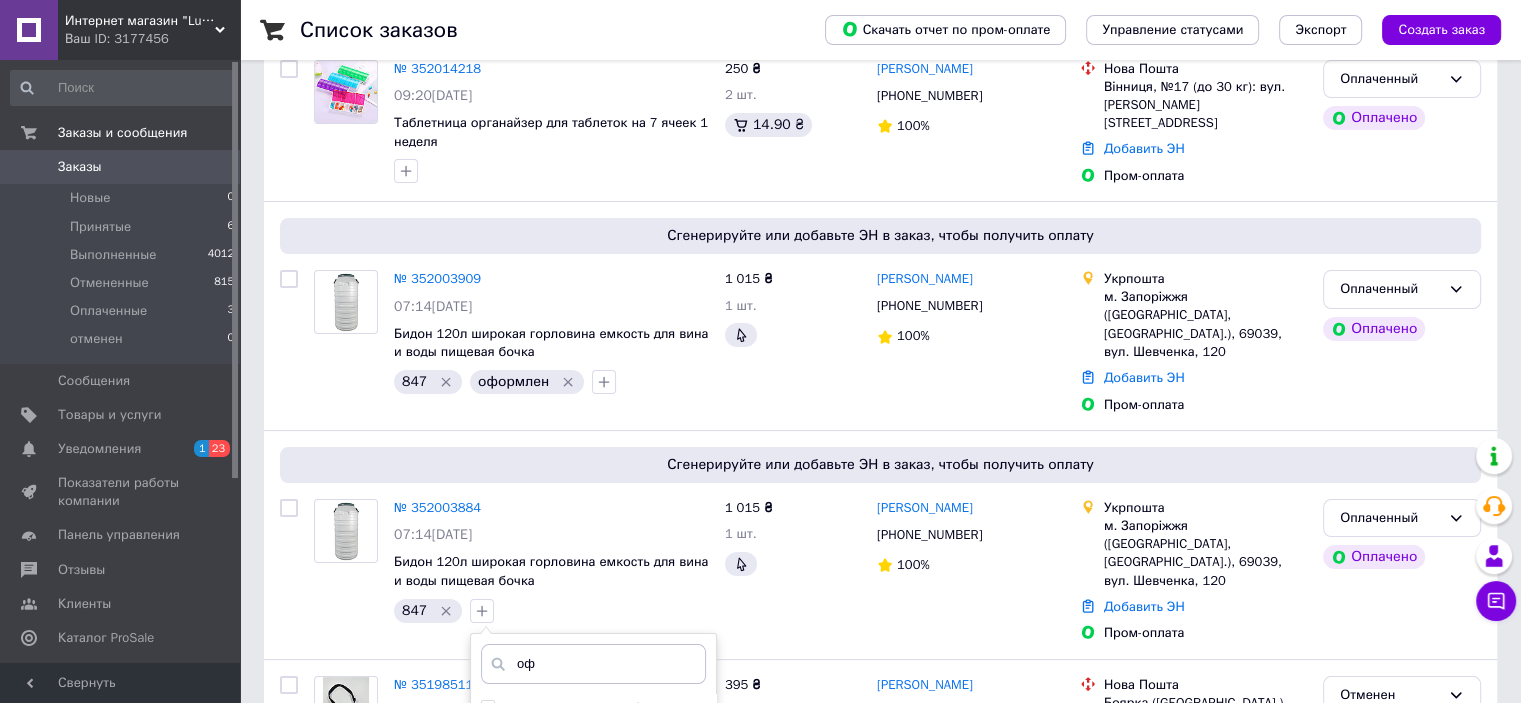 scroll, scrollTop: 600, scrollLeft: 0, axis: vertical 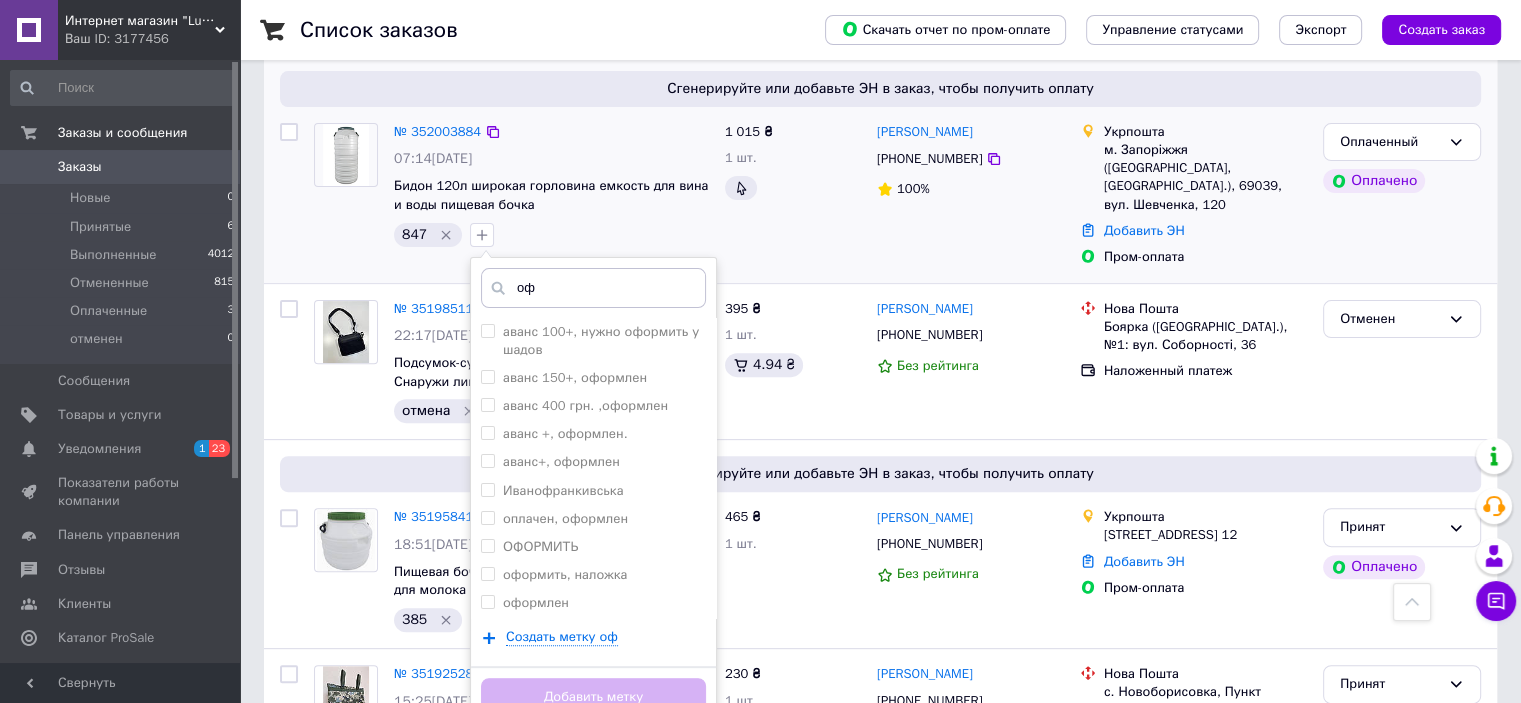 type on "оф" 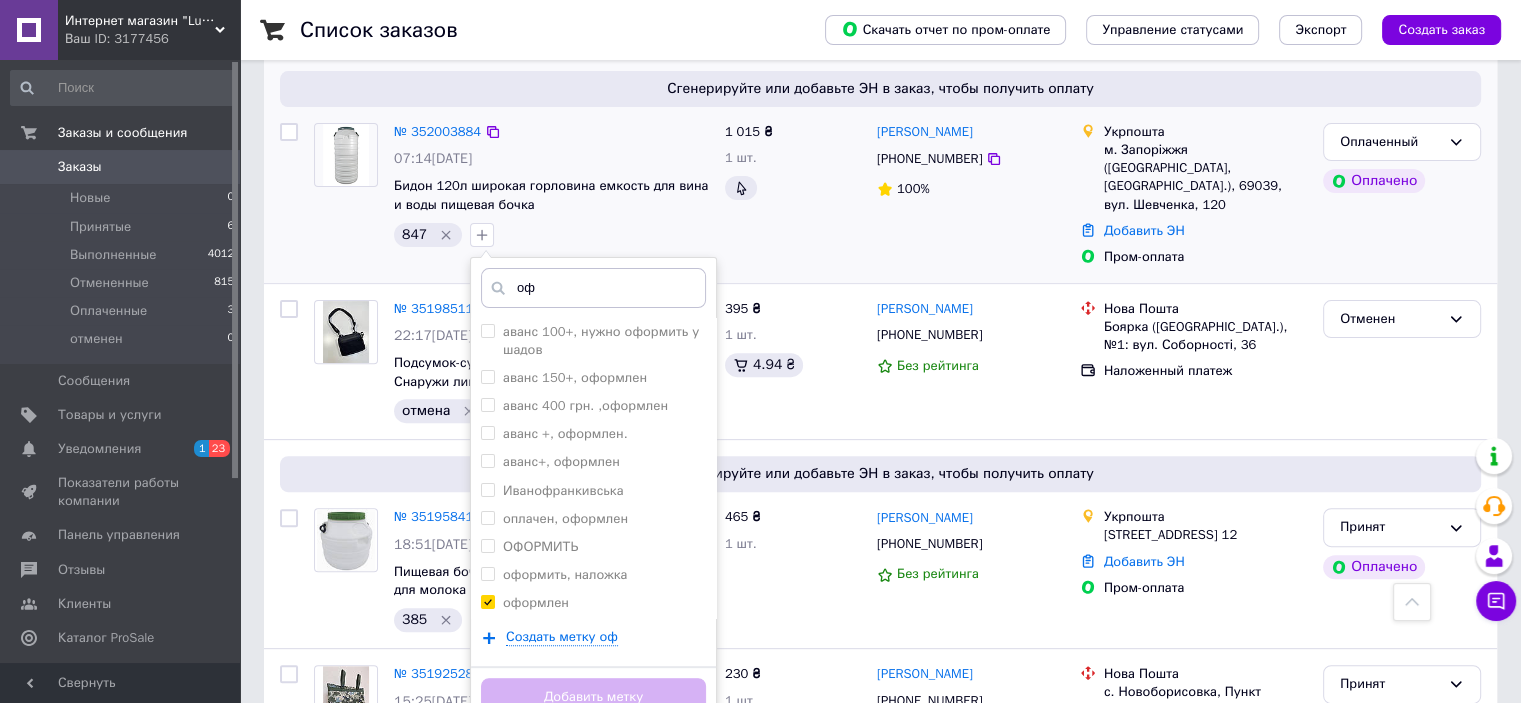 checkbox on "true" 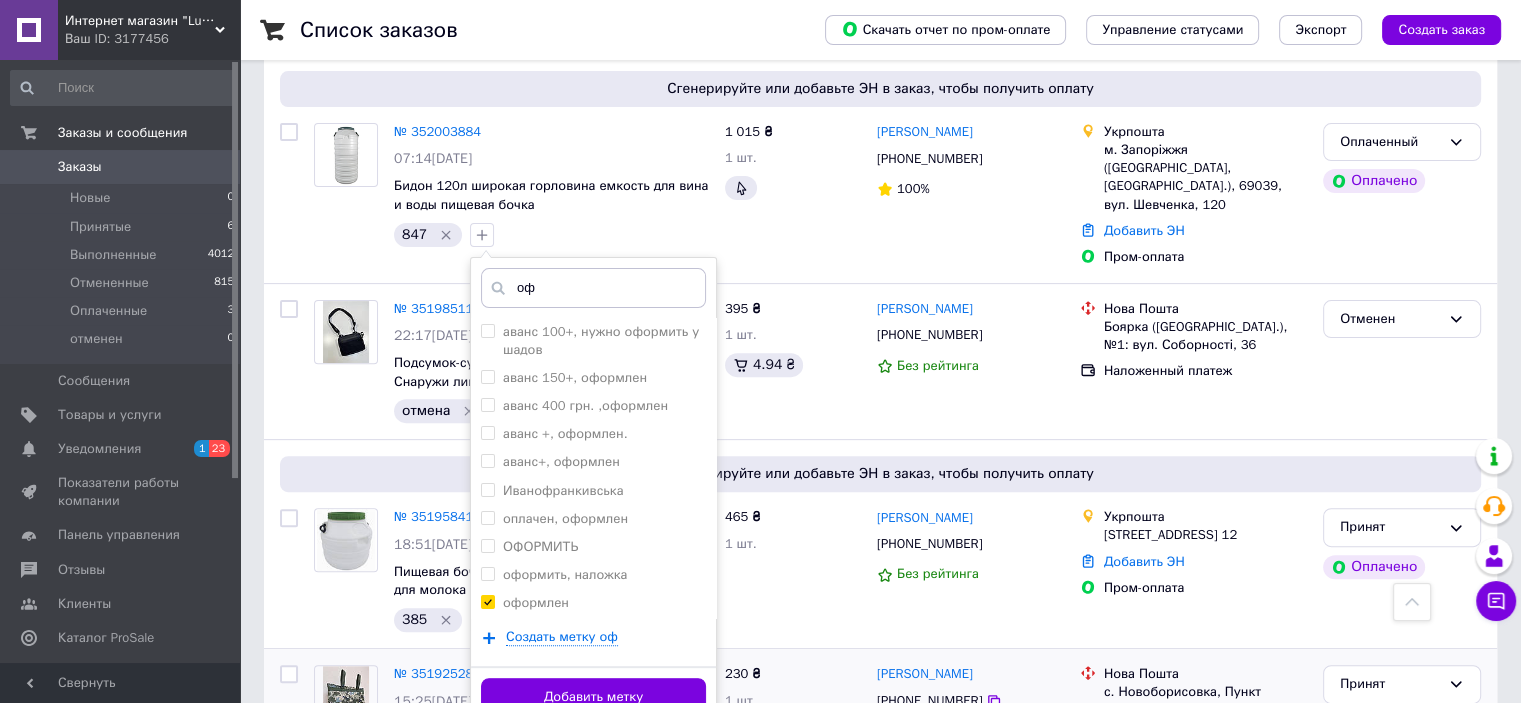 click on "Добавить метку" at bounding box center [593, 697] 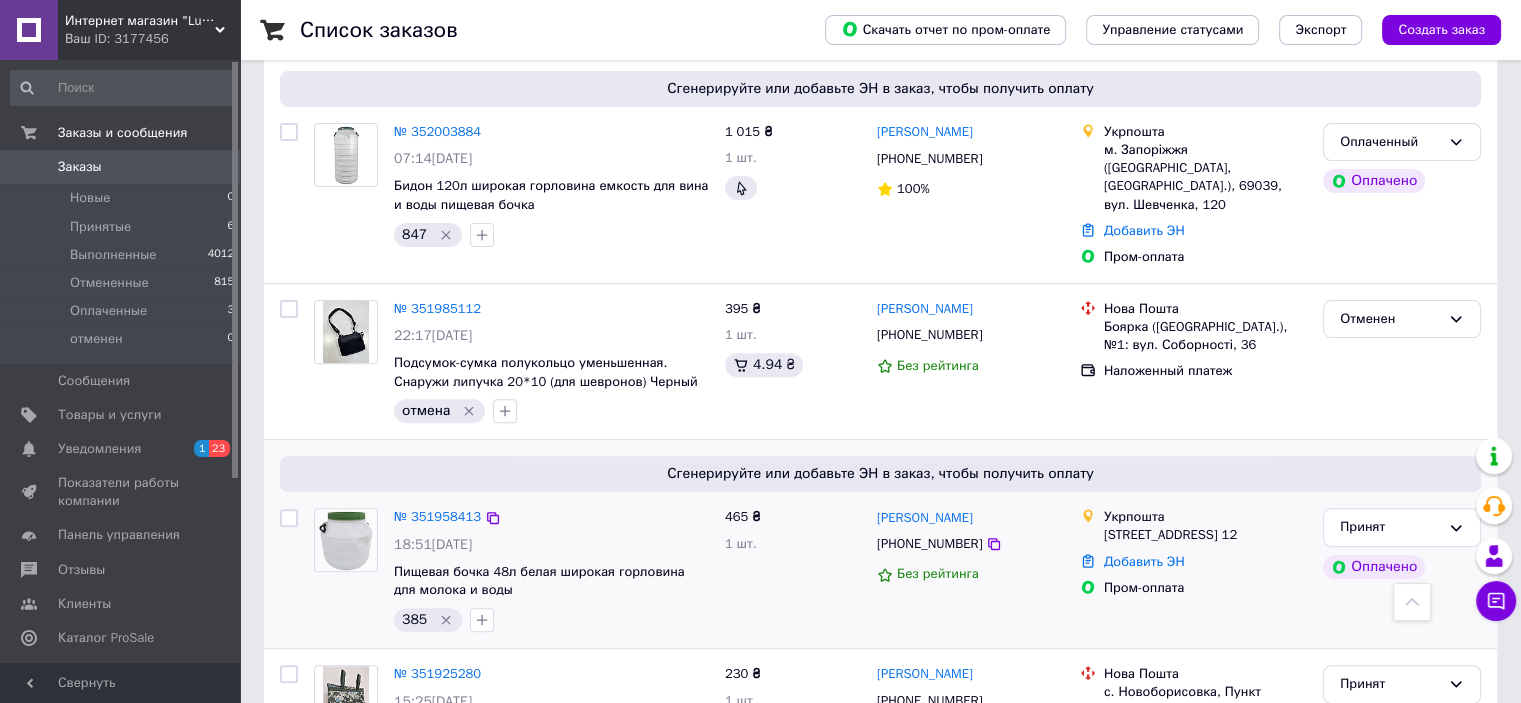 scroll, scrollTop: 400, scrollLeft: 0, axis: vertical 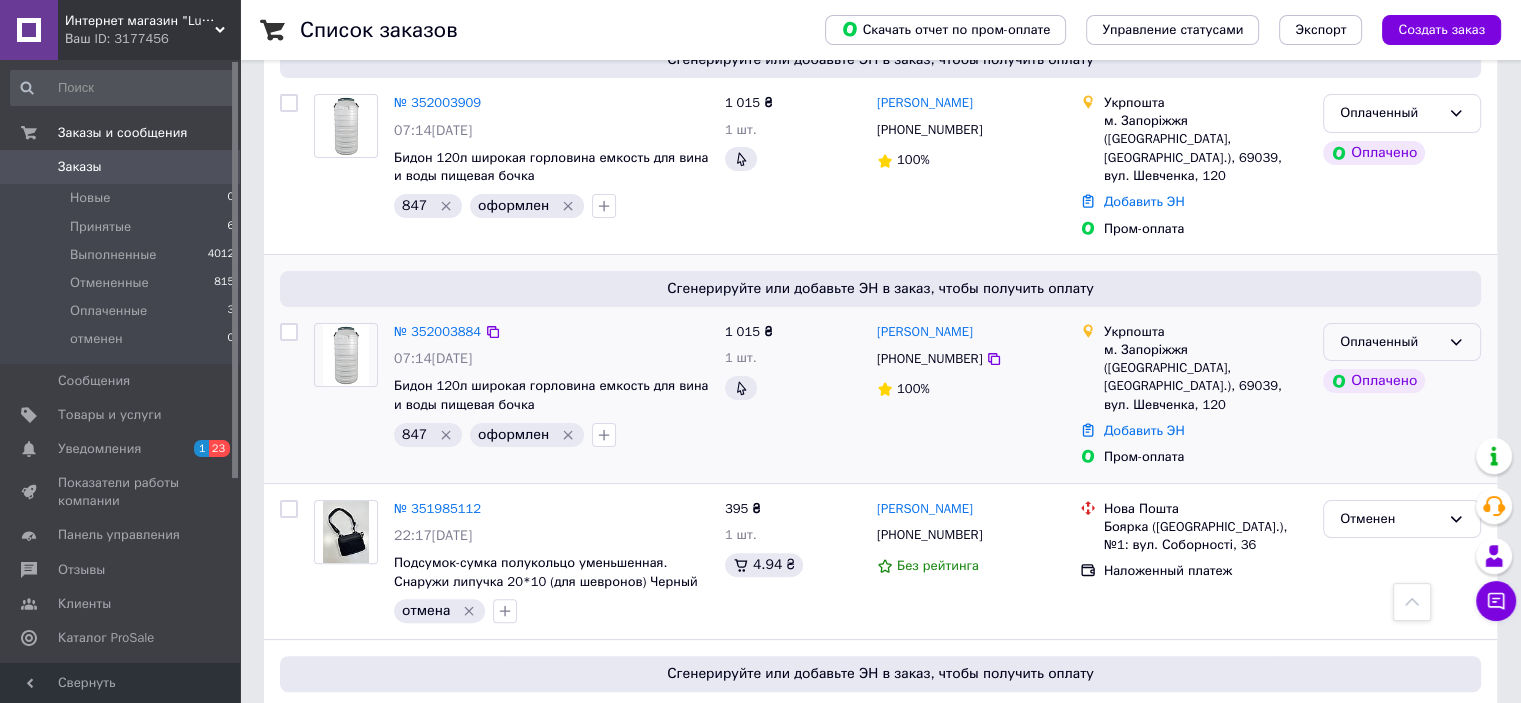 click on "Оплаченный" at bounding box center (1390, 342) 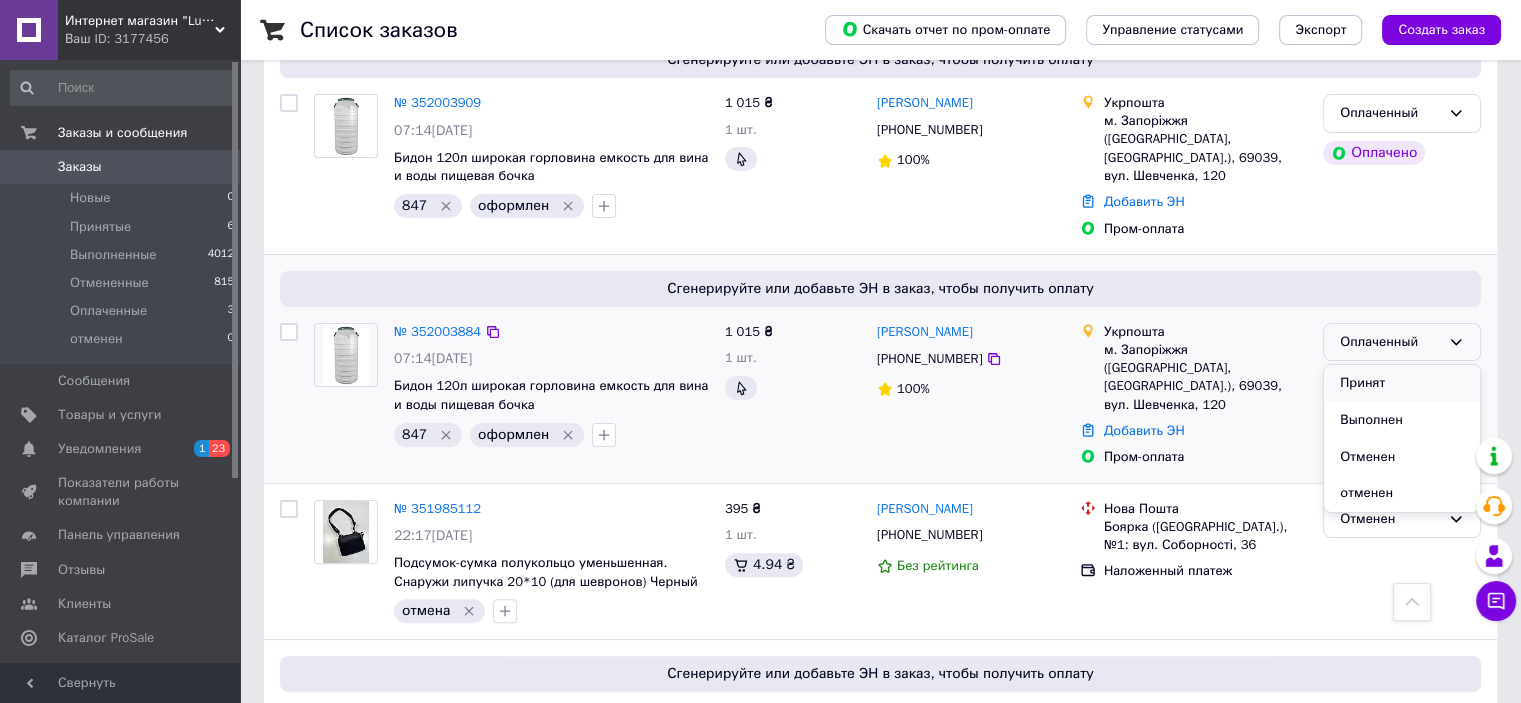 click on "Принят" at bounding box center [1402, 383] 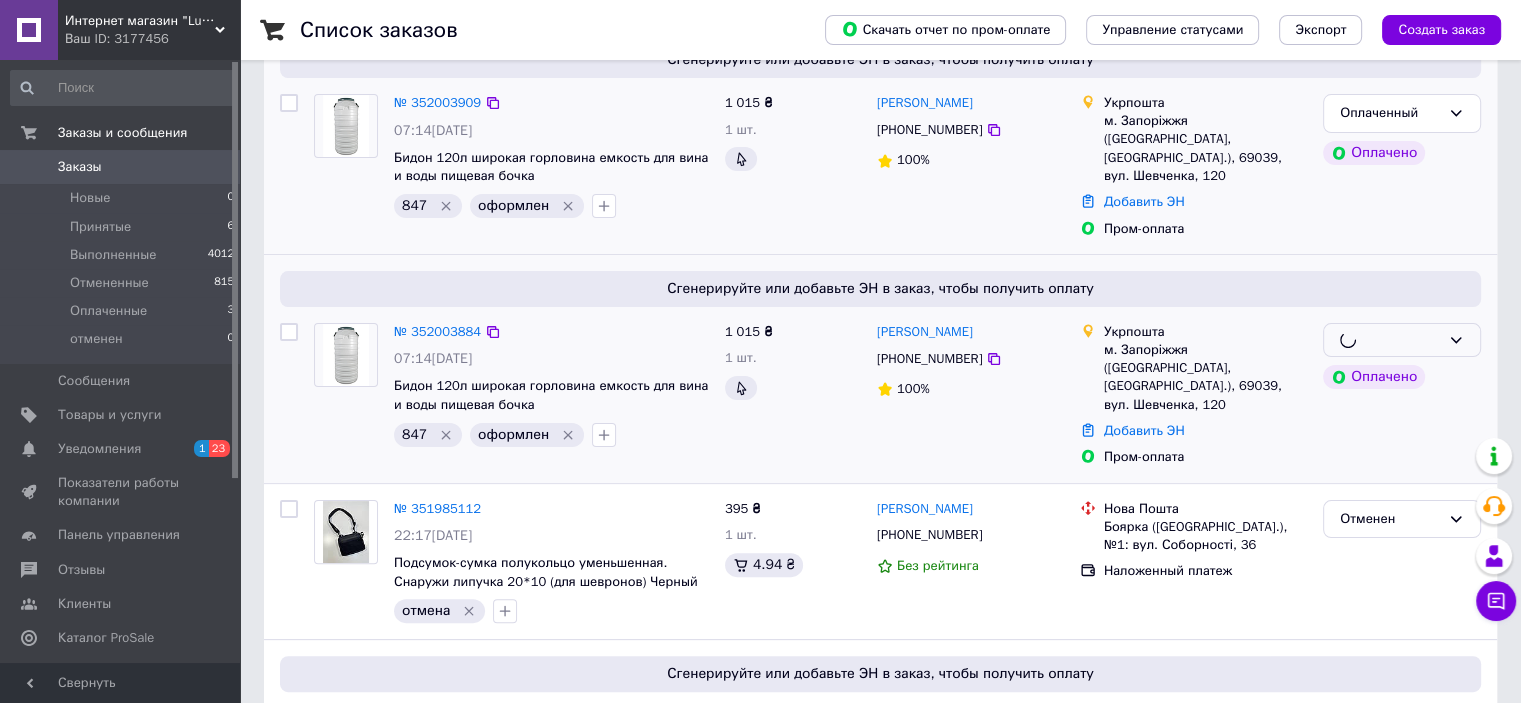 scroll, scrollTop: 200, scrollLeft: 0, axis: vertical 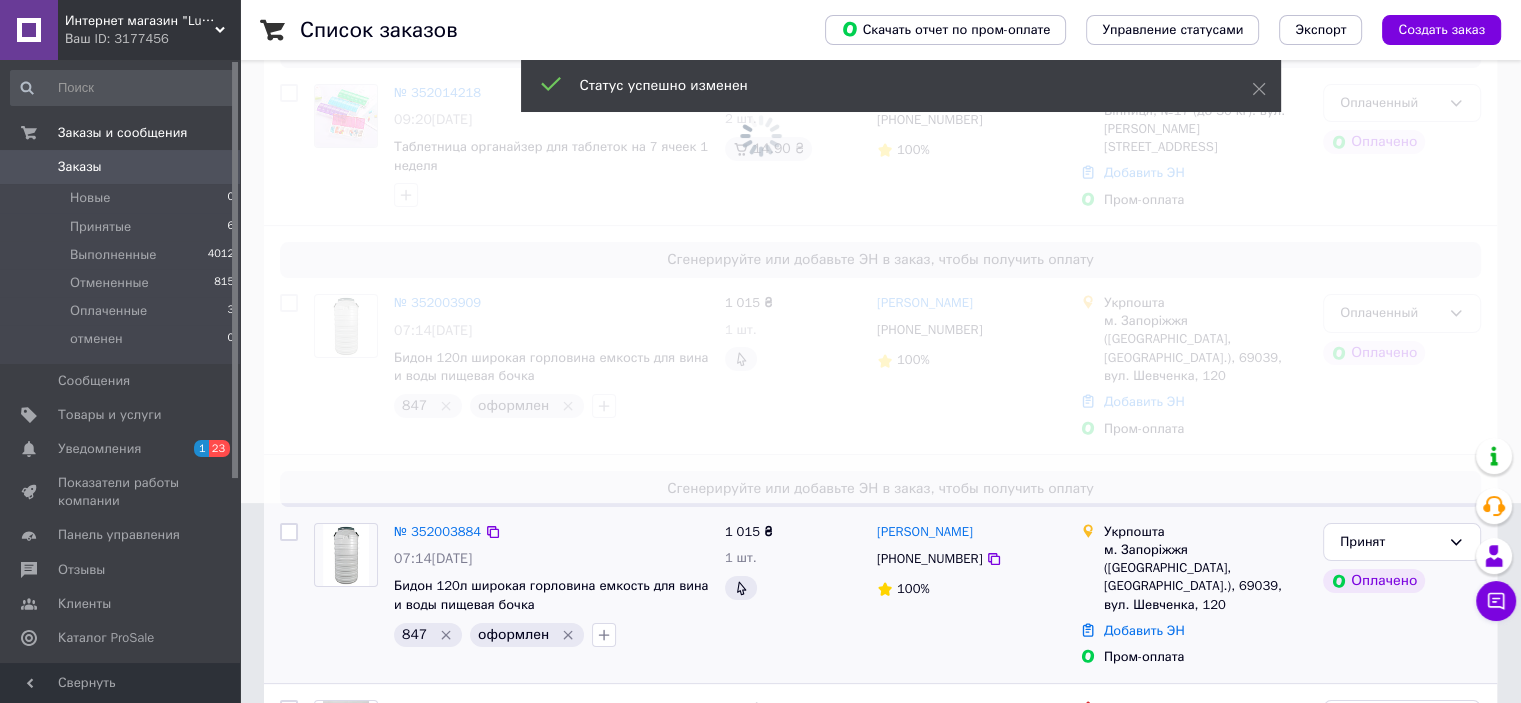click at bounding box center (760, 151) 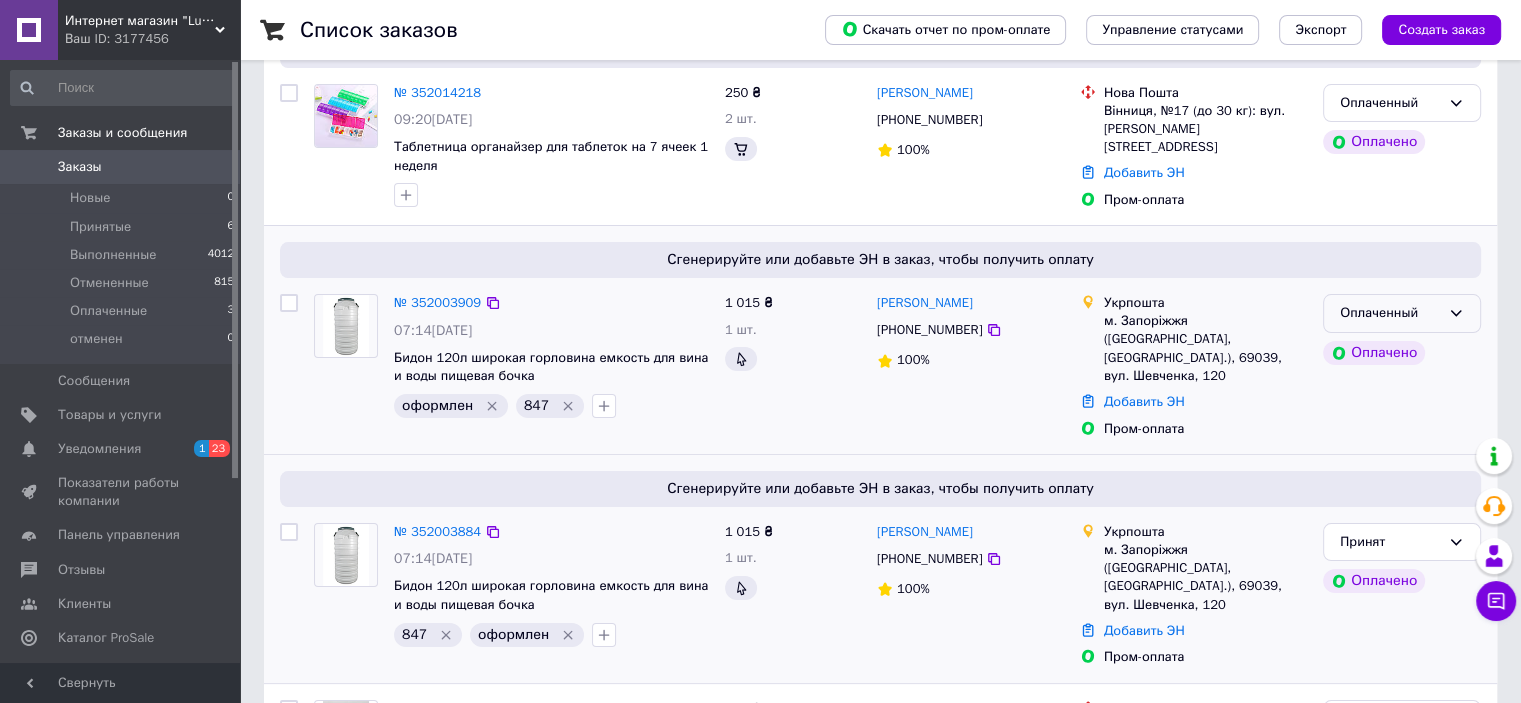 click on "Оплаченный" at bounding box center [1390, 313] 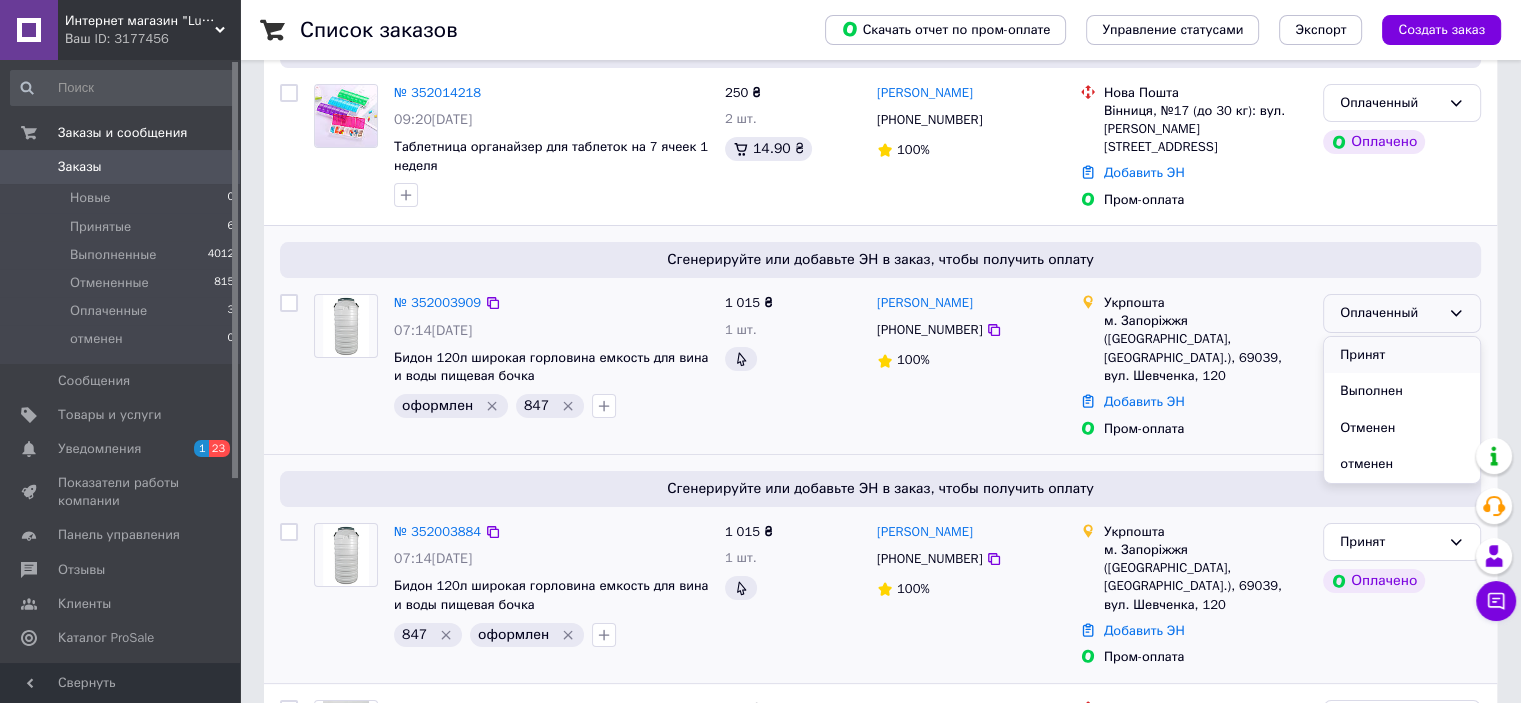 click on "Принят" at bounding box center [1402, 355] 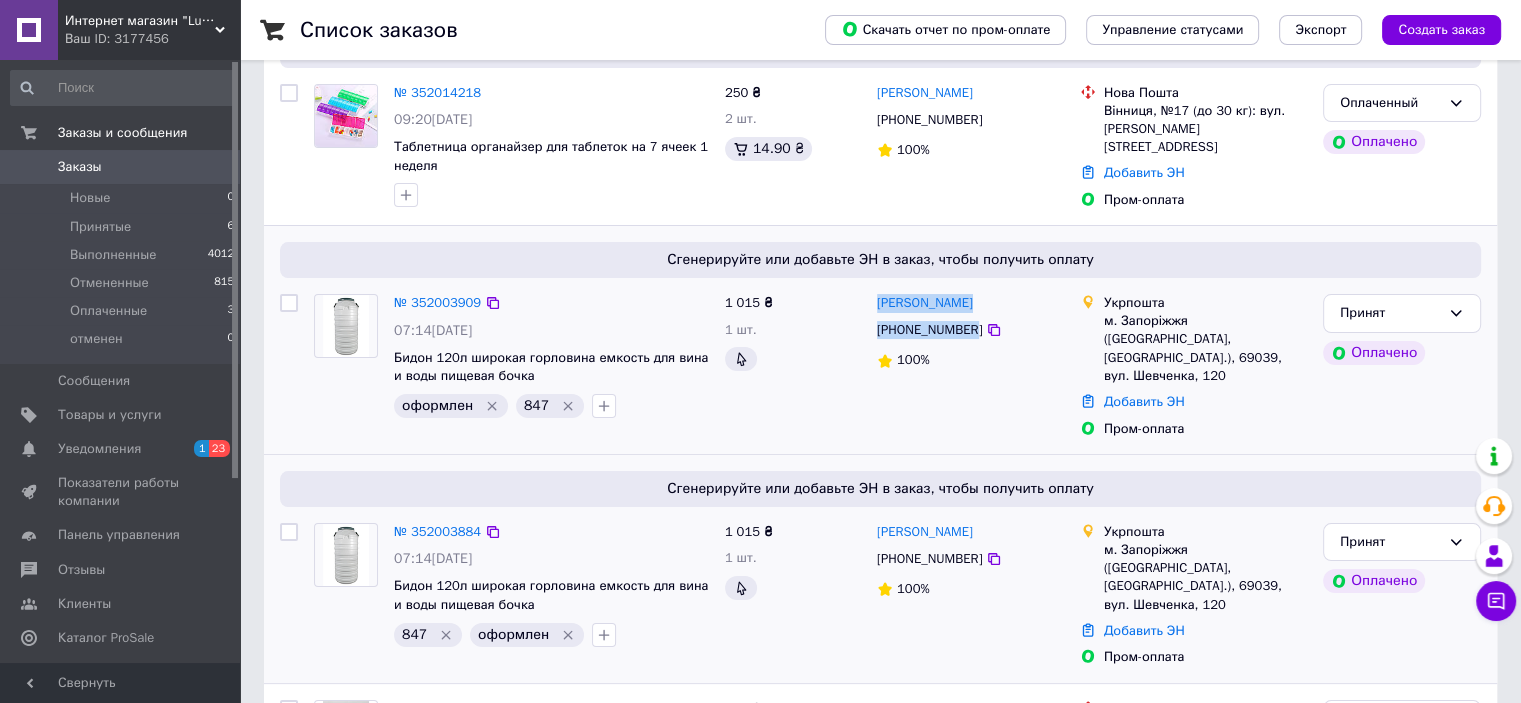 drag, startPoint x: 969, startPoint y: 329, endPoint x: 875, endPoint y: 299, distance: 98.67117 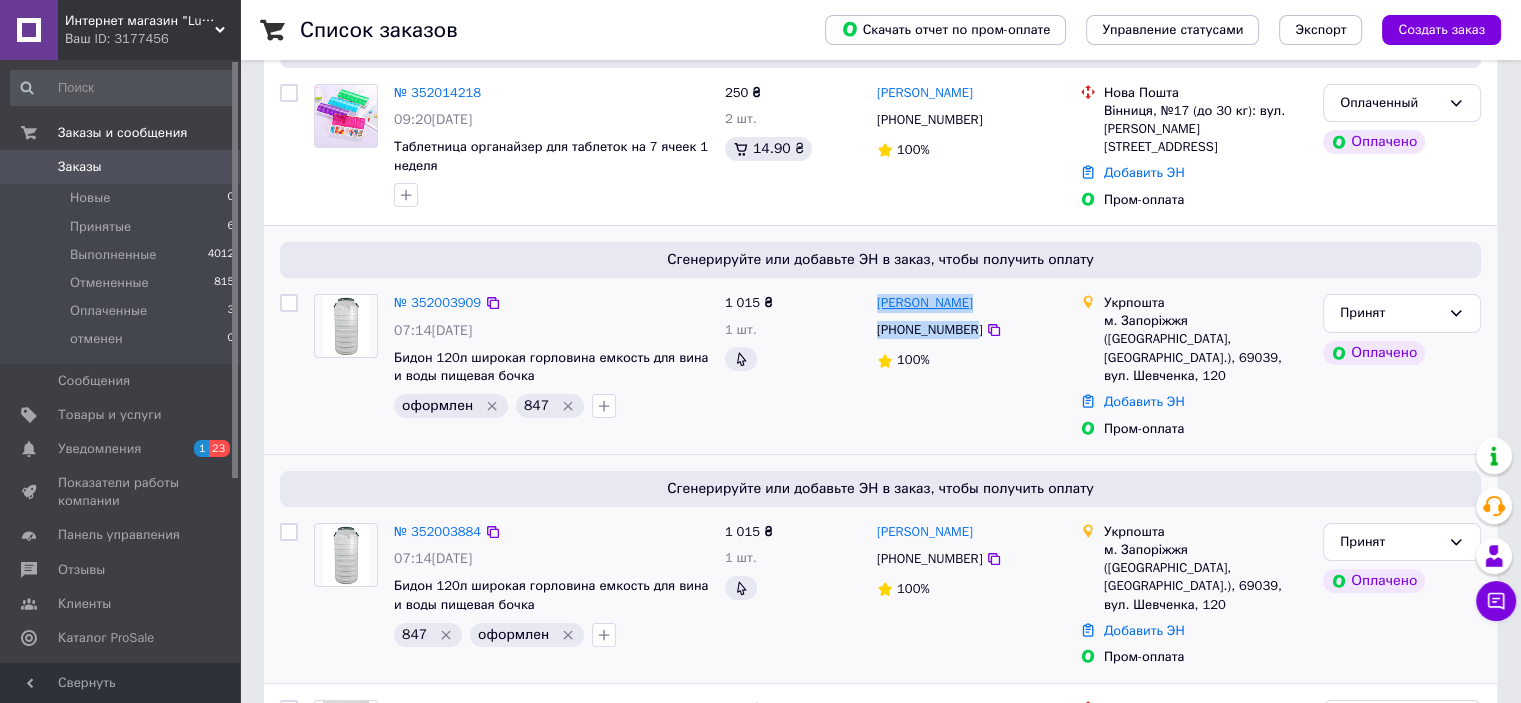 copy on "Сергей Хаджалов +380679124543" 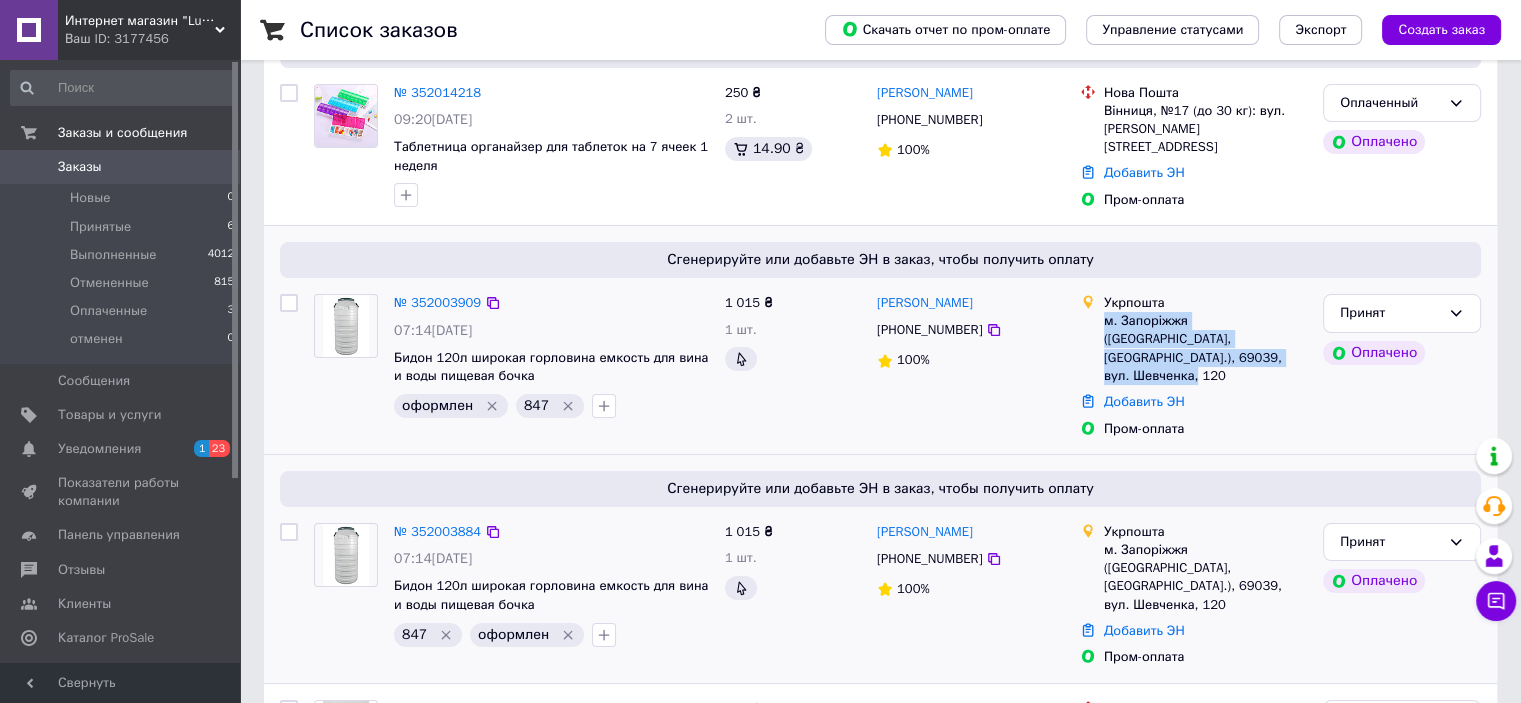 drag, startPoint x: 1103, startPoint y: 319, endPoint x: 1202, endPoint y: 351, distance: 104.04326 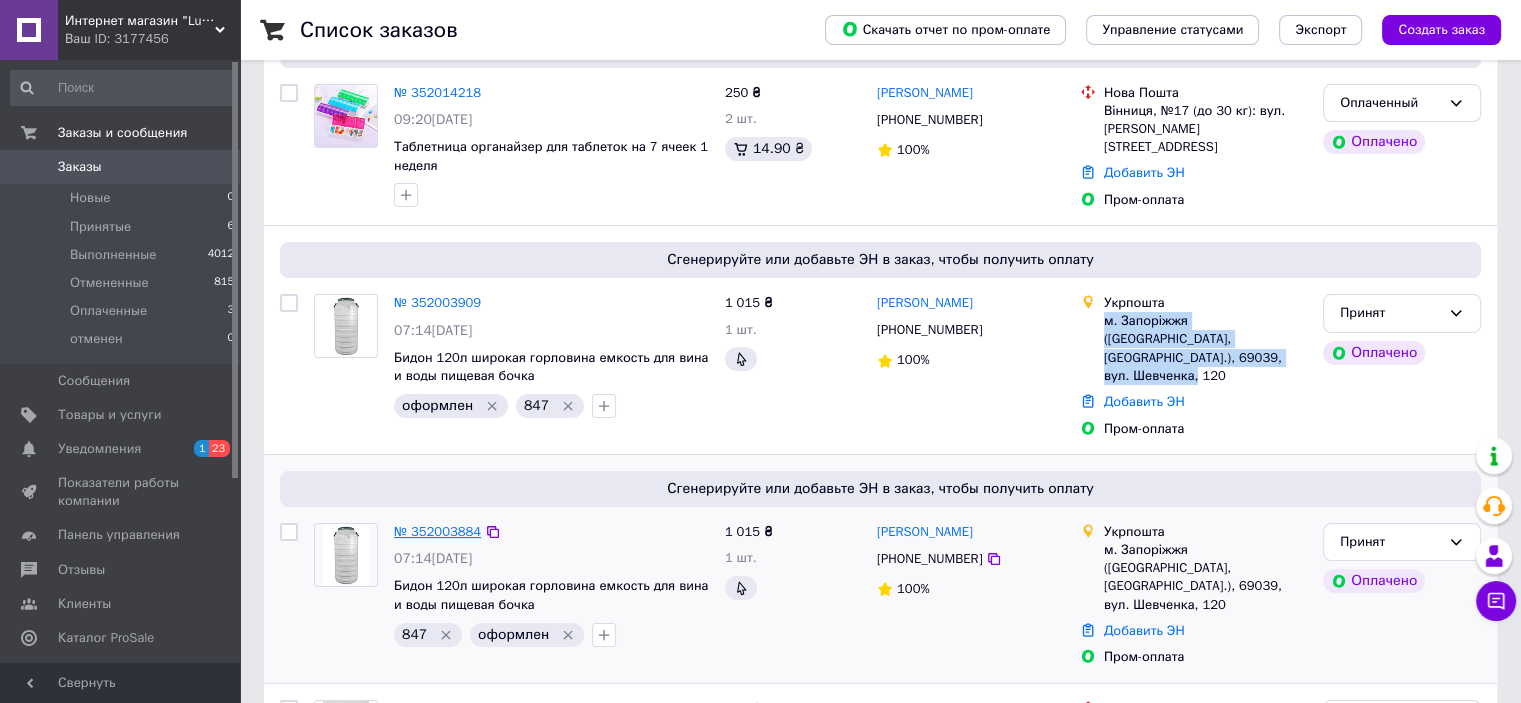 click on "№ 352003884" at bounding box center [437, 531] 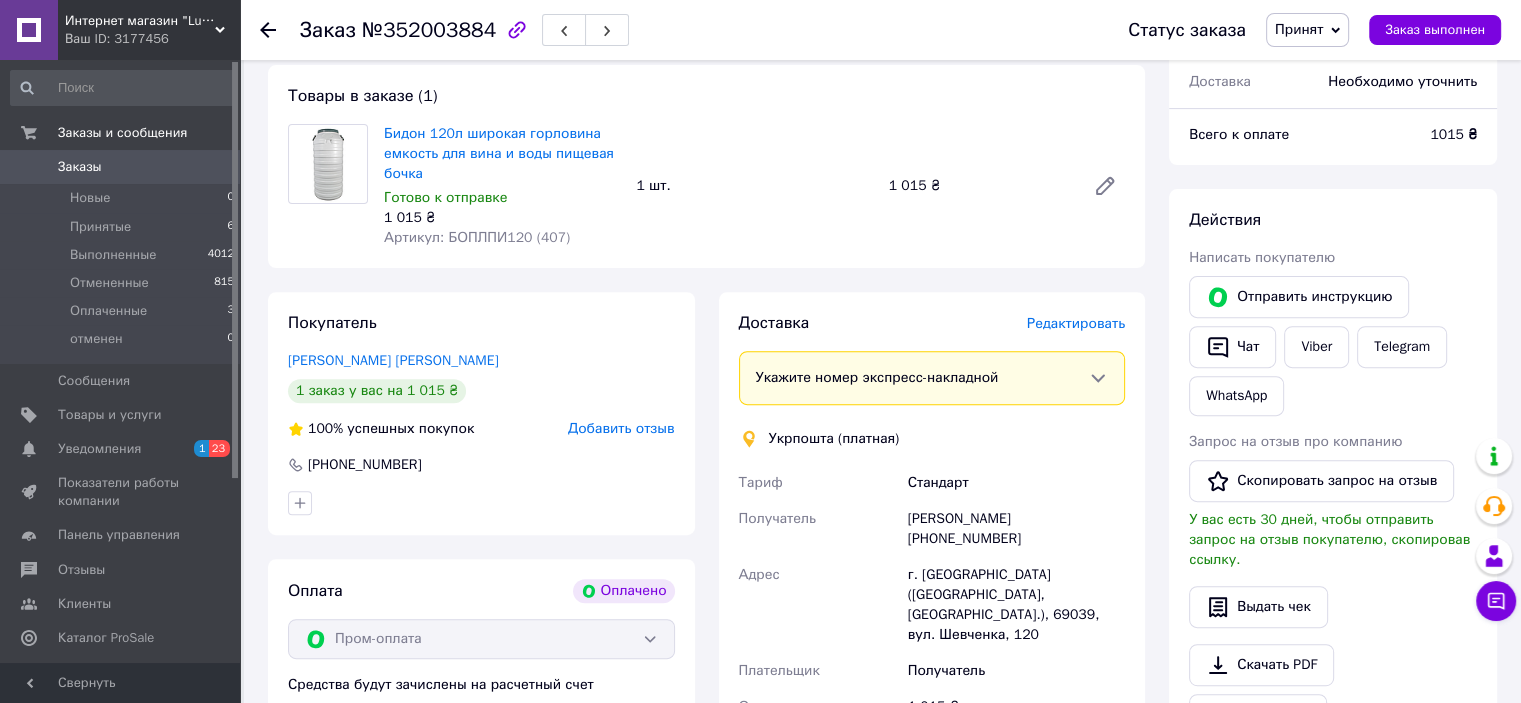 scroll, scrollTop: 700, scrollLeft: 0, axis: vertical 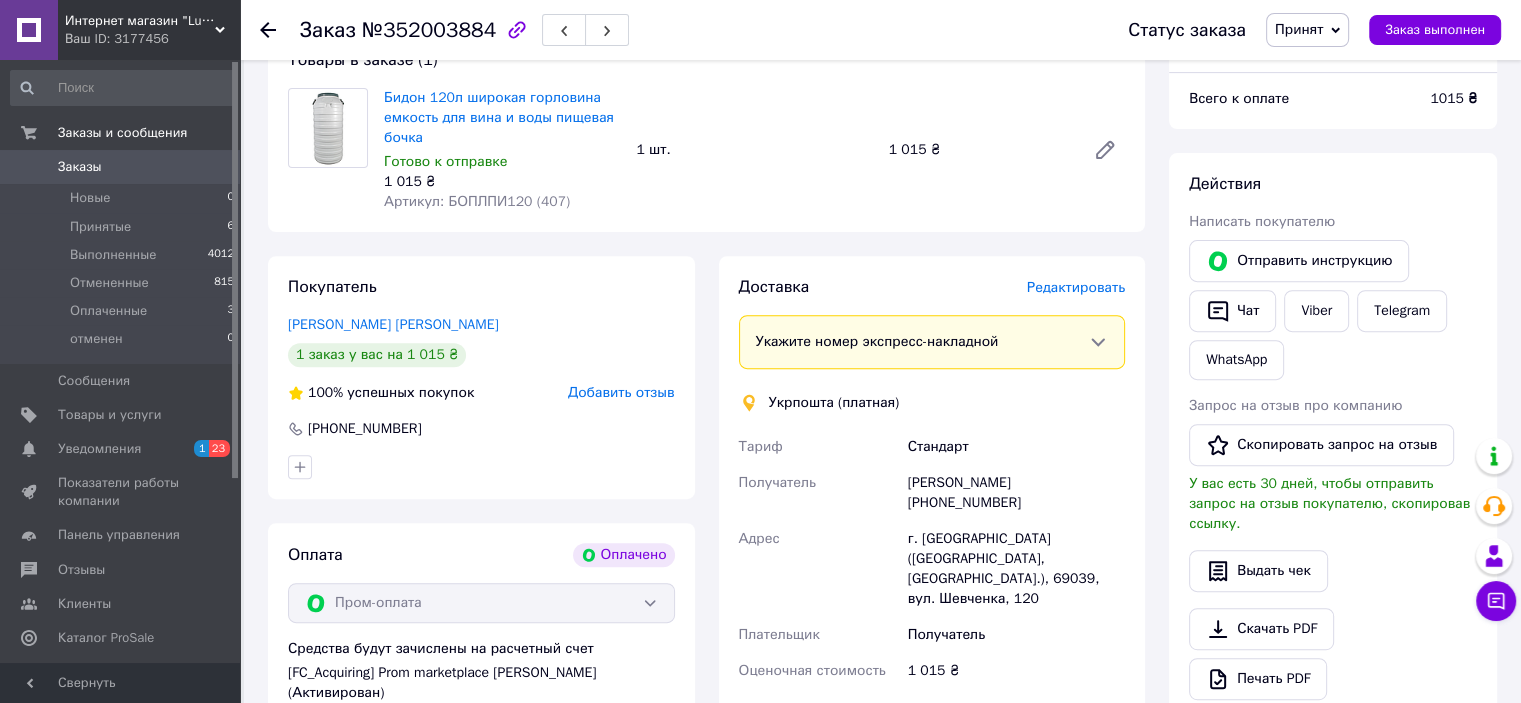 click on "Заказы" at bounding box center (121, 167) 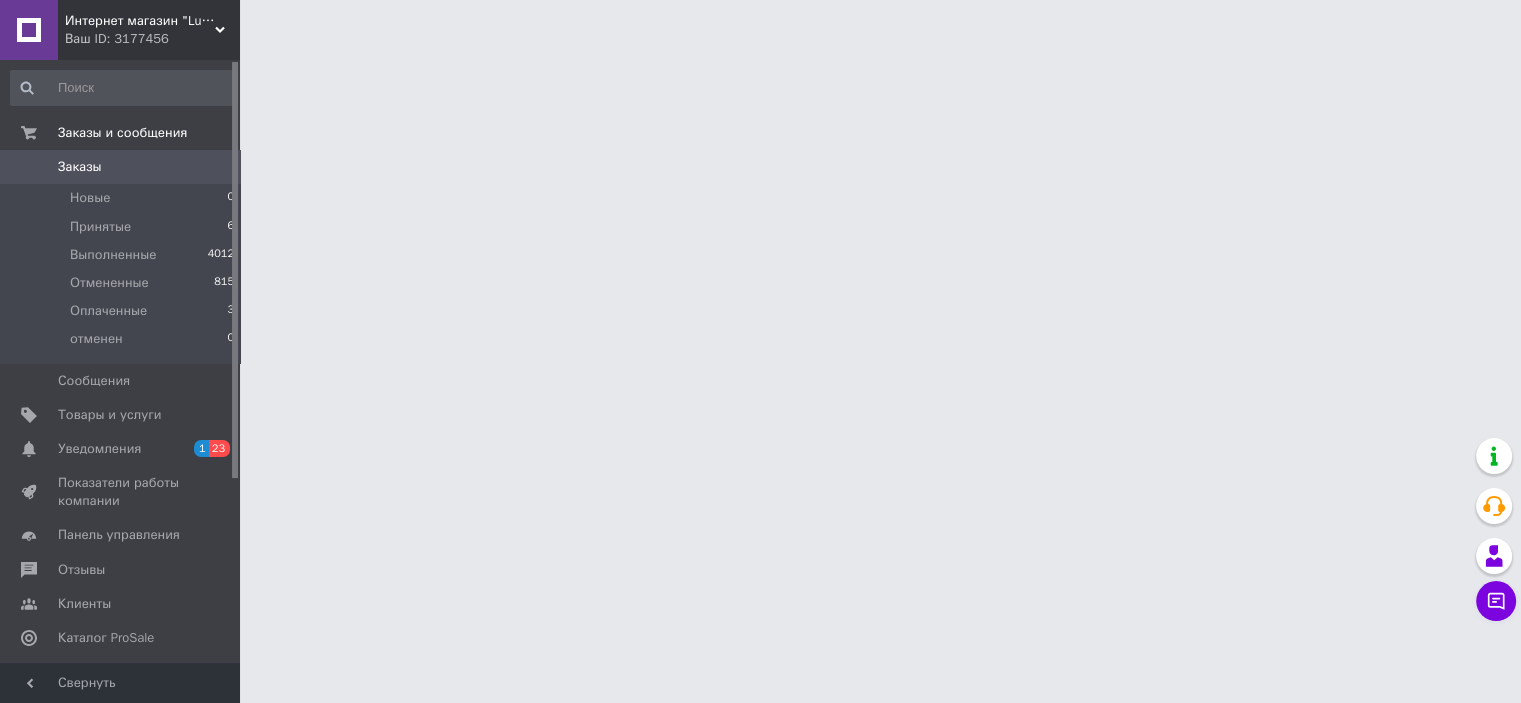 scroll, scrollTop: 0, scrollLeft: 0, axis: both 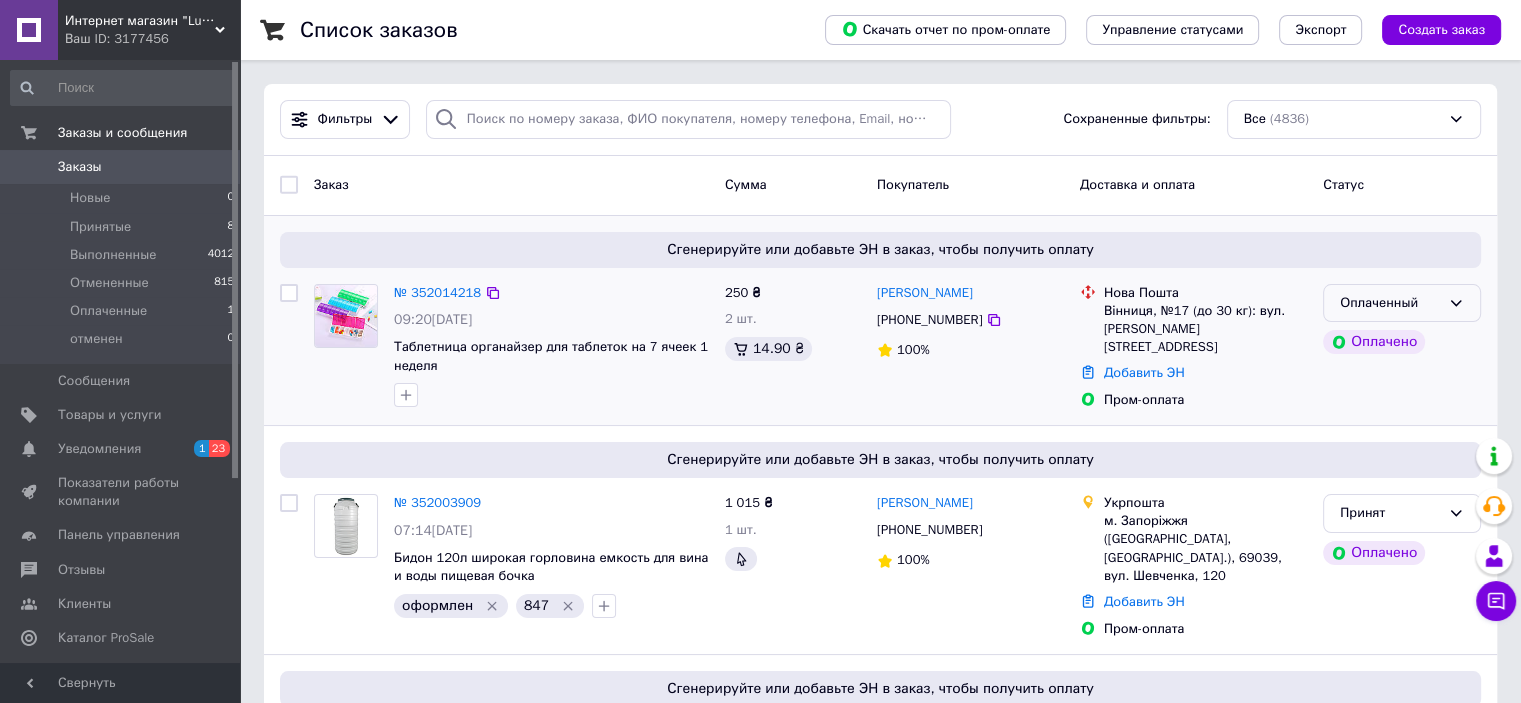 click on "Оплаченный" at bounding box center [1390, 303] 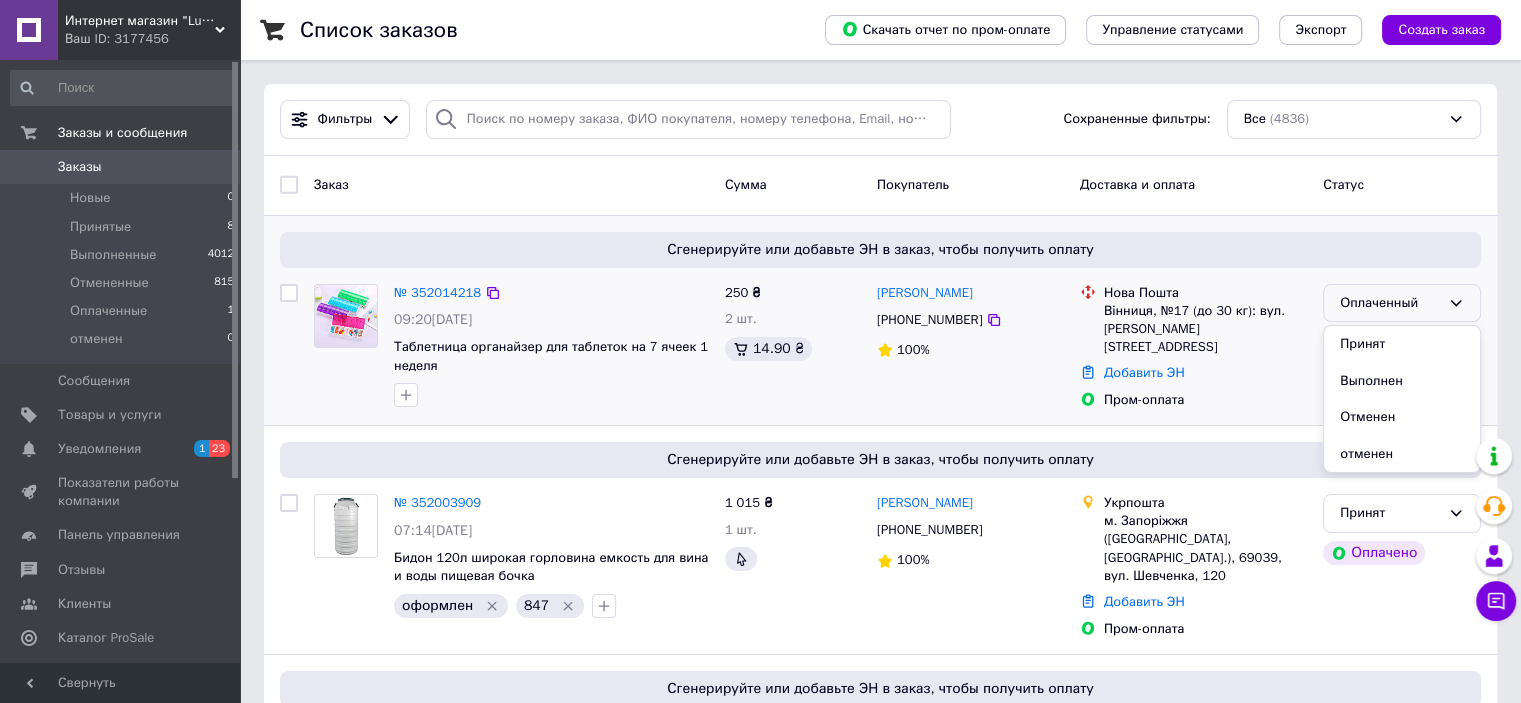 drag, startPoint x: 1428, startPoint y: 343, endPoint x: 1056, endPoint y: 413, distance: 378.52872 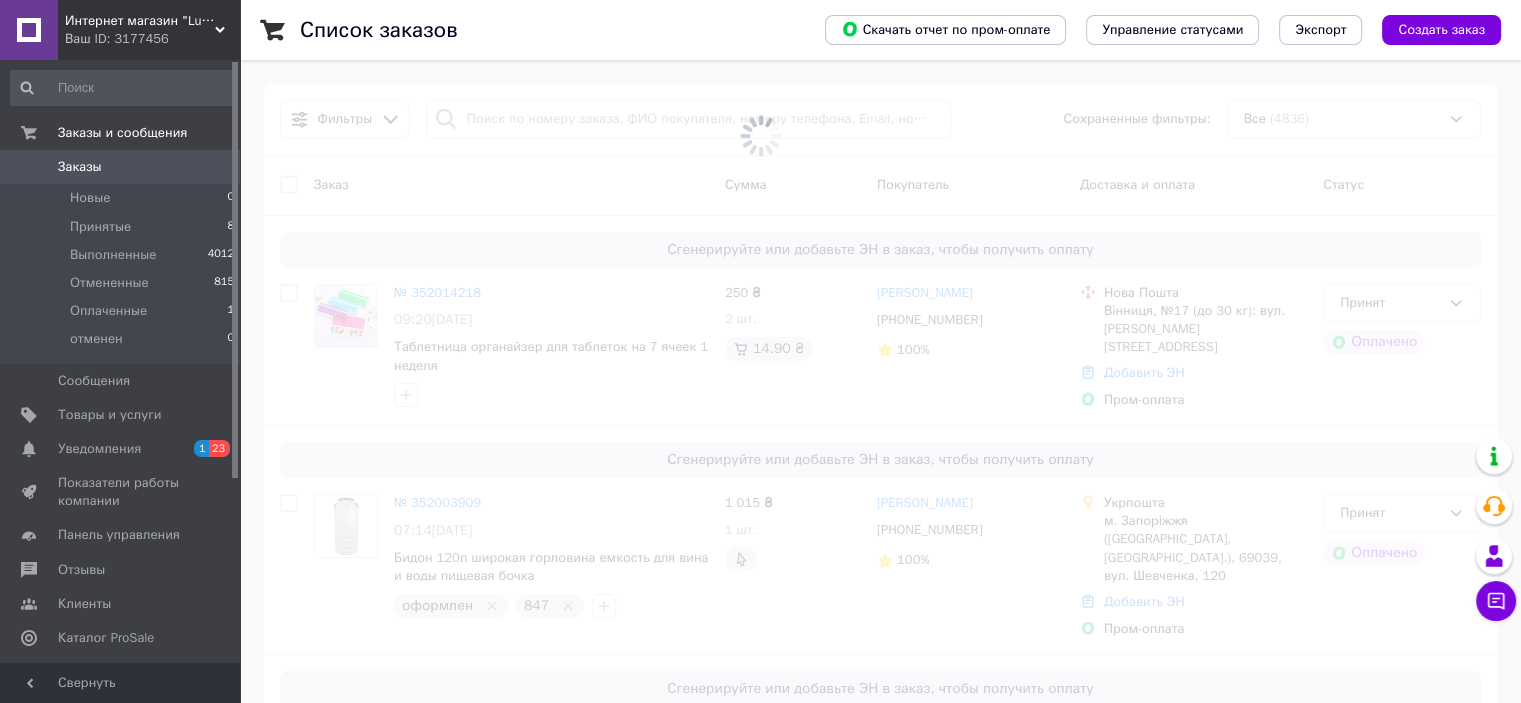 click at bounding box center [760, 351] 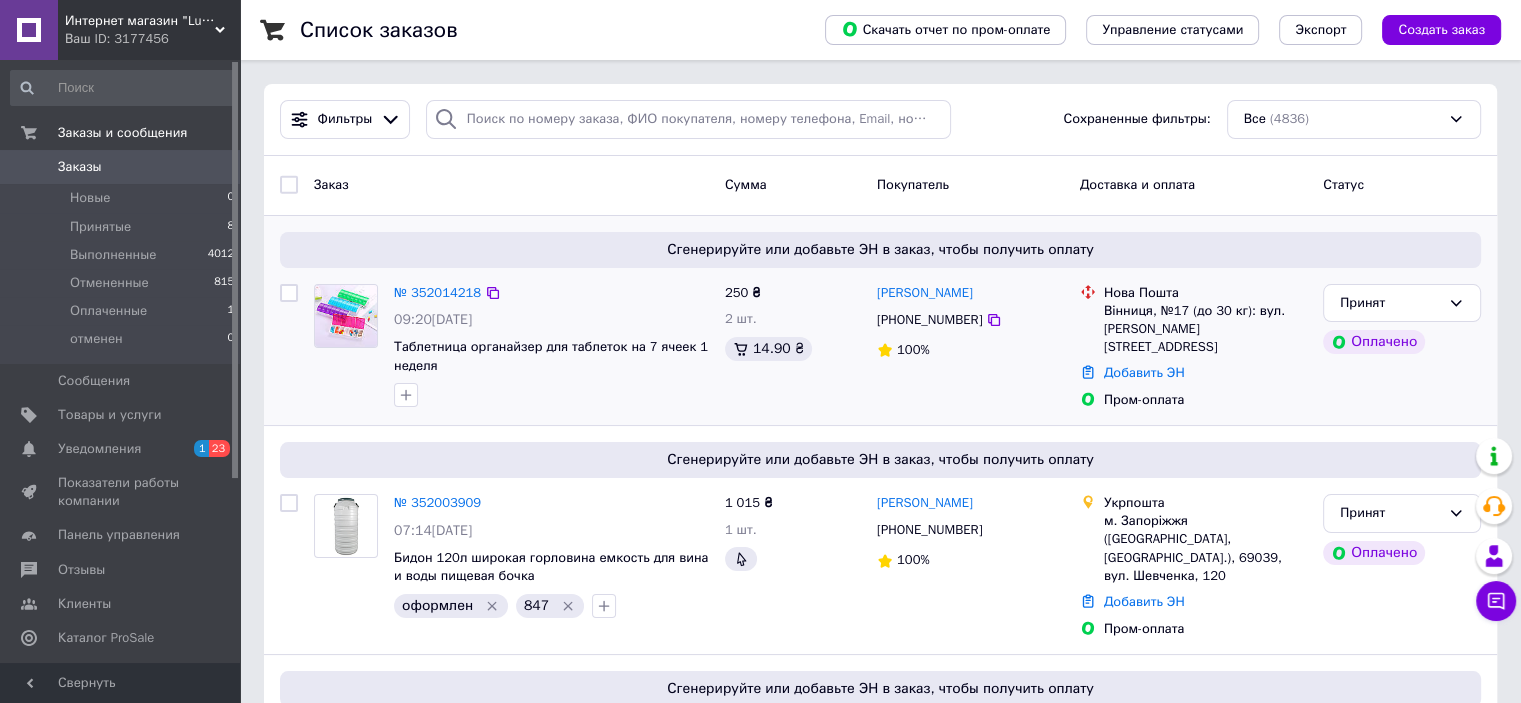 click 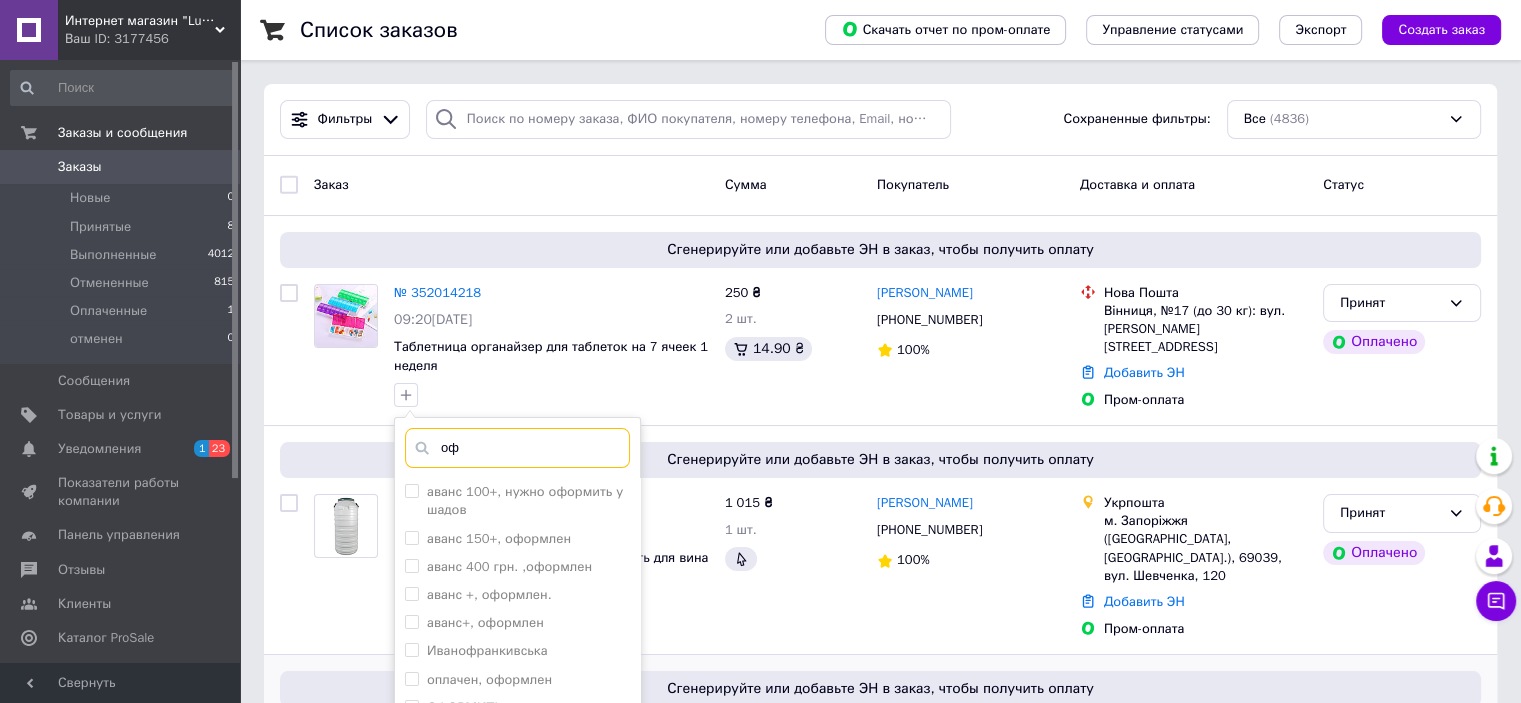 scroll, scrollTop: 200, scrollLeft: 0, axis: vertical 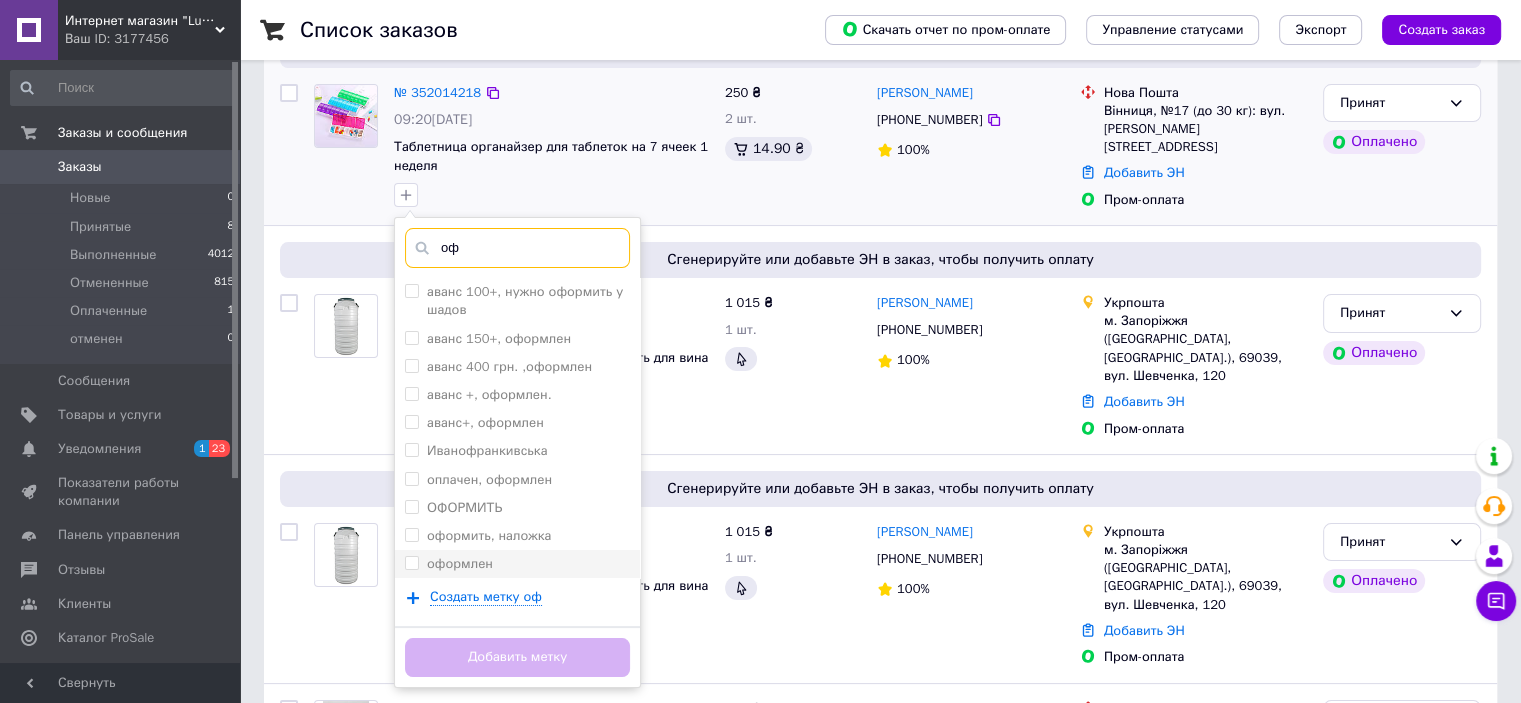 type on "оф" 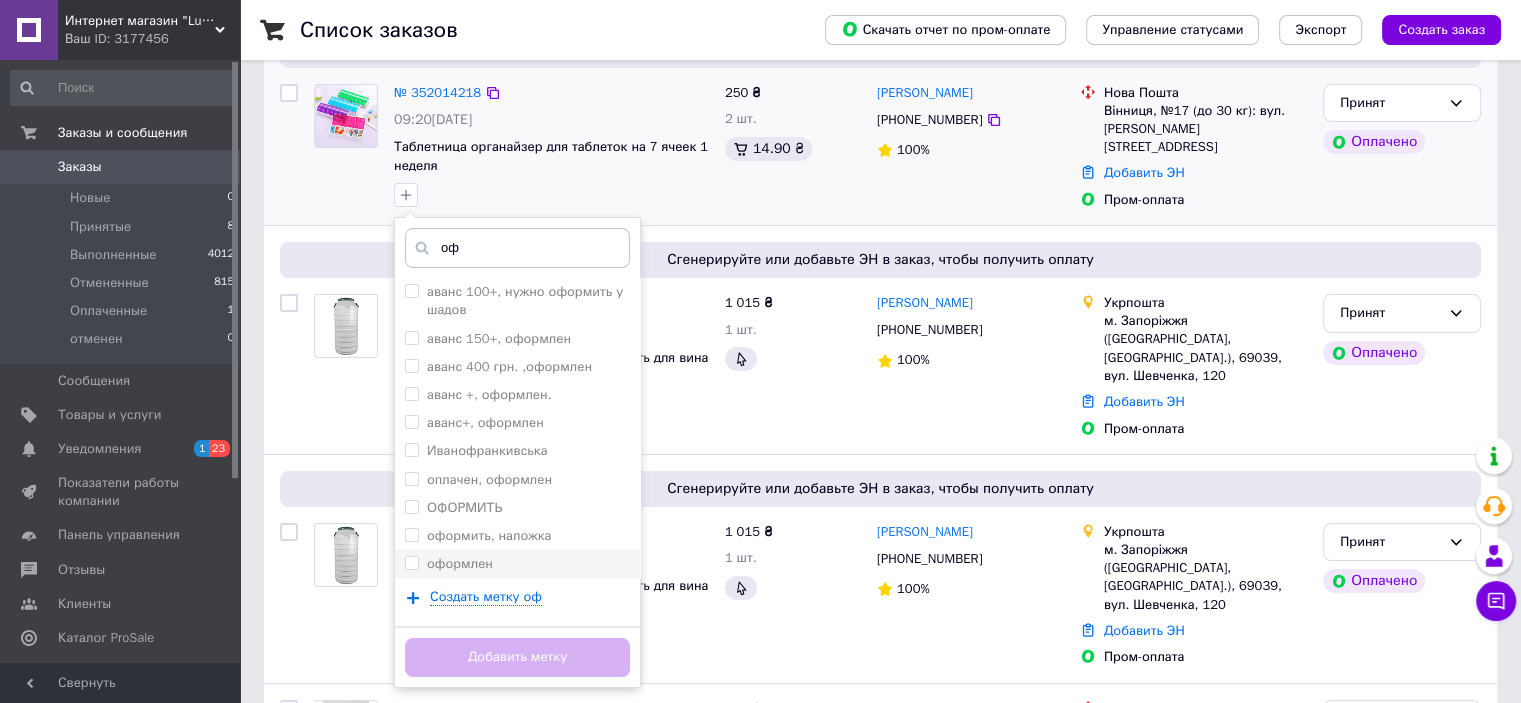 click on "оформлен" at bounding box center (411, 562) 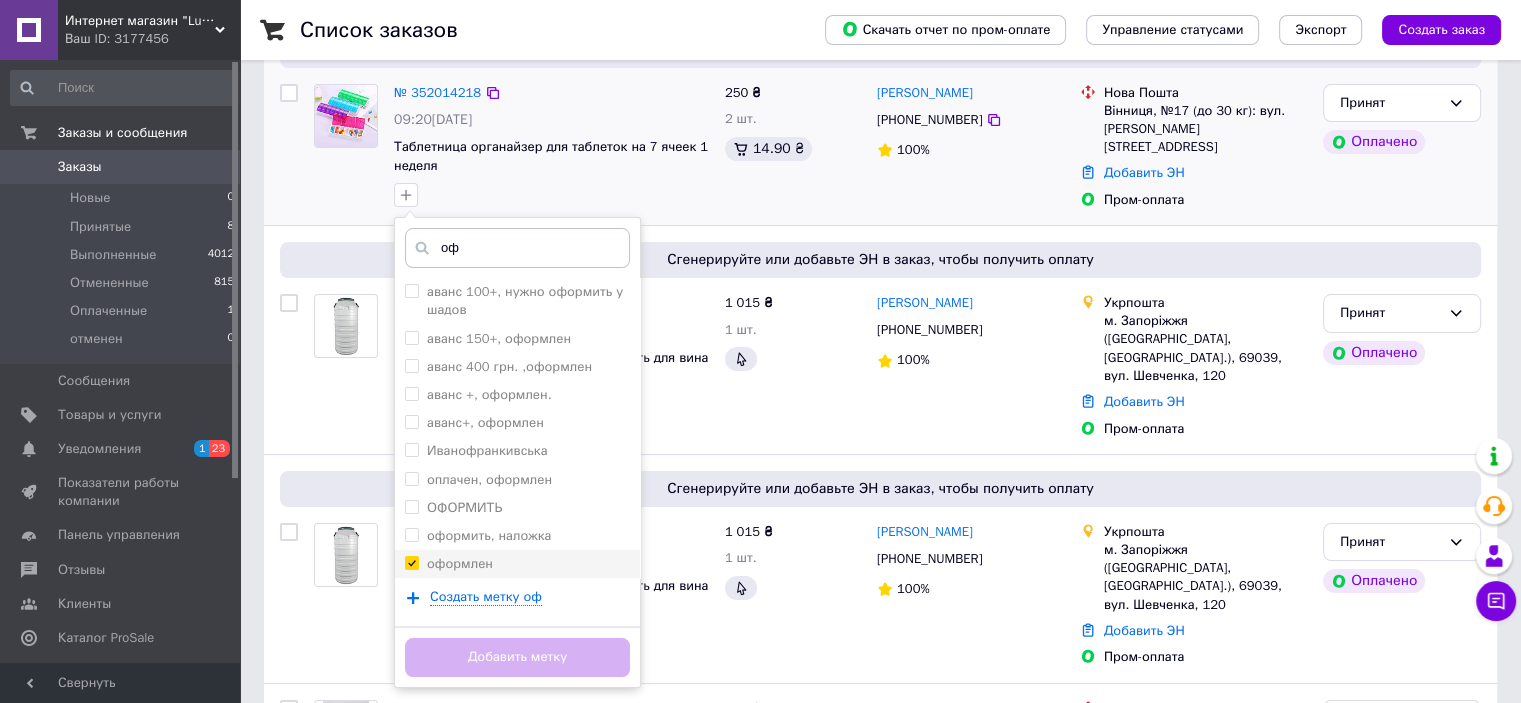 checkbox on "true" 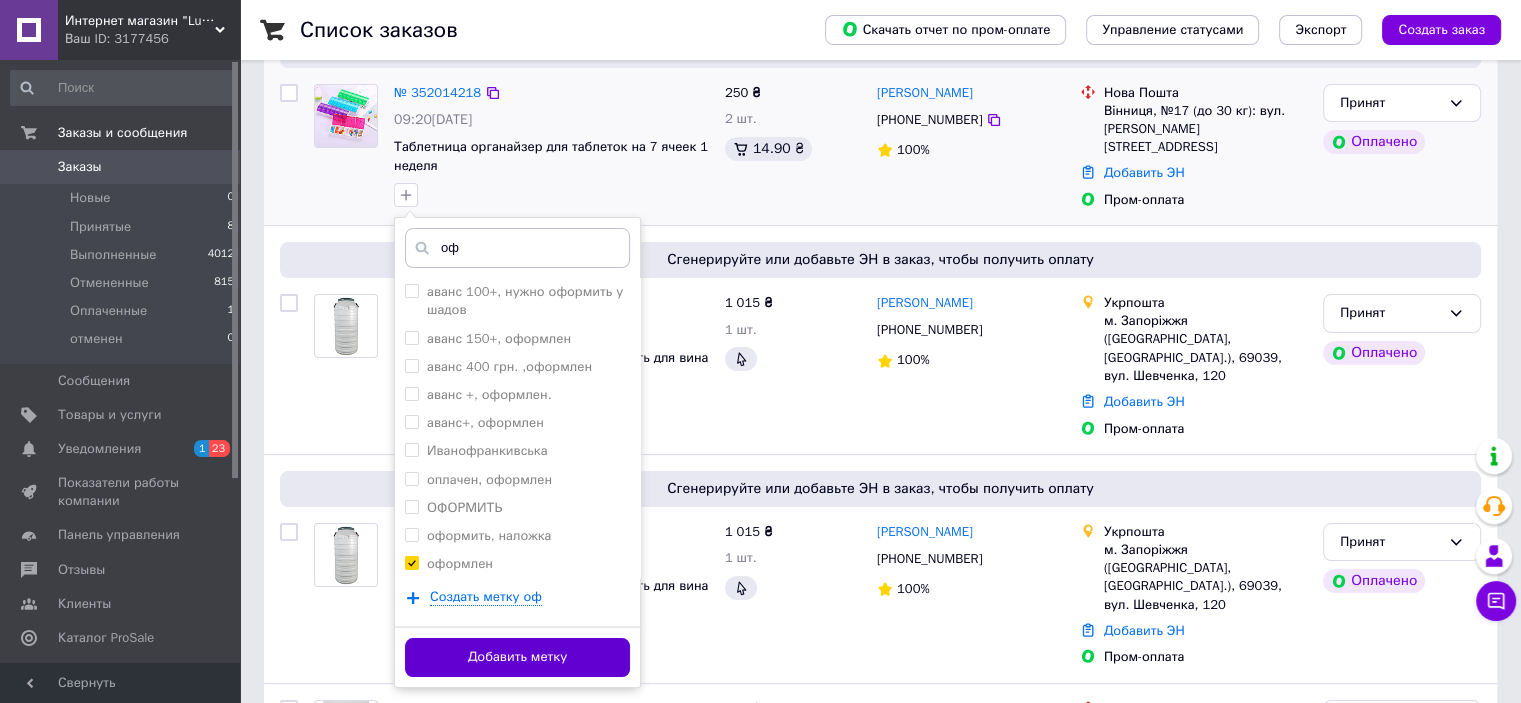 click on "Добавить метку" at bounding box center (517, 657) 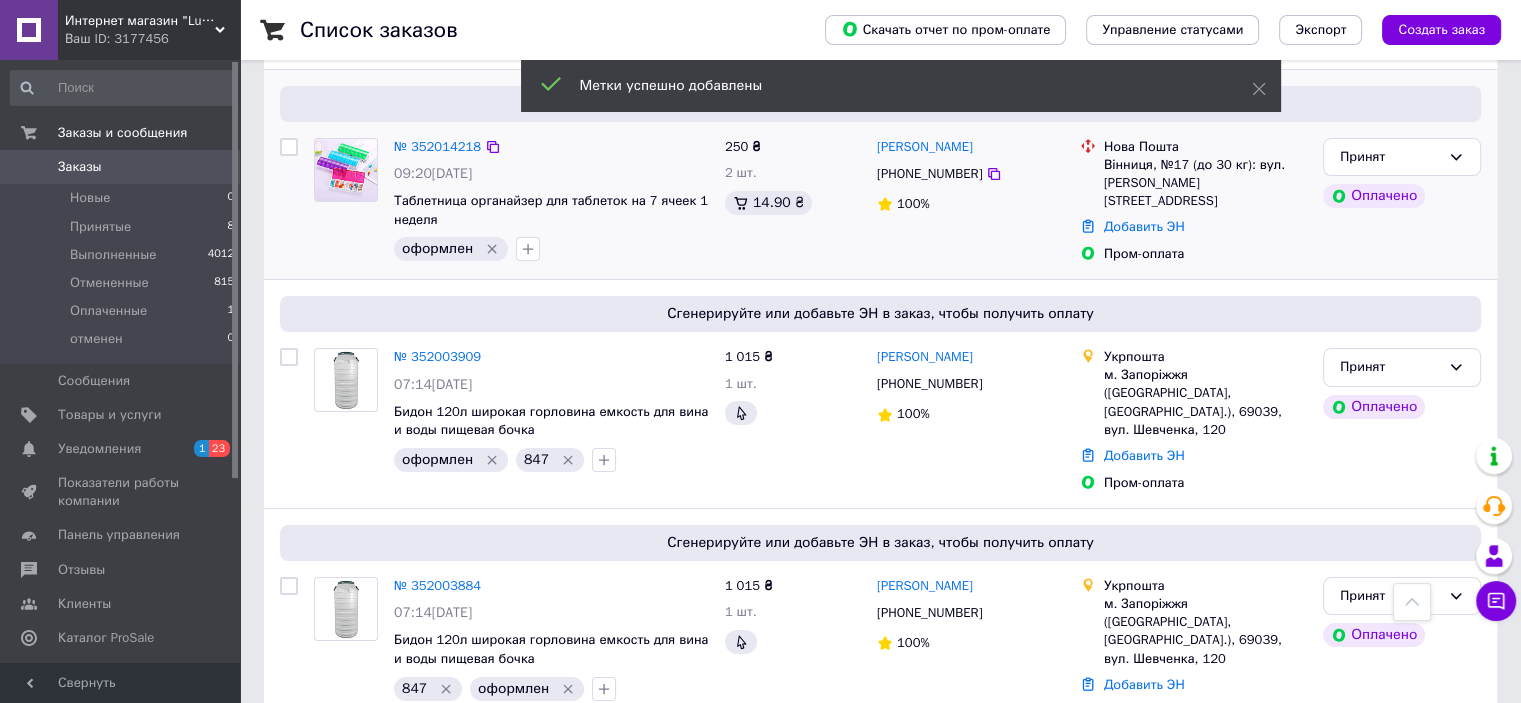 scroll, scrollTop: 0, scrollLeft: 0, axis: both 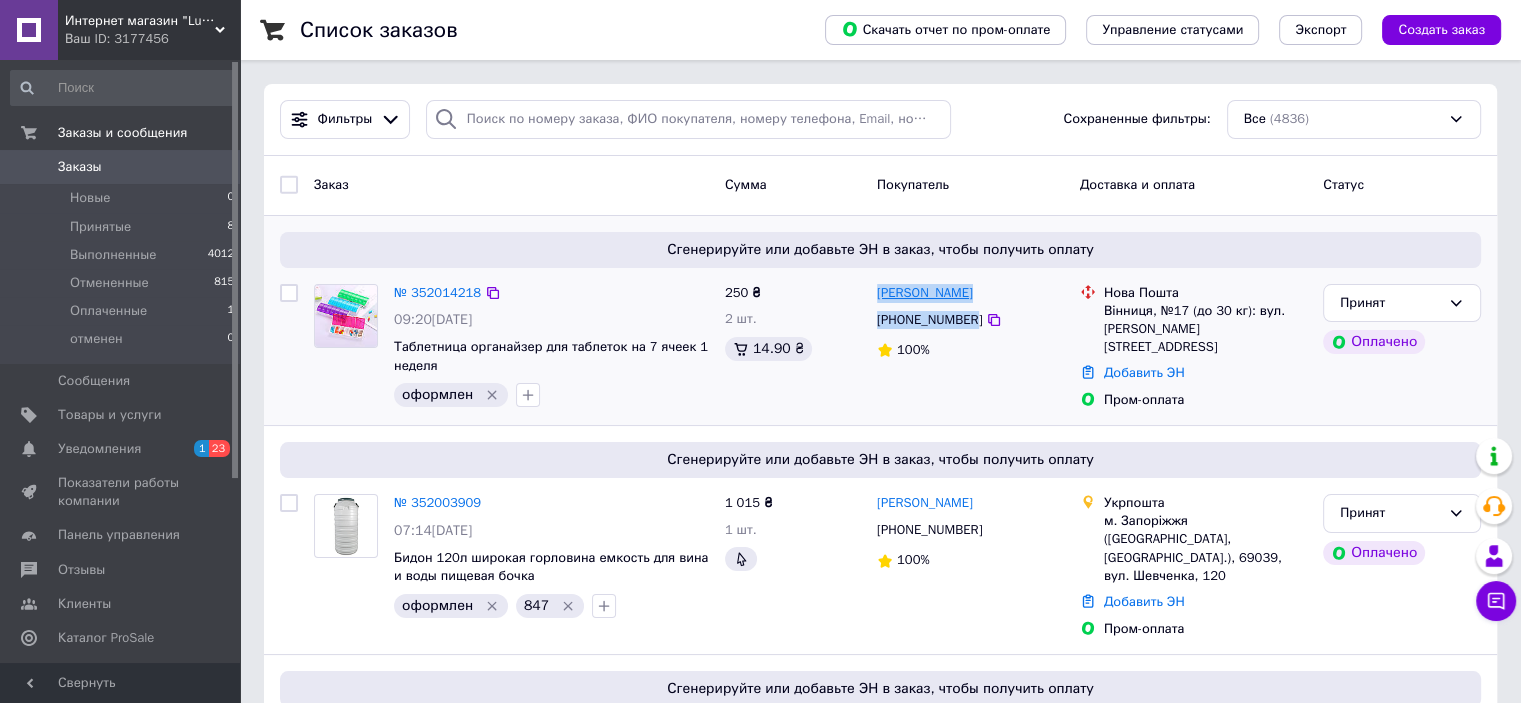 drag, startPoint x: 967, startPoint y: 321, endPoint x: 876, endPoint y: 296, distance: 94.371605 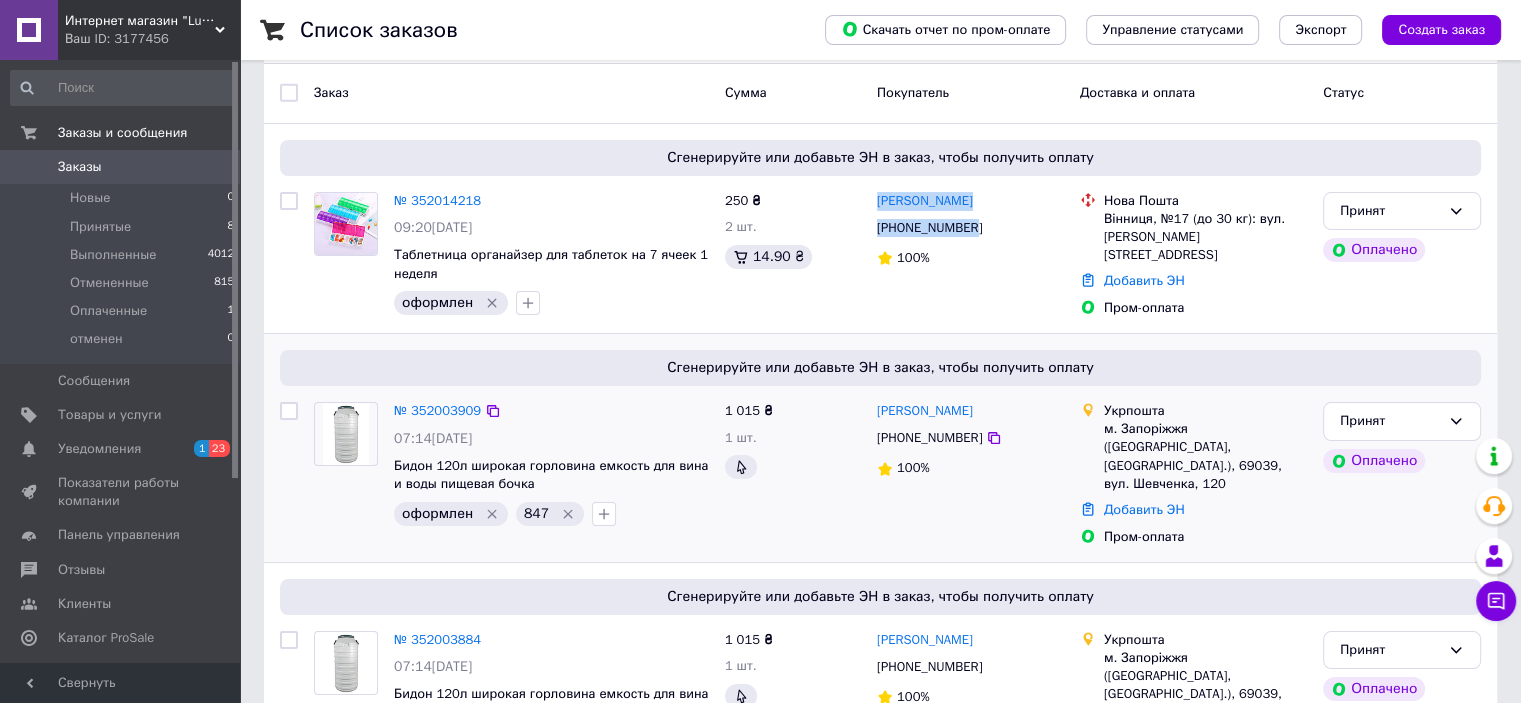 scroll, scrollTop: 0, scrollLeft: 0, axis: both 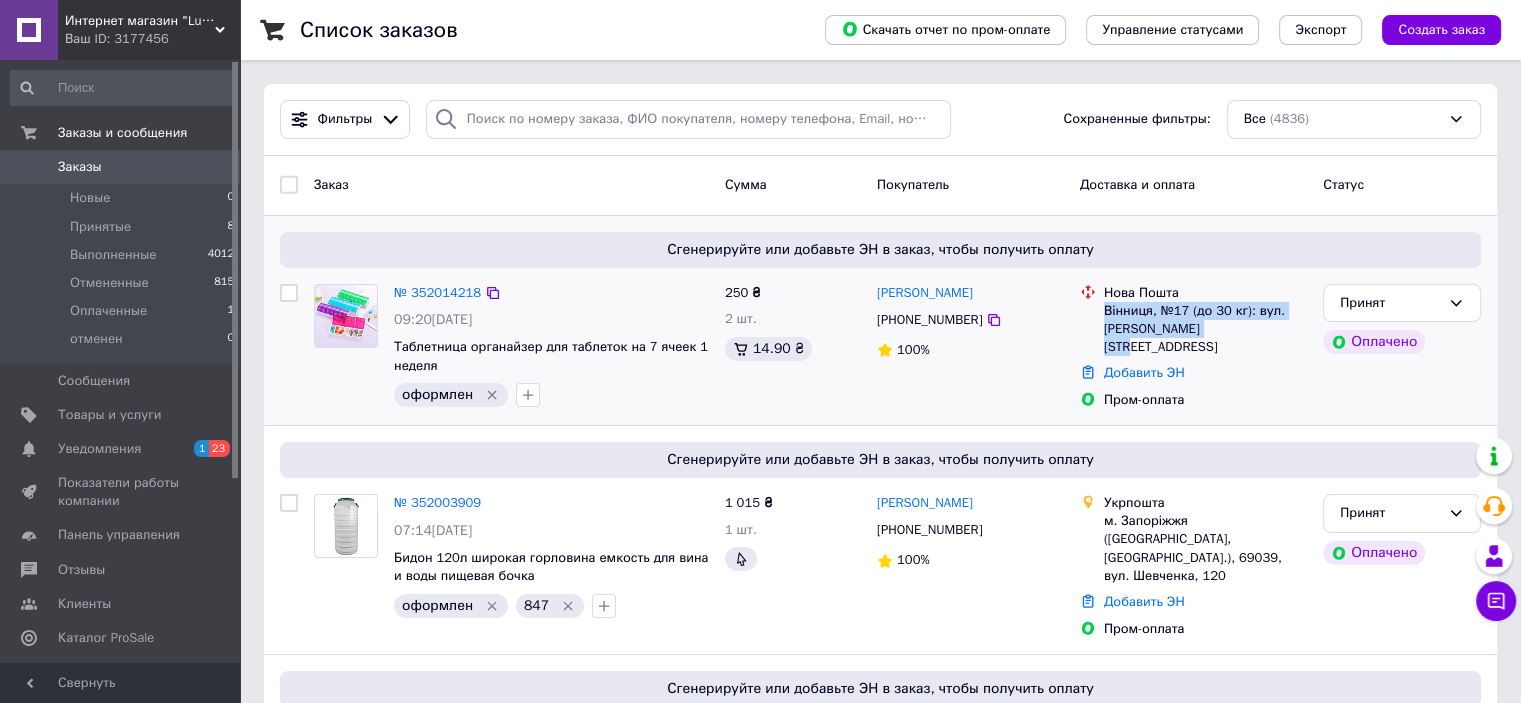drag, startPoint x: 1226, startPoint y: 329, endPoint x: 1100, endPoint y: 314, distance: 126.88972 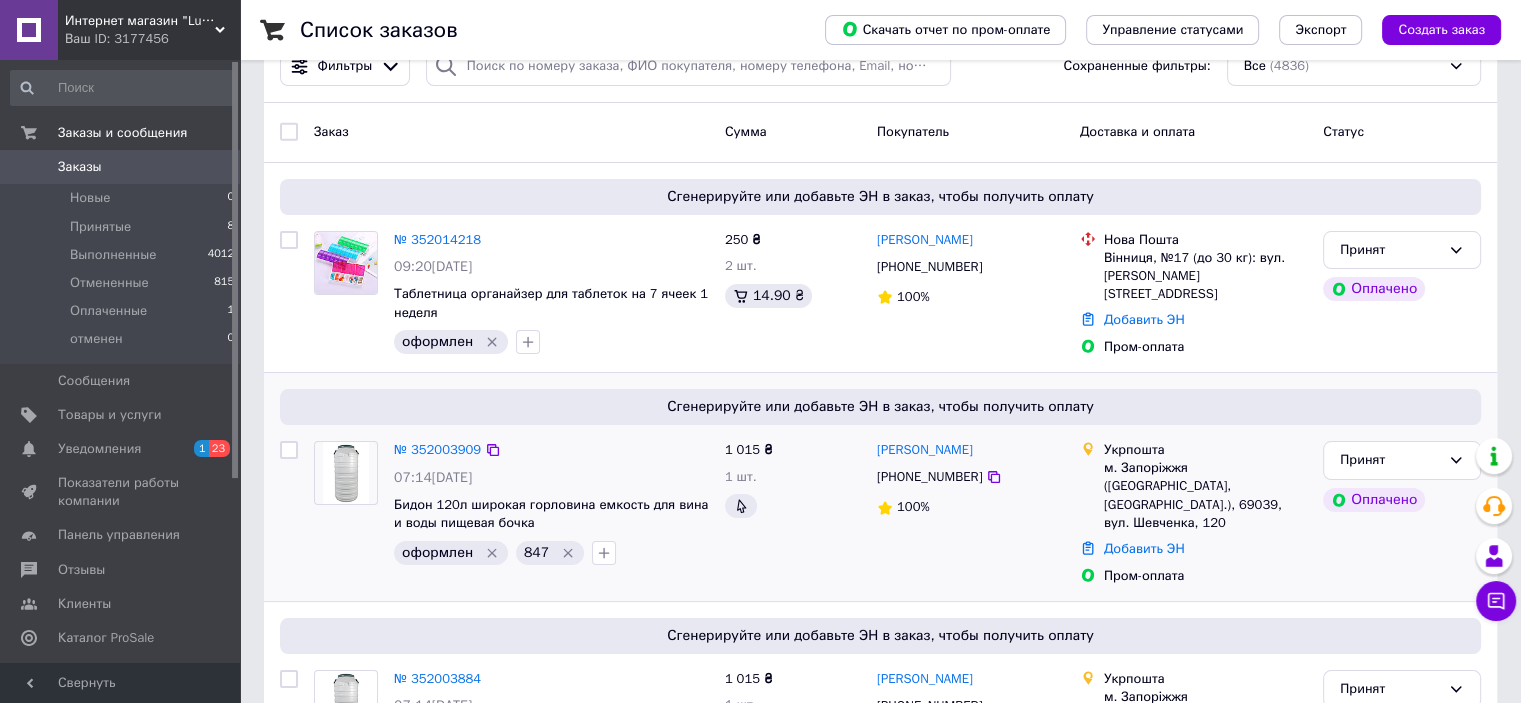 scroll, scrollTop: 100, scrollLeft: 0, axis: vertical 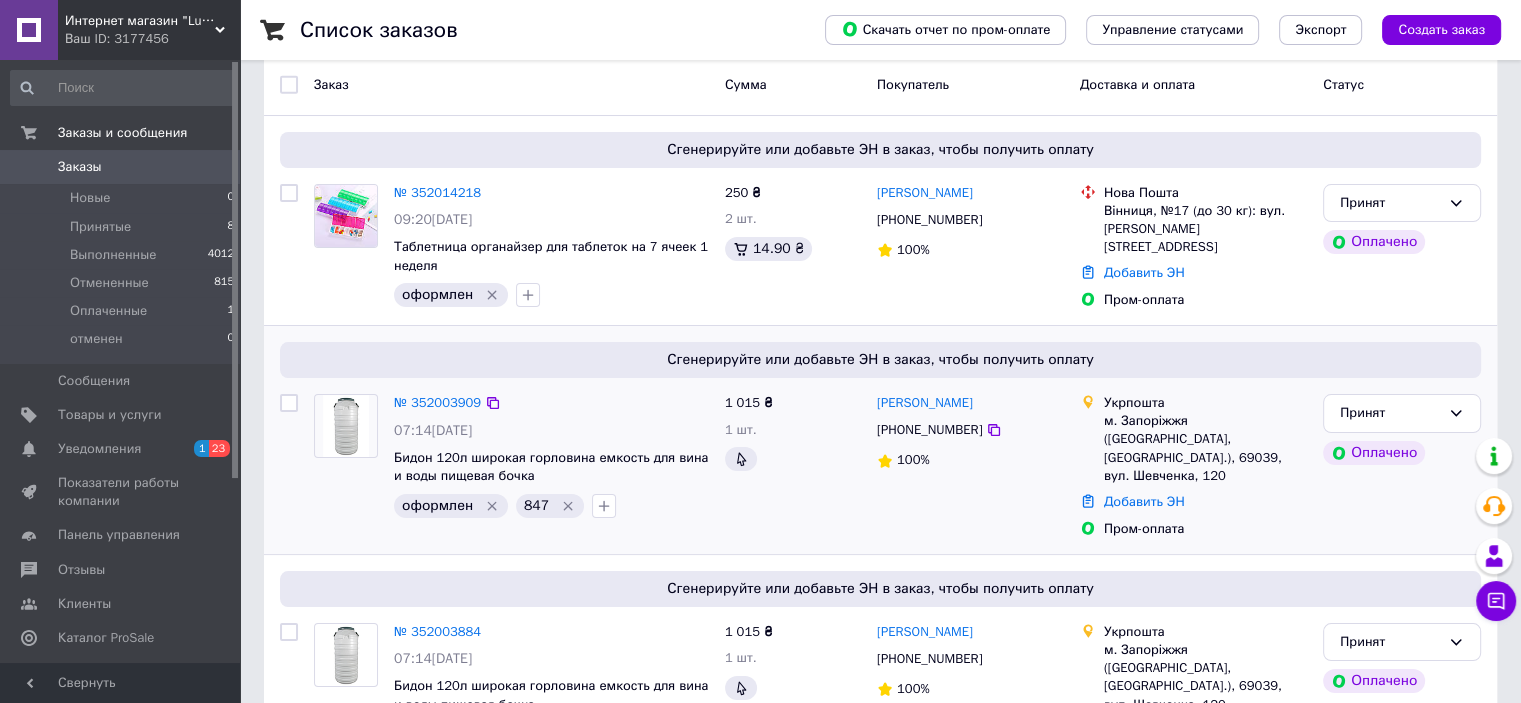 drag, startPoint x: 975, startPoint y: 431, endPoint x: 918, endPoint y: 423, distance: 57.558666 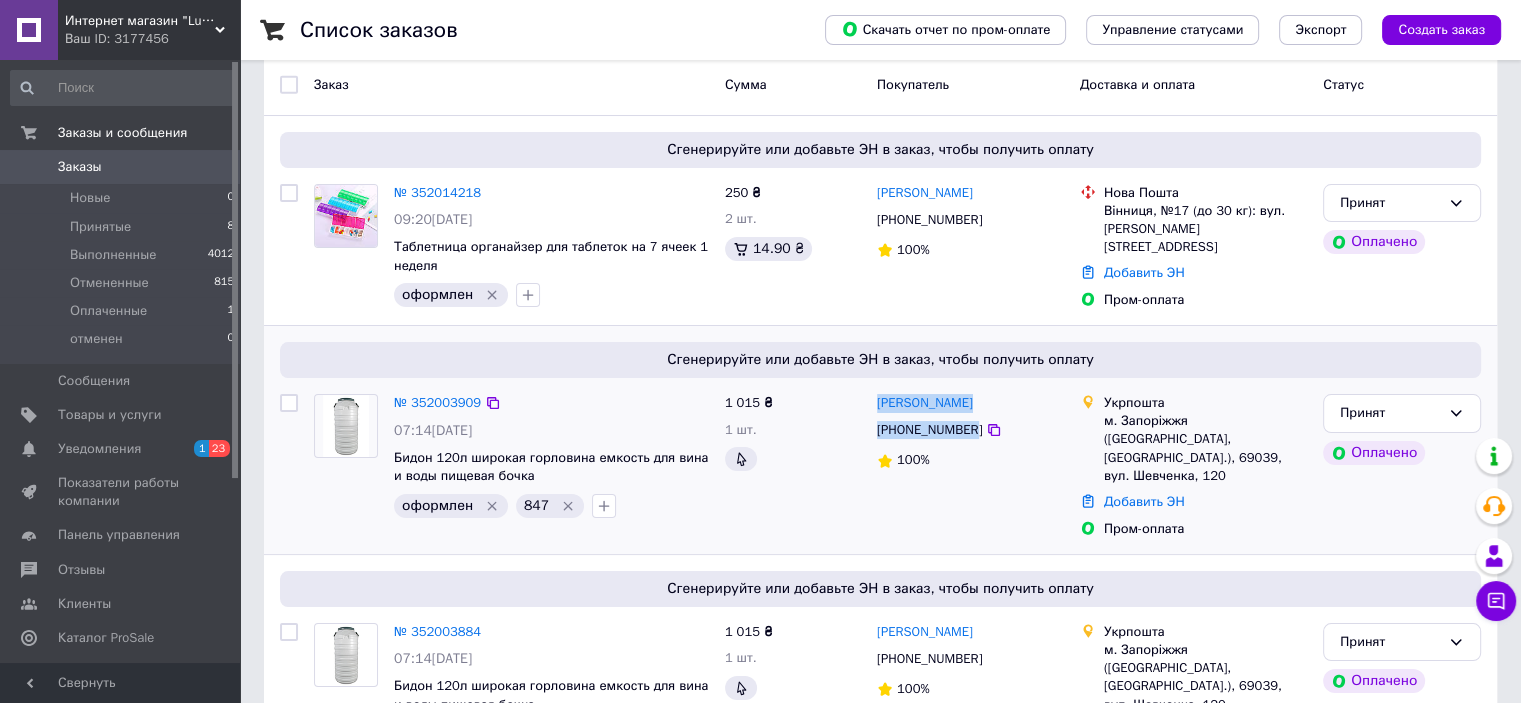 drag, startPoint x: 968, startPoint y: 427, endPoint x: 871, endPoint y: 399, distance: 100.96039 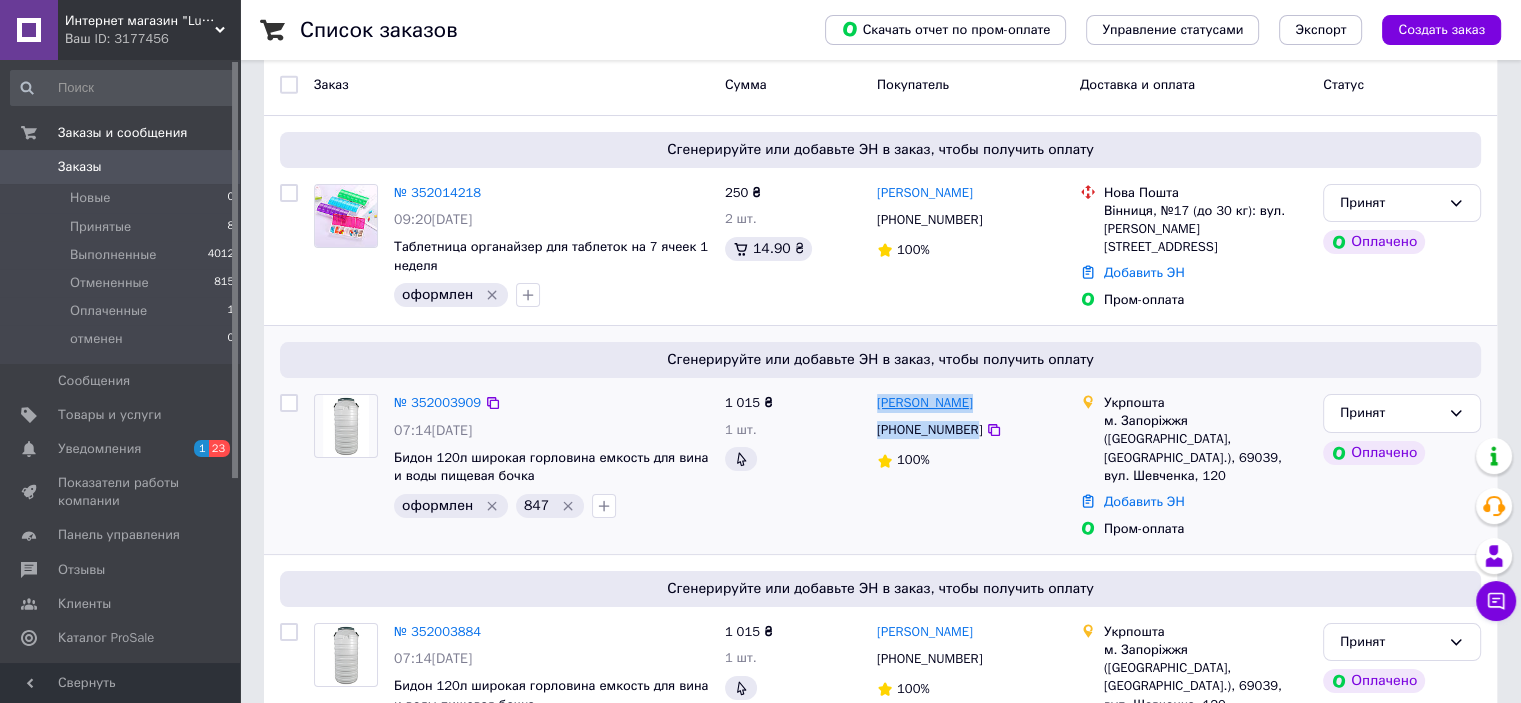copy on "Сергей Хаджалов +380679124543" 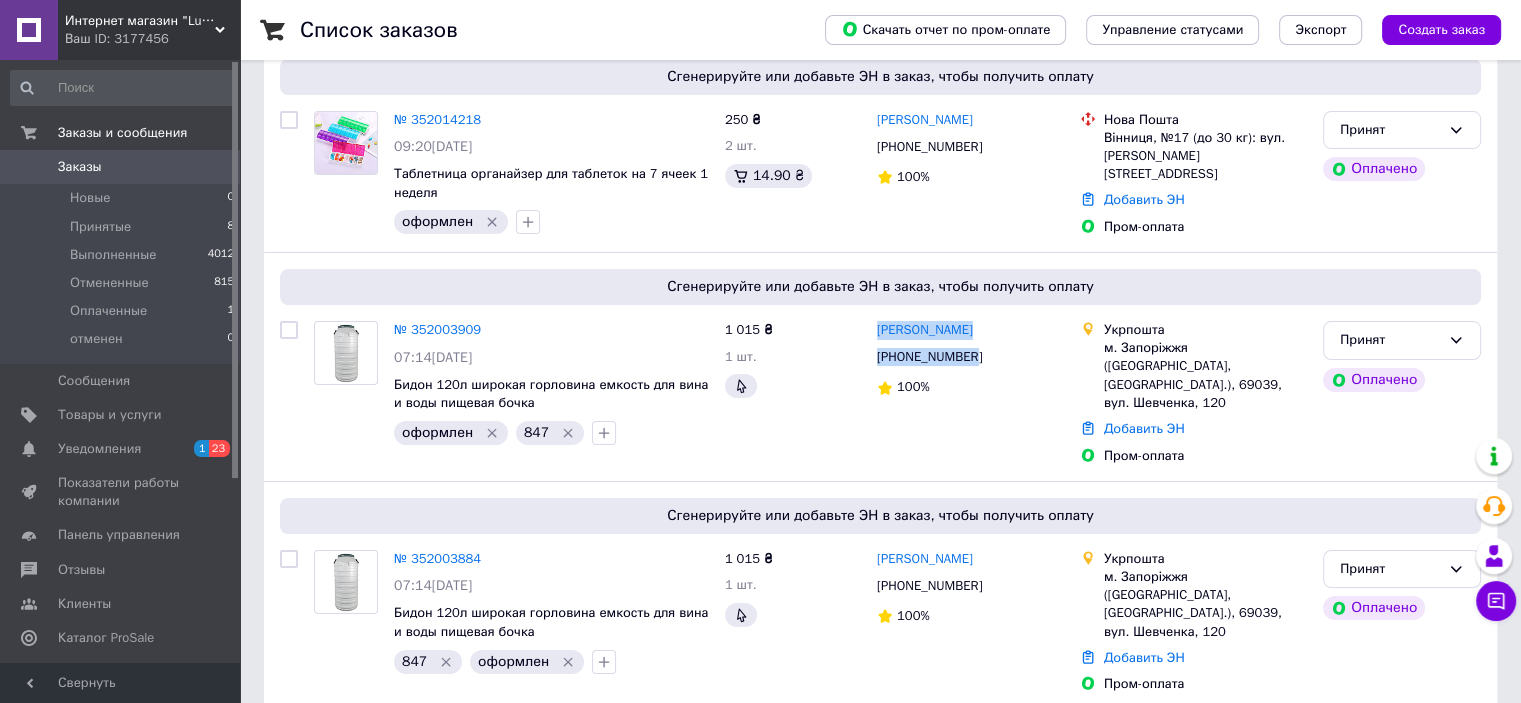 scroll, scrollTop: 300, scrollLeft: 0, axis: vertical 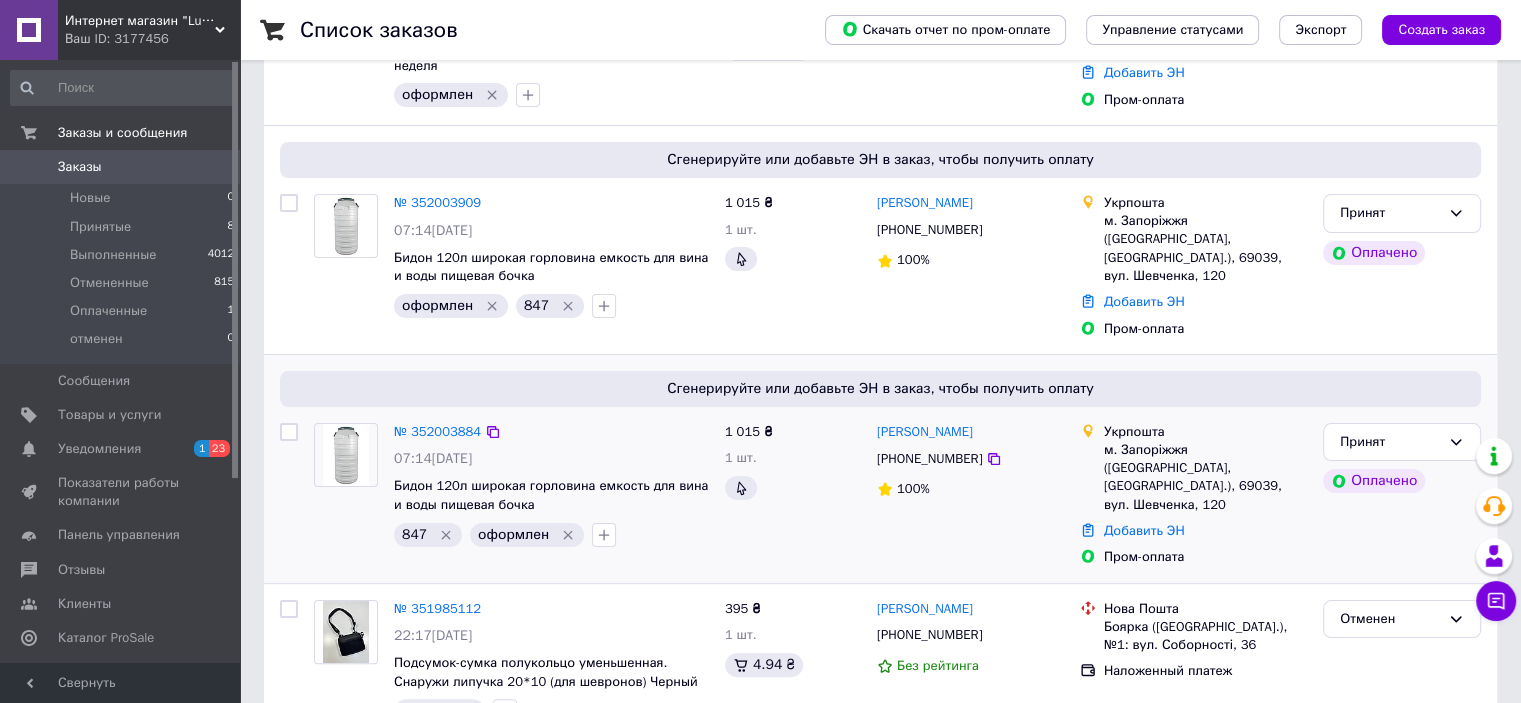 drag, startPoint x: 776, startPoint y: 304, endPoint x: 827, endPoint y: 363, distance: 77.987175 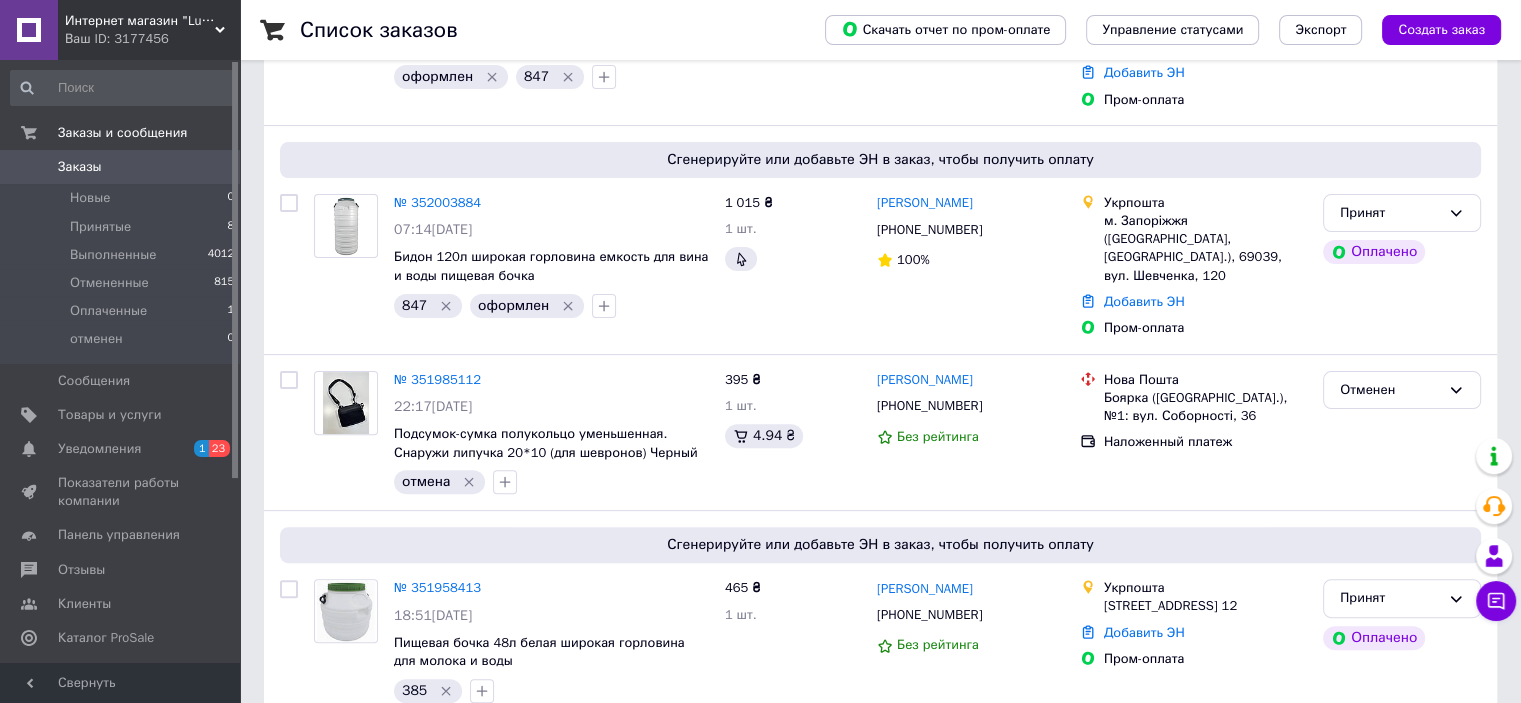 scroll, scrollTop: 700, scrollLeft: 0, axis: vertical 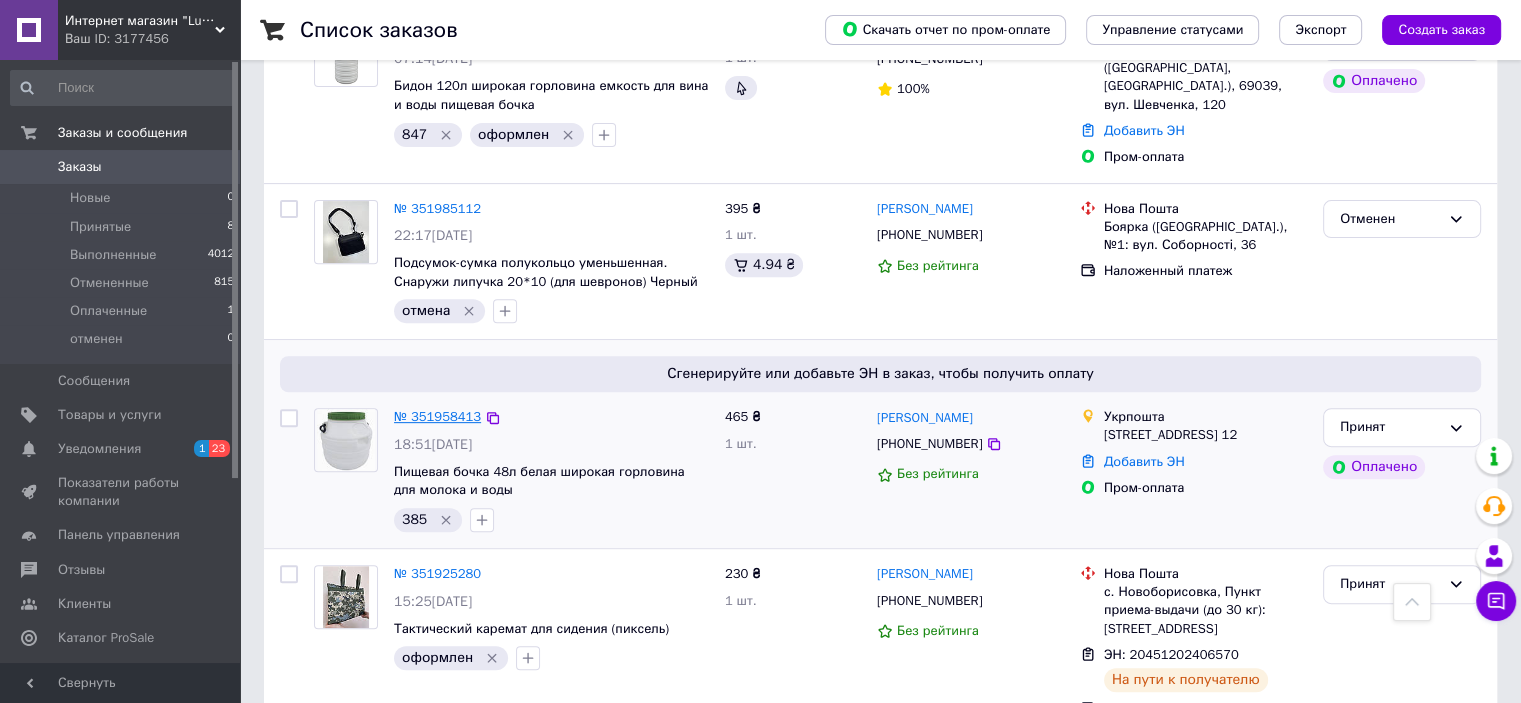 click on "№ 351958413" at bounding box center (437, 416) 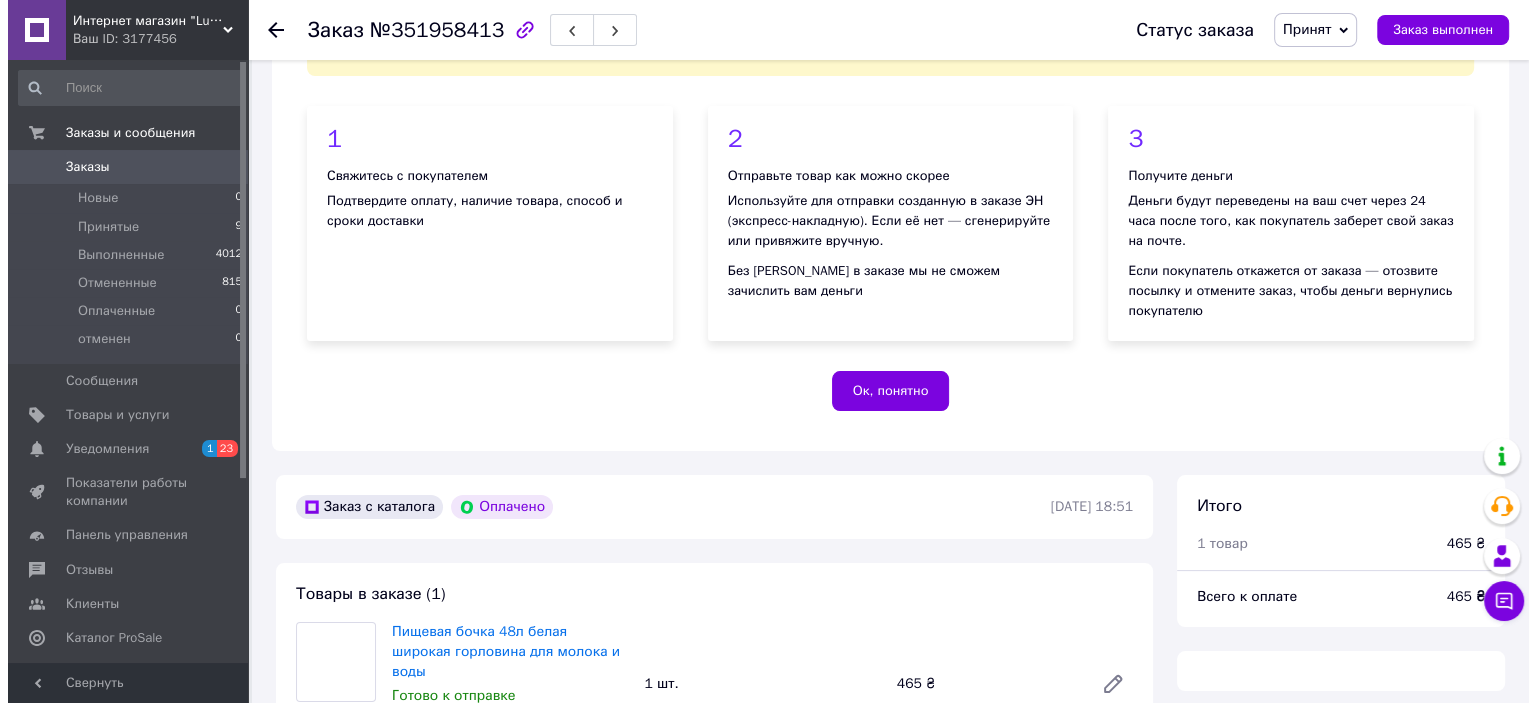 scroll, scrollTop: 700, scrollLeft: 0, axis: vertical 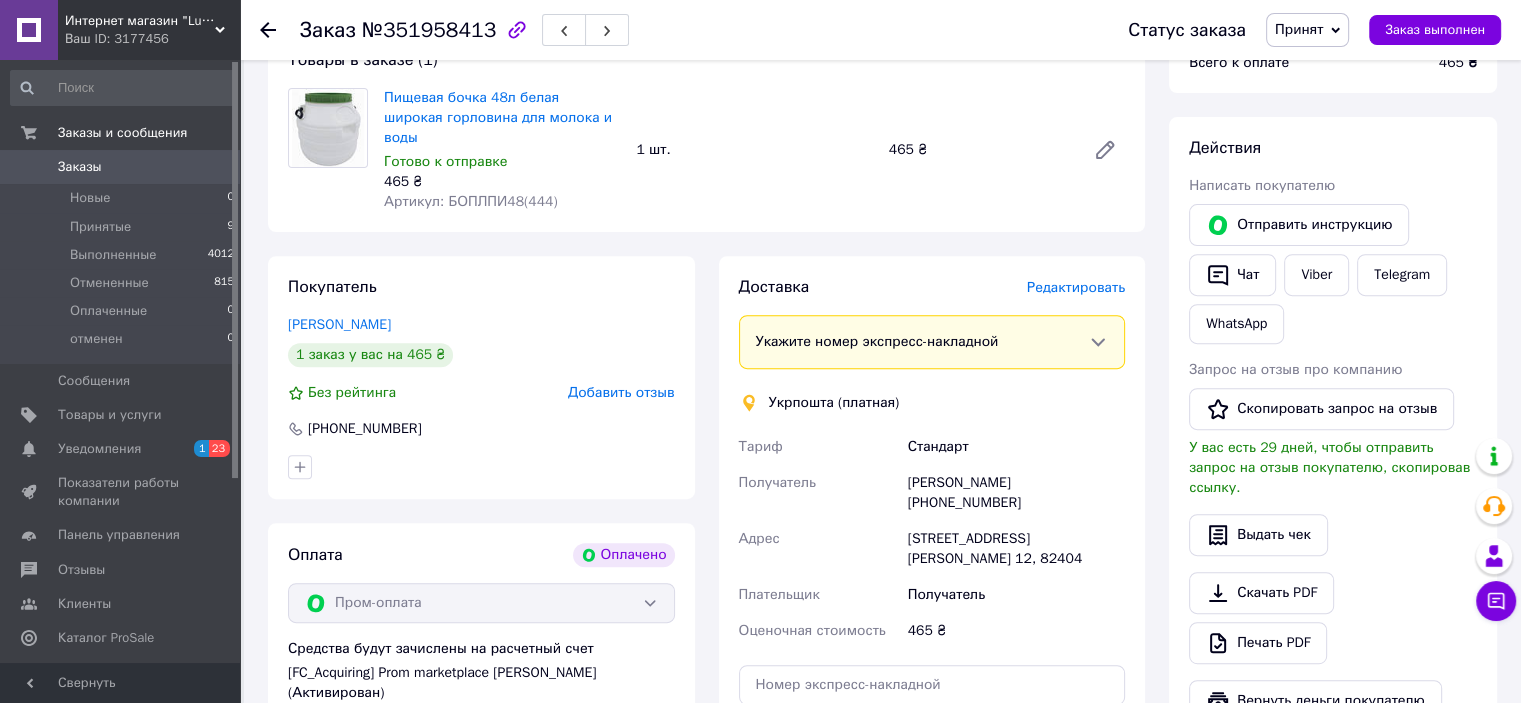 click on "Редактировать" at bounding box center [1076, 287] 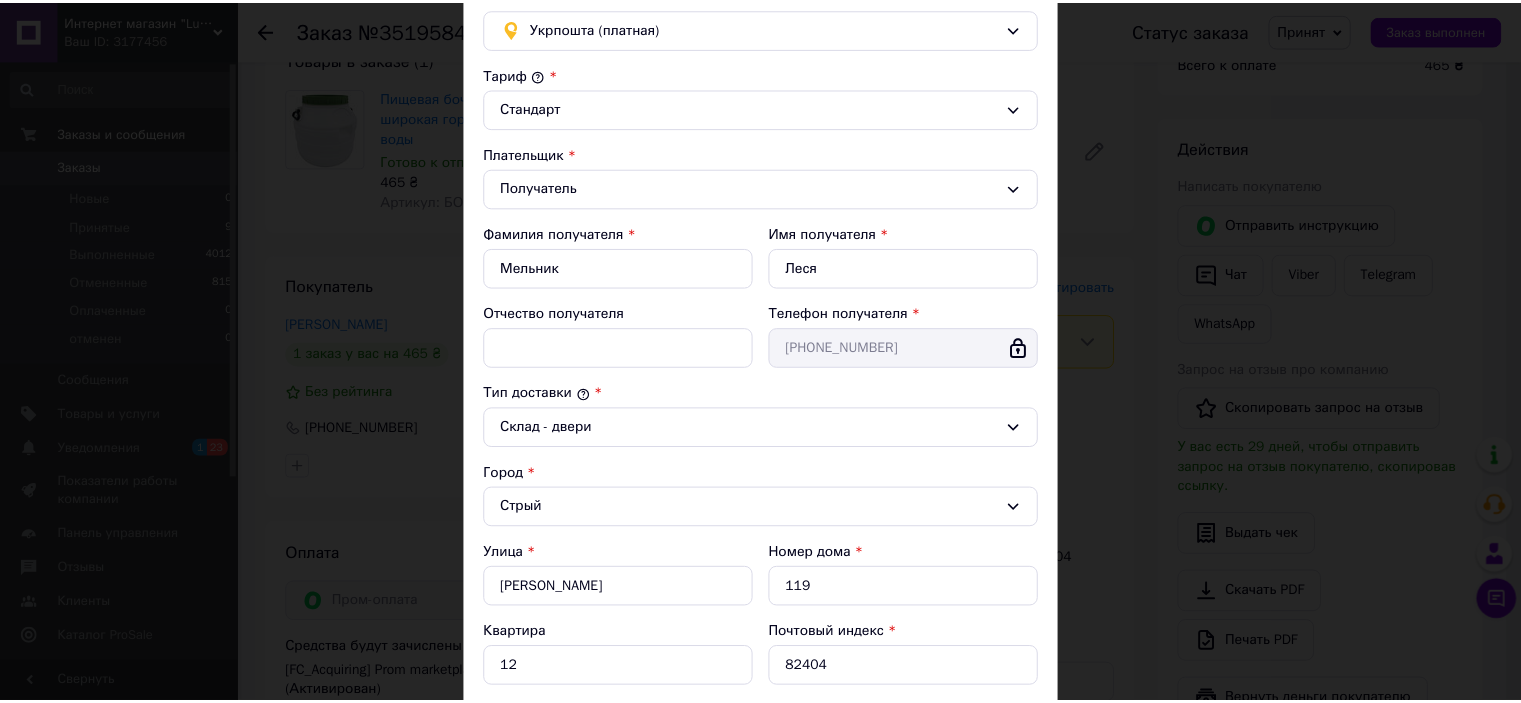scroll, scrollTop: 400, scrollLeft: 0, axis: vertical 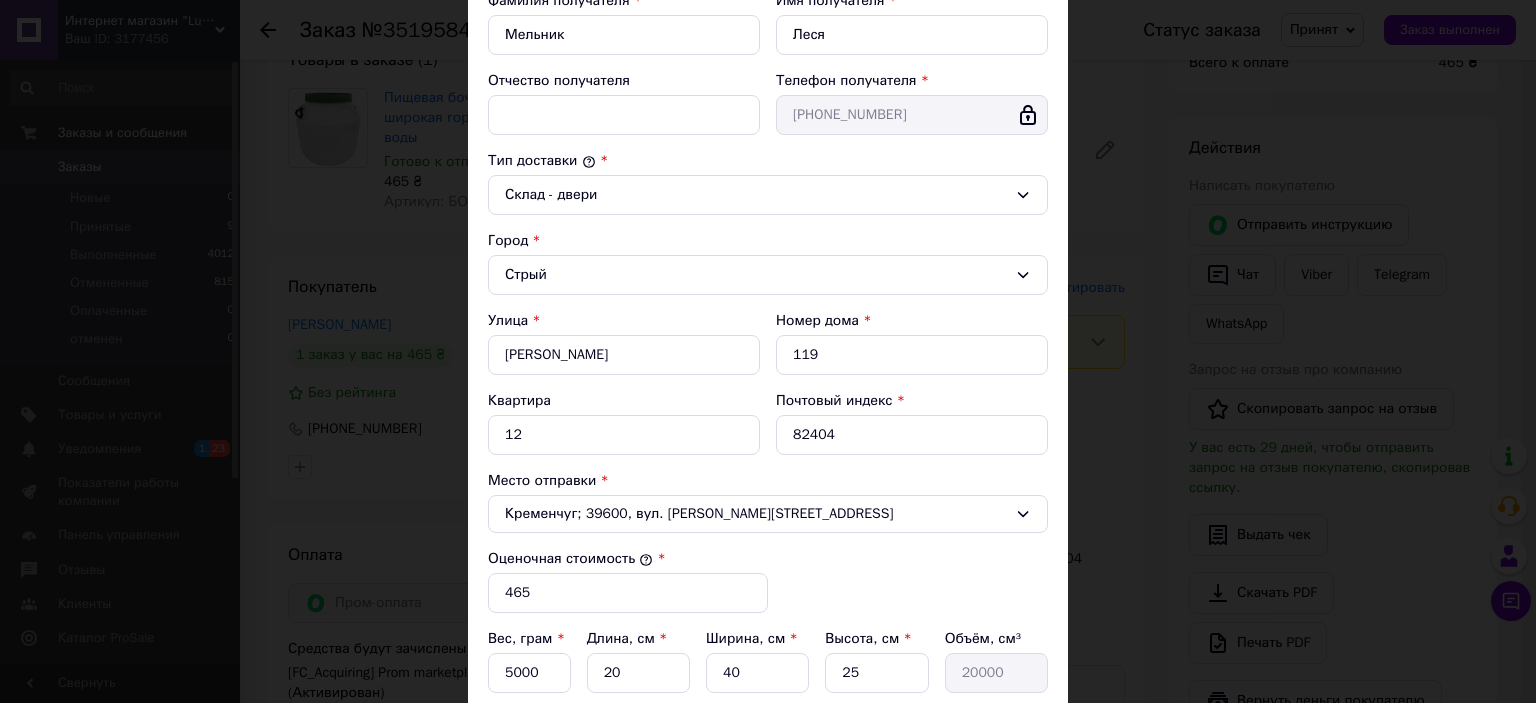 click on "× Редактирование доставки Способ доставки Укрпошта (платная) Тариф     * Стандарт Плательщик   * Получатель Фамилия получателя   * Мельник Имя получателя   * Леся Отчество получателя Телефон получателя   * +380634667227 Тип доставки     * Склад - двери Город Стрый Улица   * Грабовецька Номер дома   * 119 Квартира 12 Почтовый индекс   * 82404 Место отправки   * Кременчуг; 39600, вул. Ігоря Сердюка, 20 Оценочная стоимость     * 465 Вес, грам   * 5000 Длина, см   * 20 Ширина, см   * 40 Высота, см   * 25 Объём, см³ 20000 Добавить место SMS уведомление отправителю (3 ₴)   Отменить   Сохранить" at bounding box center (768, 351) 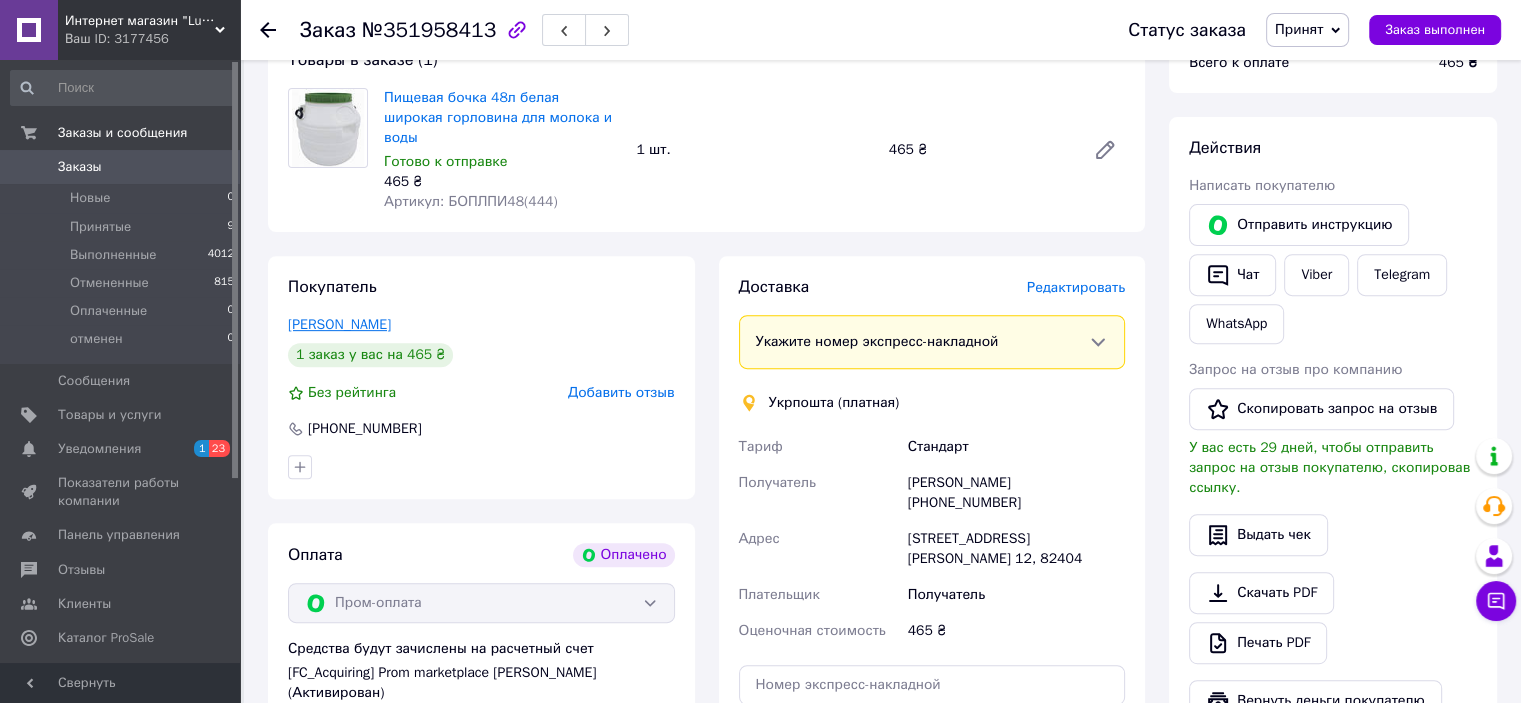 click on "Мельник Леся" at bounding box center (339, 324) 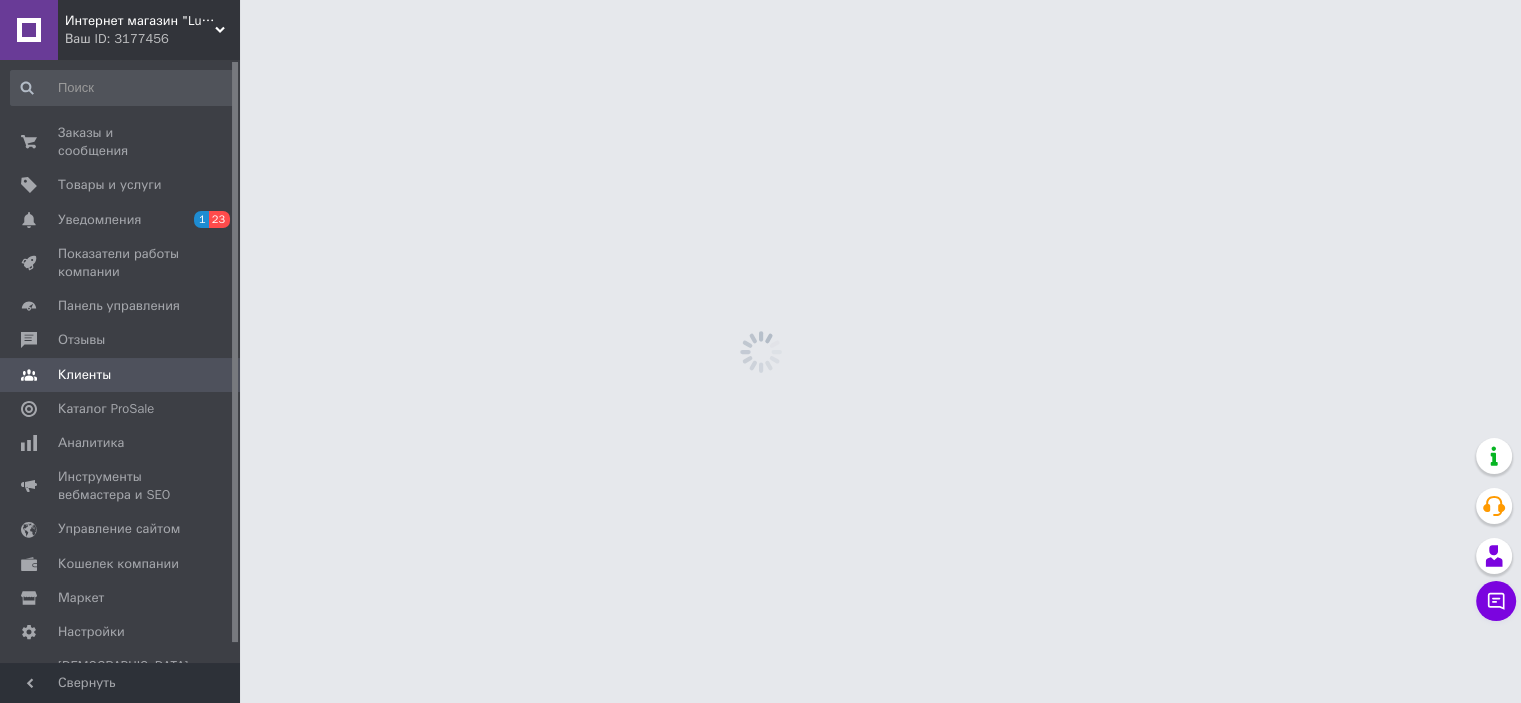 scroll, scrollTop: 0, scrollLeft: 0, axis: both 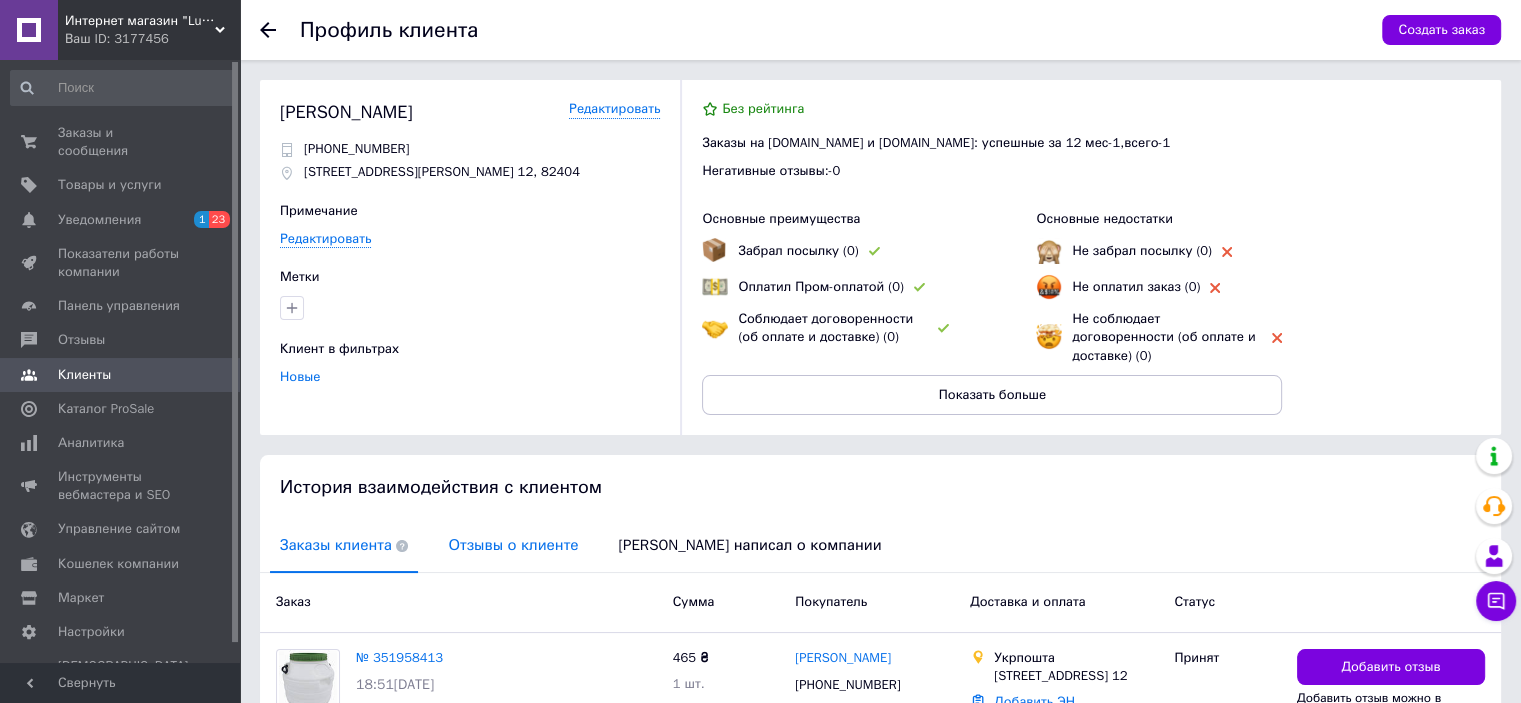 click on "Отзывы о клиенте" at bounding box center [513, 545] 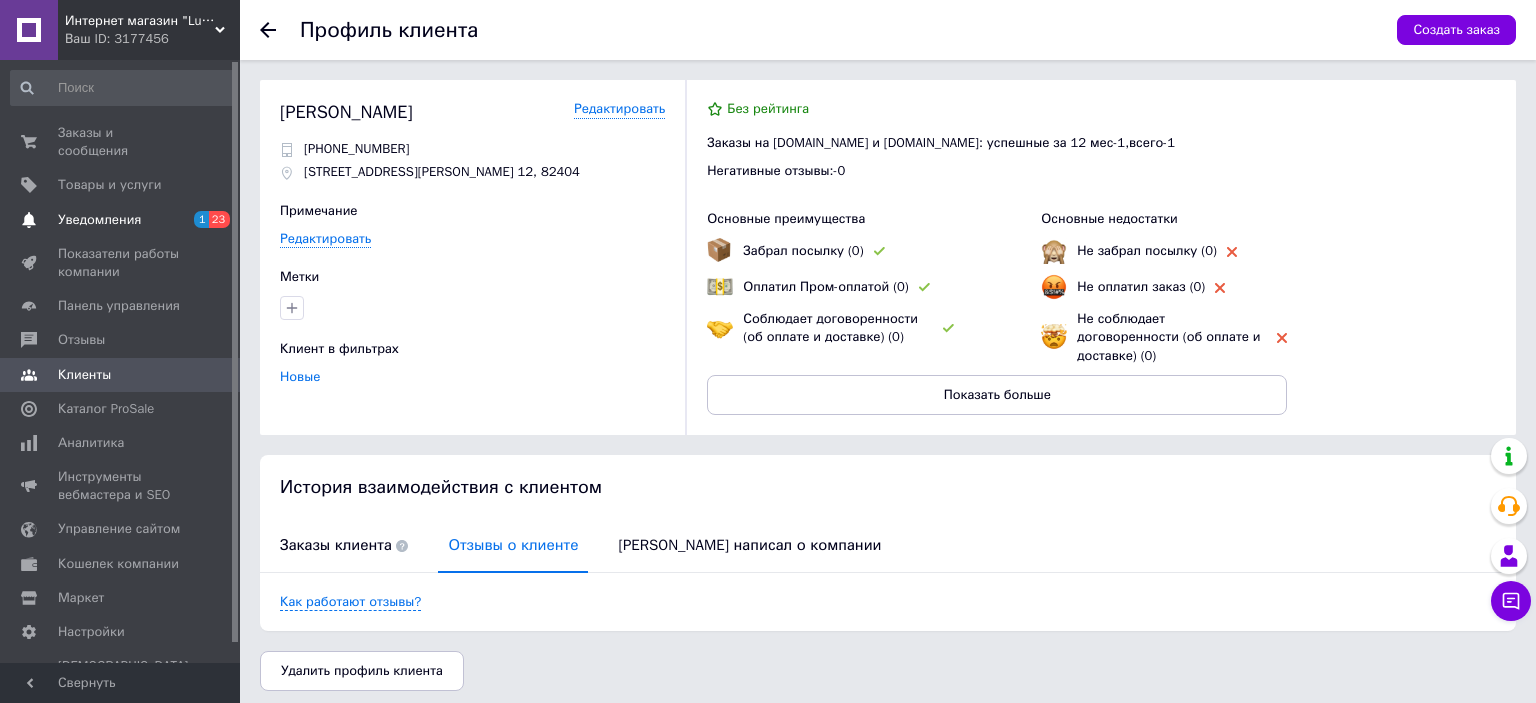 click on "Уведомления" at bounding box center (99, 220) 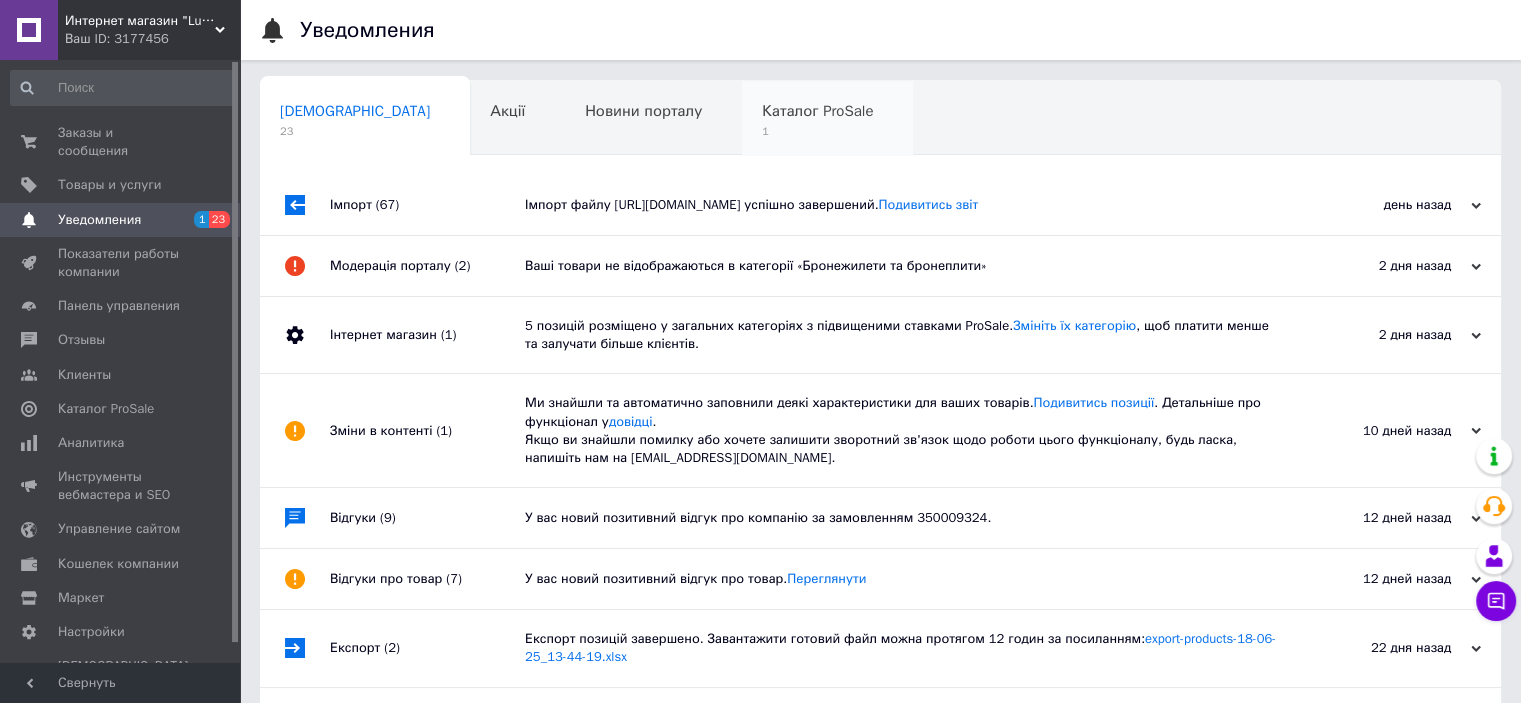 click on "1" at bounding box center (817, 131) 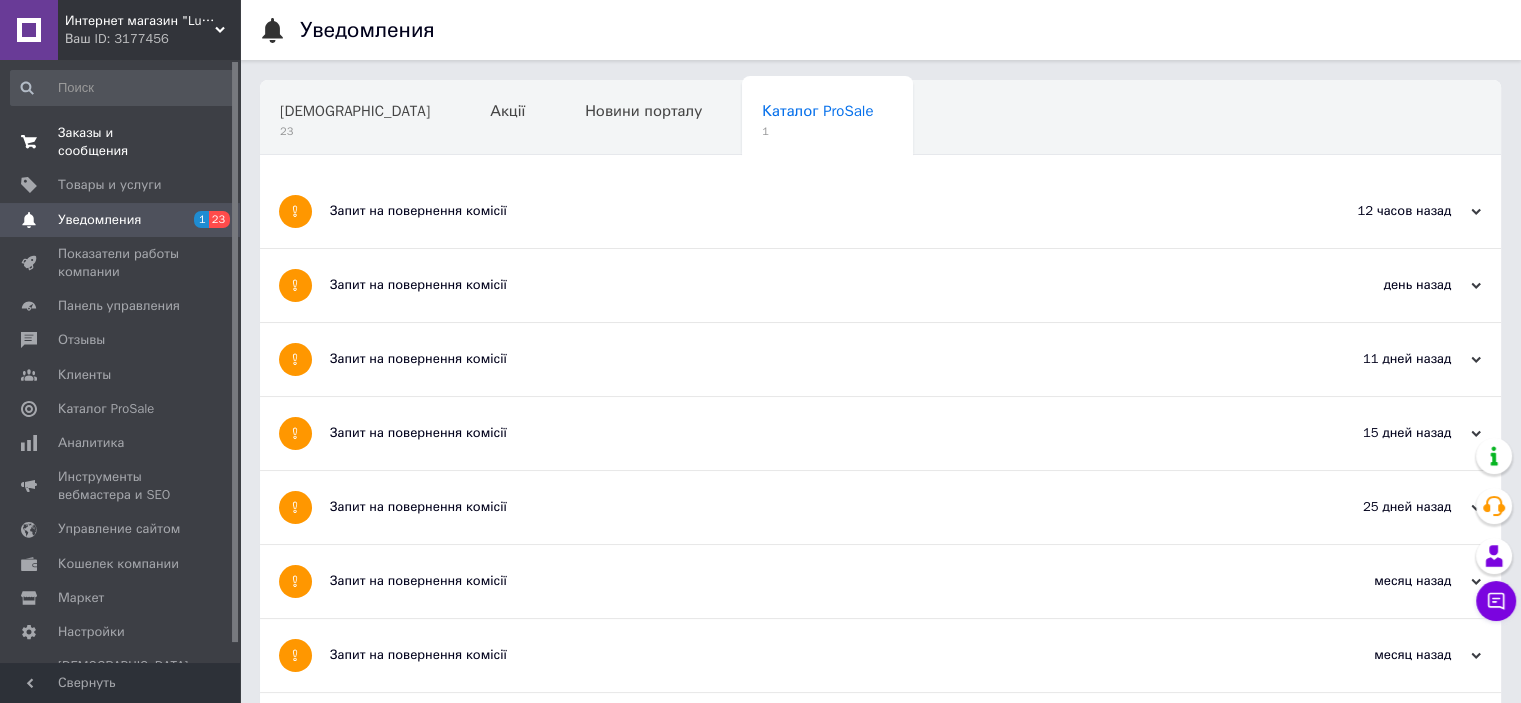 click on "Заказы и сообщения" at bounding box center (121, 142) 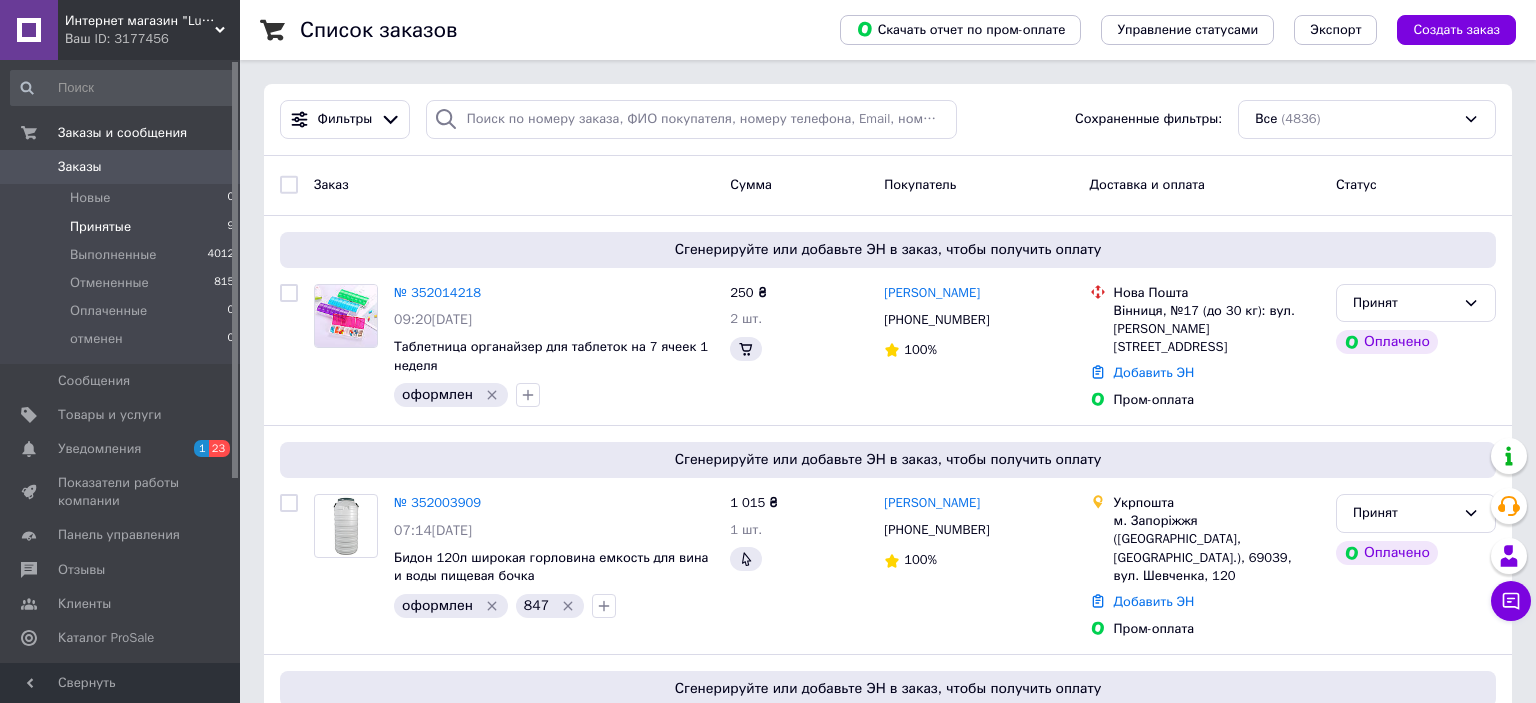 click on "Принятые 9" at bounding box center [123, 227] 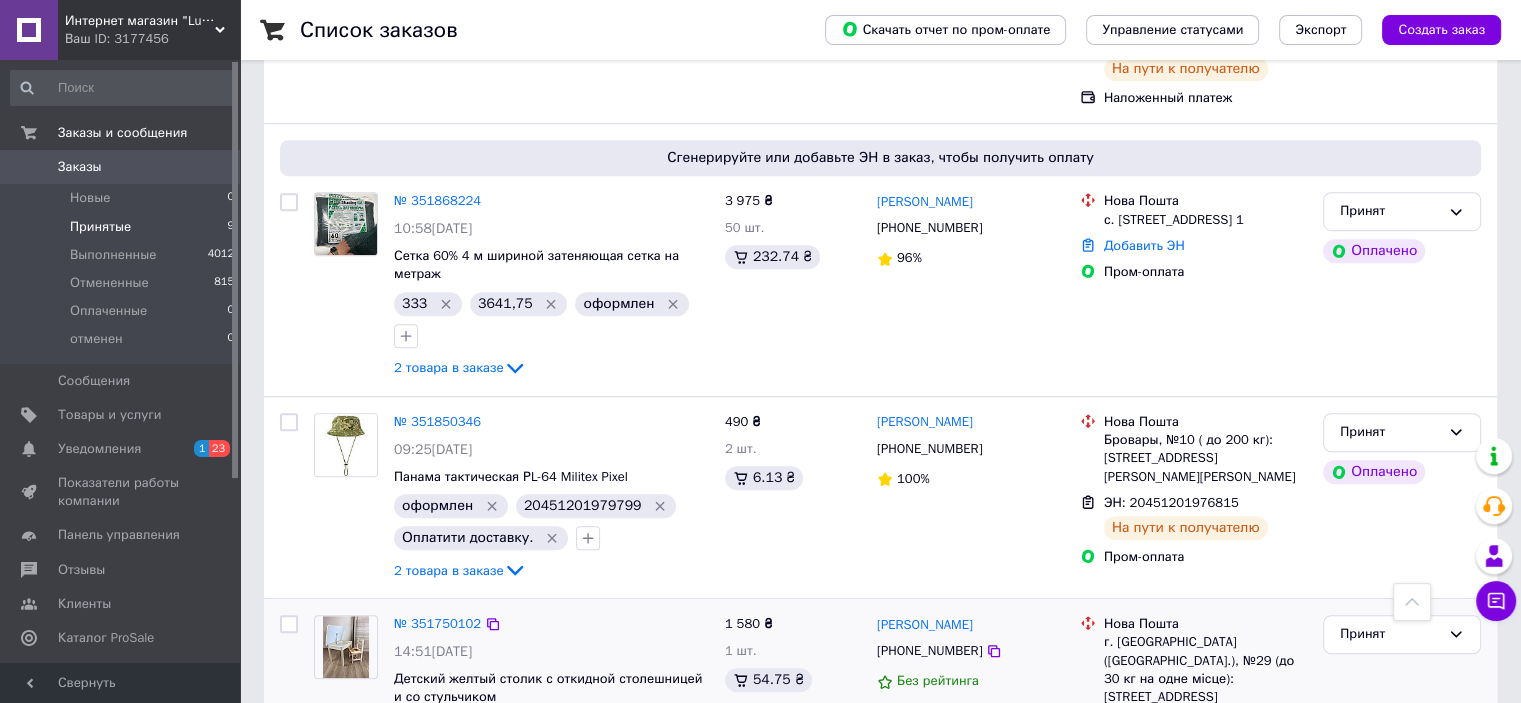 scroll, scrollTop: 1345, scrollLeft: 0, axis: vertical 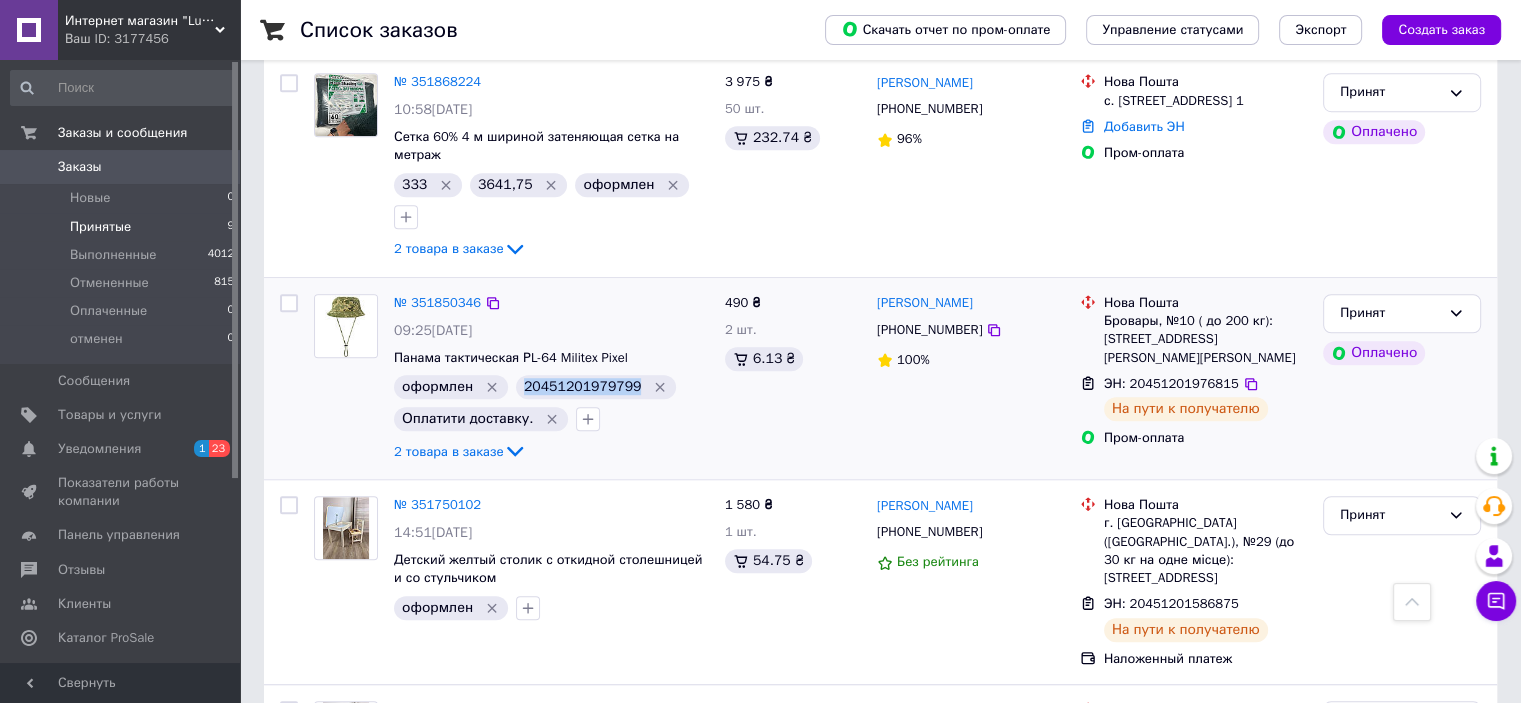 drag, startPoint x: 623, startPoint y: 312, endPoint x: 512, endPoint y: 307, distance: 111.11256 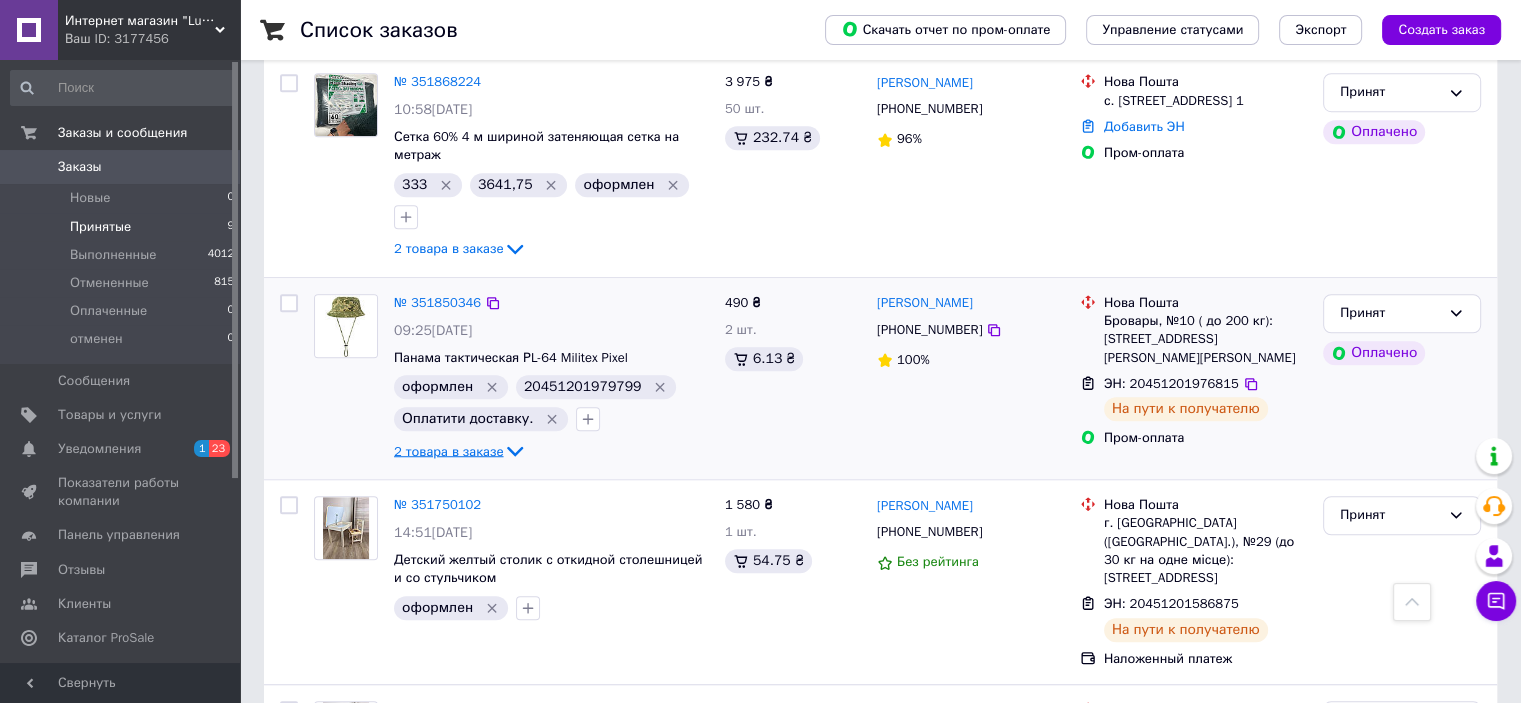 click on "2 товара в заказе" at bounding box center [448, 450] 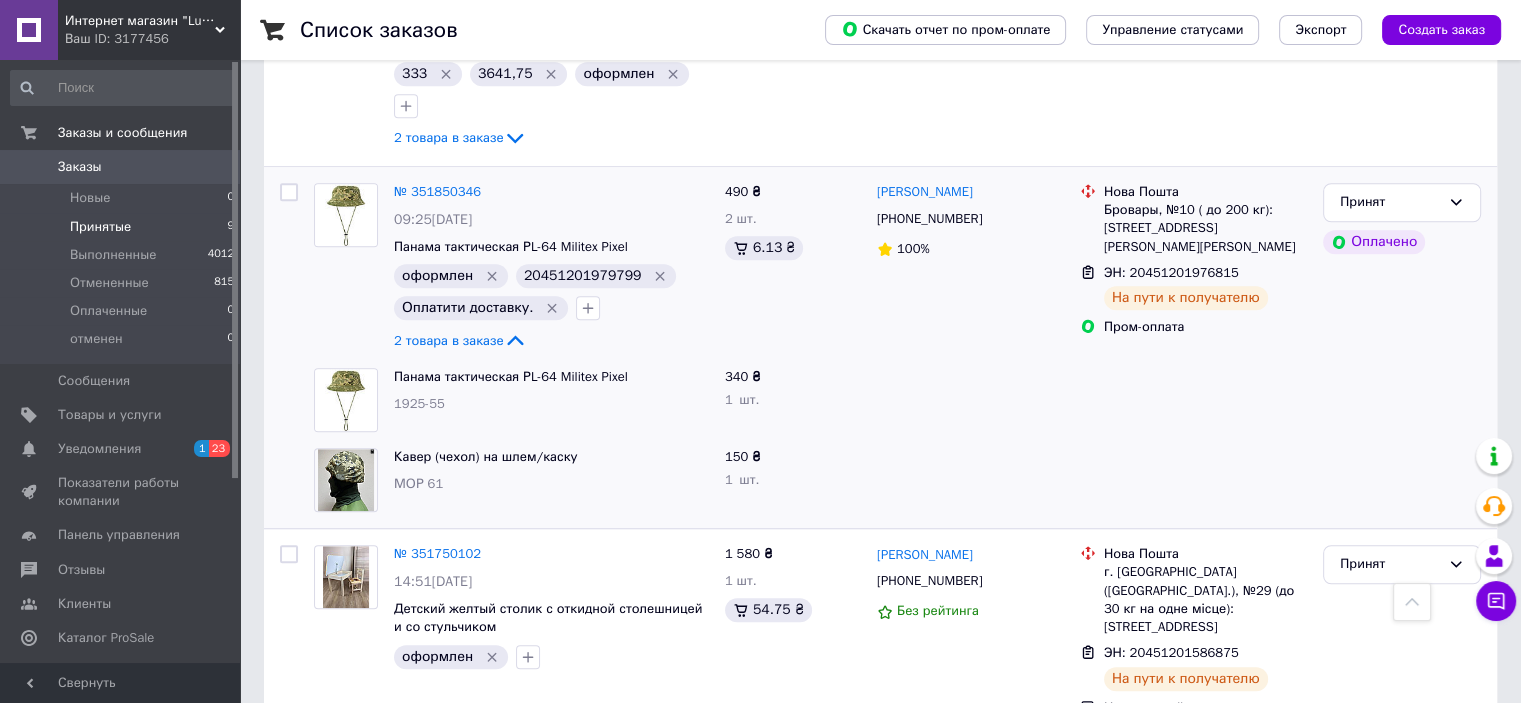 scroll, scrollTop: 1305, scrollLeft: 0, axis: vertical 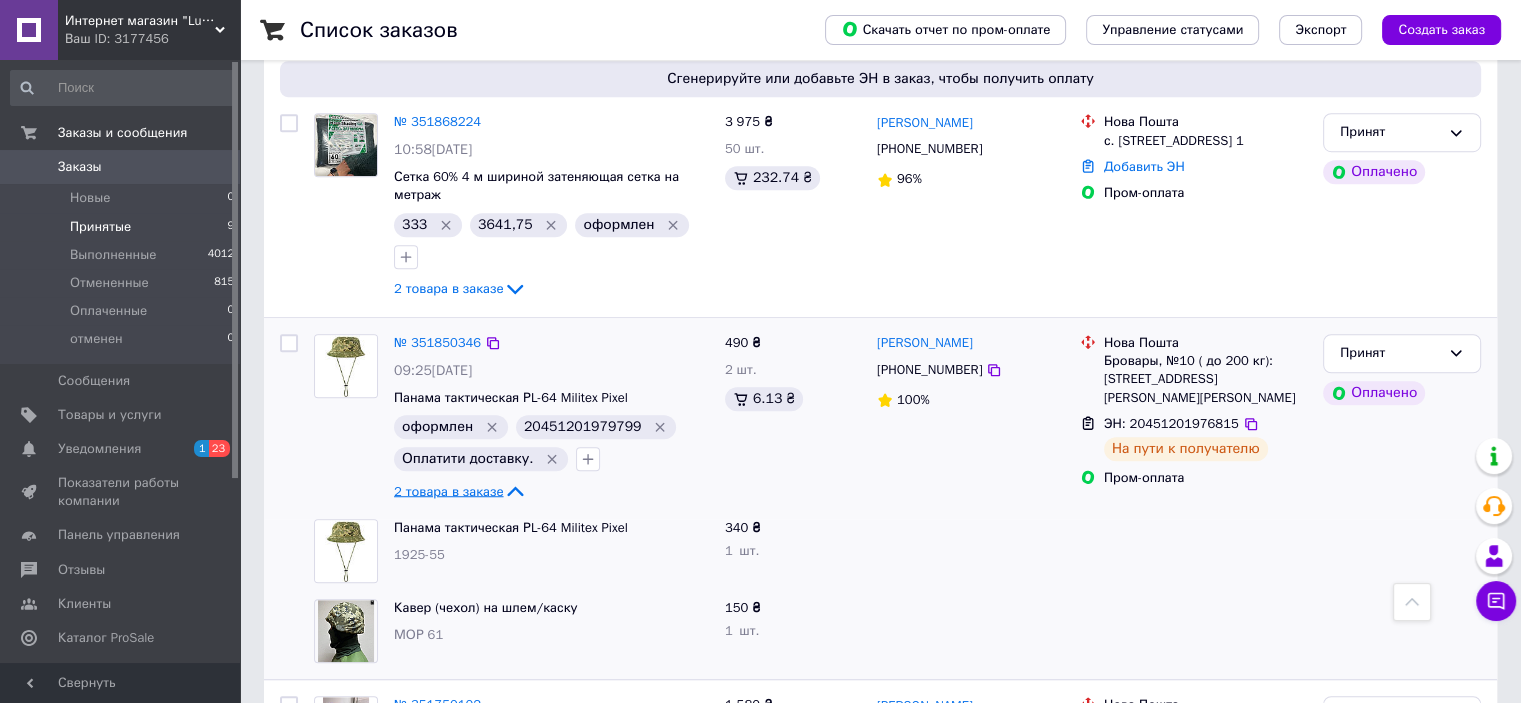 drag, startPoint x: 484, startPoint y: 410, endPoint x: 495, endPoint y: 415, distance: 12.083046 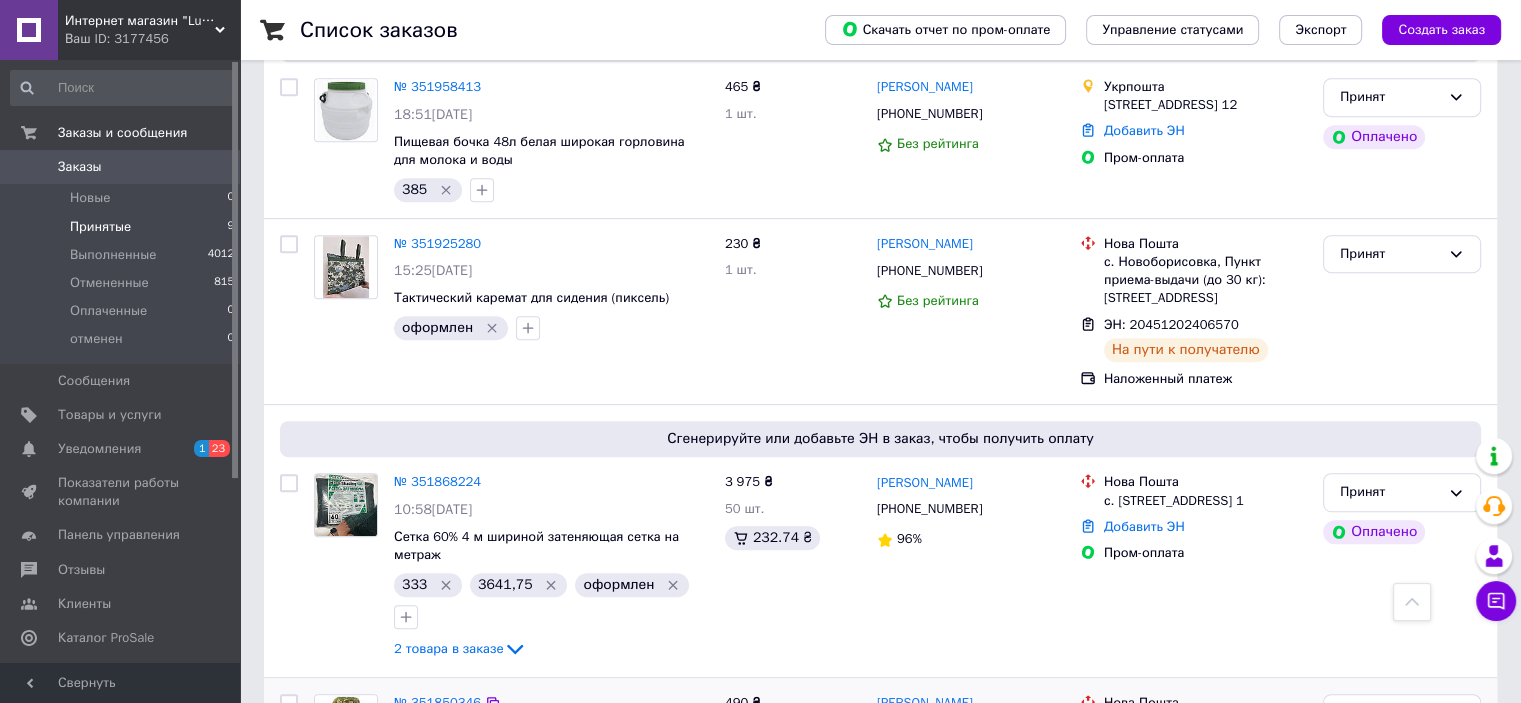 scroll, scrollTop: 1245, scrollLeft: 0, axis: vertical 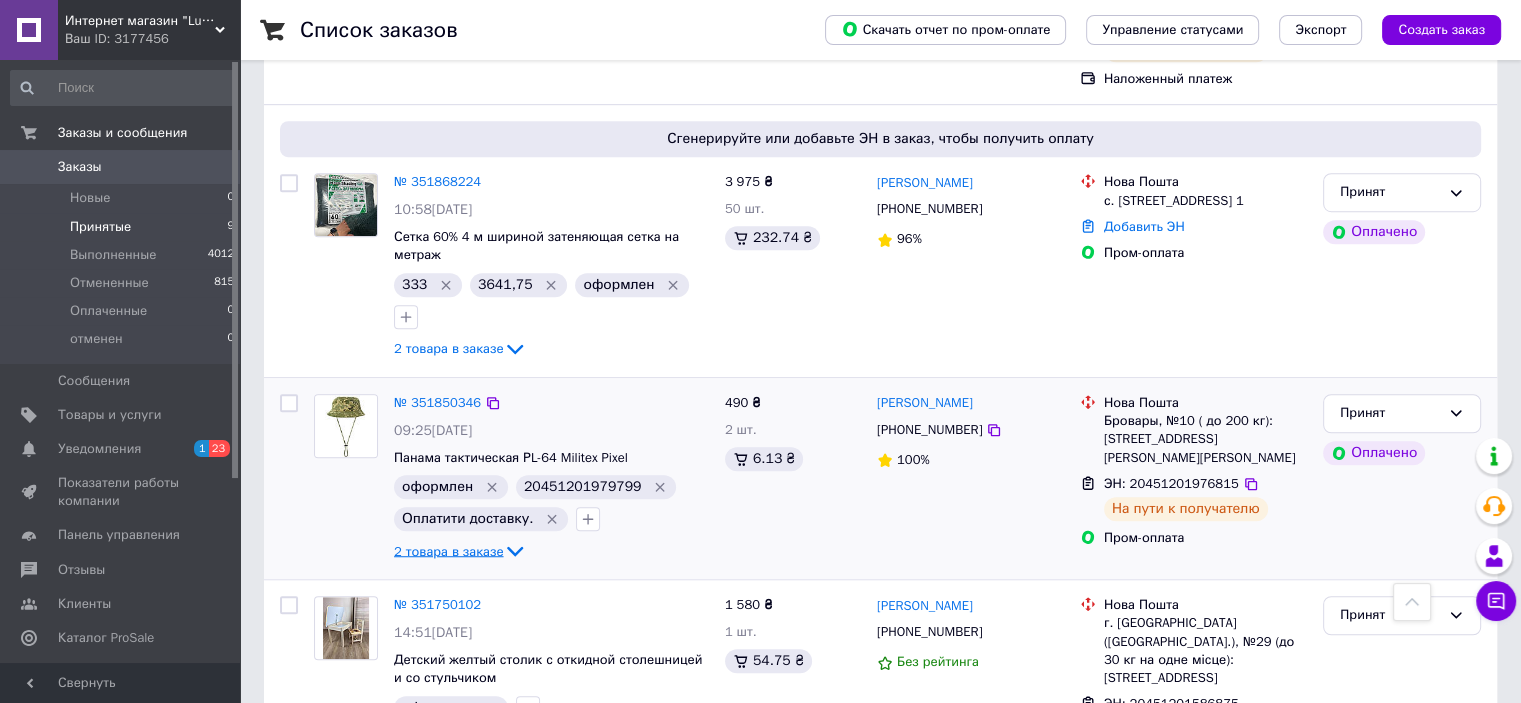 click on "2 товара в заказе" at bounding box center (448, 550) 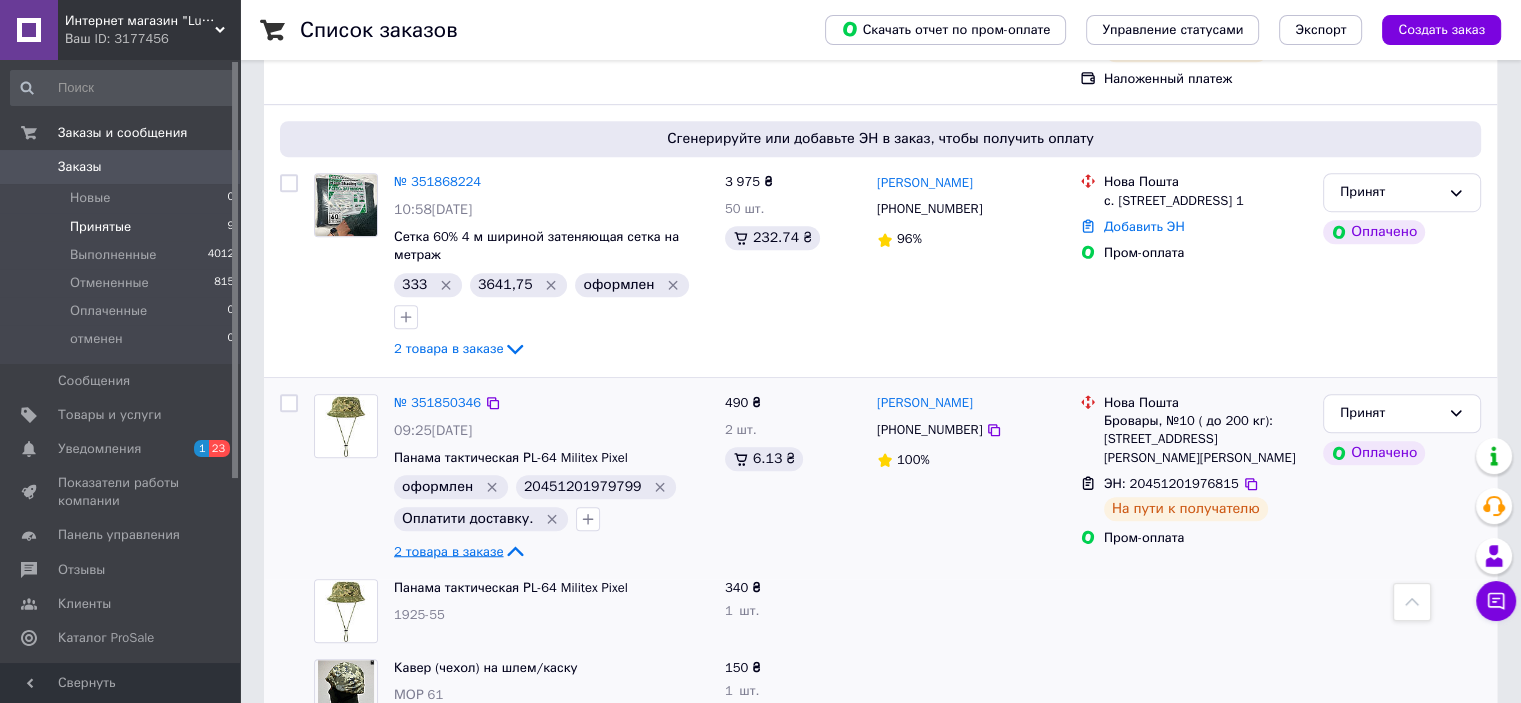 click on "2 товара в заказе" at bounding box center [448, 550] 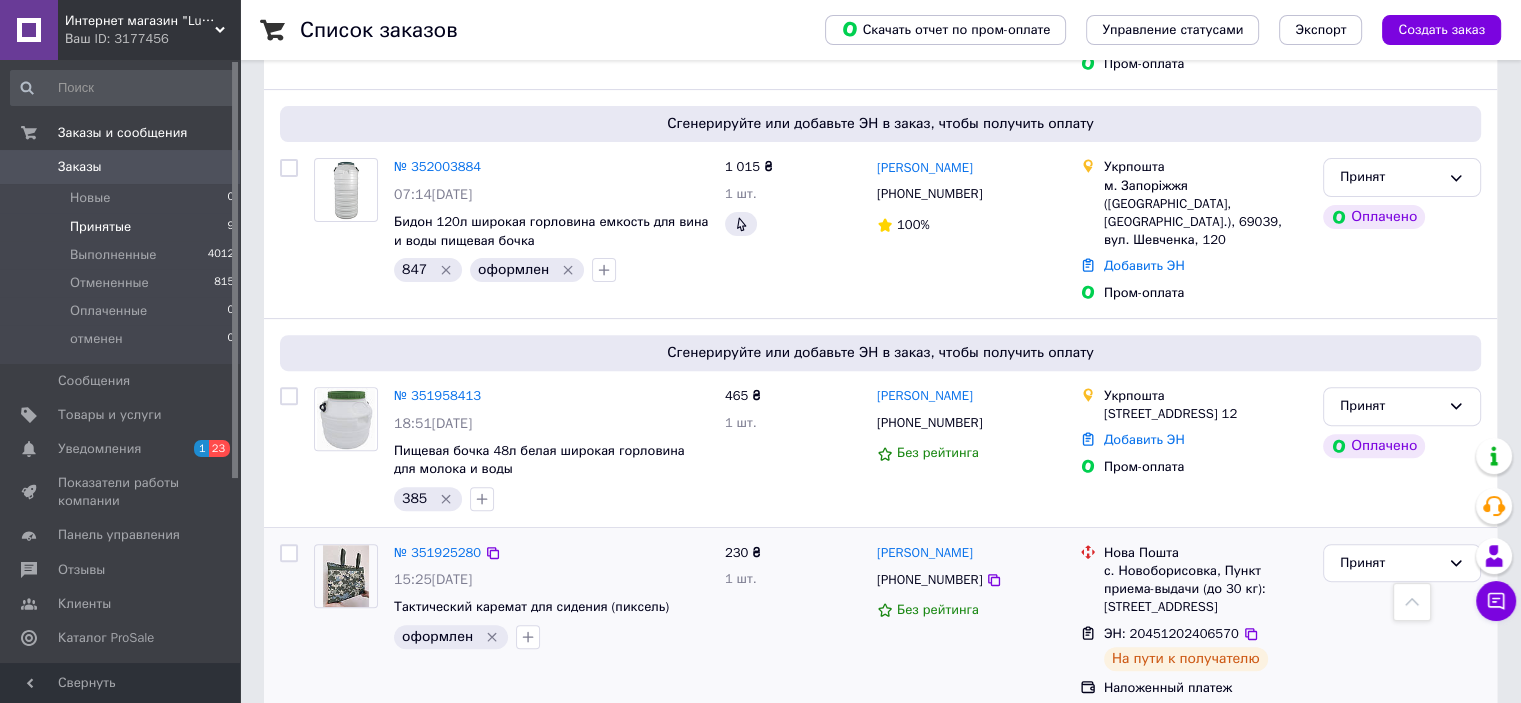 scroll, scrollTop: 645, scrollLeft: 0, axis: vertical 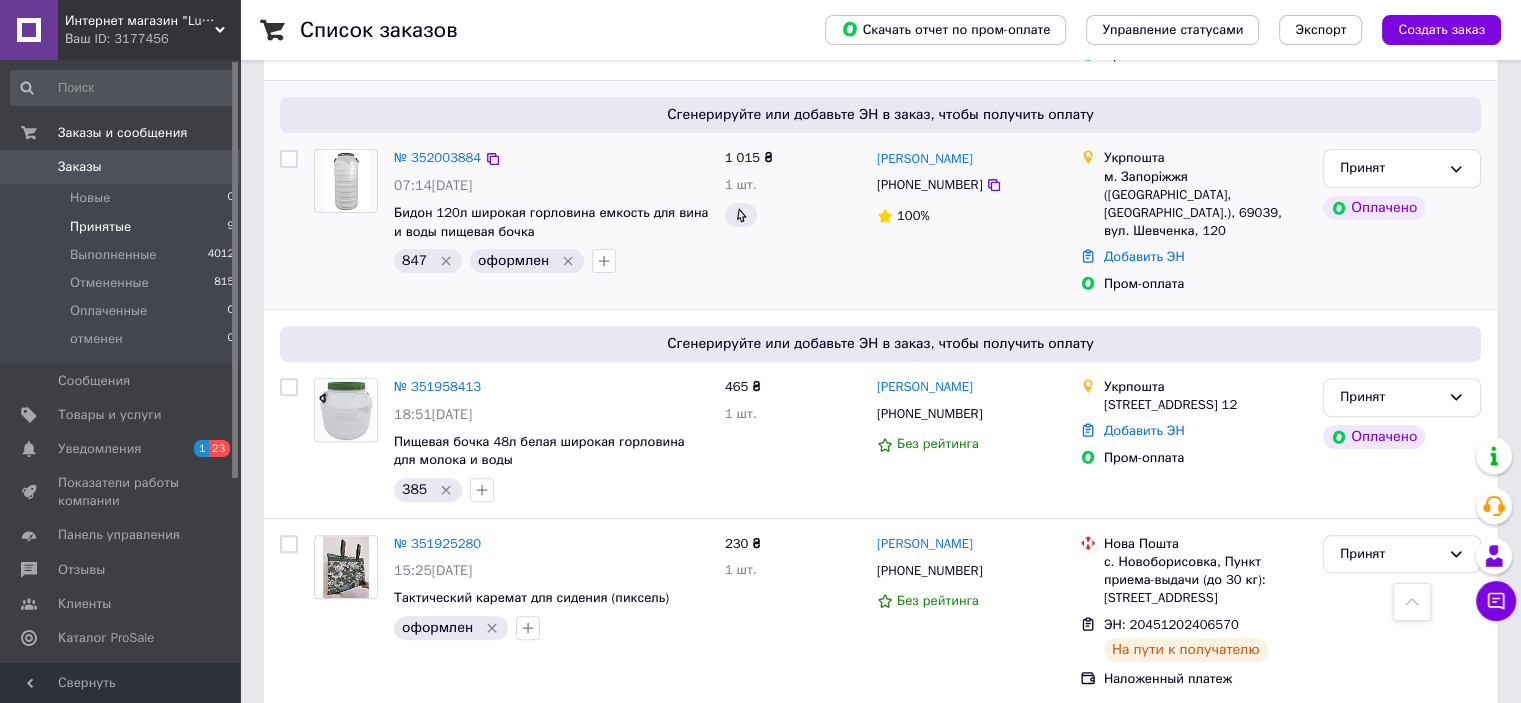 click 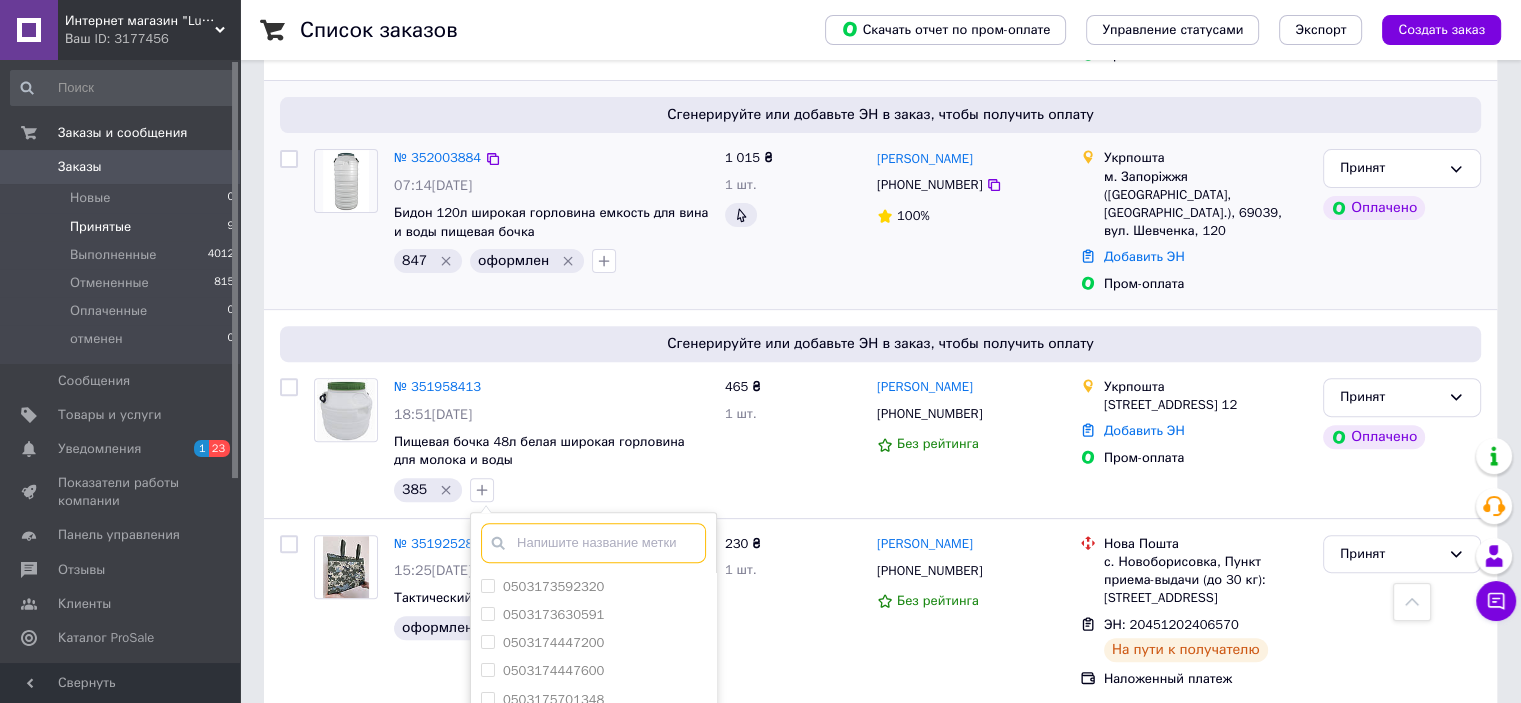 click at bounding box center (593, 543) 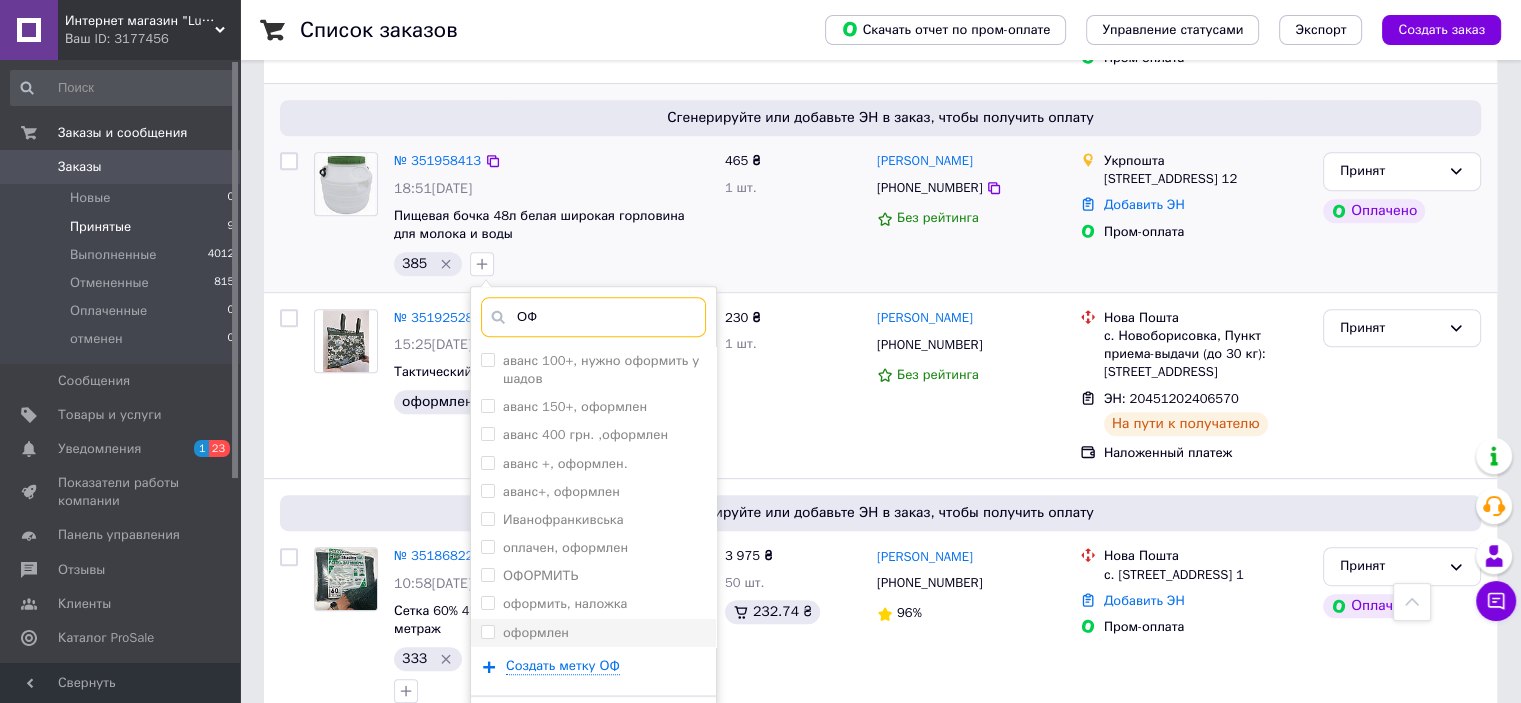 scroll, scrollTop: 945, scrollLeft: 0, axis: vertical 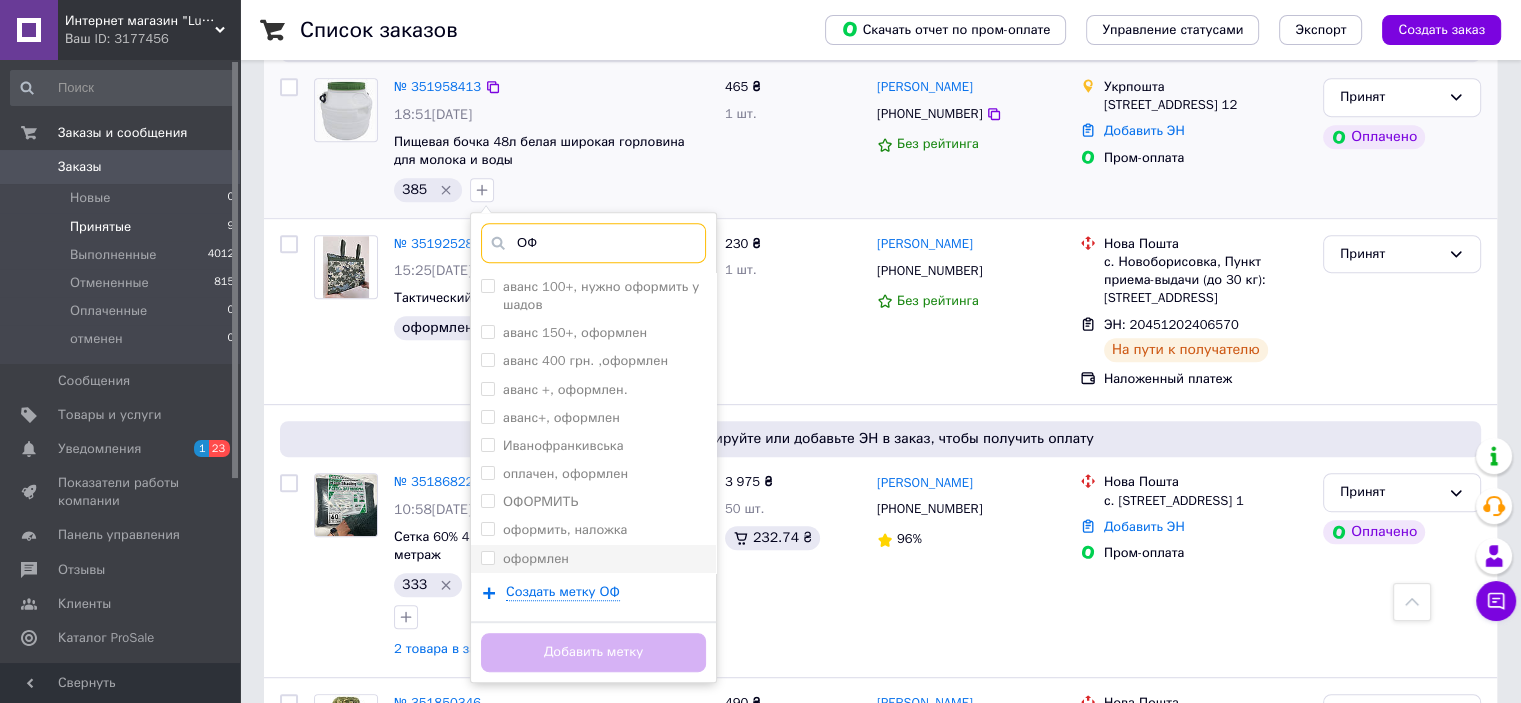 type on "ОФ" 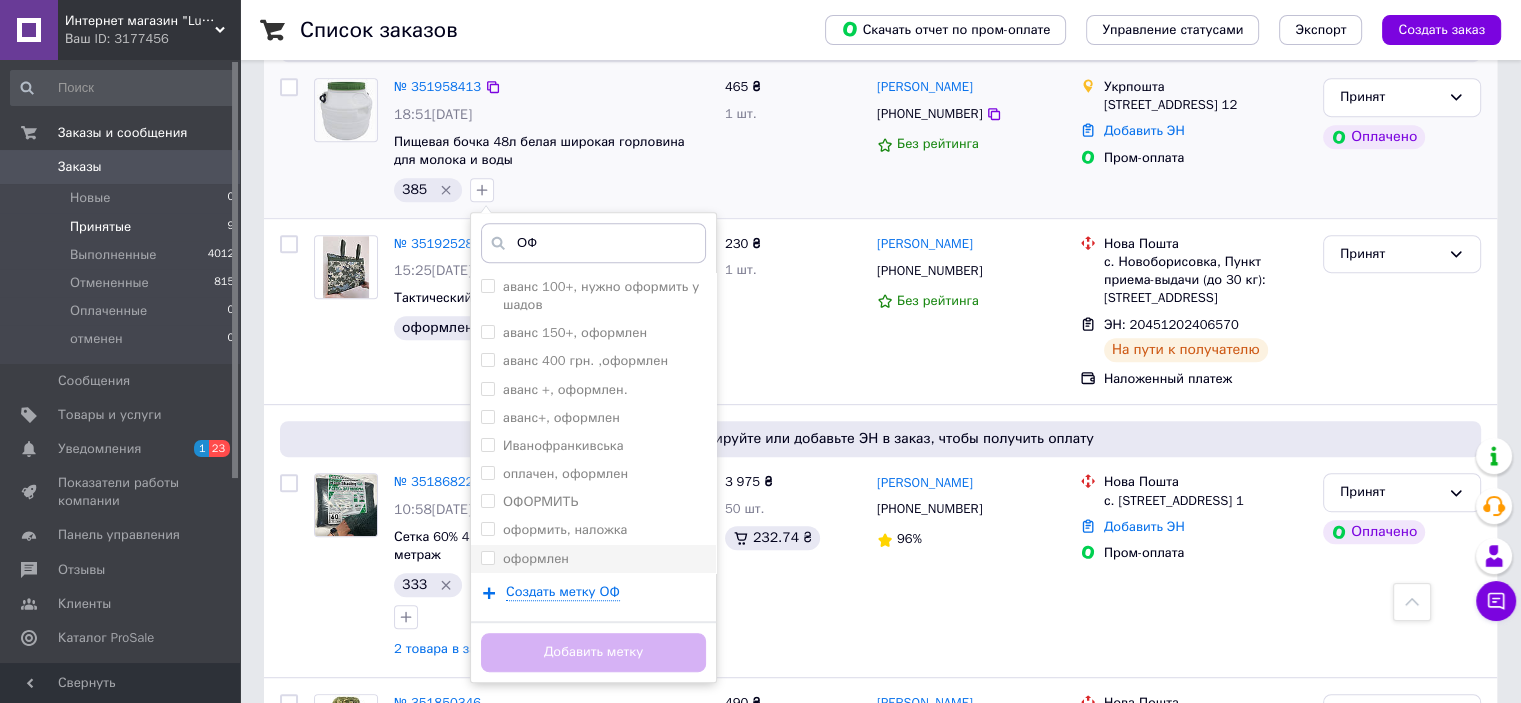 click on "оформлен" at bounding box center (487, 557) 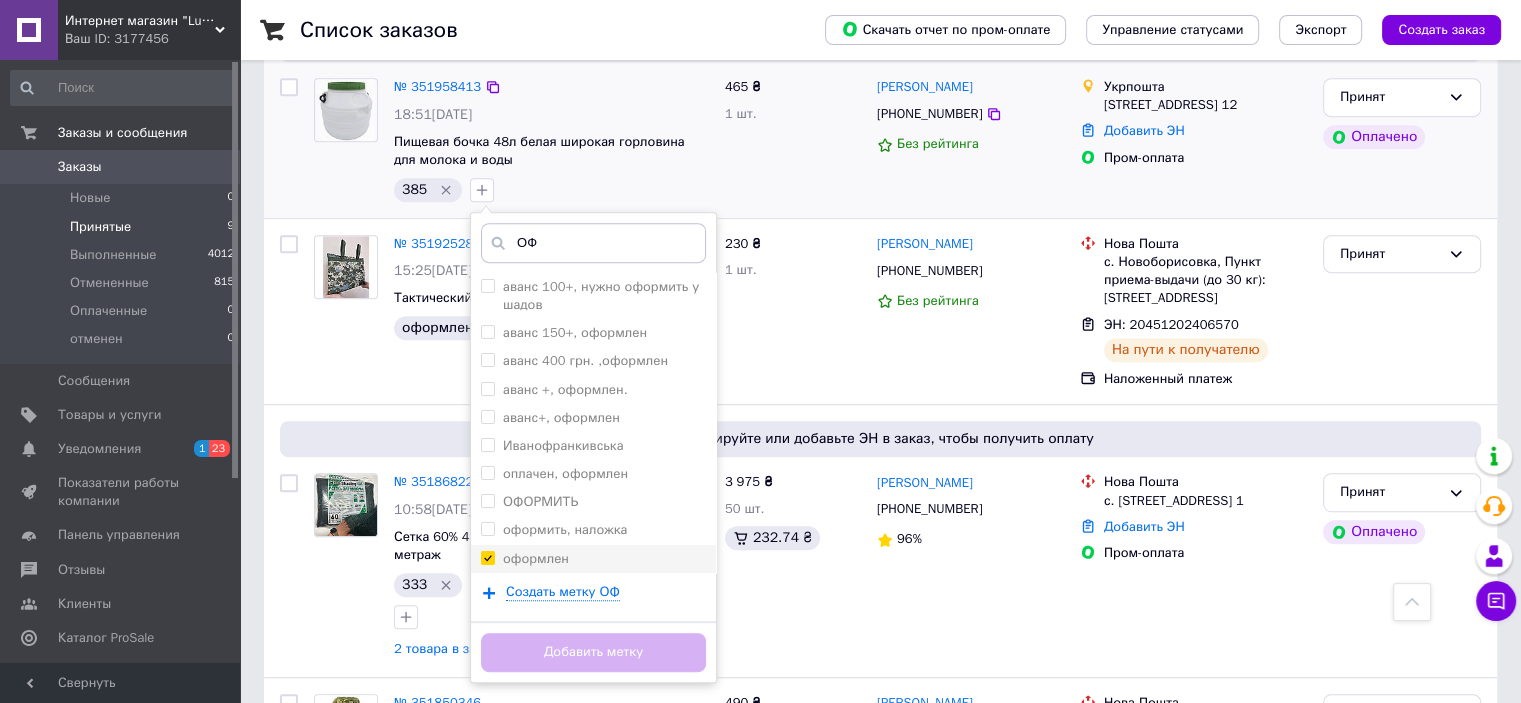 checkbox on "true" 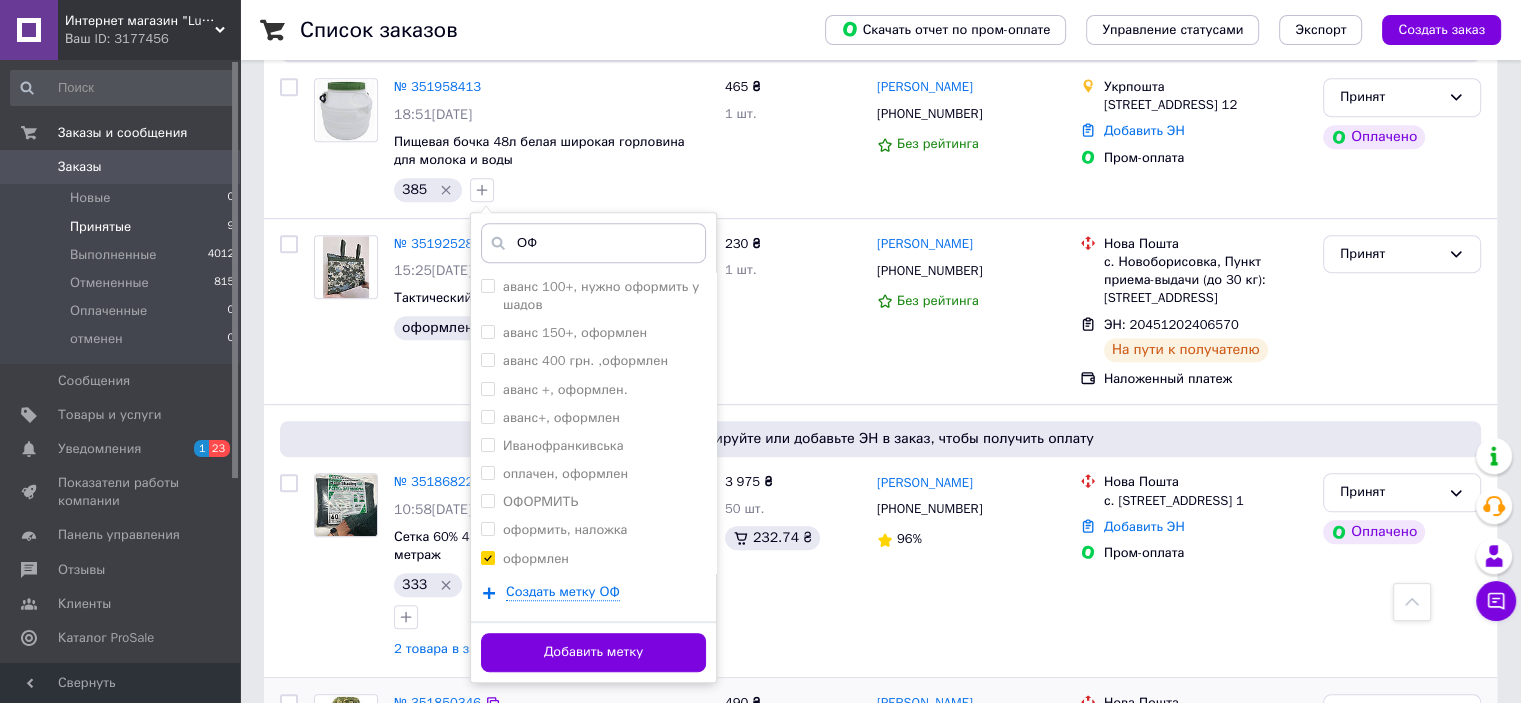 click on "Добавить метку" at bounding box center (593, 652) 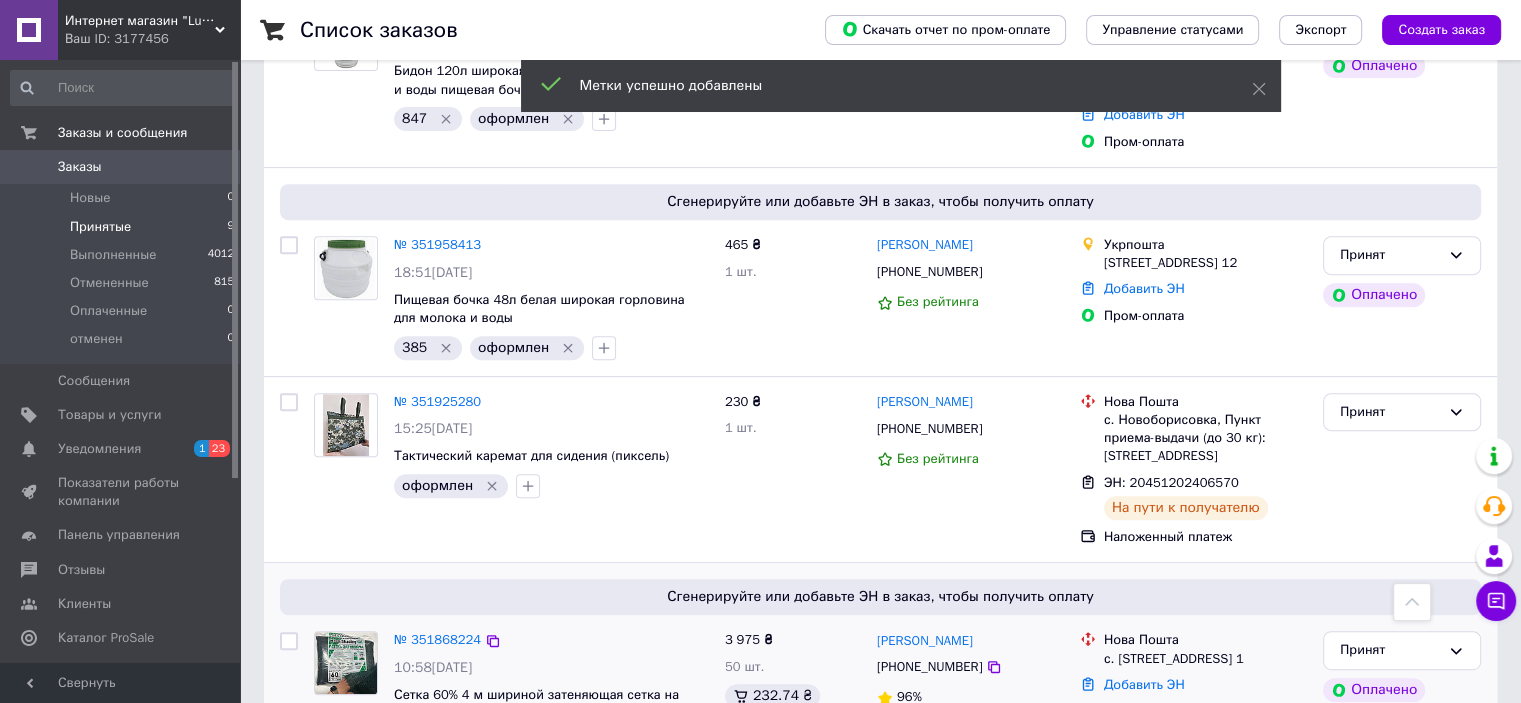 scroll, scrollTop: 645, scrollLeft: 0, axis: vertical 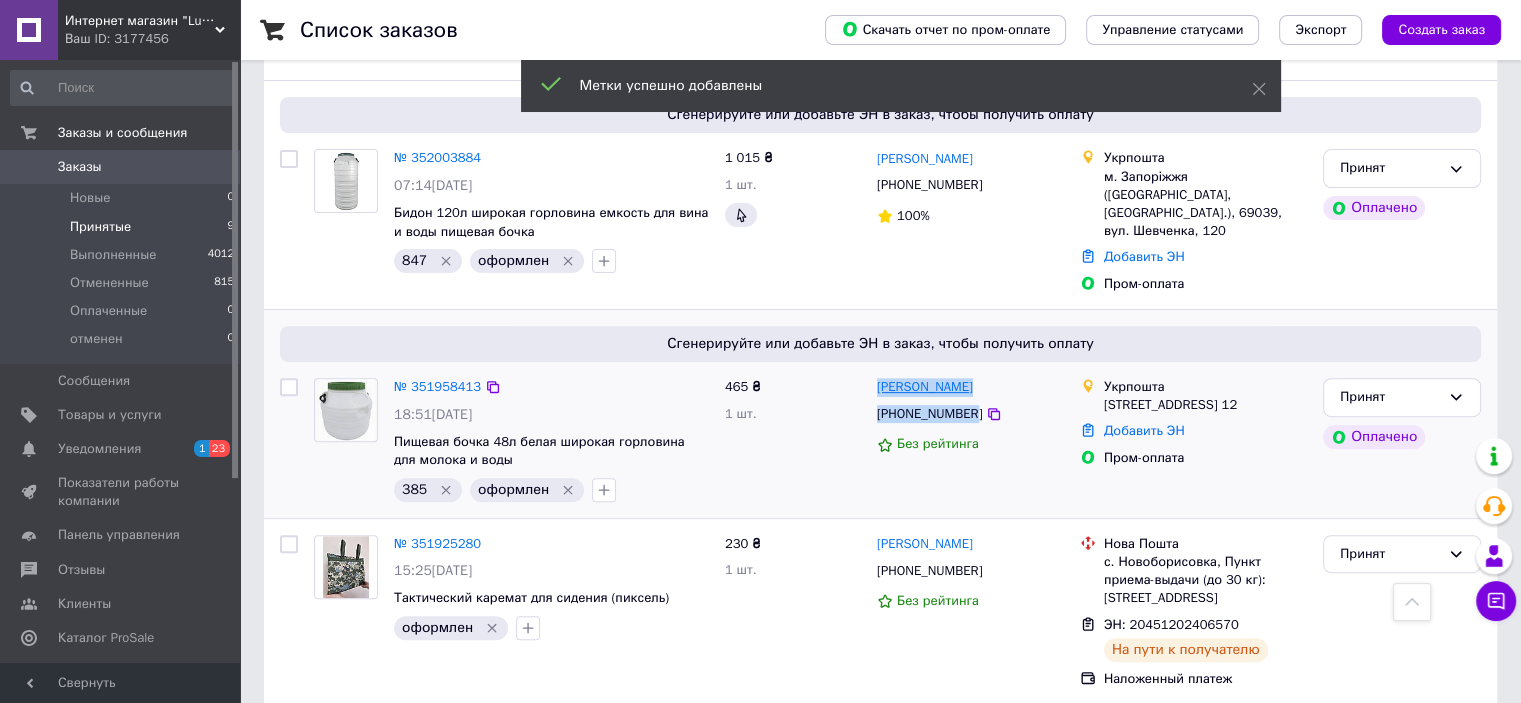 drag, startPoint x: 970, startPoint y: 374, endPoint x: 878, endPoint y: 349, distance: 95.33625 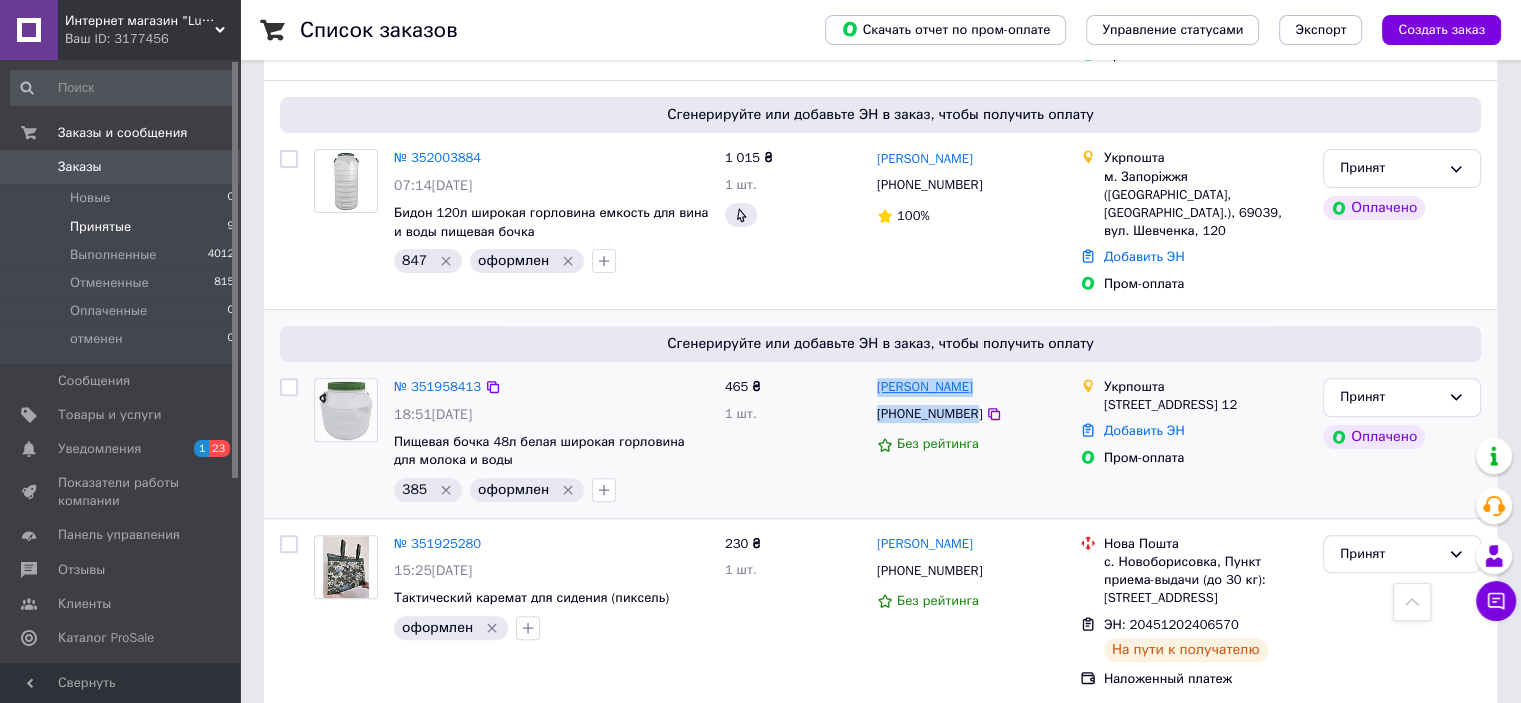 copy on "Леся Мельник +380634667227" 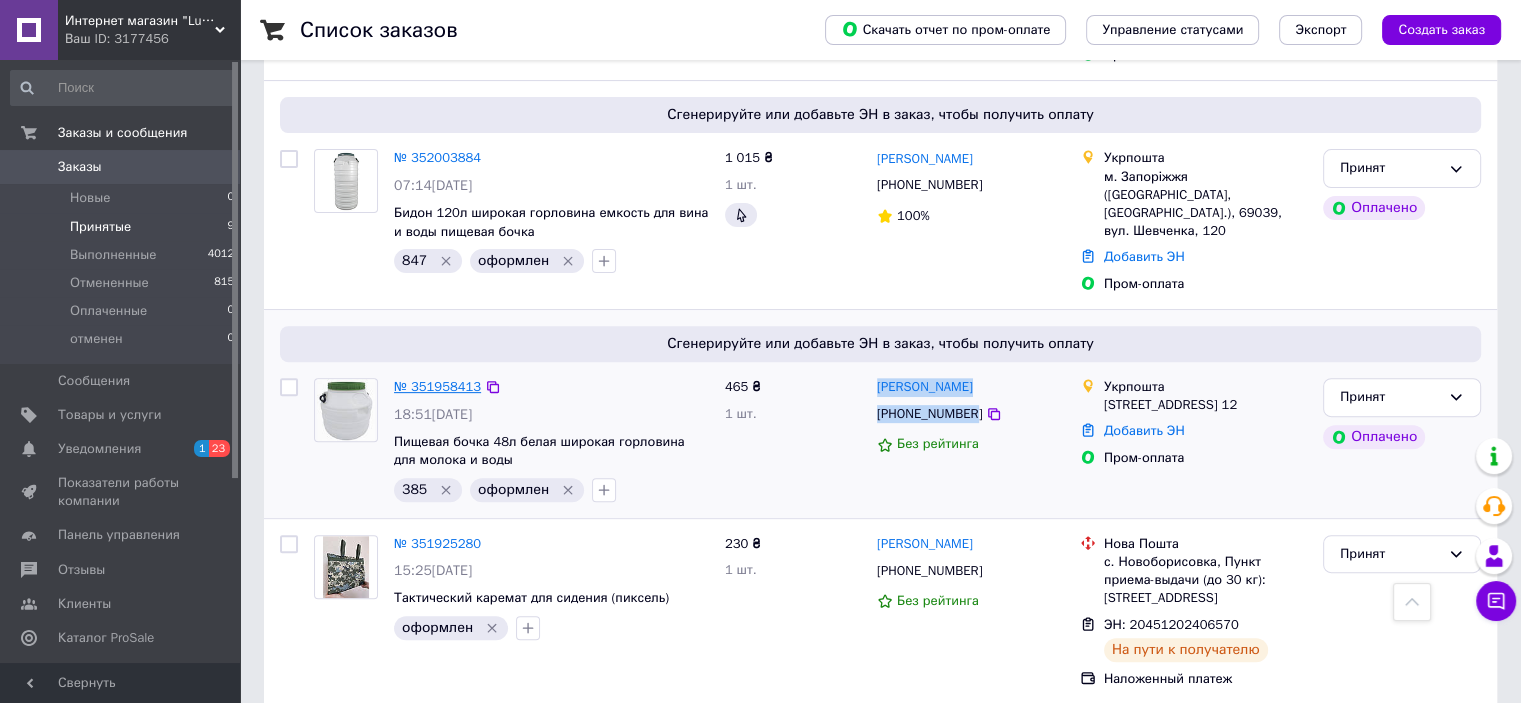click on "№ 351958413" at bounding box center [437, 386] 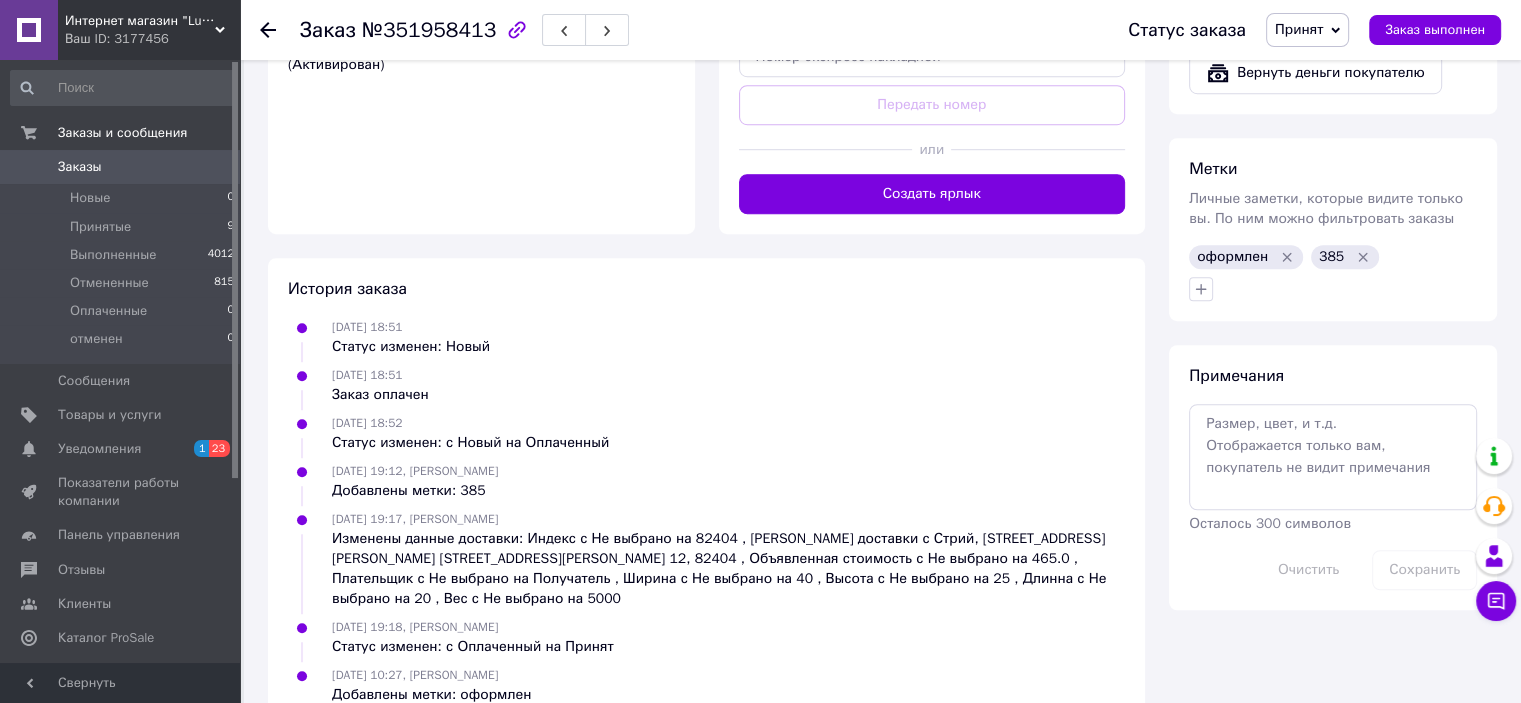 scroll, scrollTop: 1336, scrollLeft: 0, axis: vertical 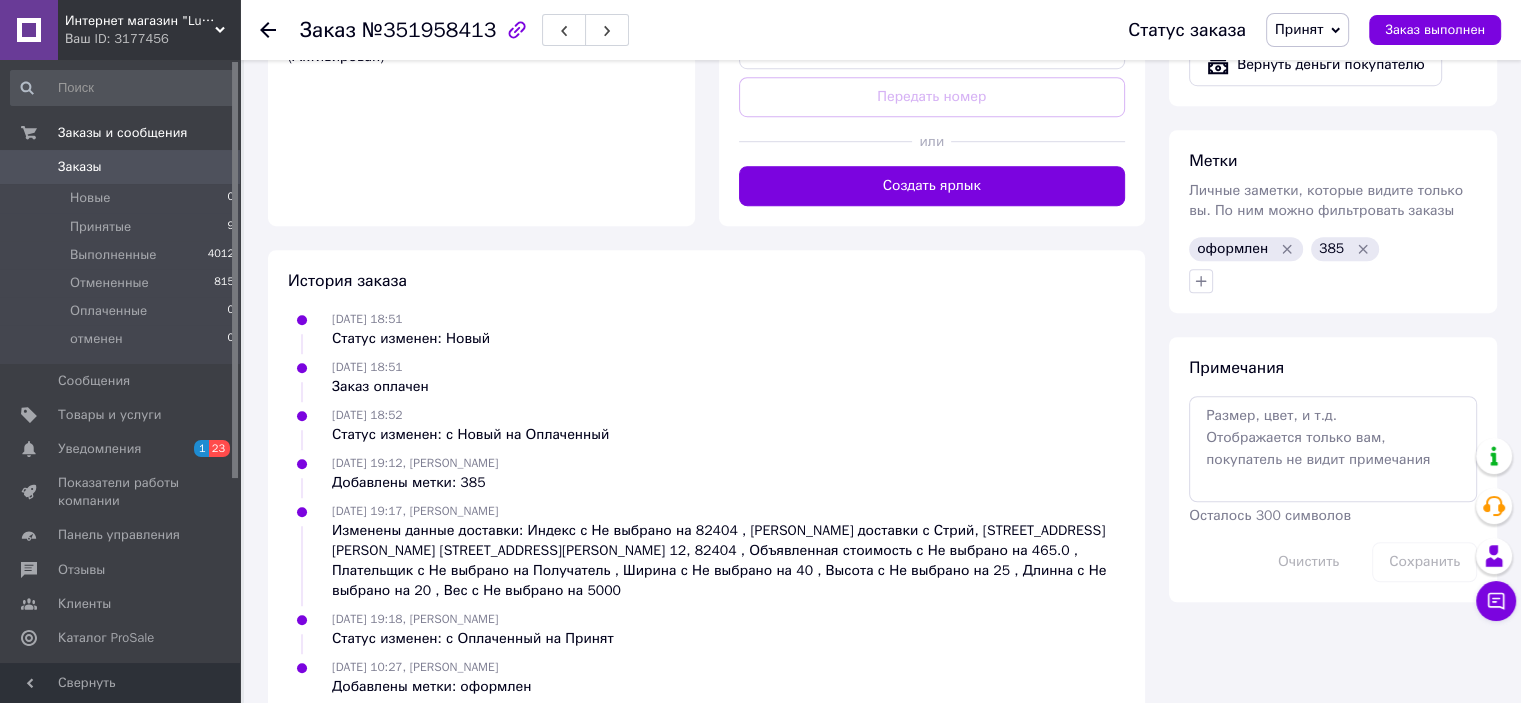 click on "Заказы" at bounding box center [121, 167] 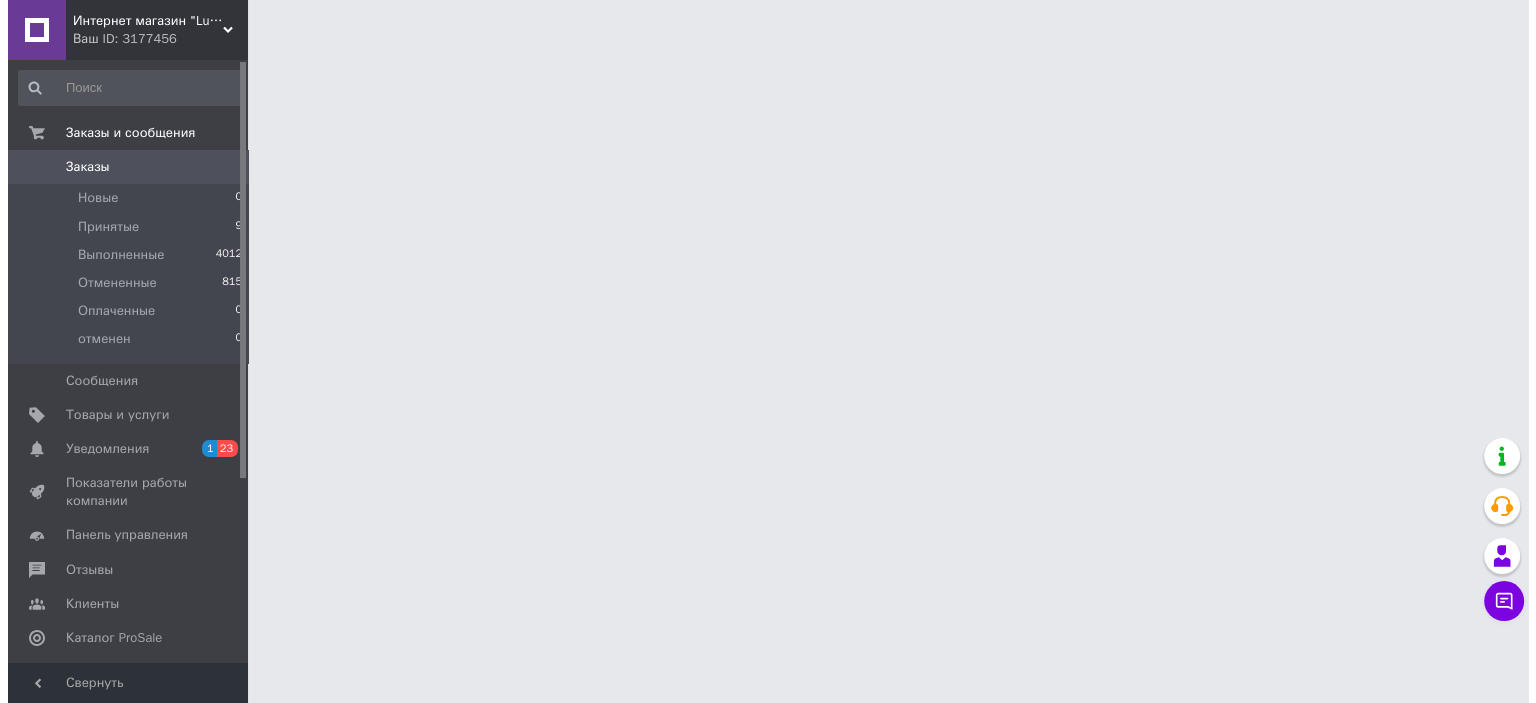 scroll, scrollTop: 0, scrollLeft: 0, axis: both 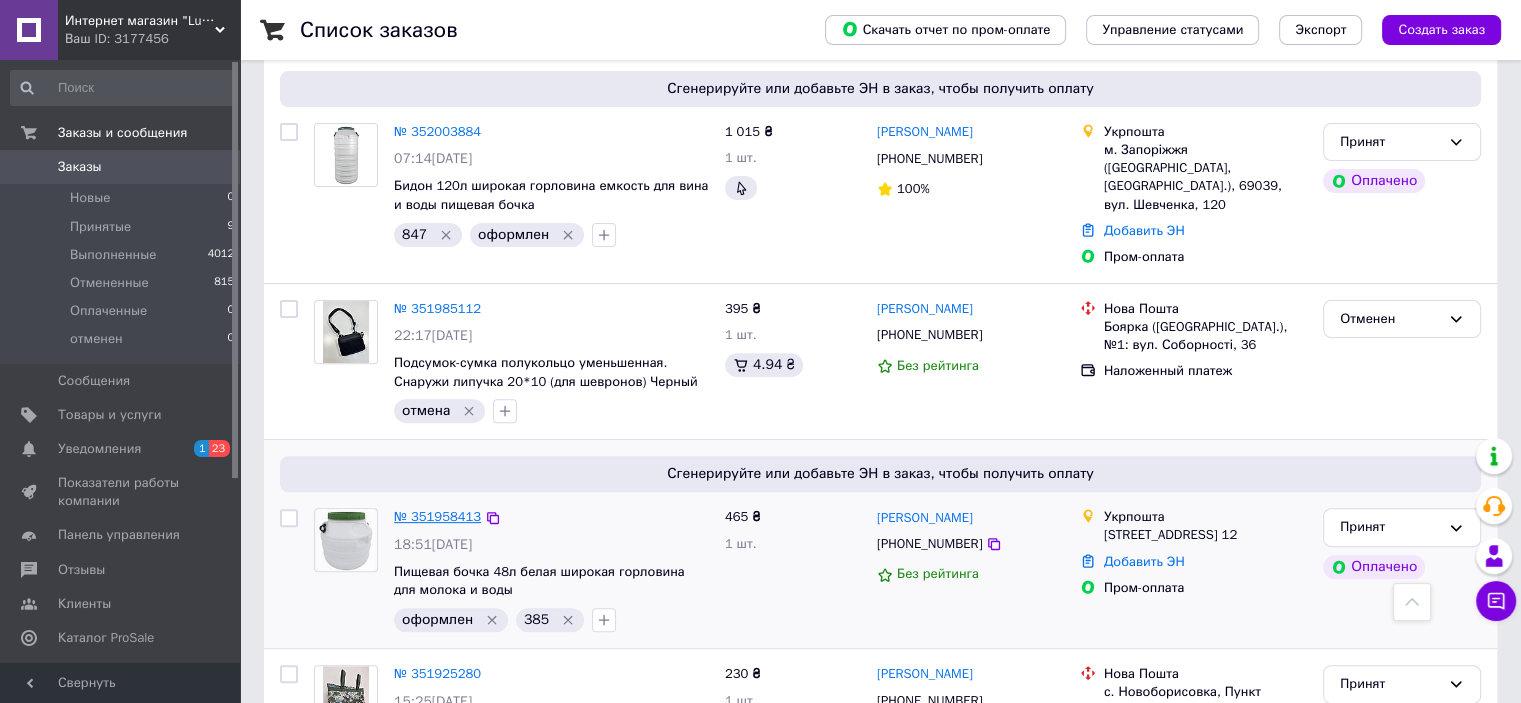 click on "№ 351958413" at bounding box center (437, 516) 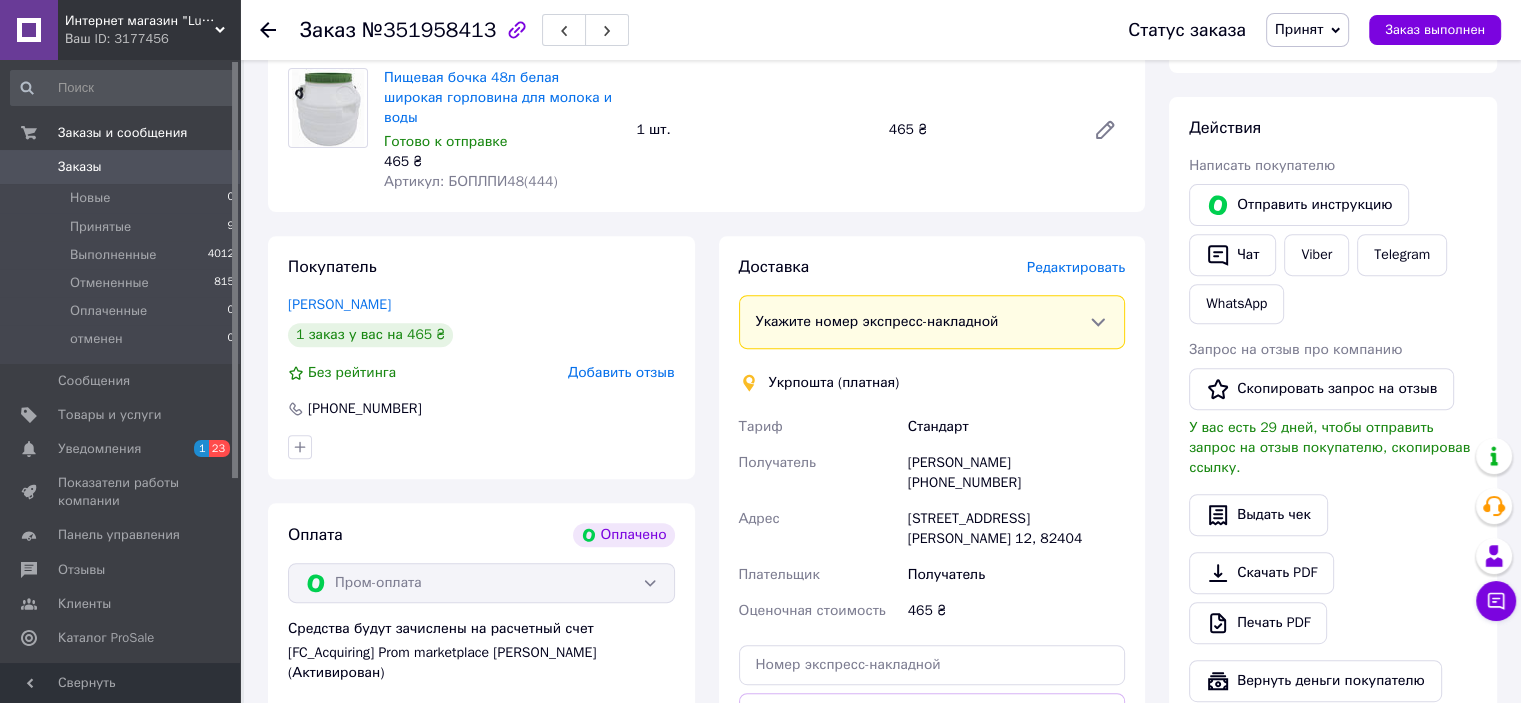 scroll, scrollTop: 820, scrollLeft: 0, axis: vertical 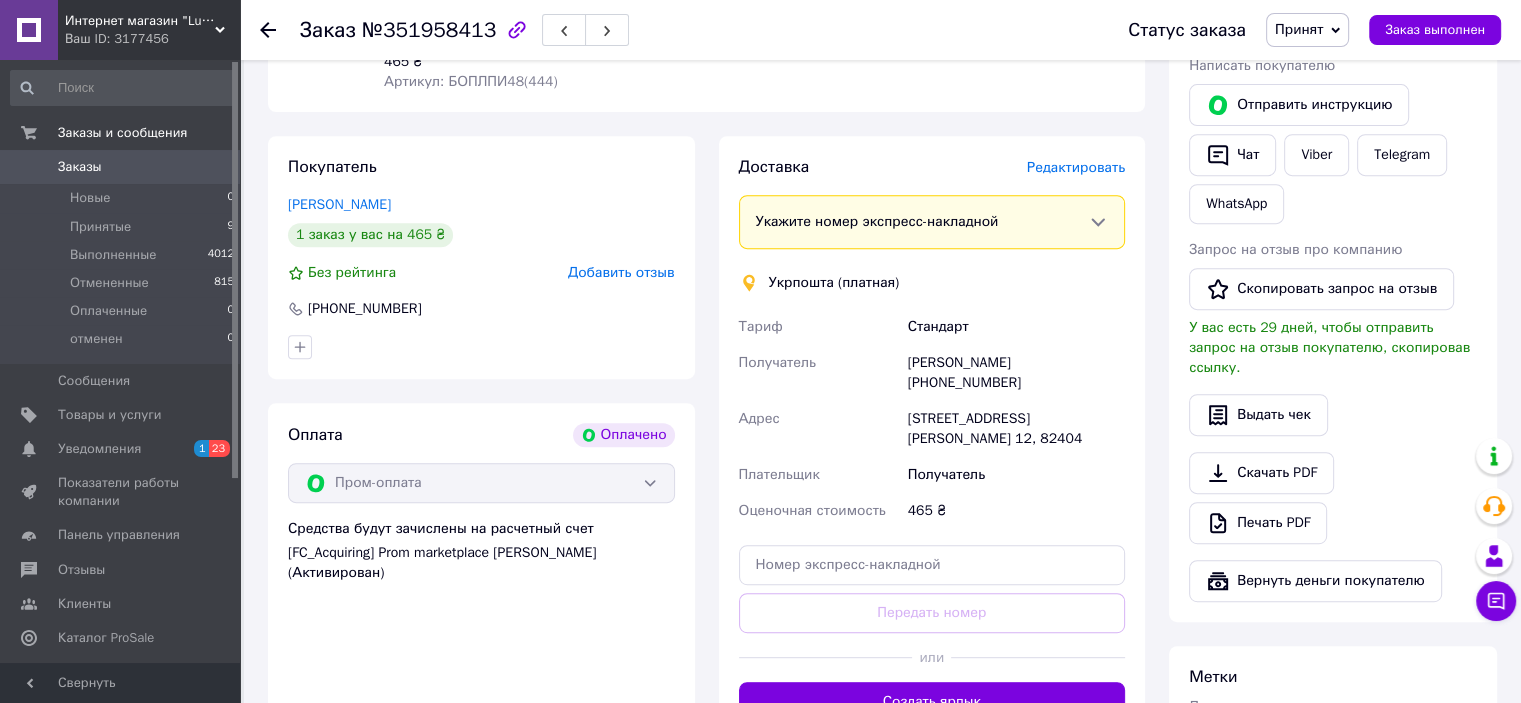 click on "Заказы" at bounding box center [121, 167] 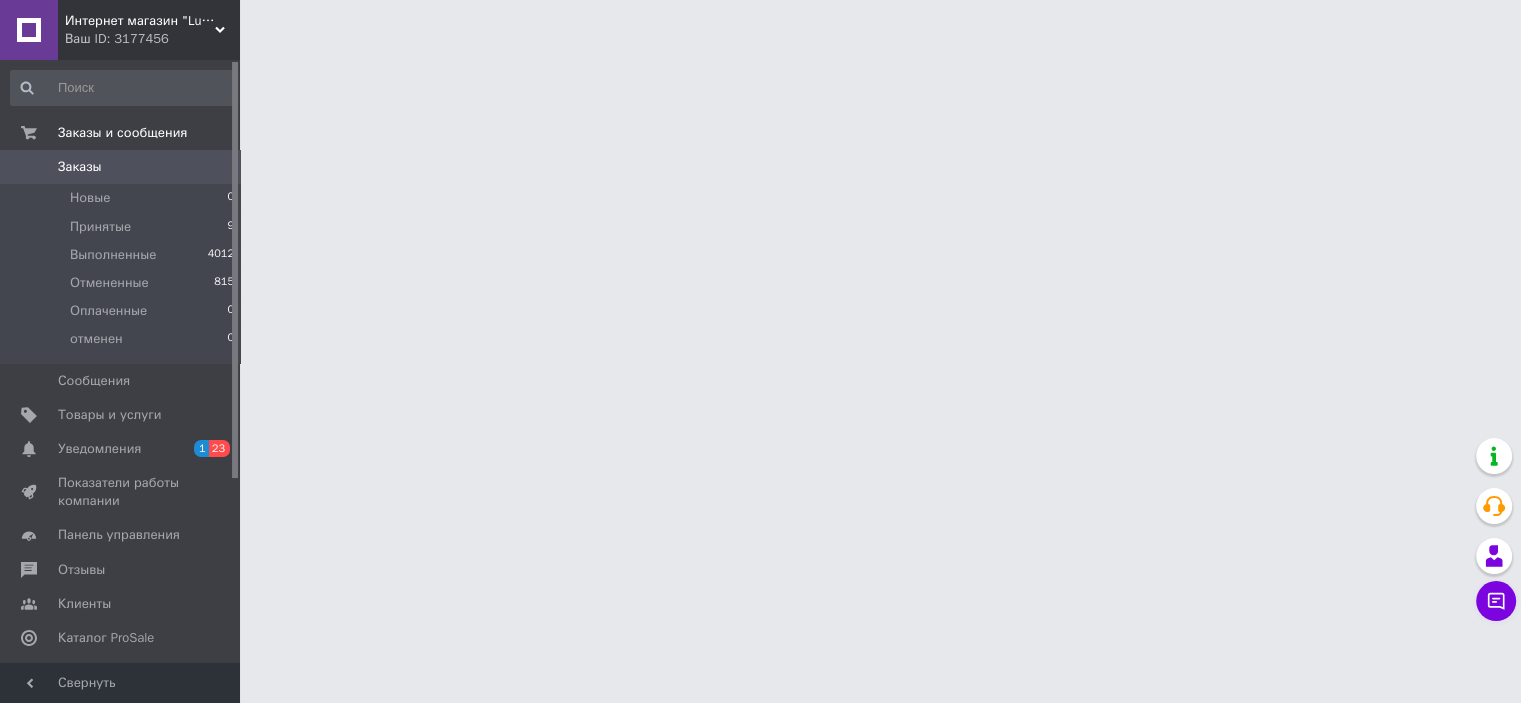 scroll, scrollTop: 0, scrollLeft: 0, axis: both 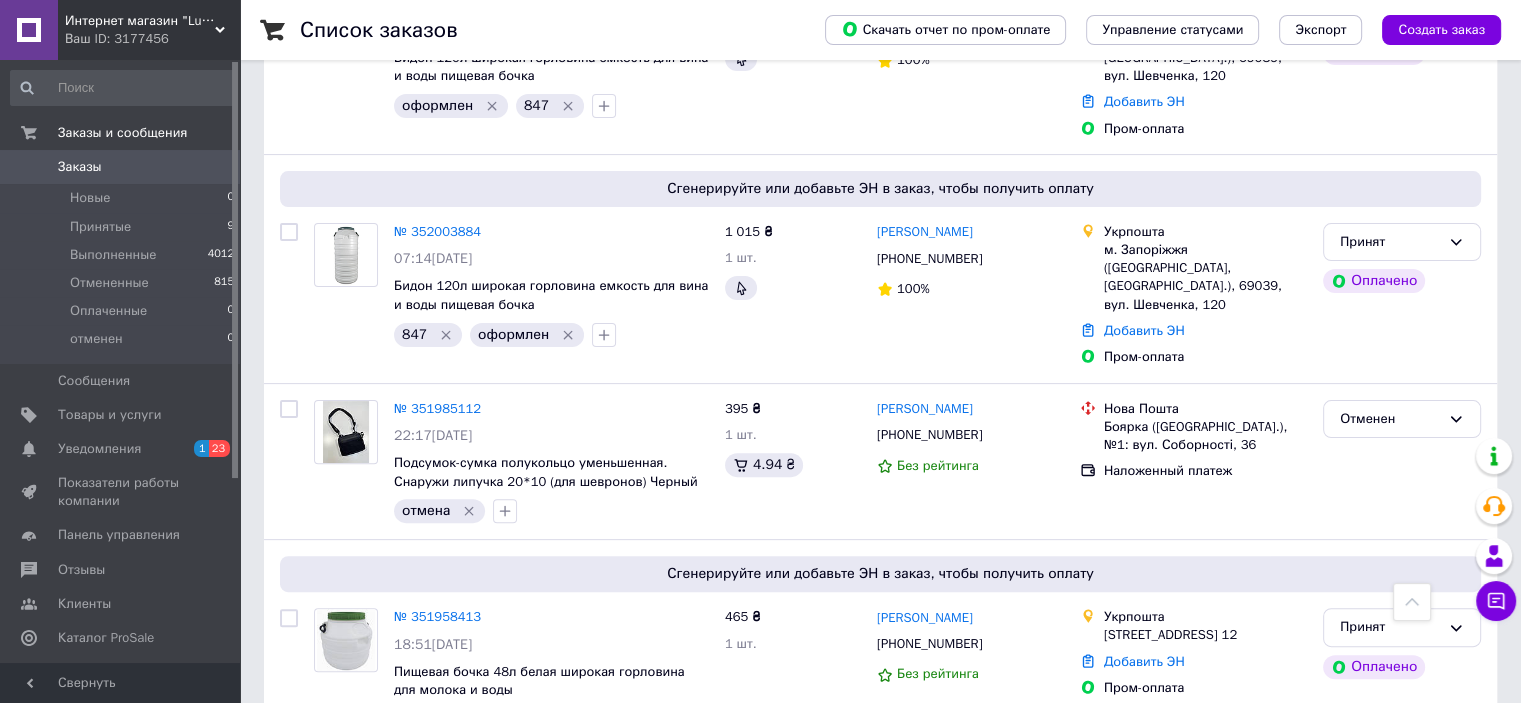 click on "Заказы" at bounding box center (121, 167) 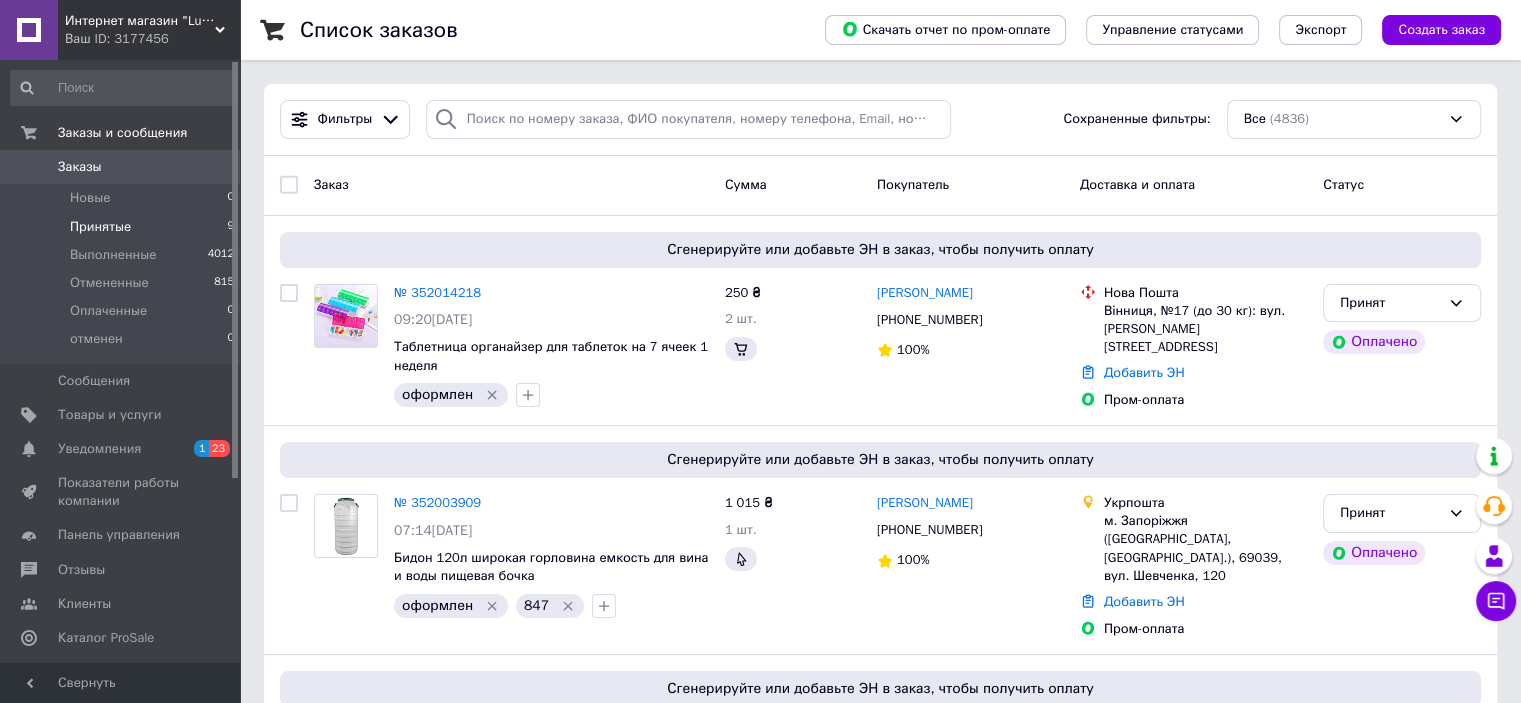 click on "Принятые 9" at bounding box center (123, 227) 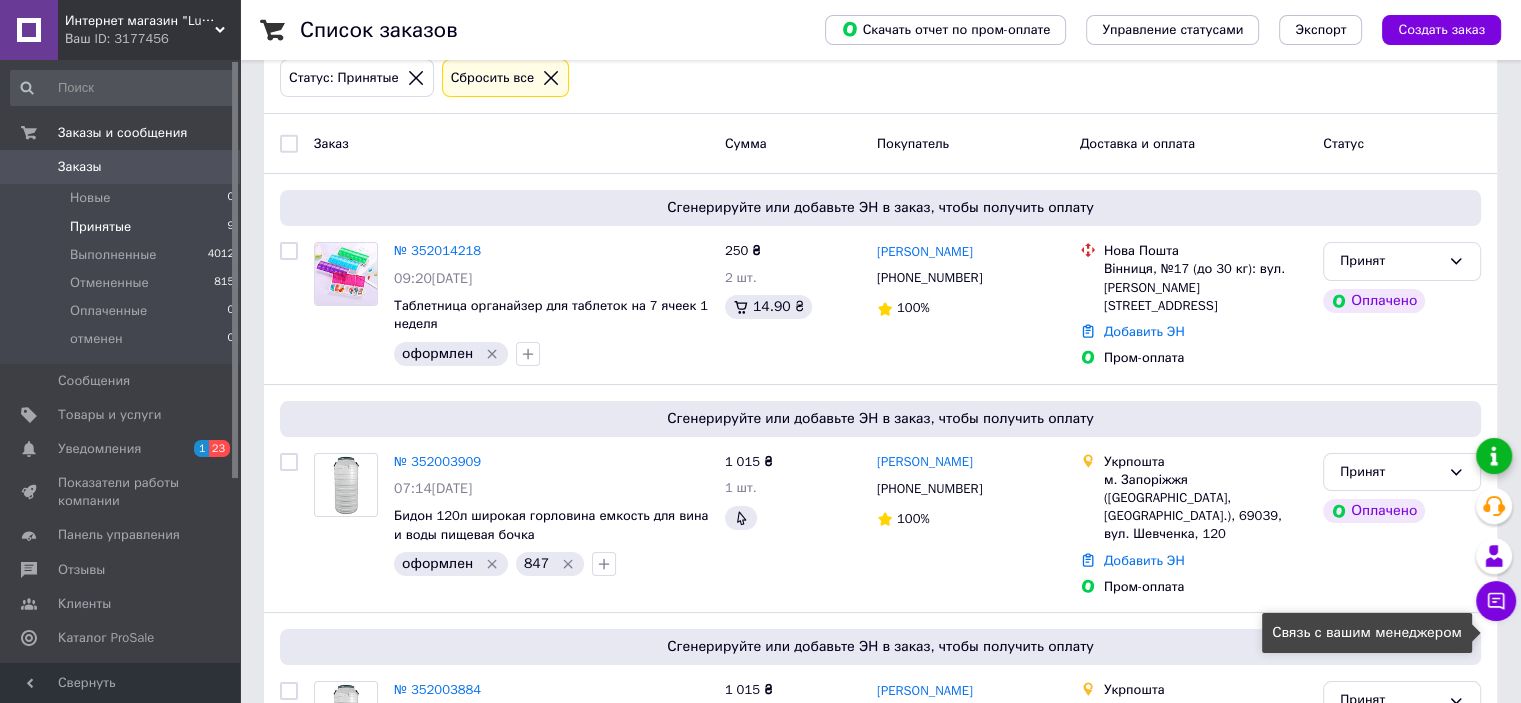 scroll, scrollTop: 200, scrollLeft: 0, axis: vertical 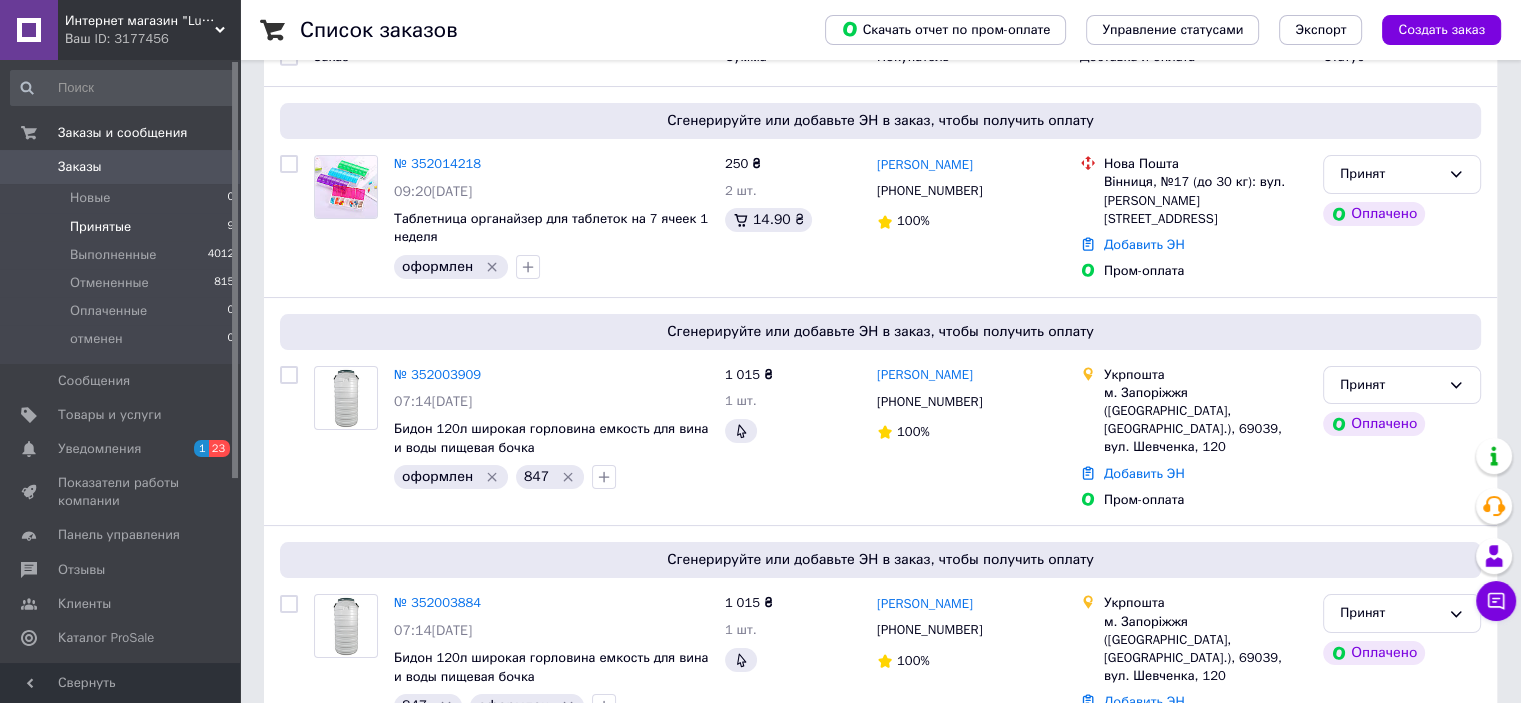 click on "Каталог ProSale" at bounding box center [106, 638] 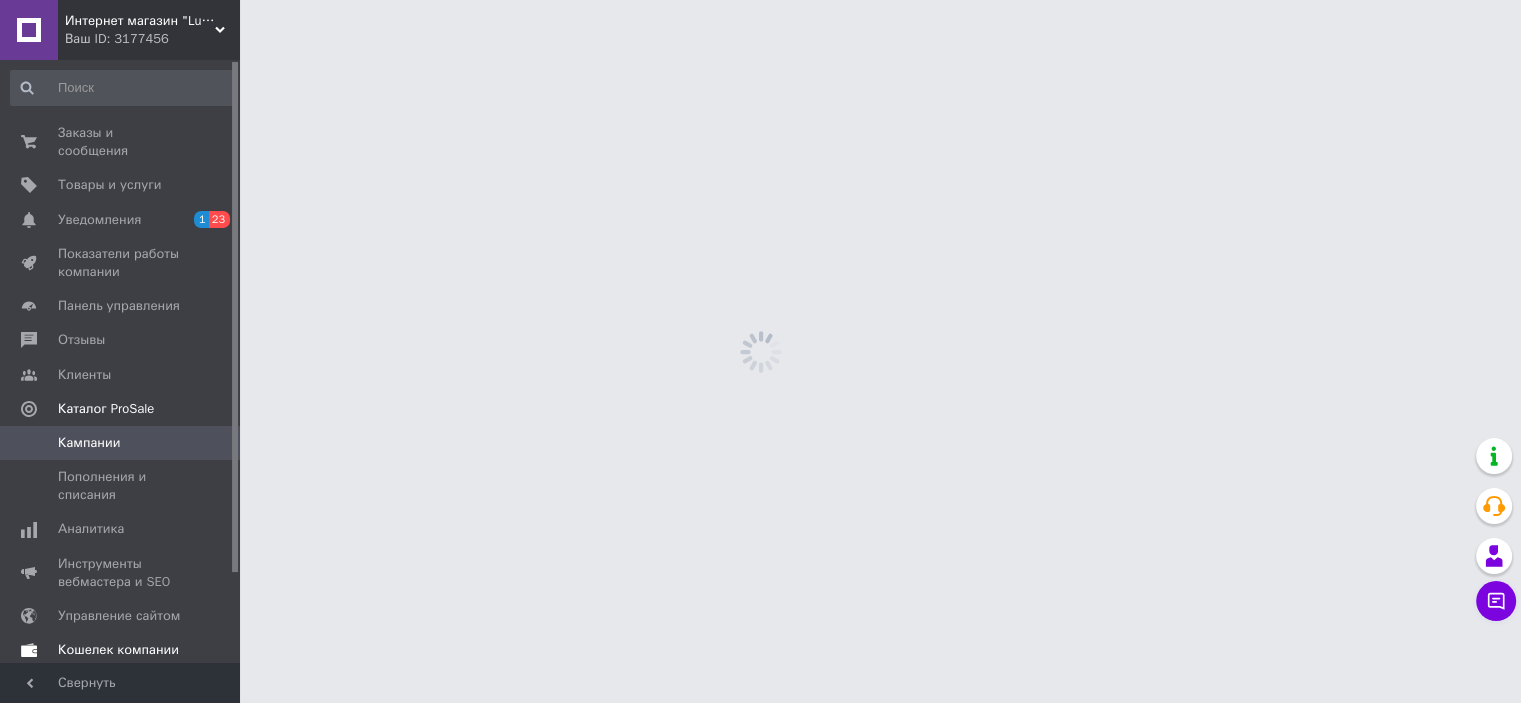 scroll, scrollTop: 0, scrollLeft: 0, axis: both 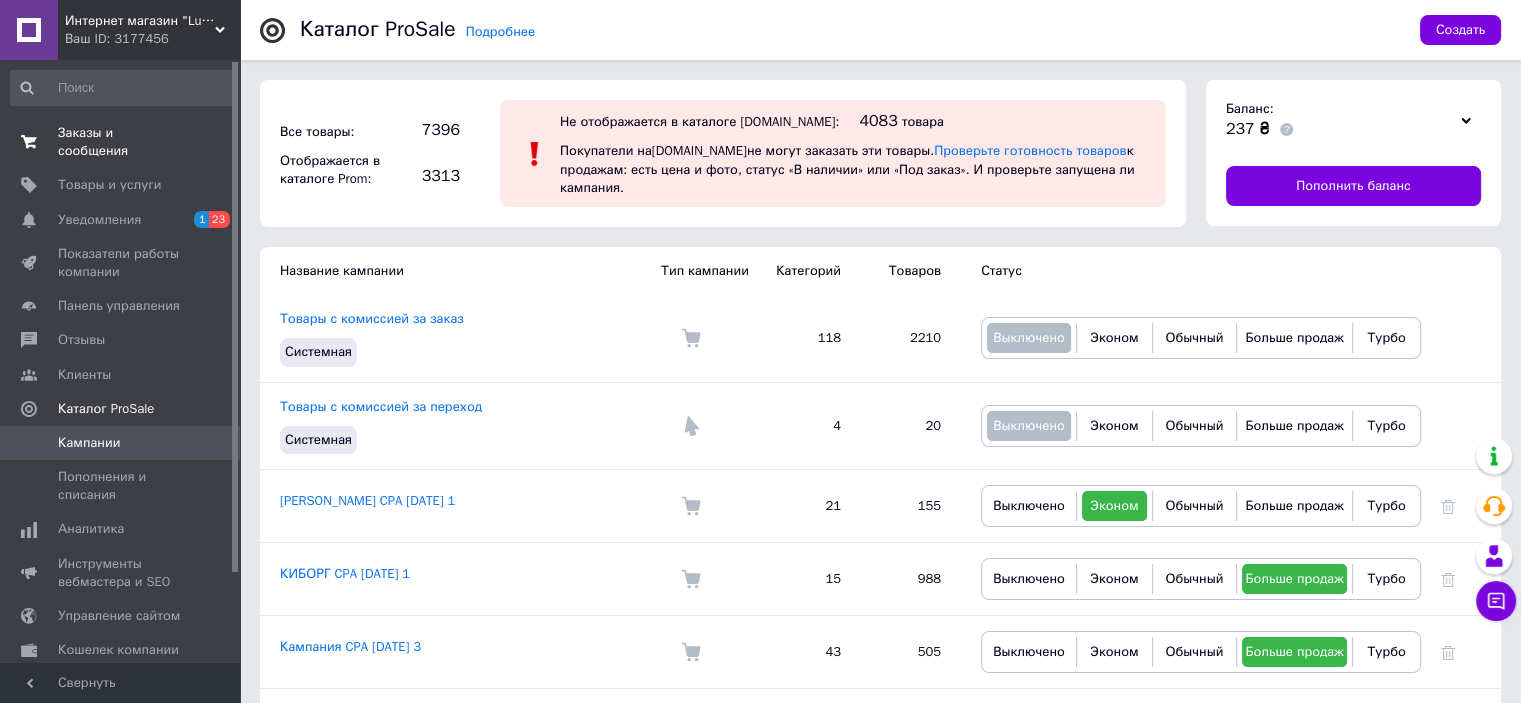 click on "Заказы и сообщения" at bounding box center [121, 142] 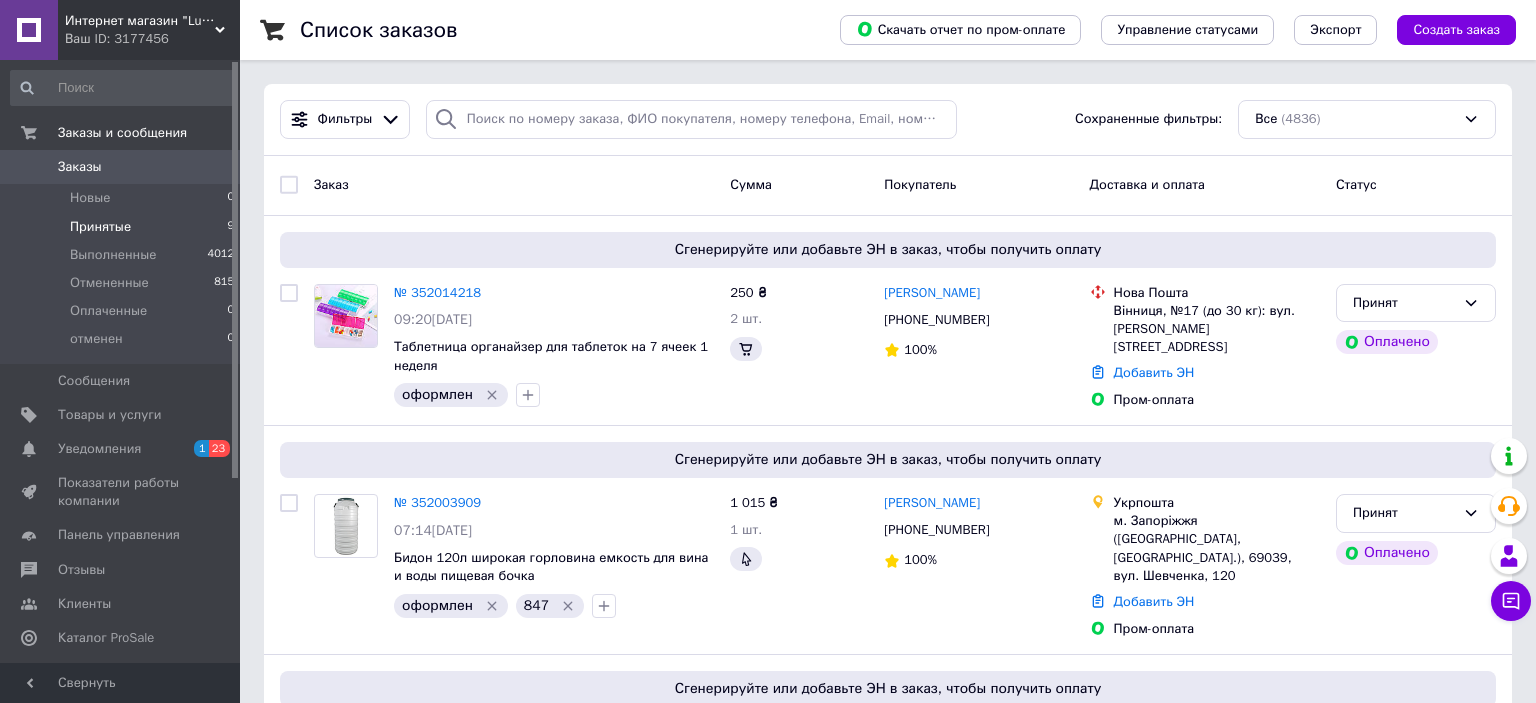 click on "Принятые 9" at bounding box center (123, 227) 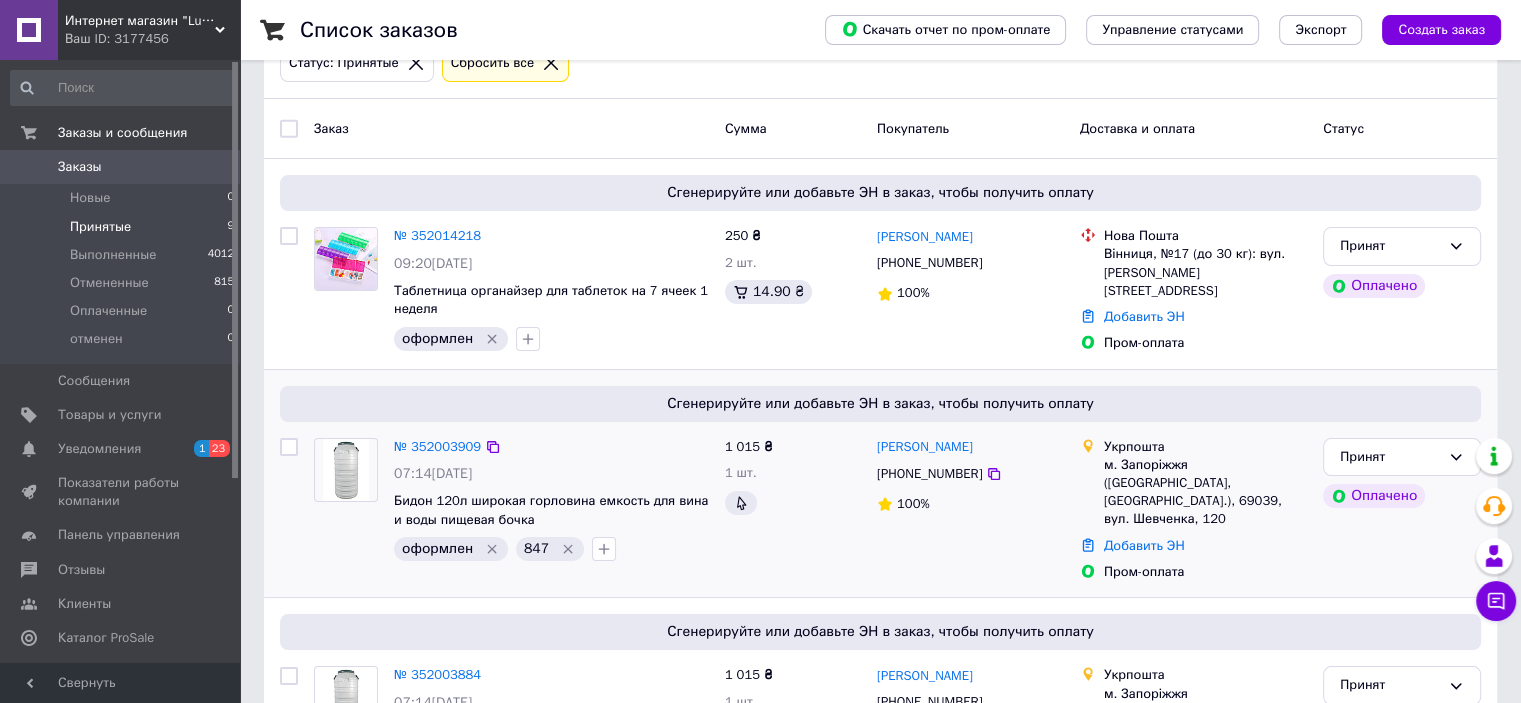 scroll, scrollTop: 0, scrollLeft: 0, axis: both 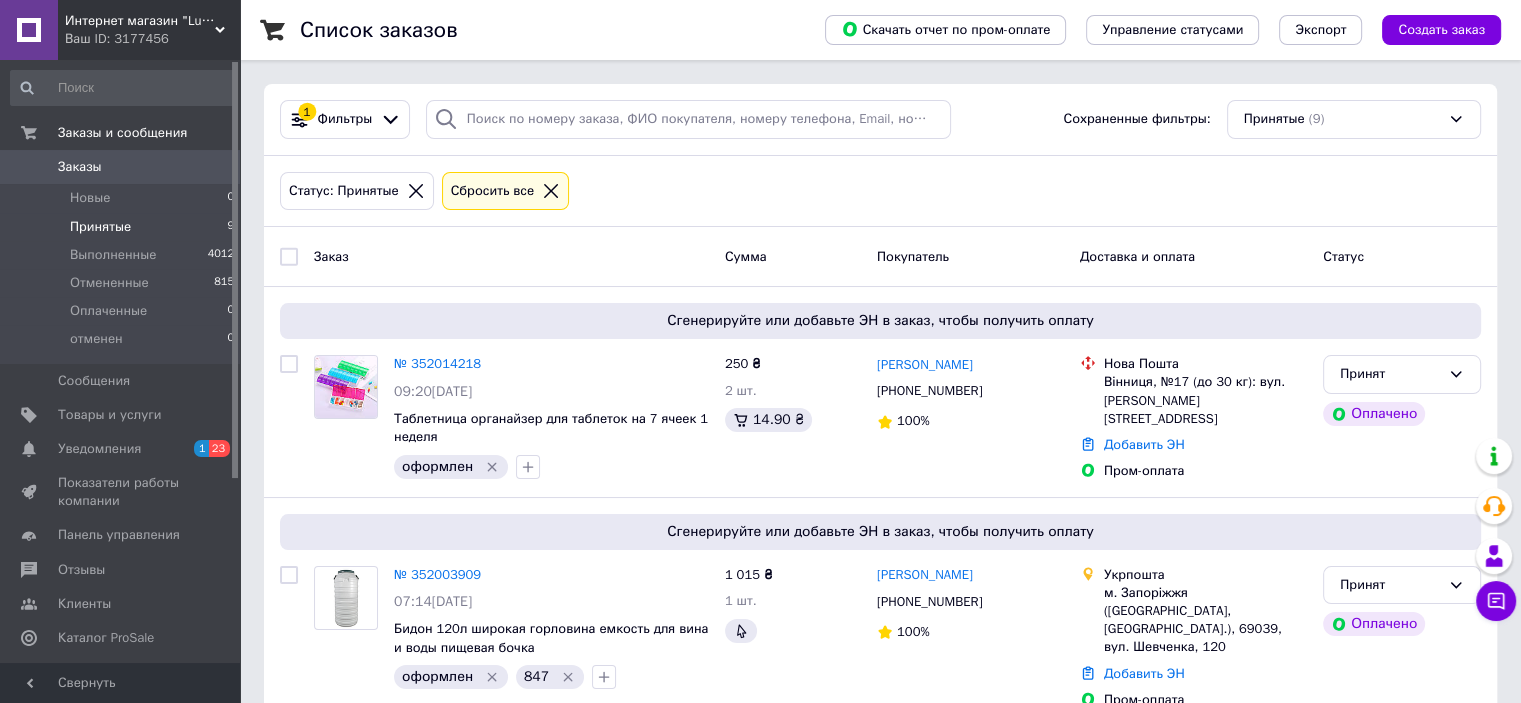 click on "Интернет магазин "Luchmag"" at bounding box center (140, 21) 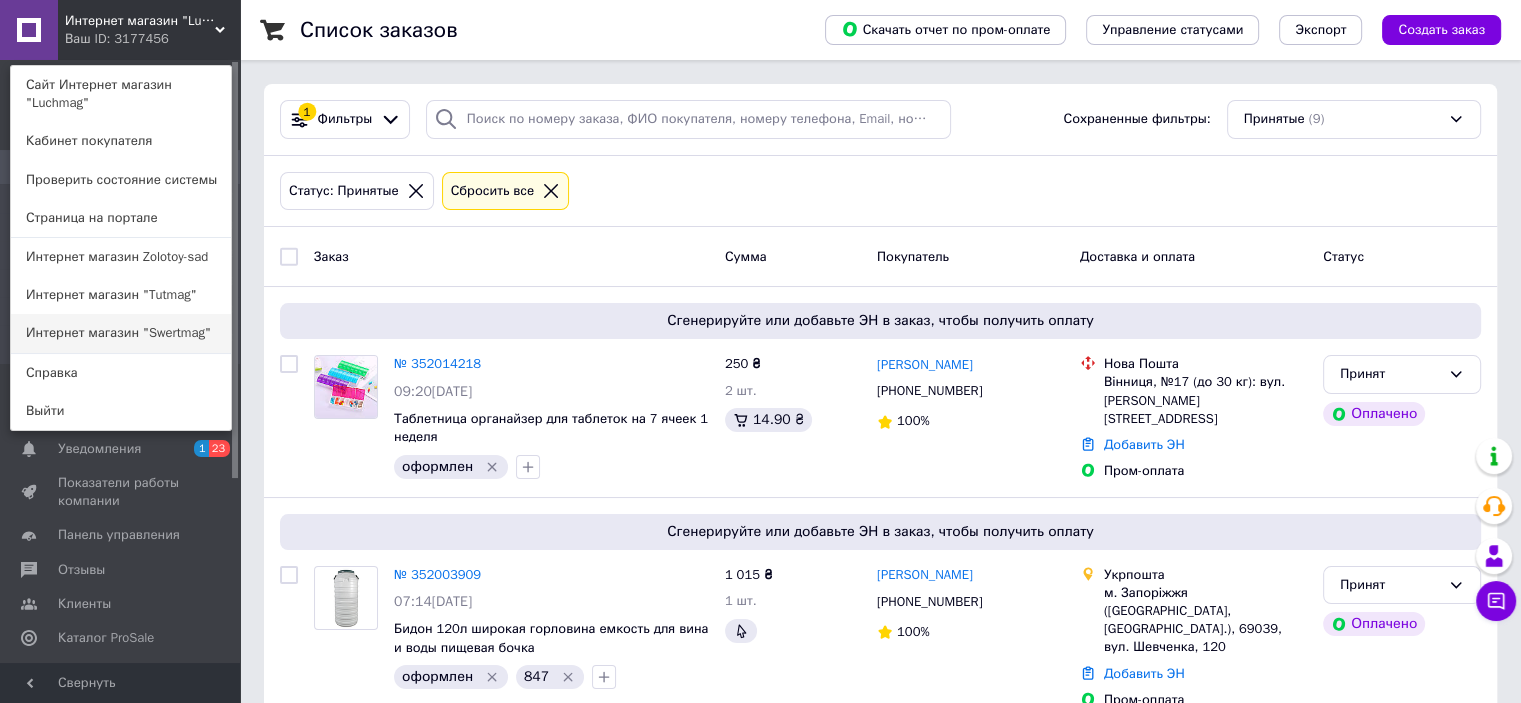 click on "Интернет магазин "Swertmag"" at bounding box center [121, 333] 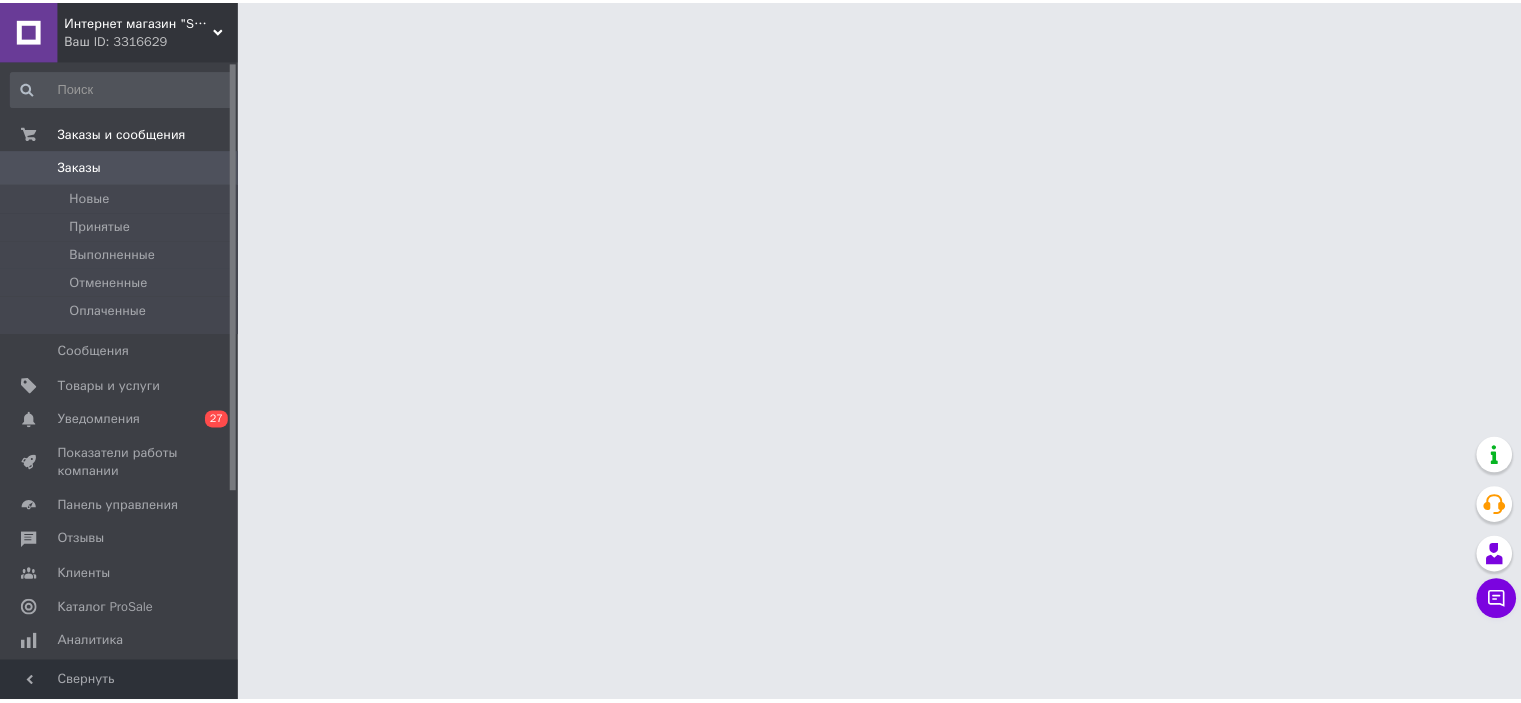 scroll, scrollTop: 0, scrollLeft: 0, axis: both 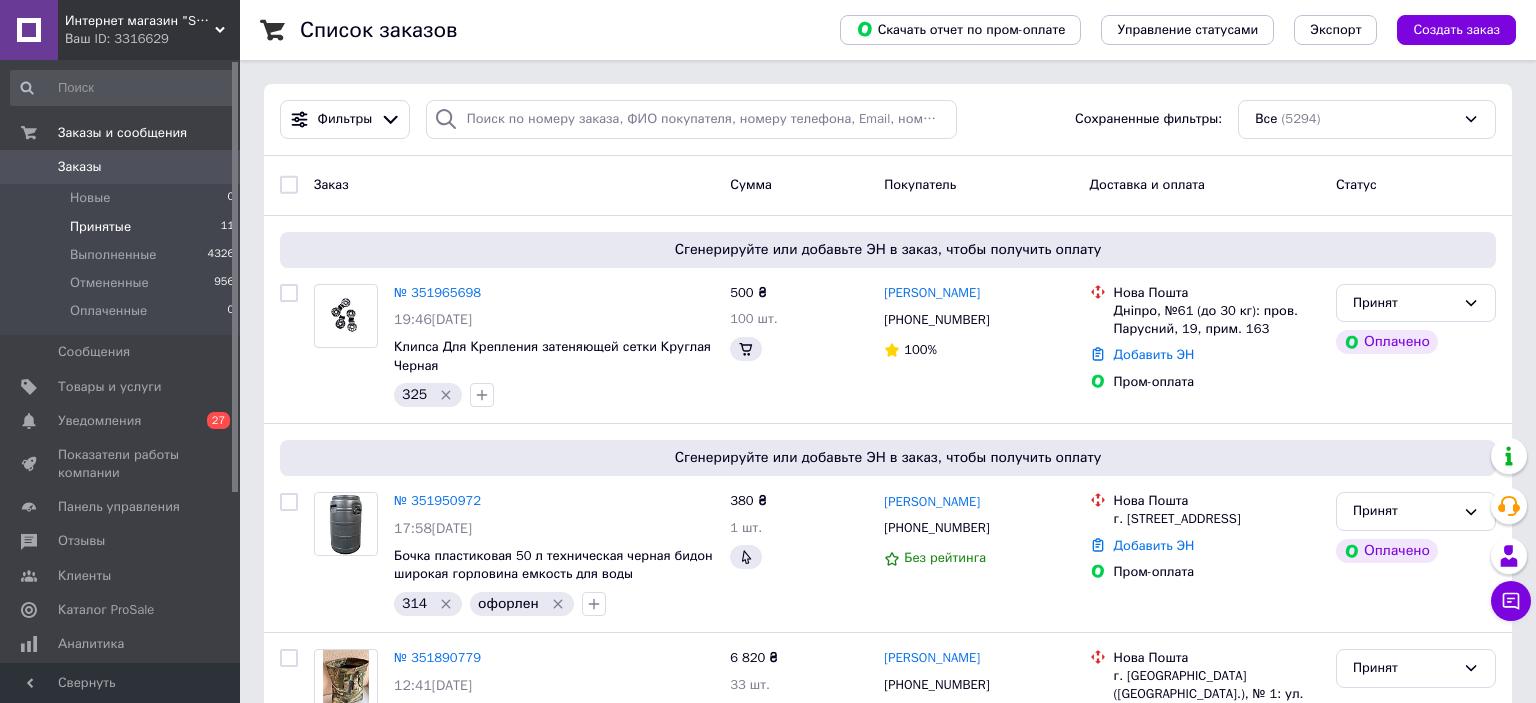 click on "Принятые" at bounding box center (100, 227) 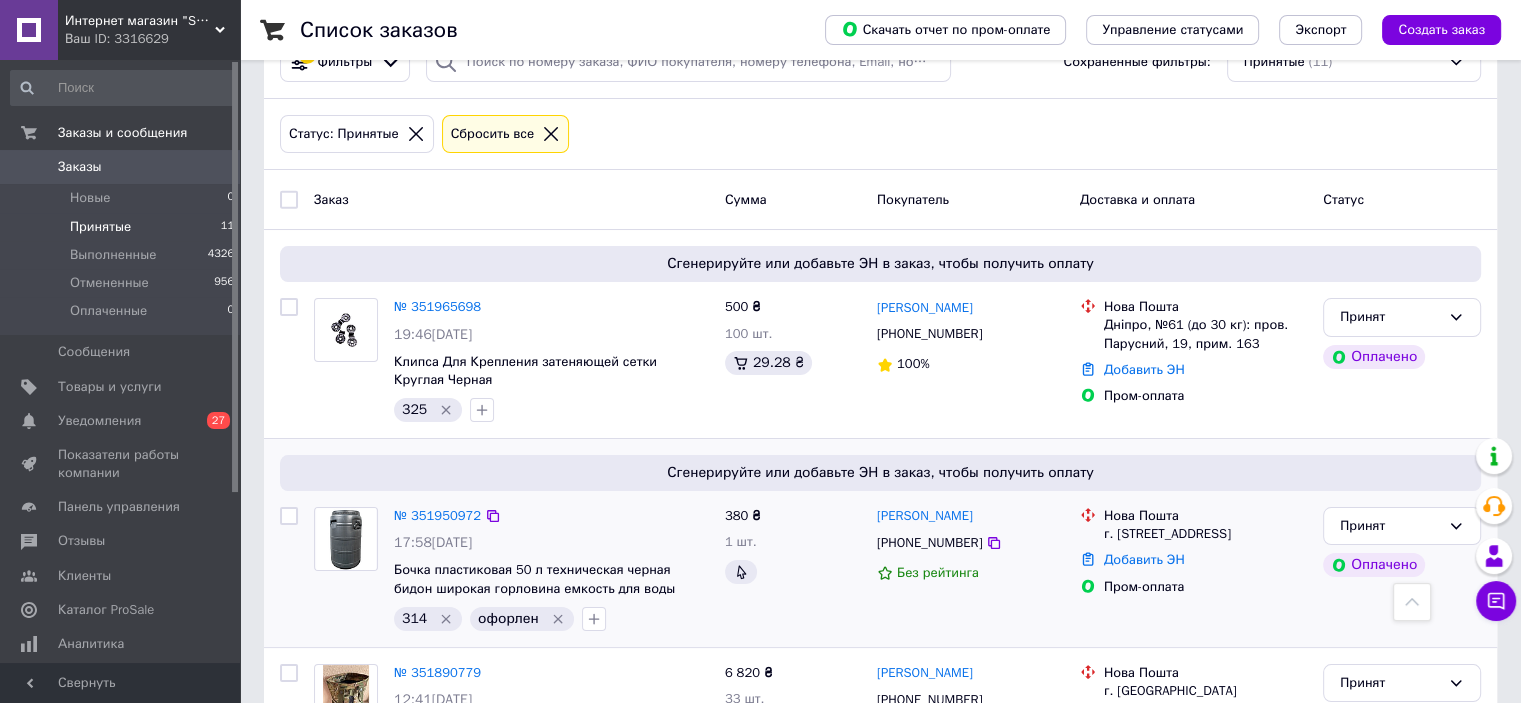 scroll, scrollTop: 0, scrollLeft: 0, axis: both 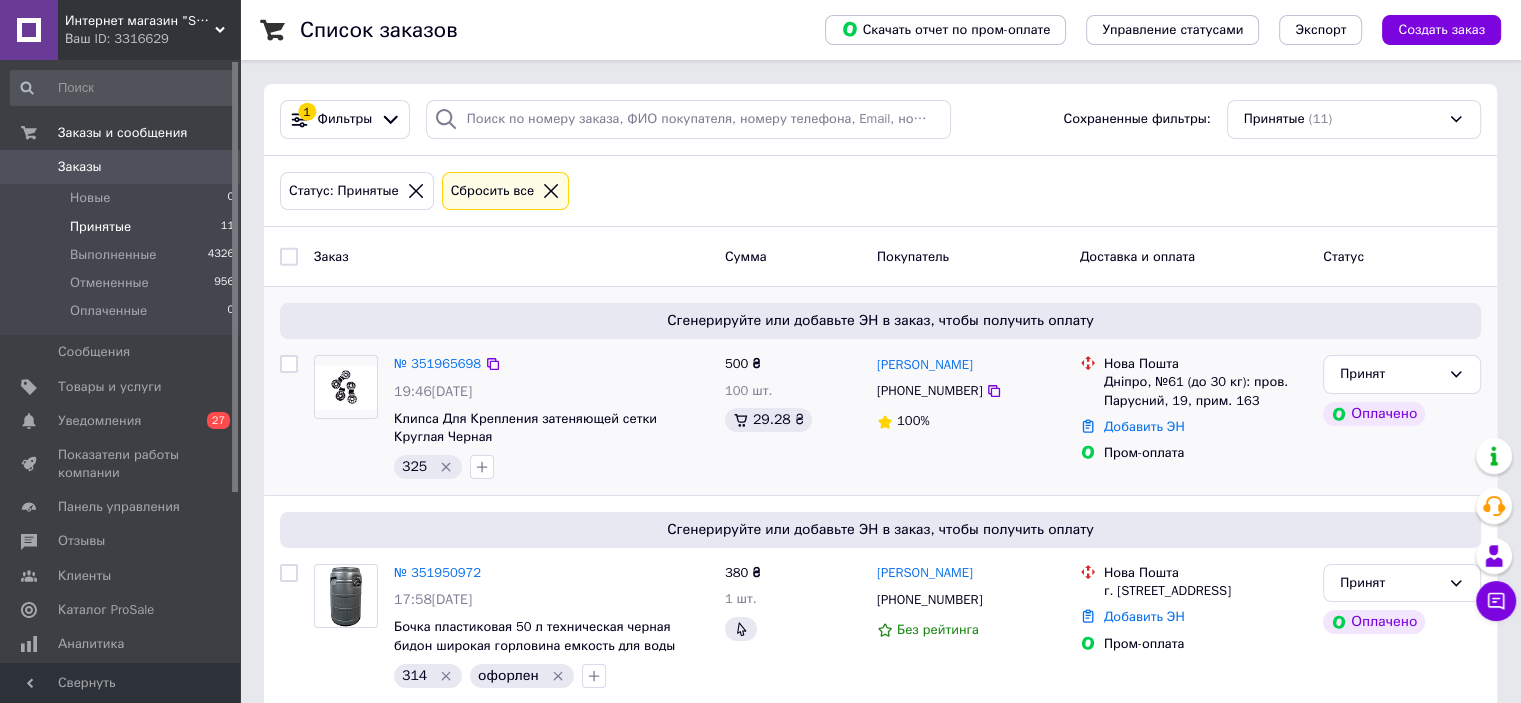 drag, startPoint x: 479, startPoint y: 465, endPoint x: 620, endPoint y: 484, distance: 142.27438 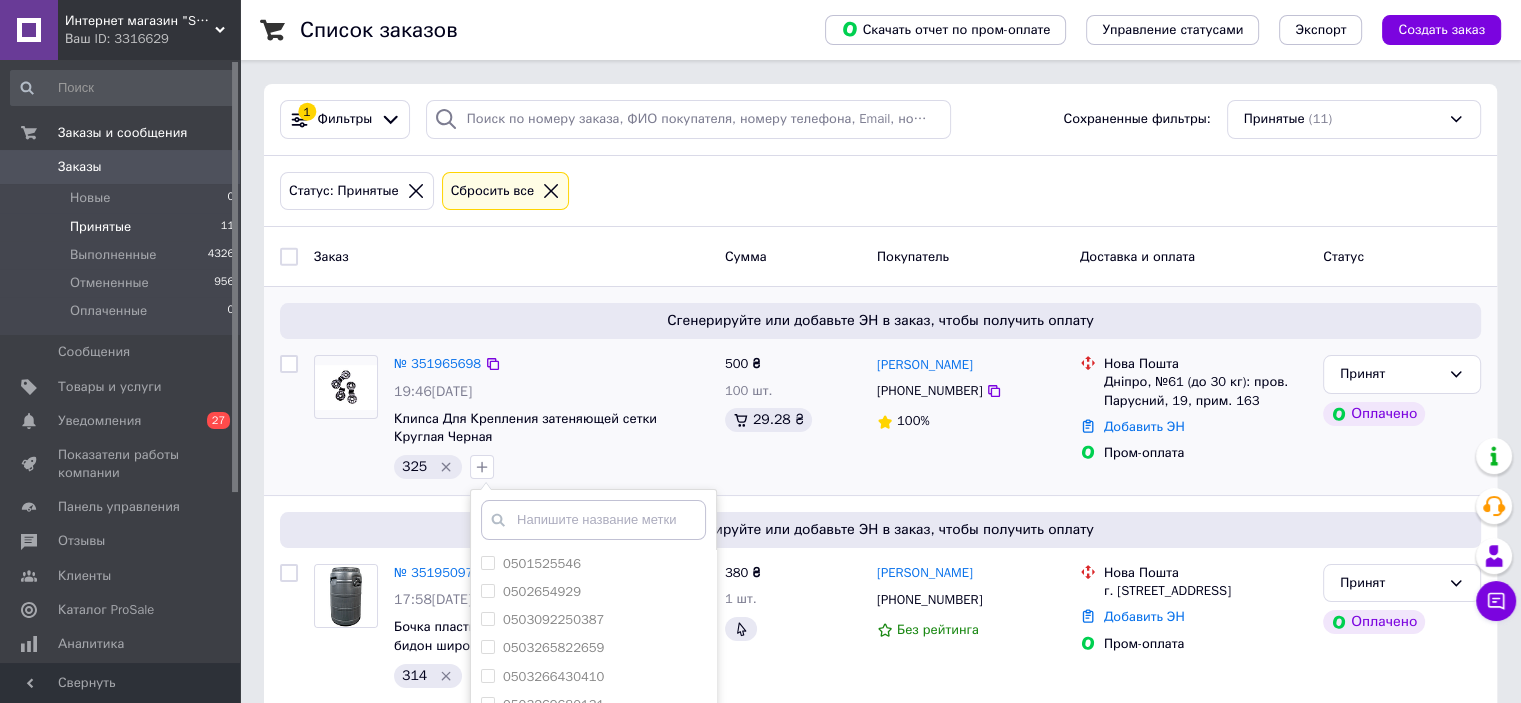 drag, startPoint x: 621, startPoint y: 513, endPoint x: 682, endPoint y: 502, distance: 61.983868 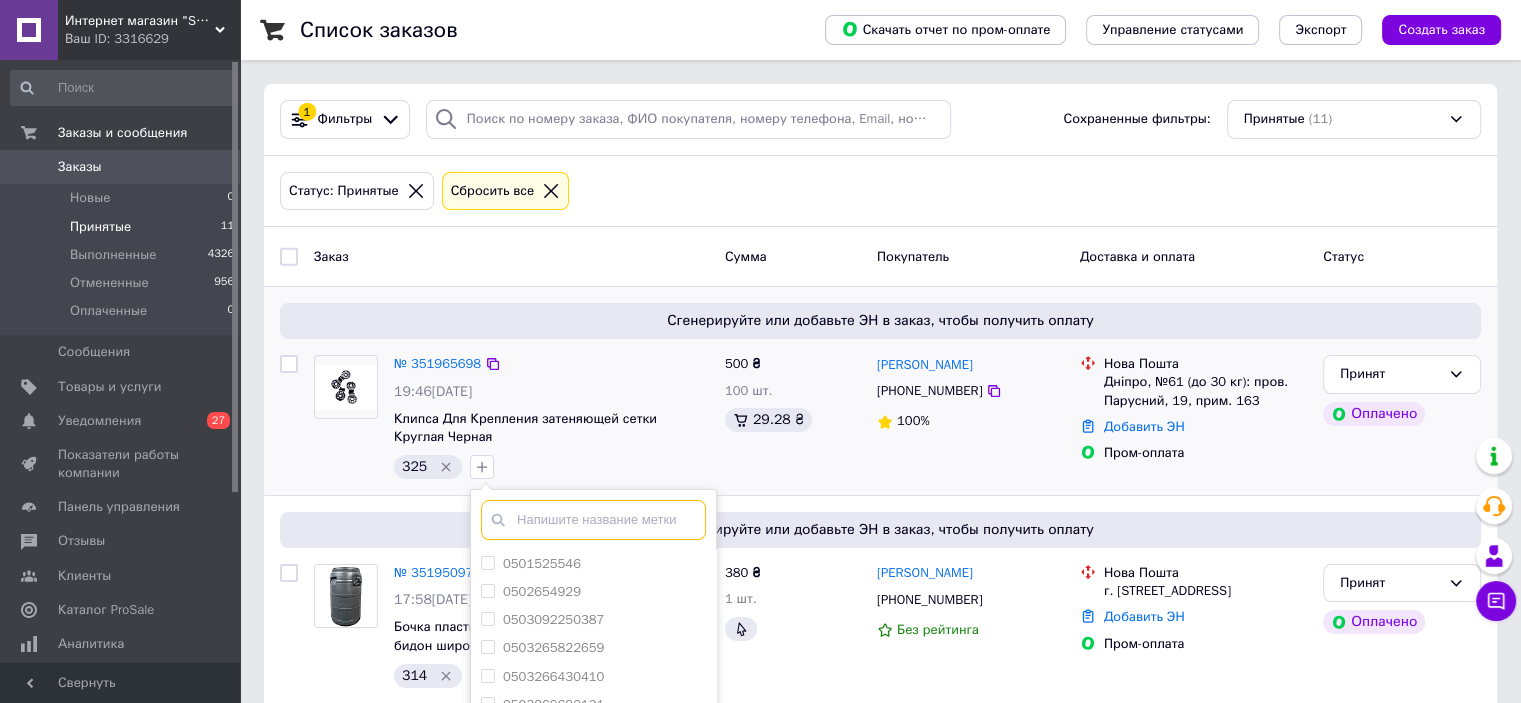 drag, startPoint x: 638, startPoint y: 518, endPoint x: 640, endPoint y: 543, distance: 25.079872 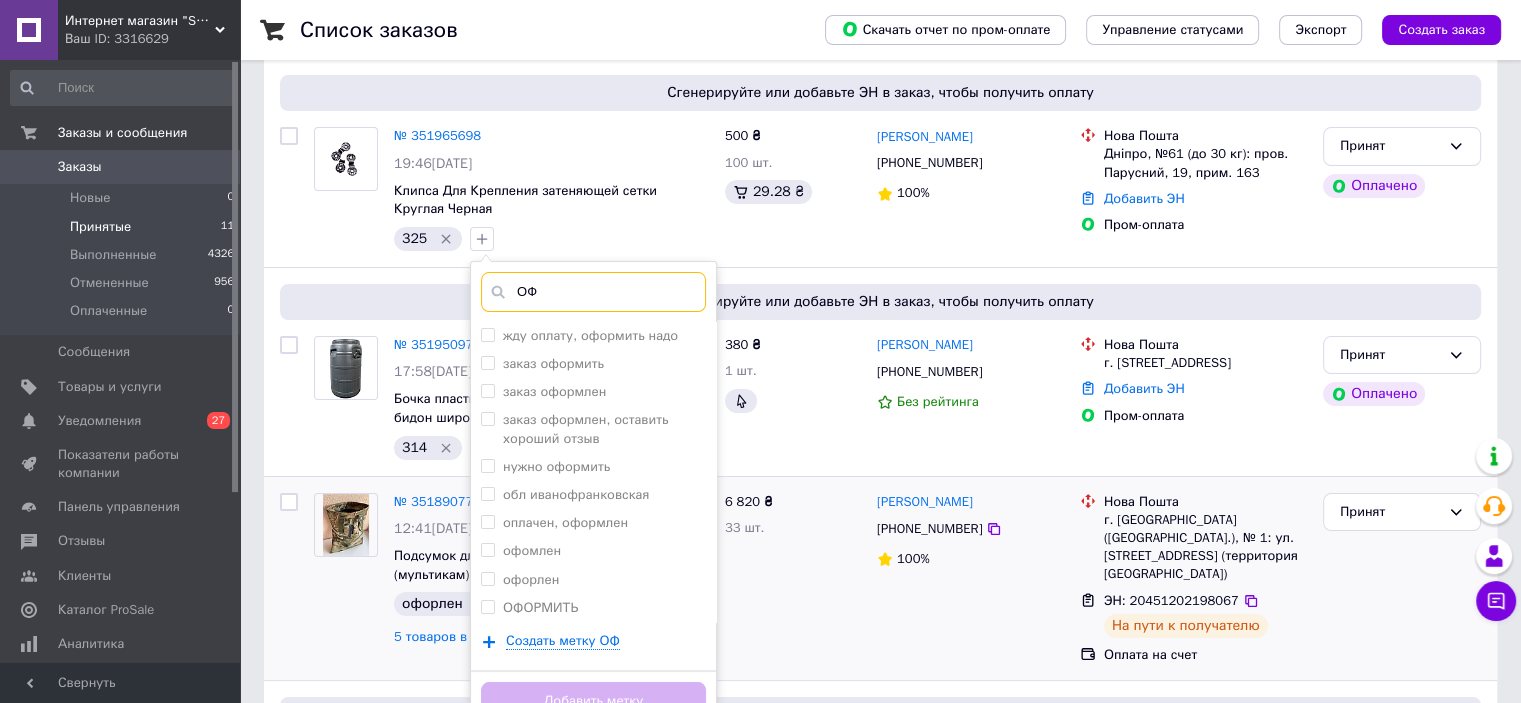 scroll, scrollTop: 300, scrollLeft: 0, axis: vertical 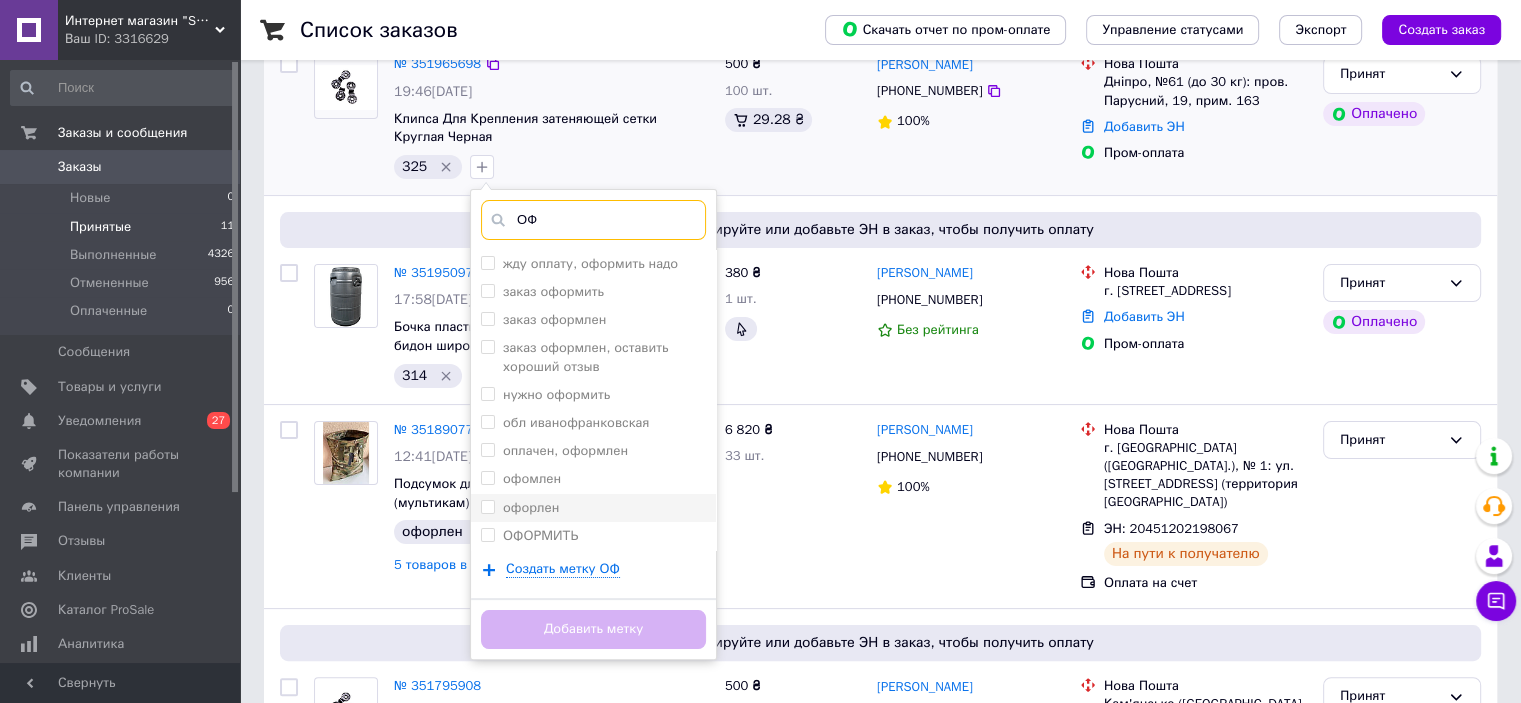 type on "ОФ" 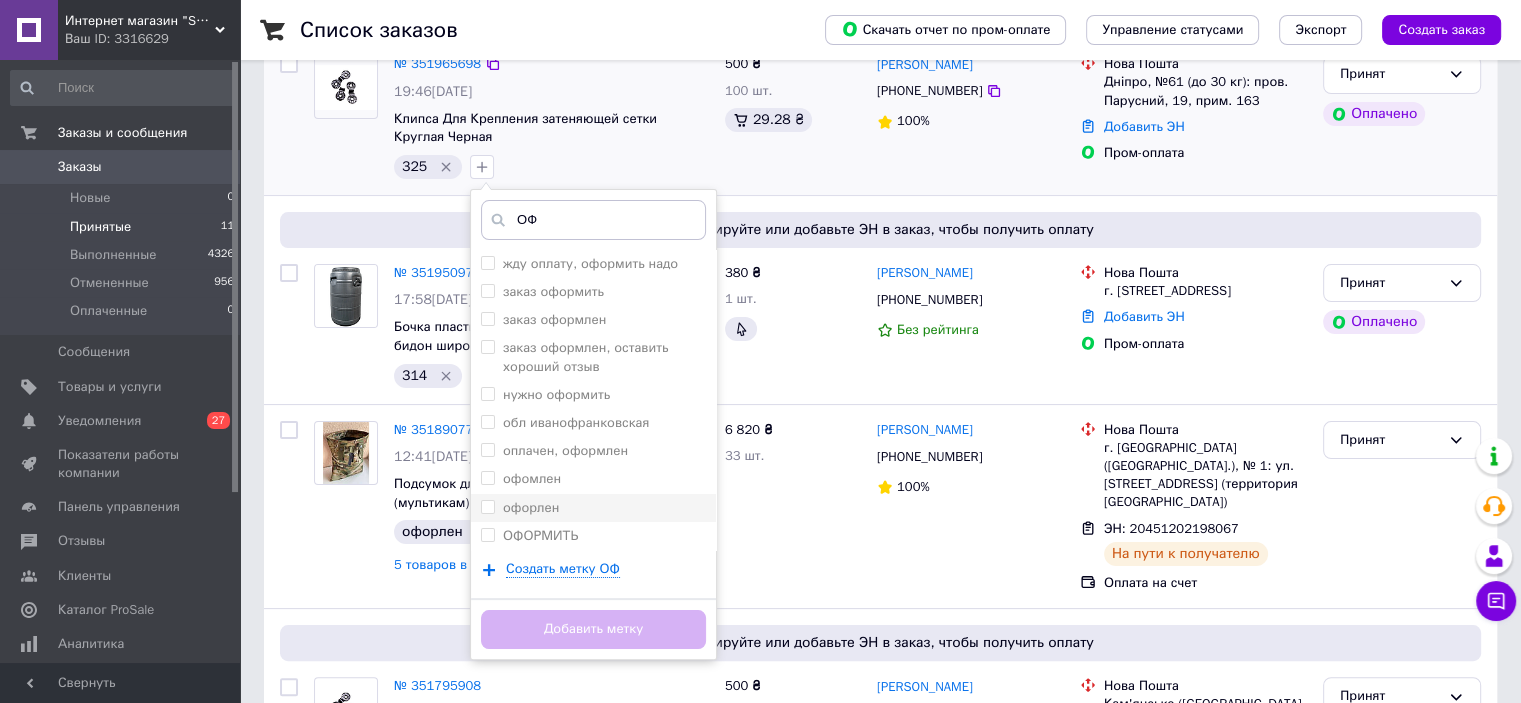 click on "офорлен" at bounding box center [487, 506] 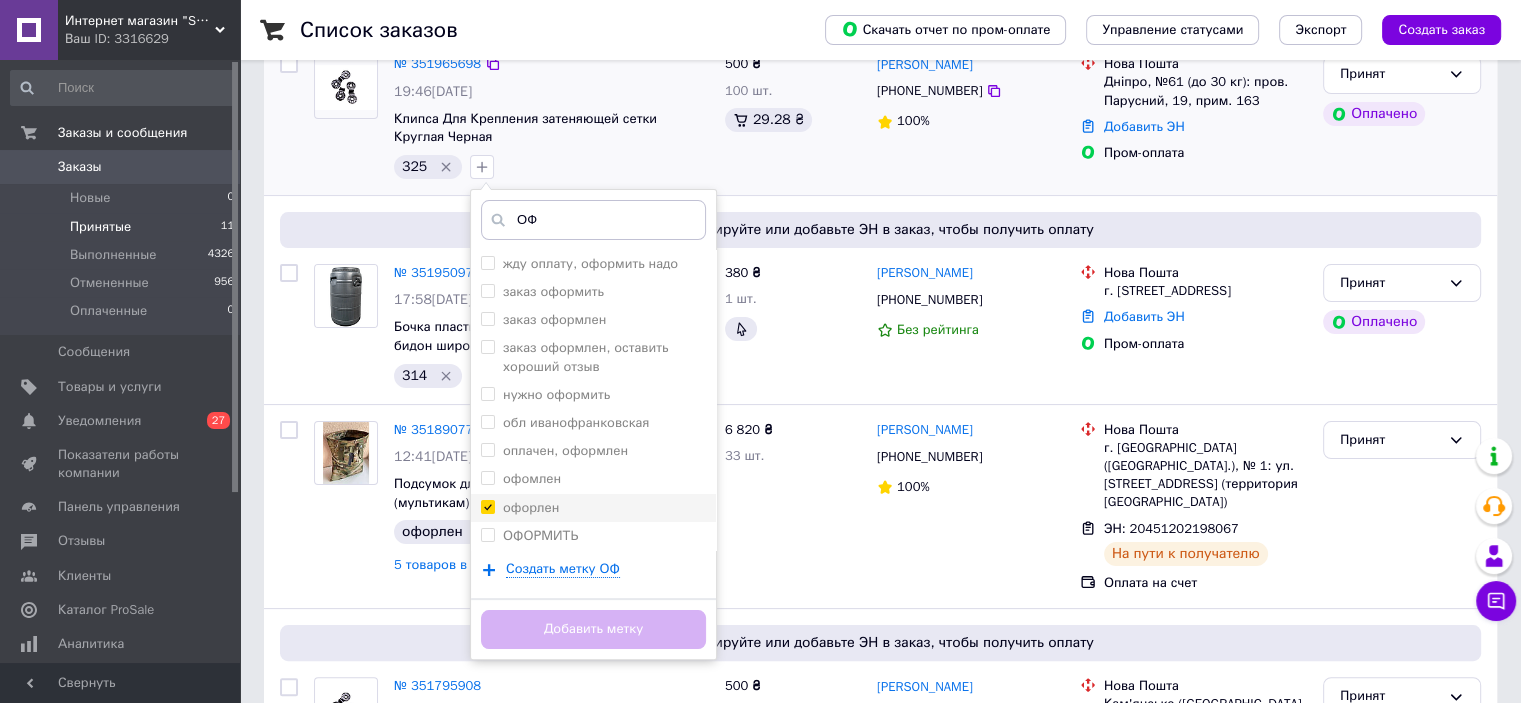 checkbox on "true" 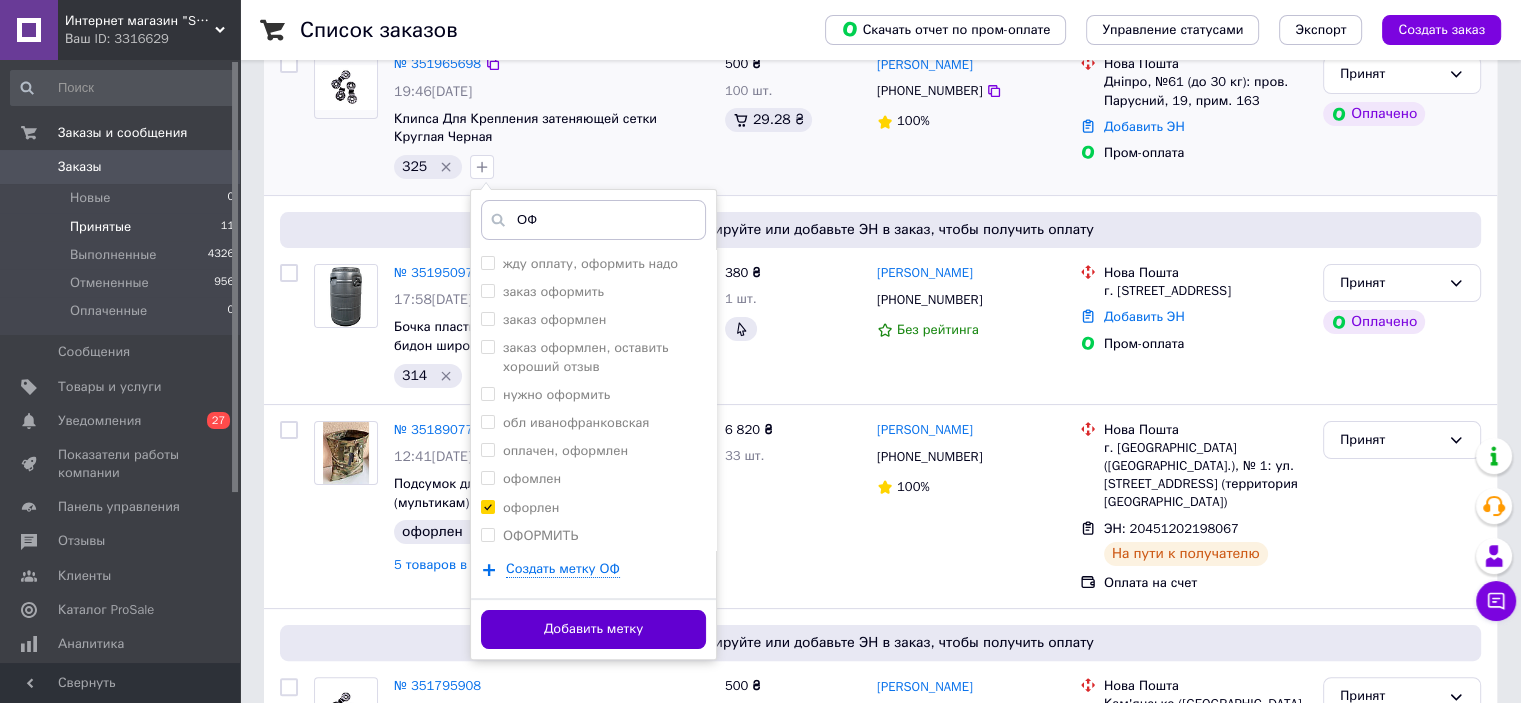 click on "Добавить метку" at bounding box center (593, 629) 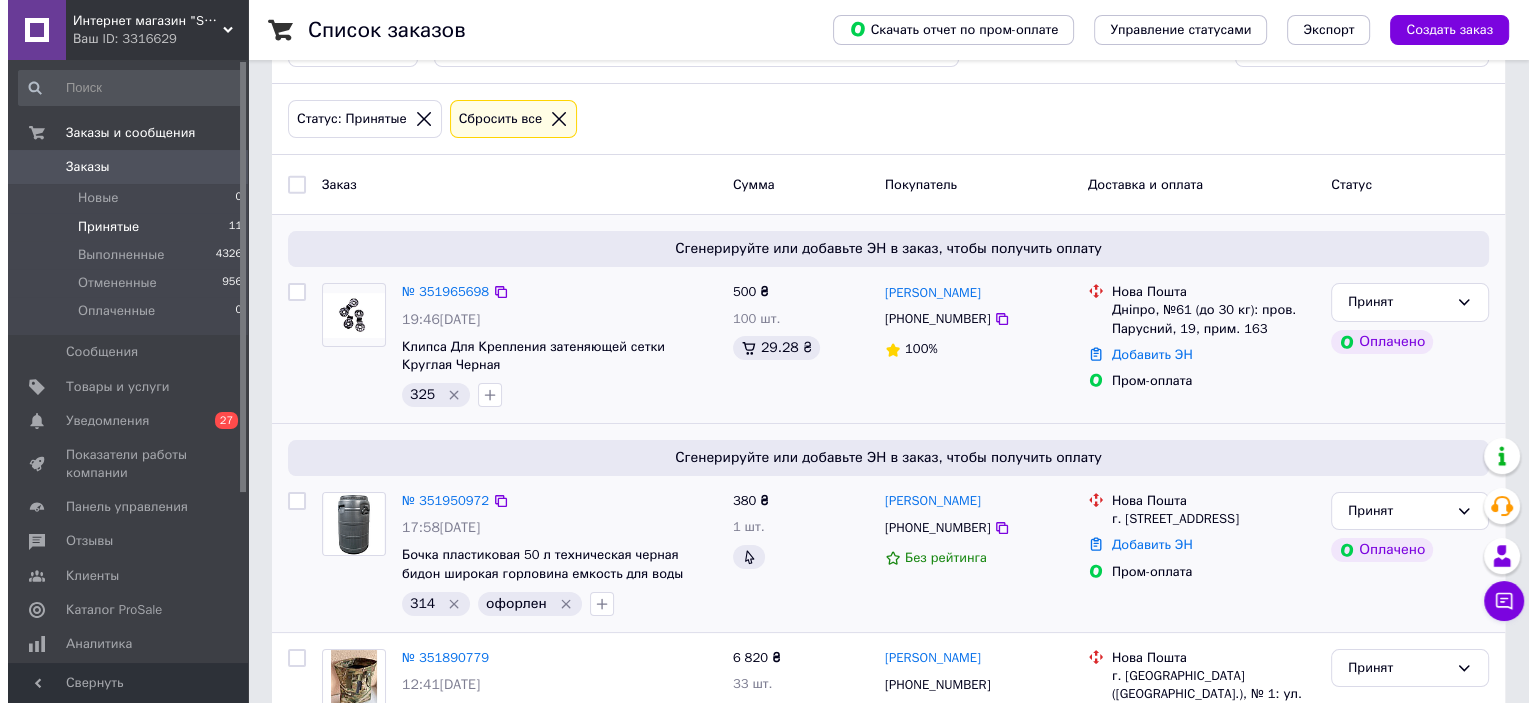scroll, scrollTop: 0, scrollLeft: 0, axis: both 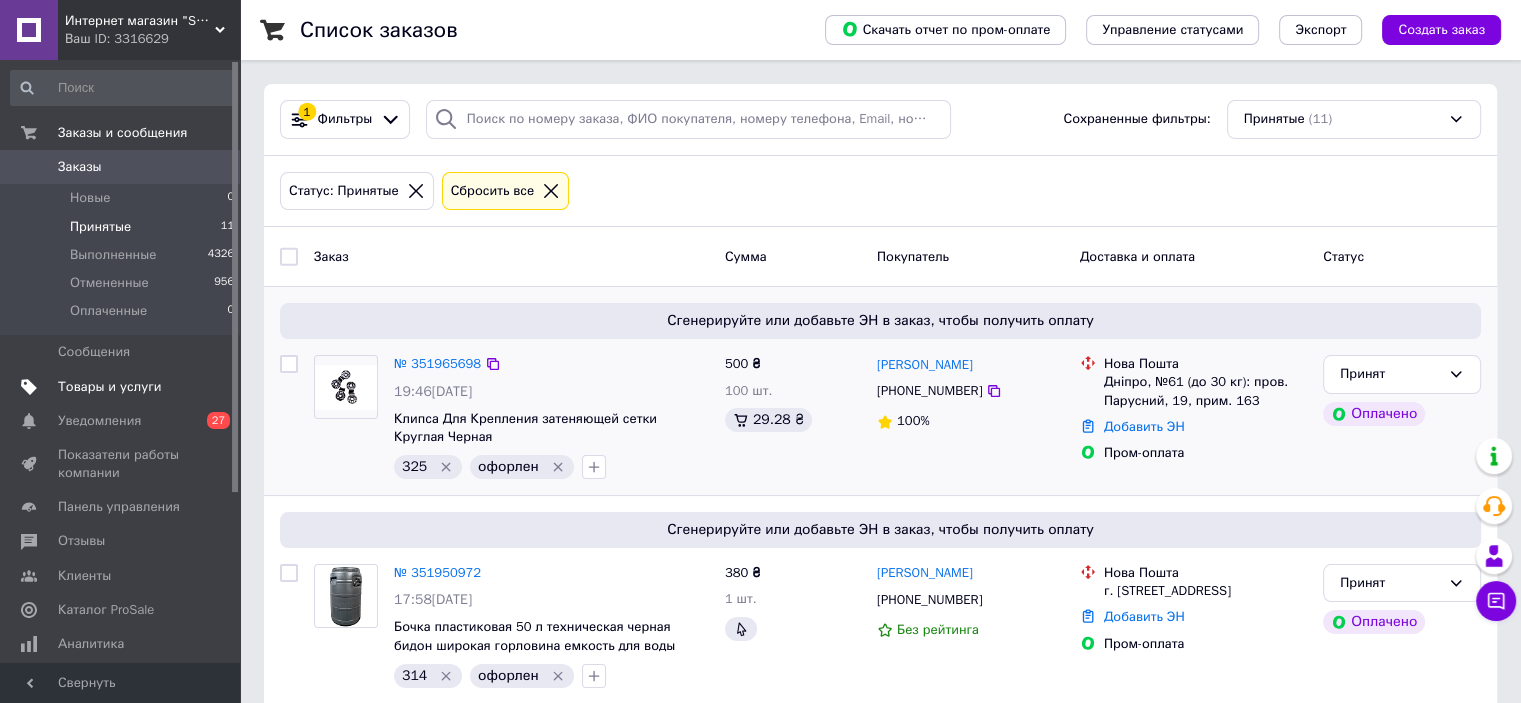 drag, startPoint x: 84, startPoint y: 390, endPoint x: 528, endPoint y: 437, distance: 446.48068 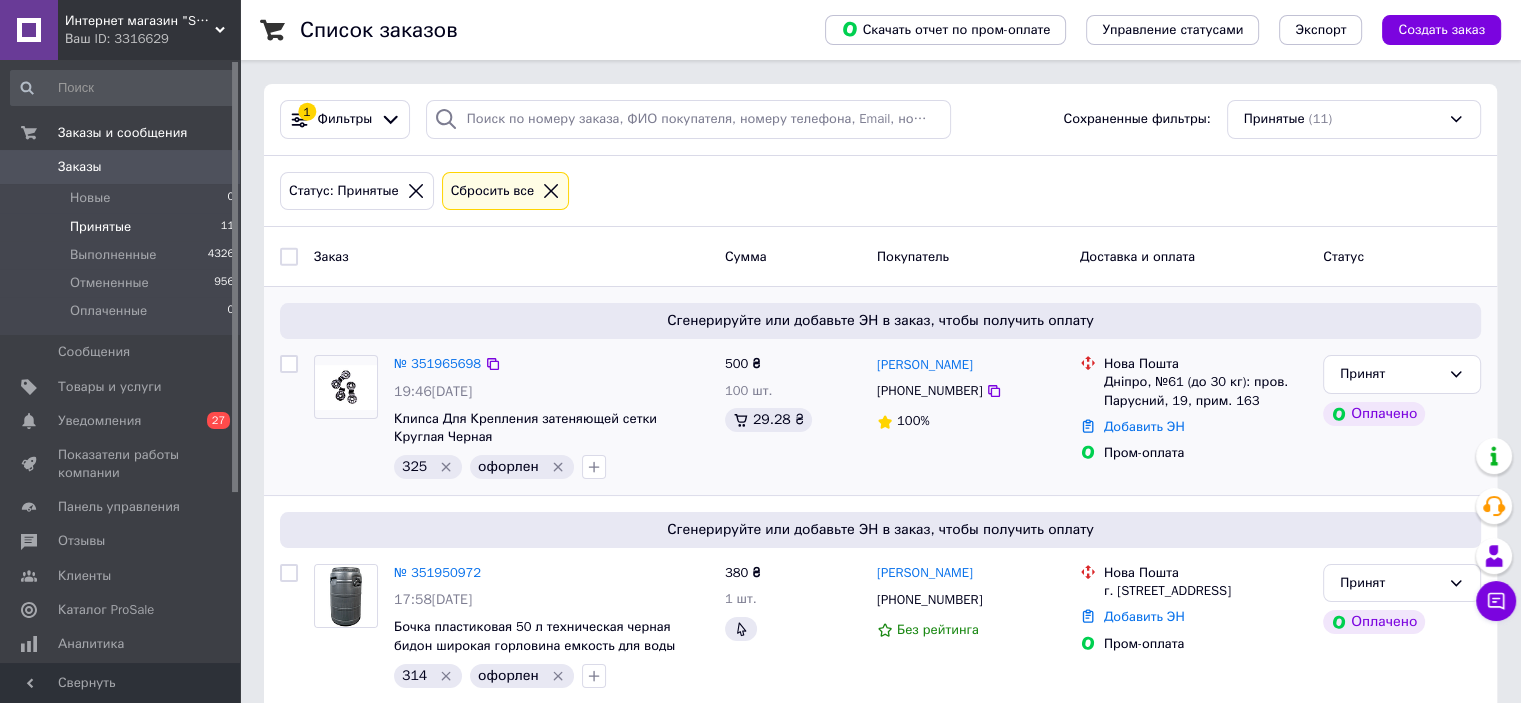 click on "Товары и услуги" at bounding box center (110, 387) 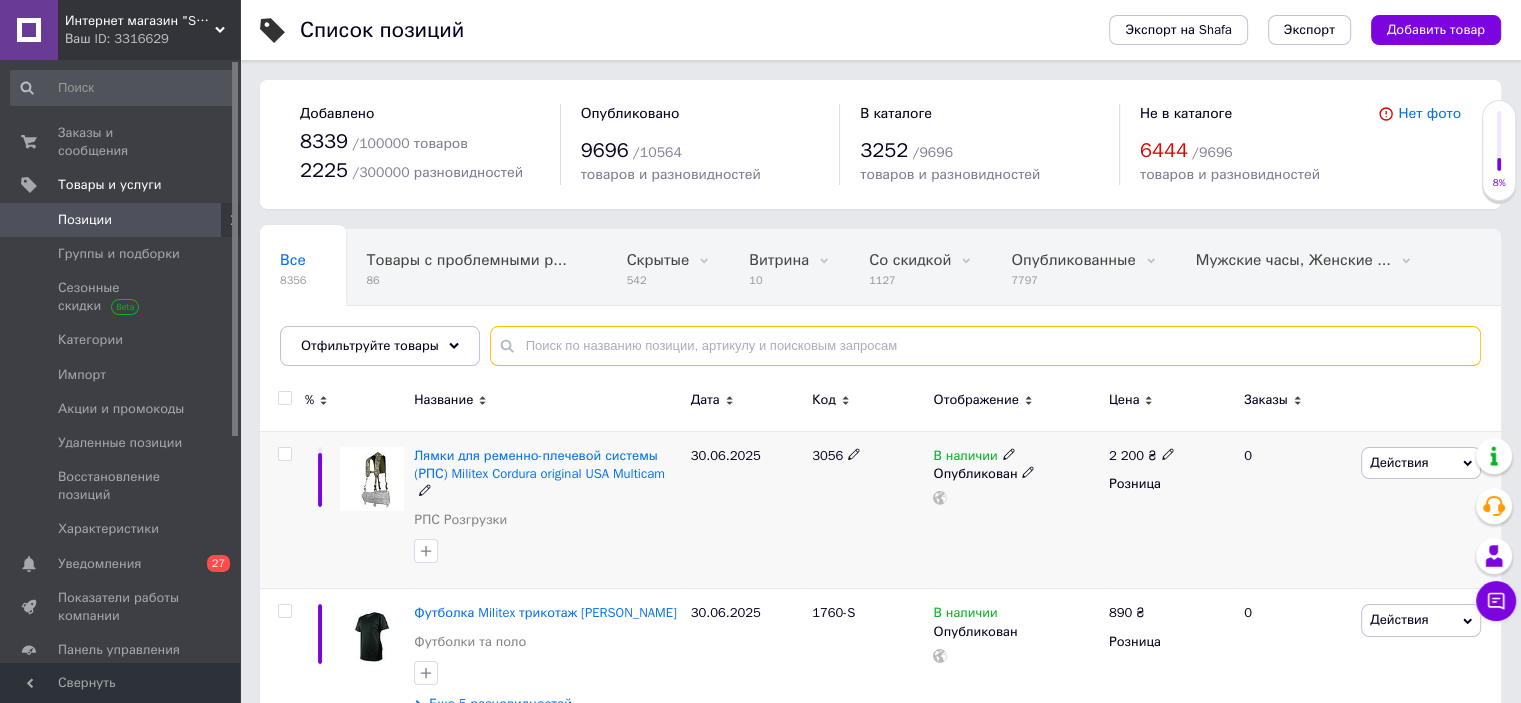 paste on "82-0205" 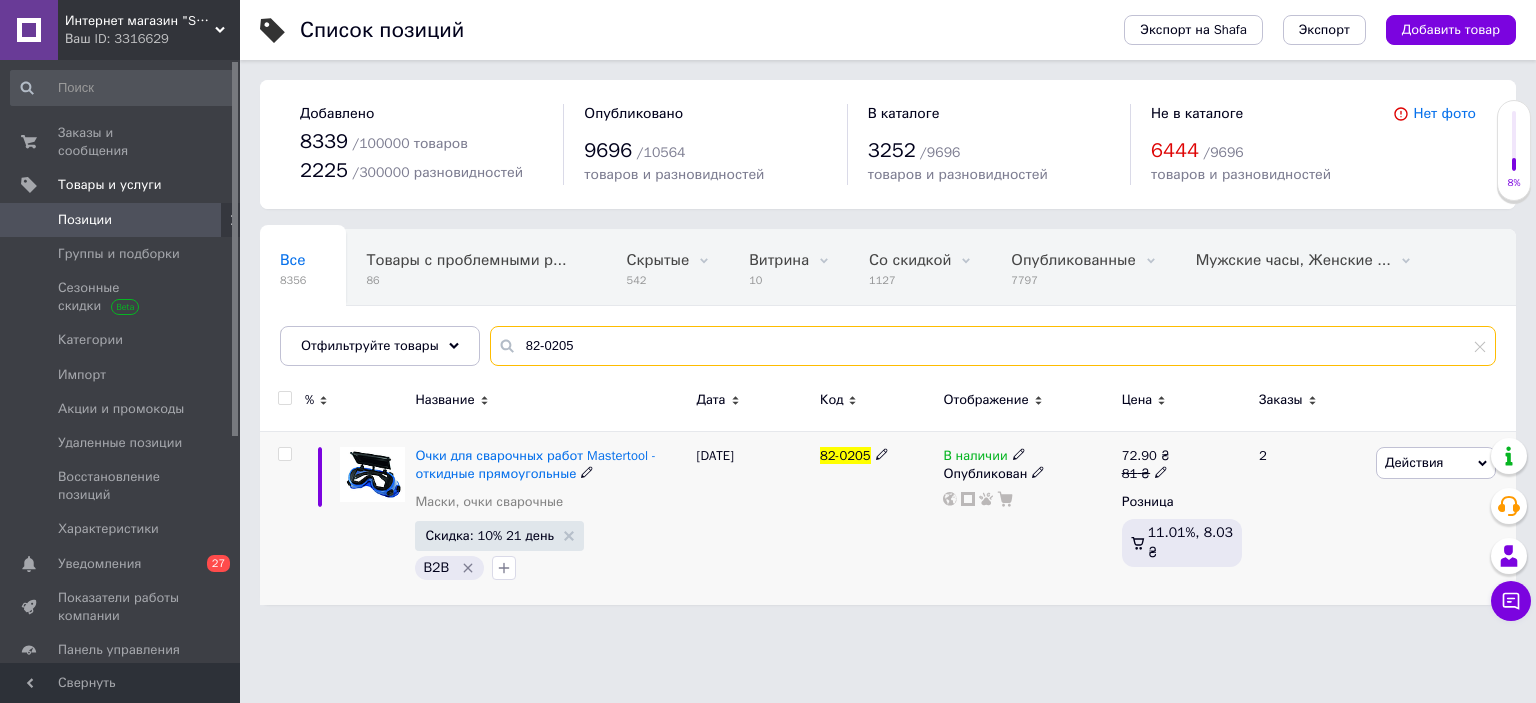 type on "82-0205" 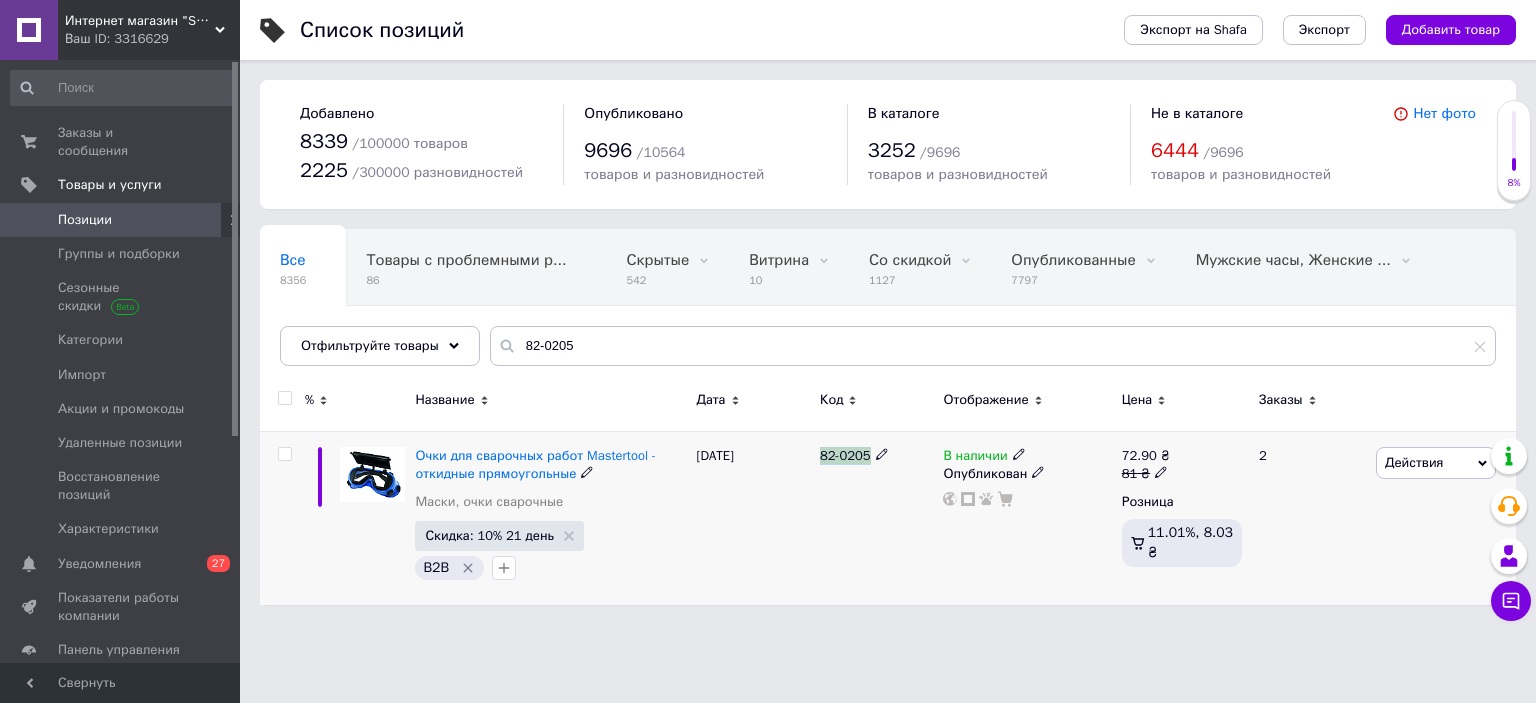 drag, startPoint x: 828, startPoint y: 459, endPoint x: 843, endPoint y: 448, distance: 18.601076 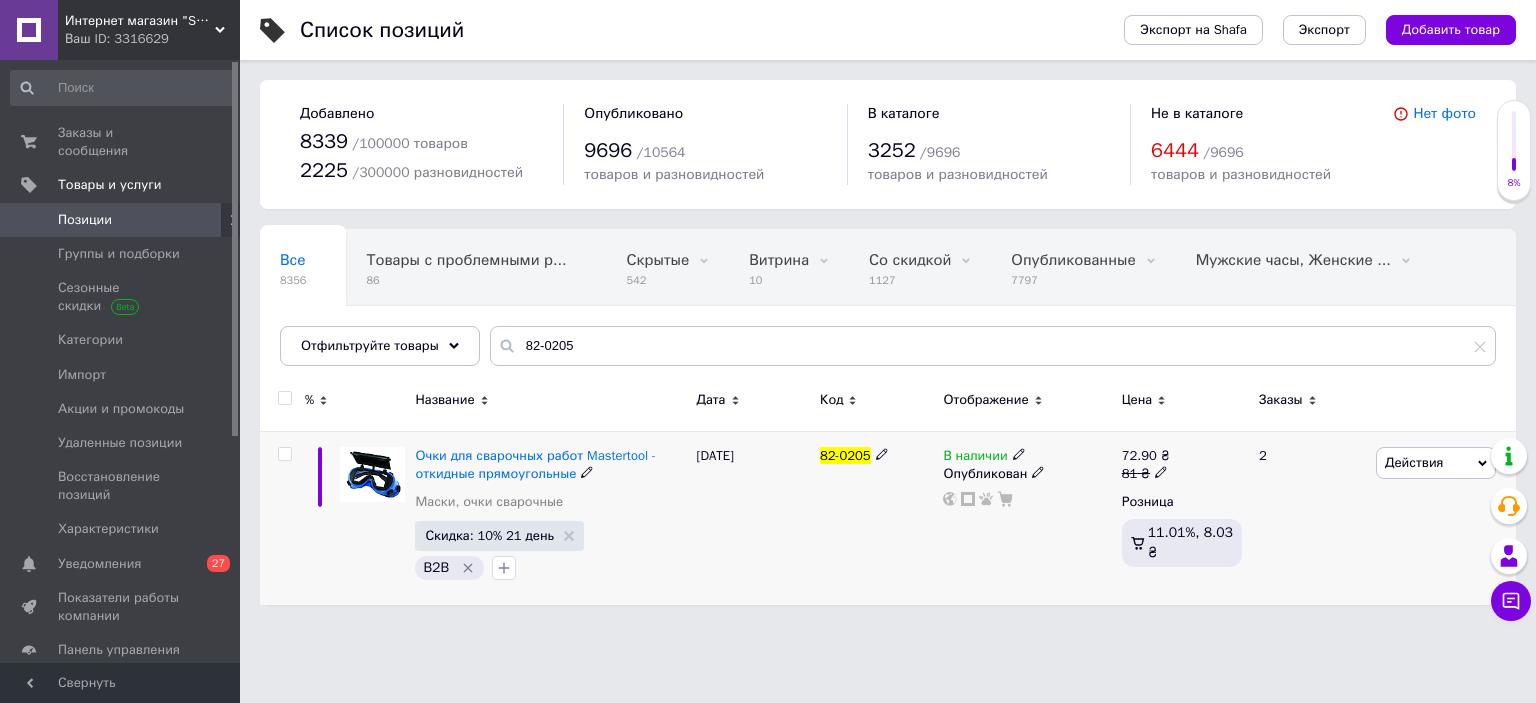 click on "Скидка: 10% 21 день" at bounding box center [499, 536] 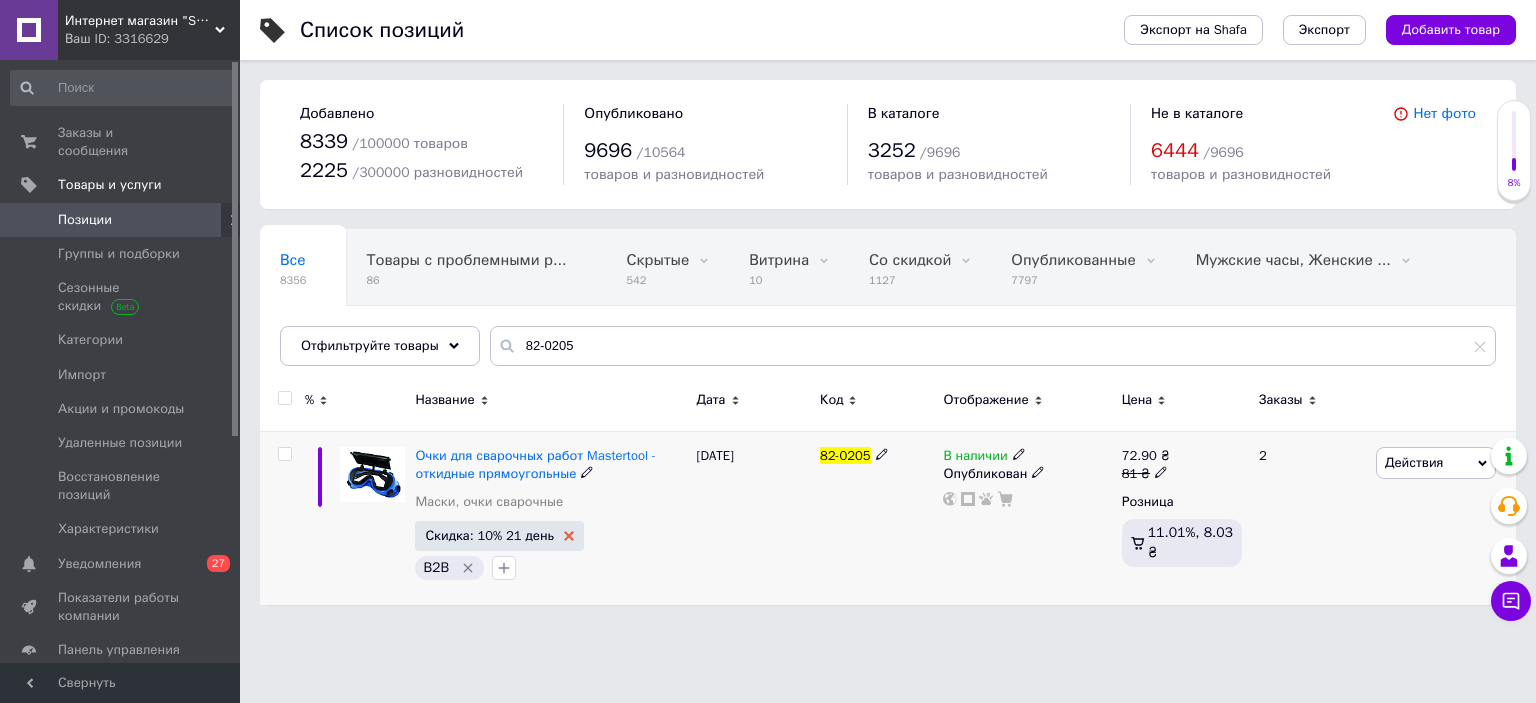 click 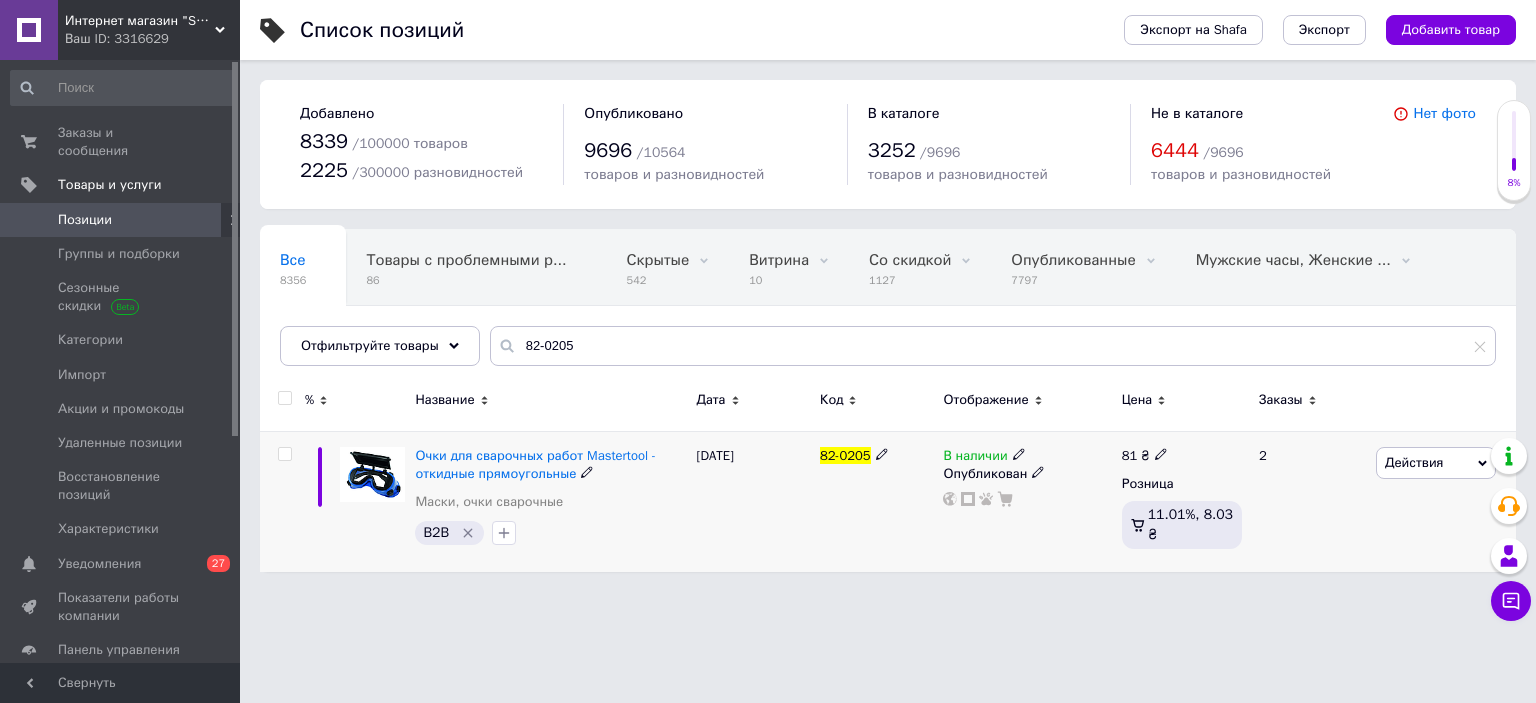 click 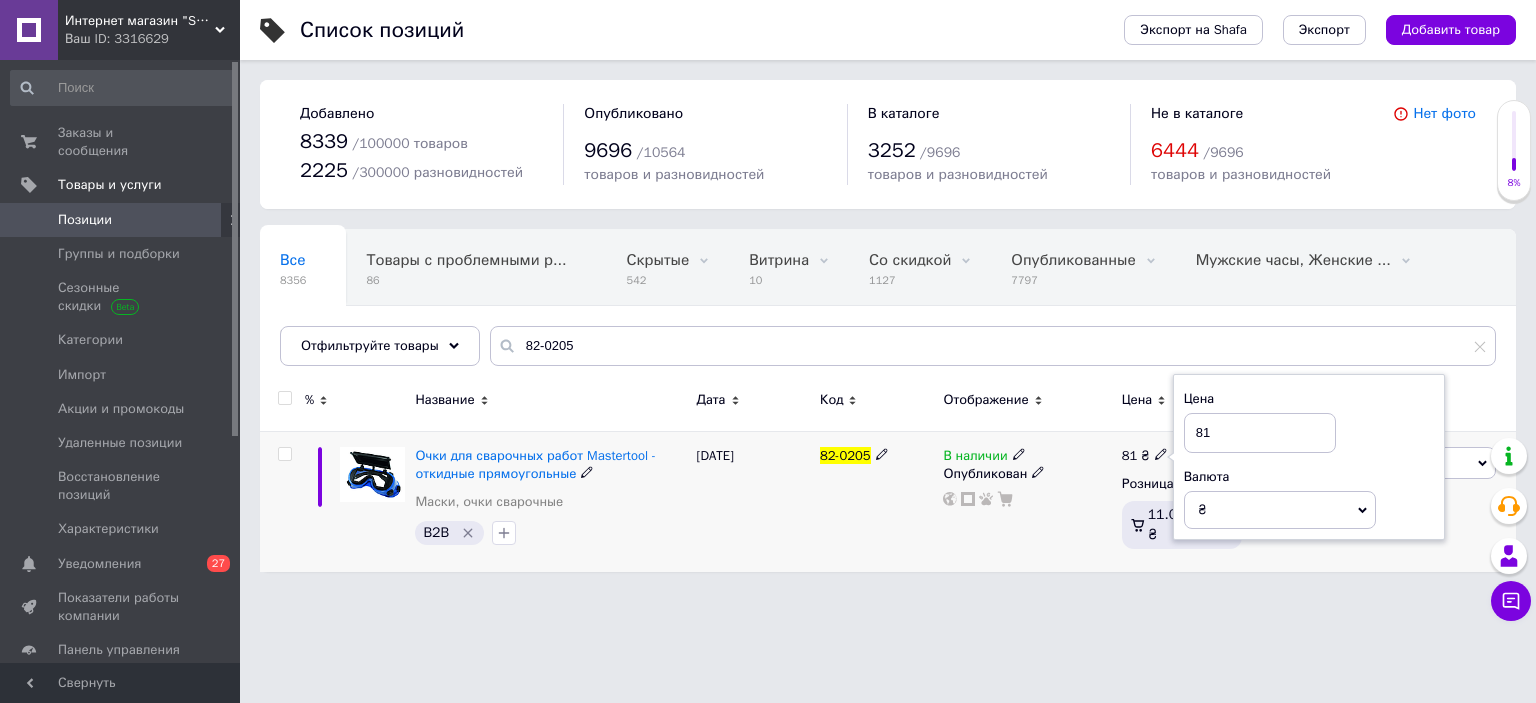 drag, startPoint x: 1217, startPoint y: 431, endPoint x: 1169, endPoint y: 432, distance: 48.010414 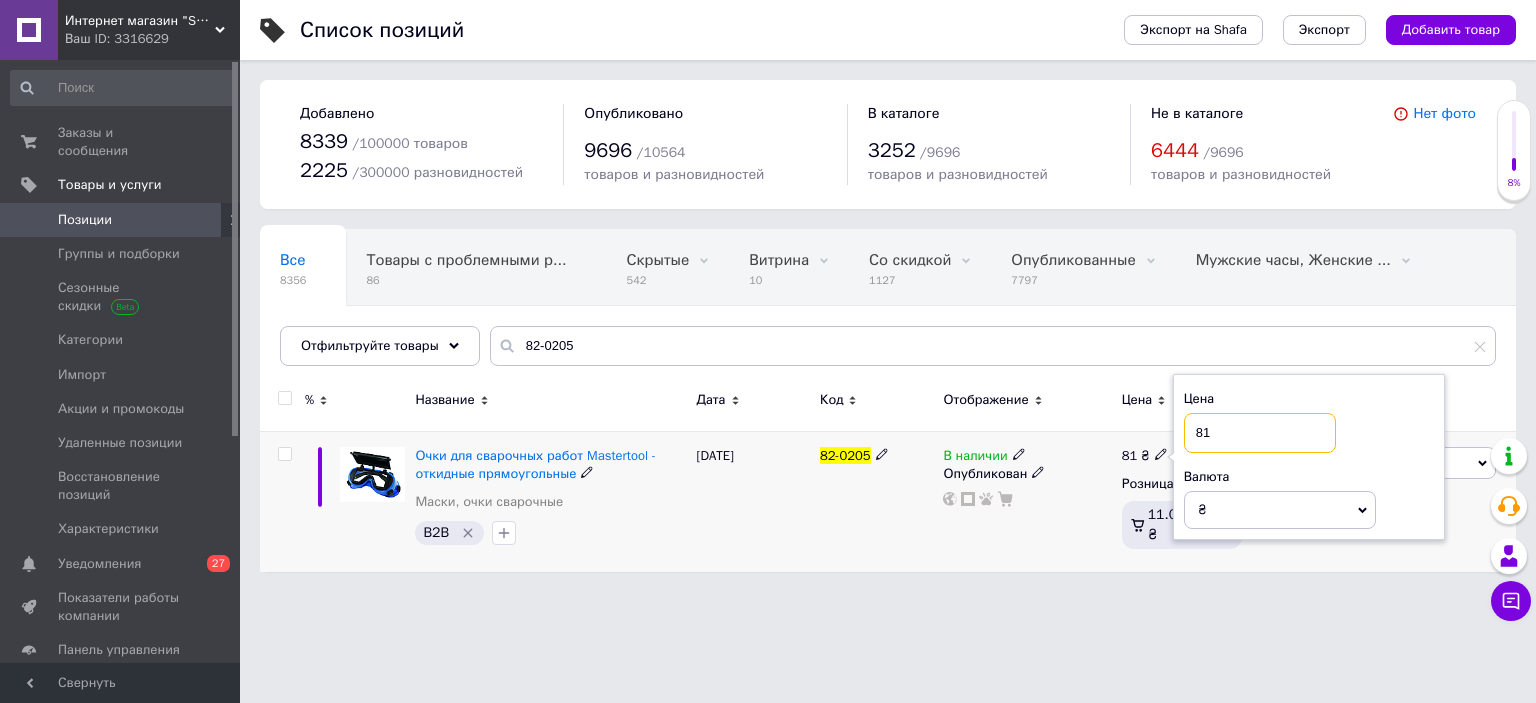 click on "81" at bounding box center (1260, 433) 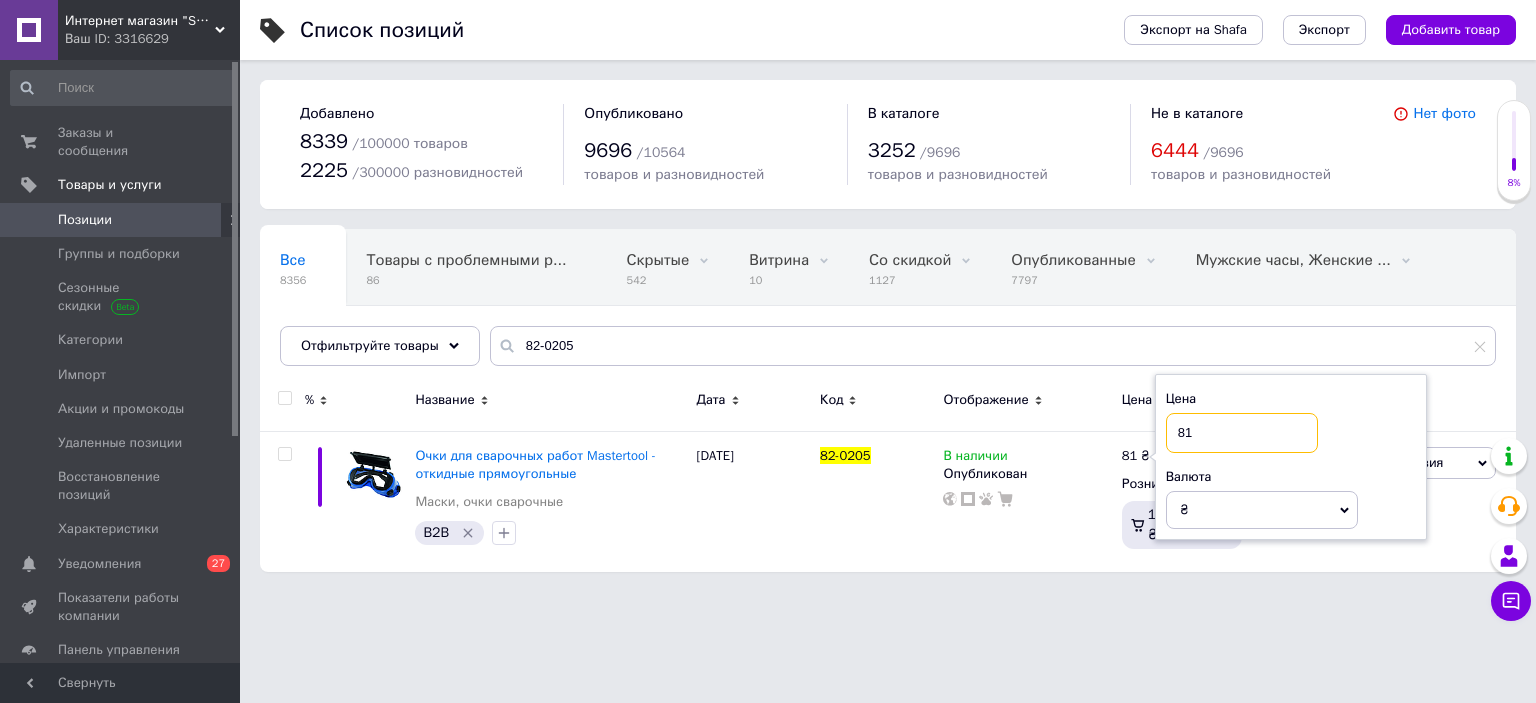 drag, startPoint x: 1236, startPoint y: 428, endPoint x: 1153, endPoint y: 428, distance: 83 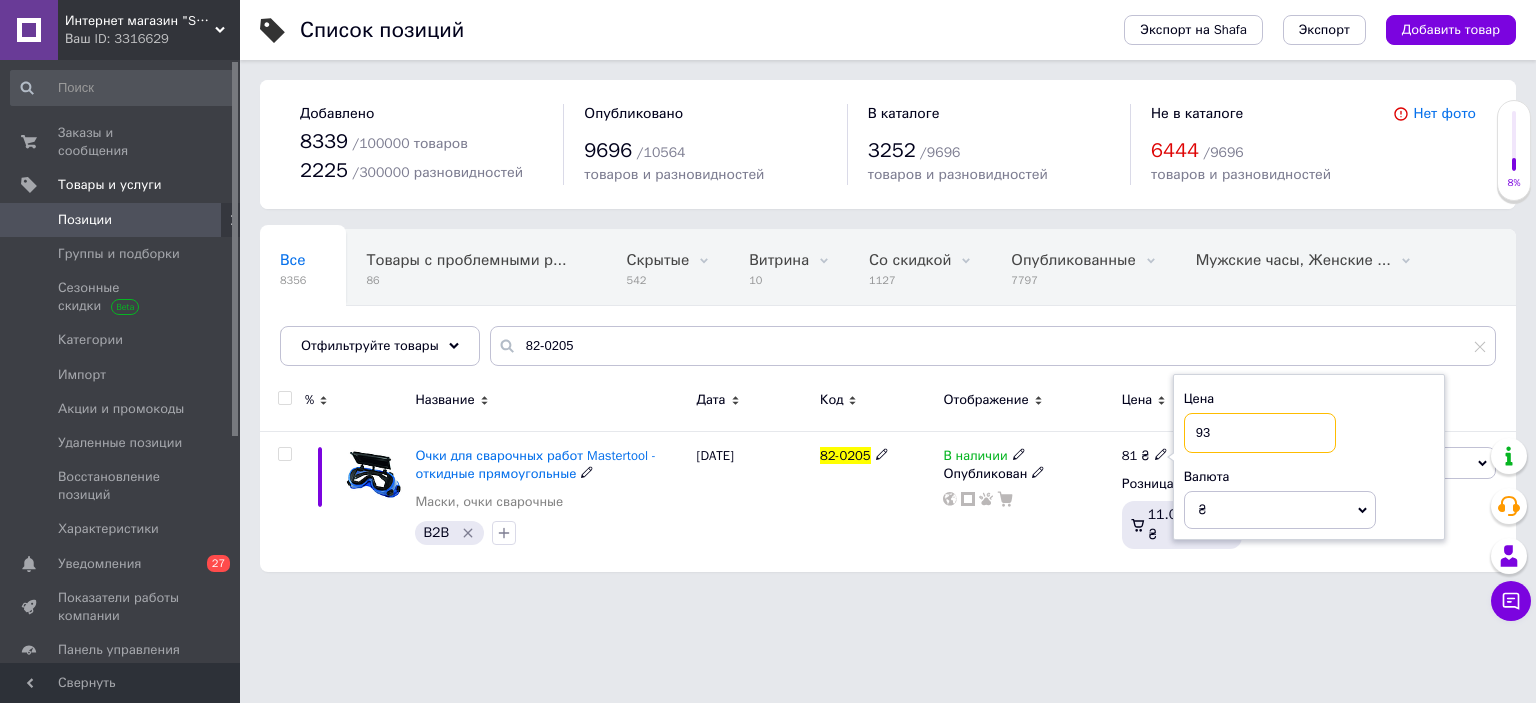 type on "93" 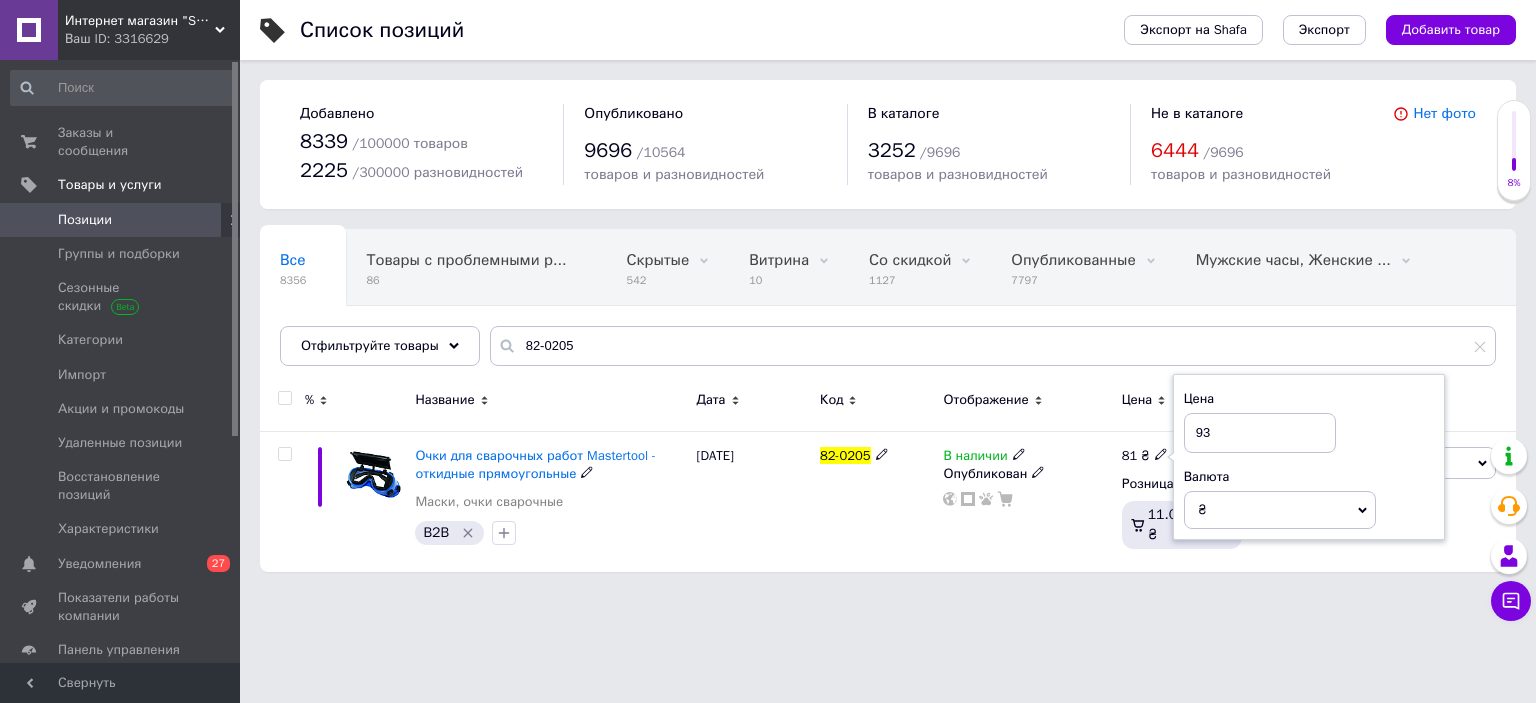 click on "Интернет магазин "Swertmag" Ваш ID: 3316629 Сайт Интернет магазин "Swertmag" Кабинет покупателя Проверить состояние системы Страница на портале Интернет магазин Zolotoy-sad Интернет магазин "Tutmag" Интернет магазин "Luchmag" Справка Выйти Заказы и сообщения 0 0 Товары и услуги Позиции Группы и подборки Сезонные скидки Категории Импорт Акции и промокоды Удаленные позиции Восстановление позиций Характеристики Уведомления 0 27 Показатели работы компании Панель управления Отзывы Клиенты Каталог ProSale Аналитика Управление сайтом" at bounding box center [768, 296] 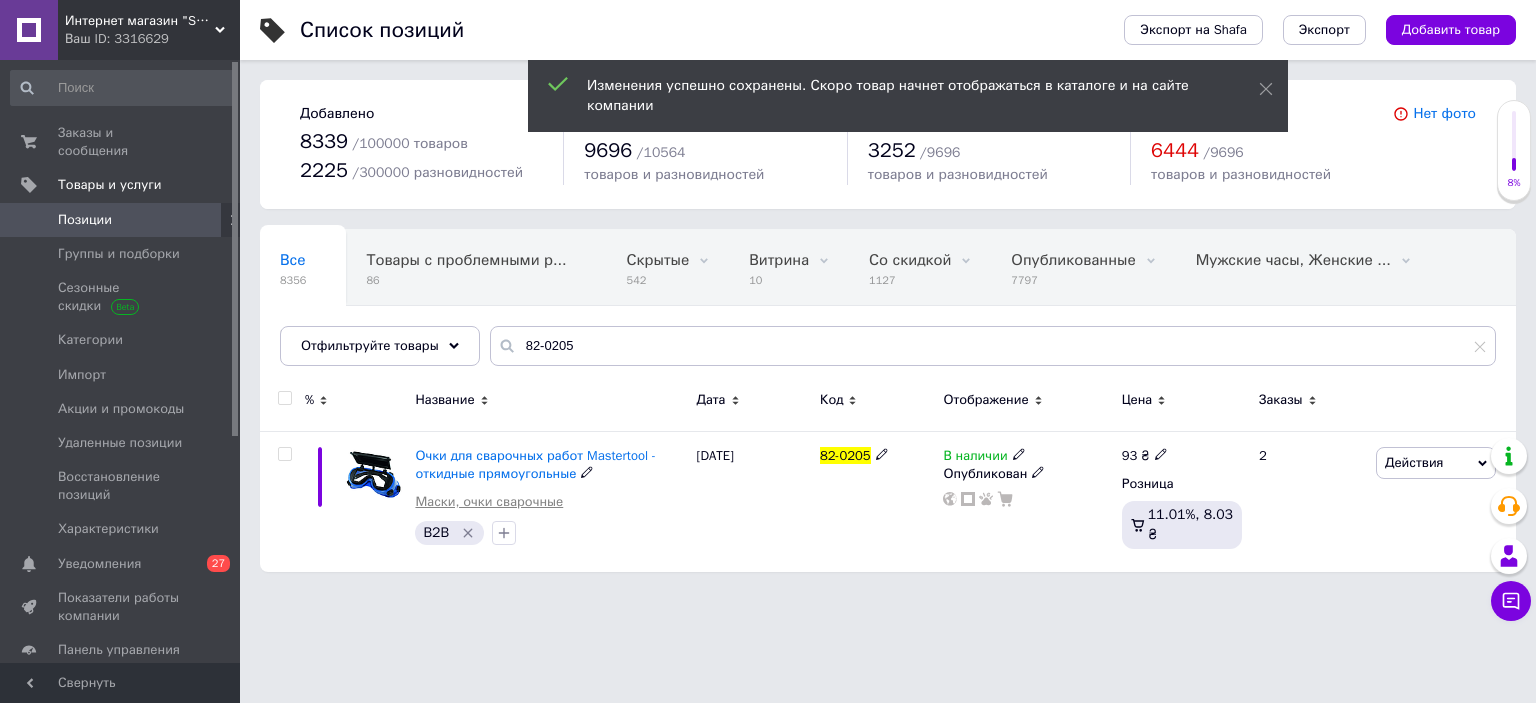 click on "Маски, очки сварочные" at bounding box center [489, 502] 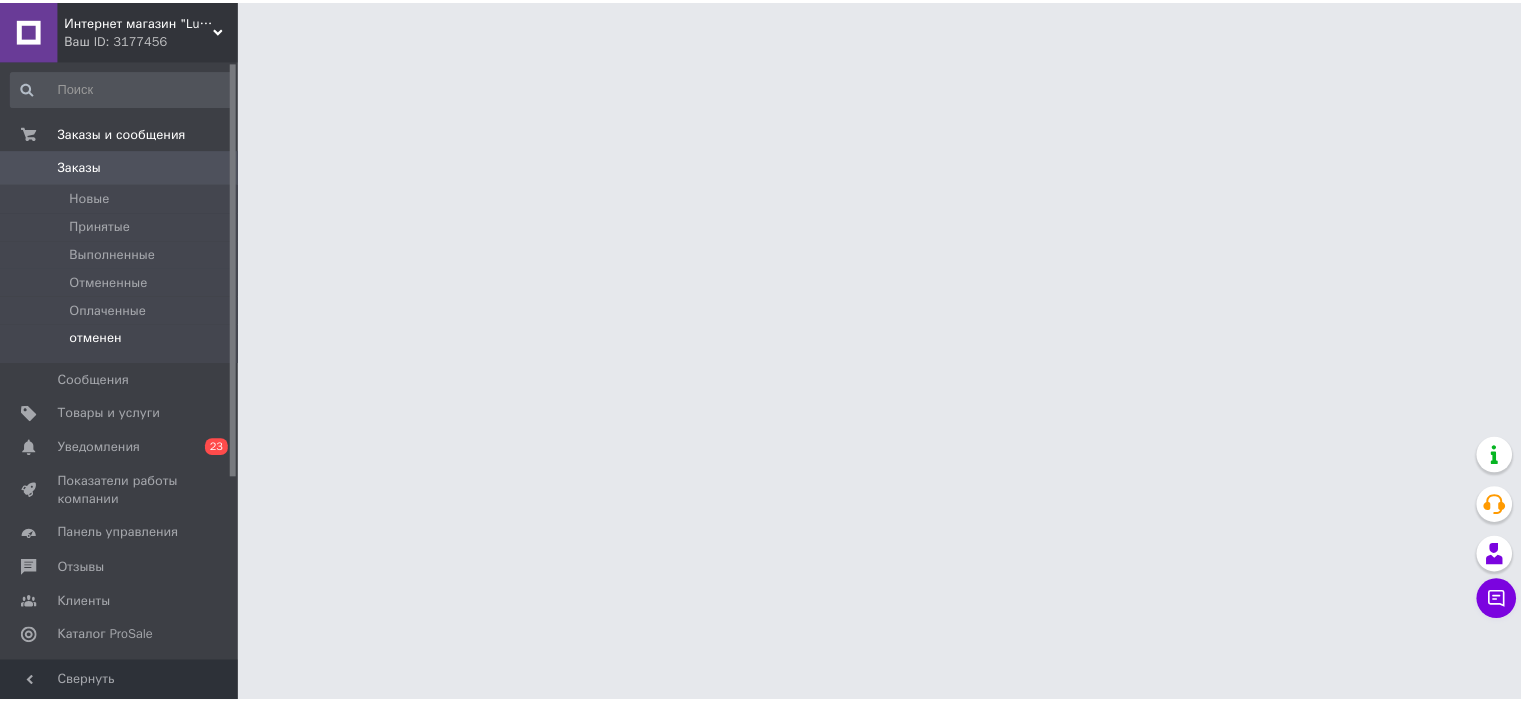 scroll, scrollTop: 0, scrollLeft: 0, axis: both 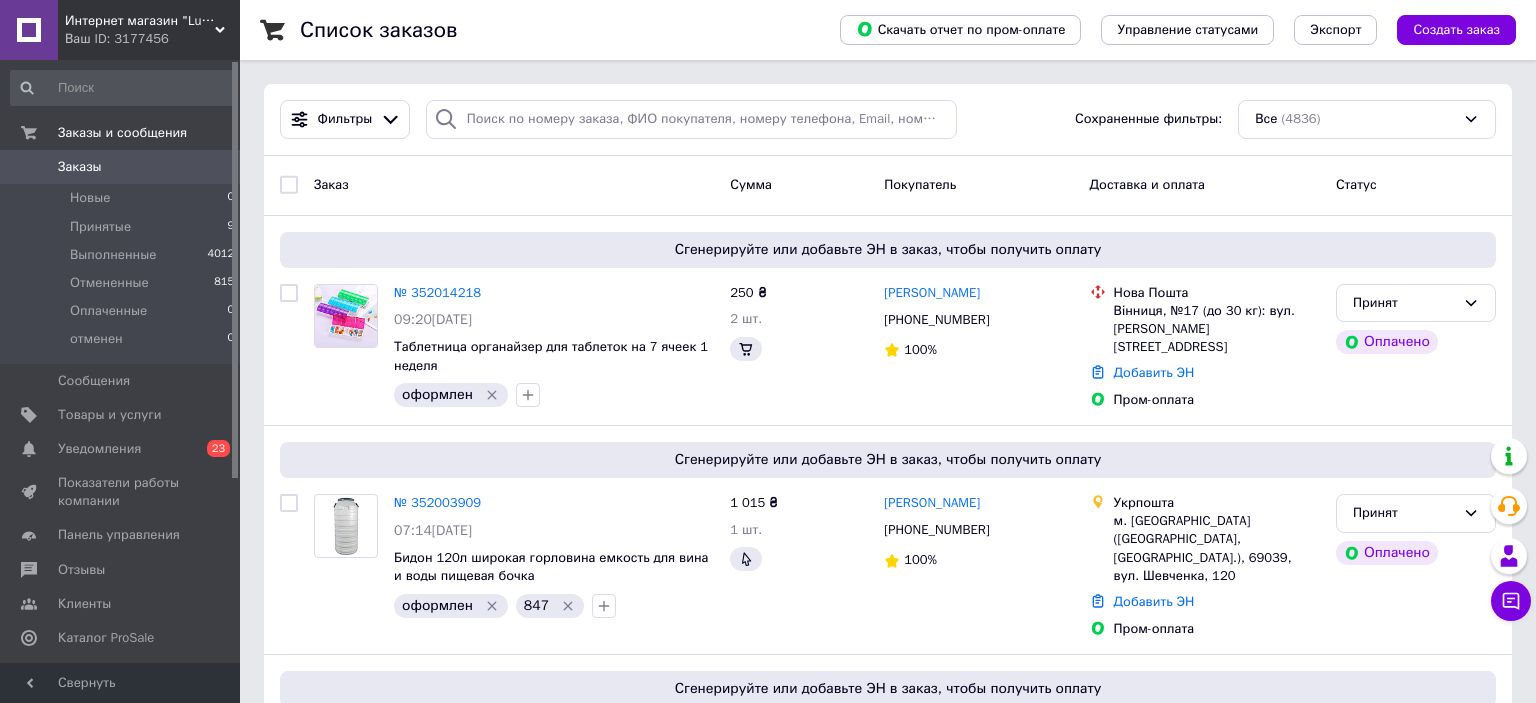 click on "Товары и услуги" at bounding box center (121, 415) 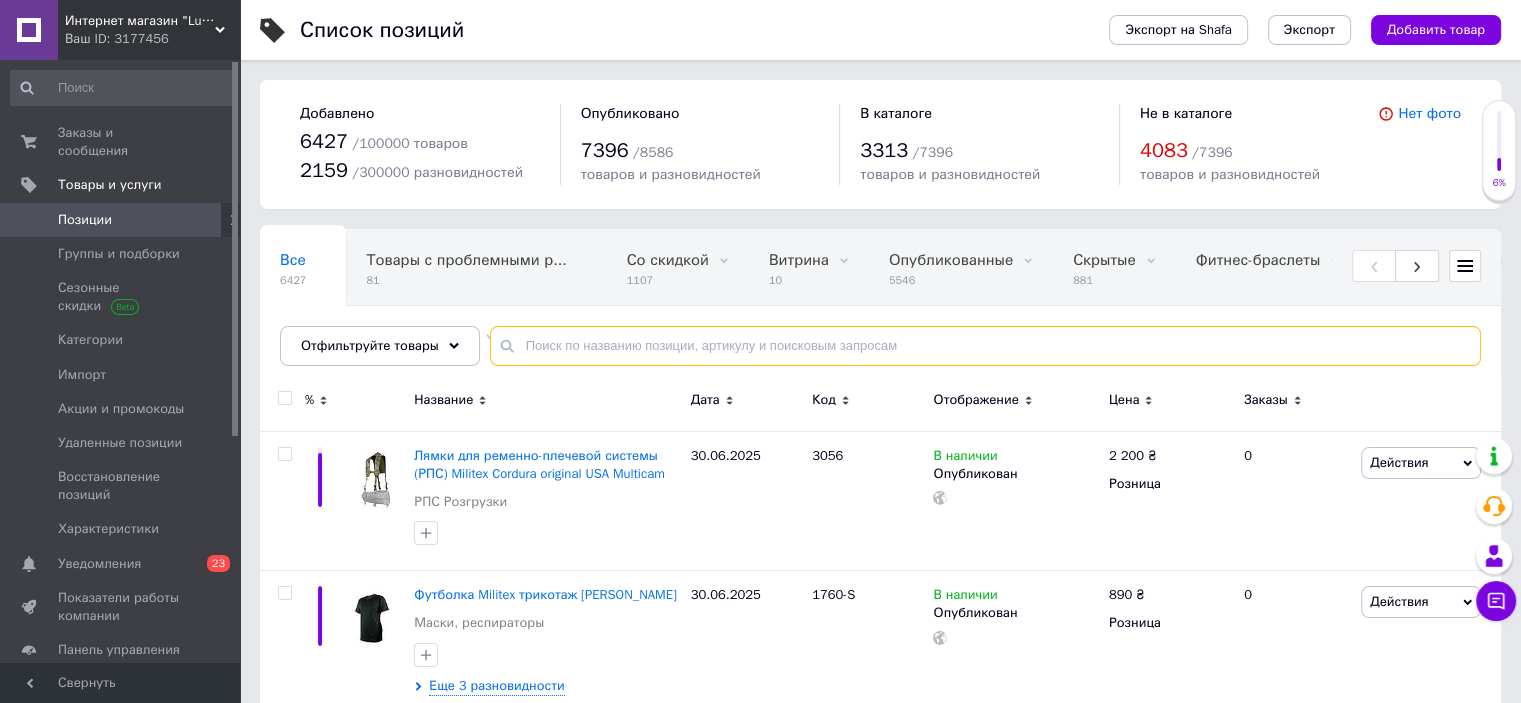 paste on "82-0205" 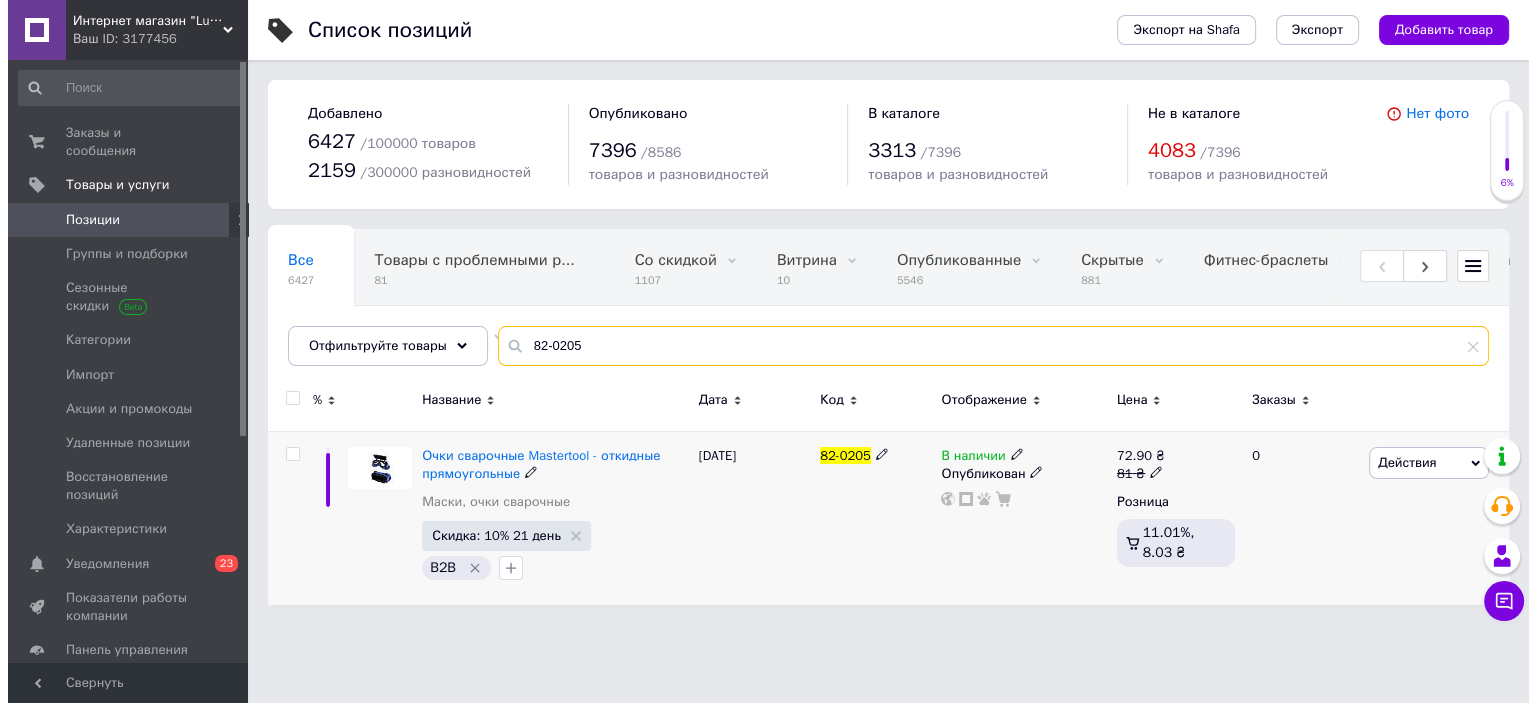 scroll, scrollTop: 0, scrollLeft: 0, axis: both 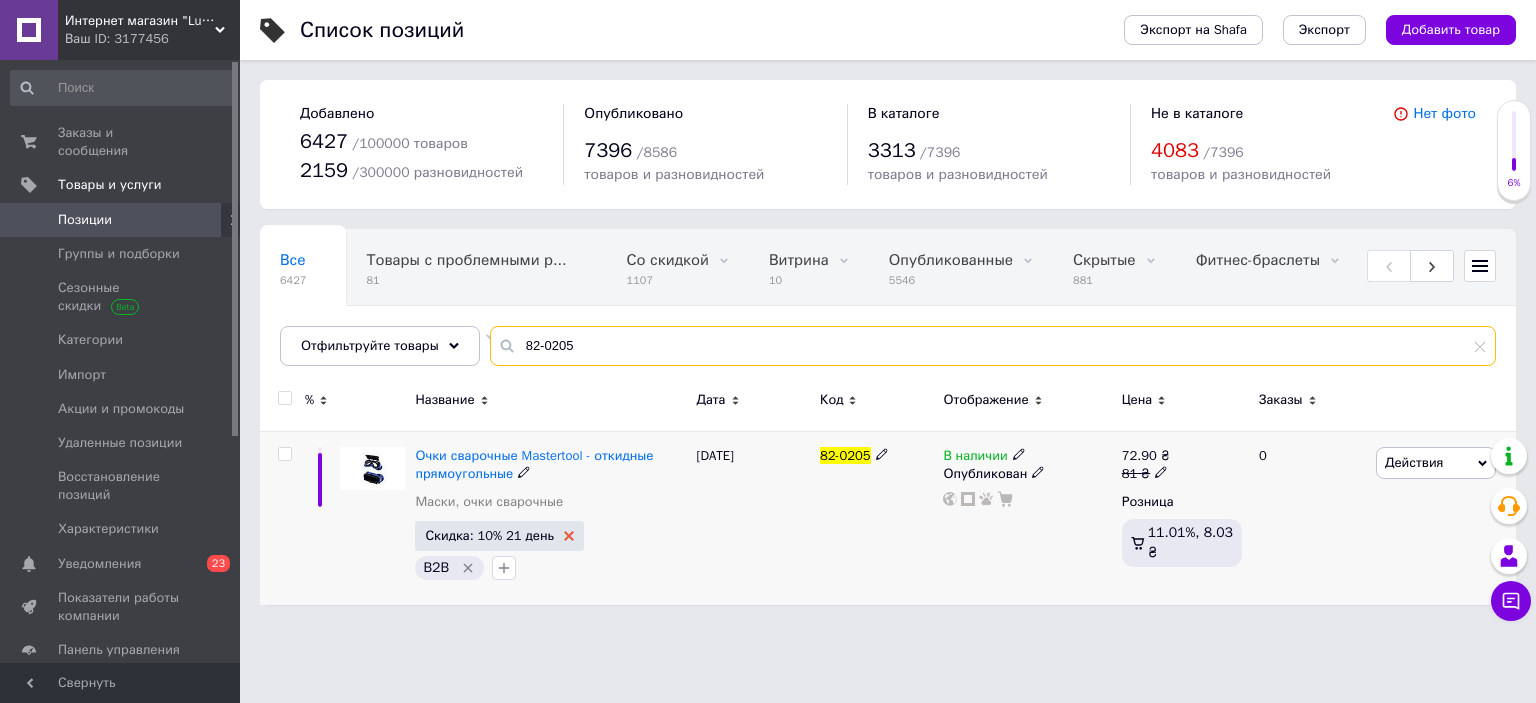 type on "82-0205" 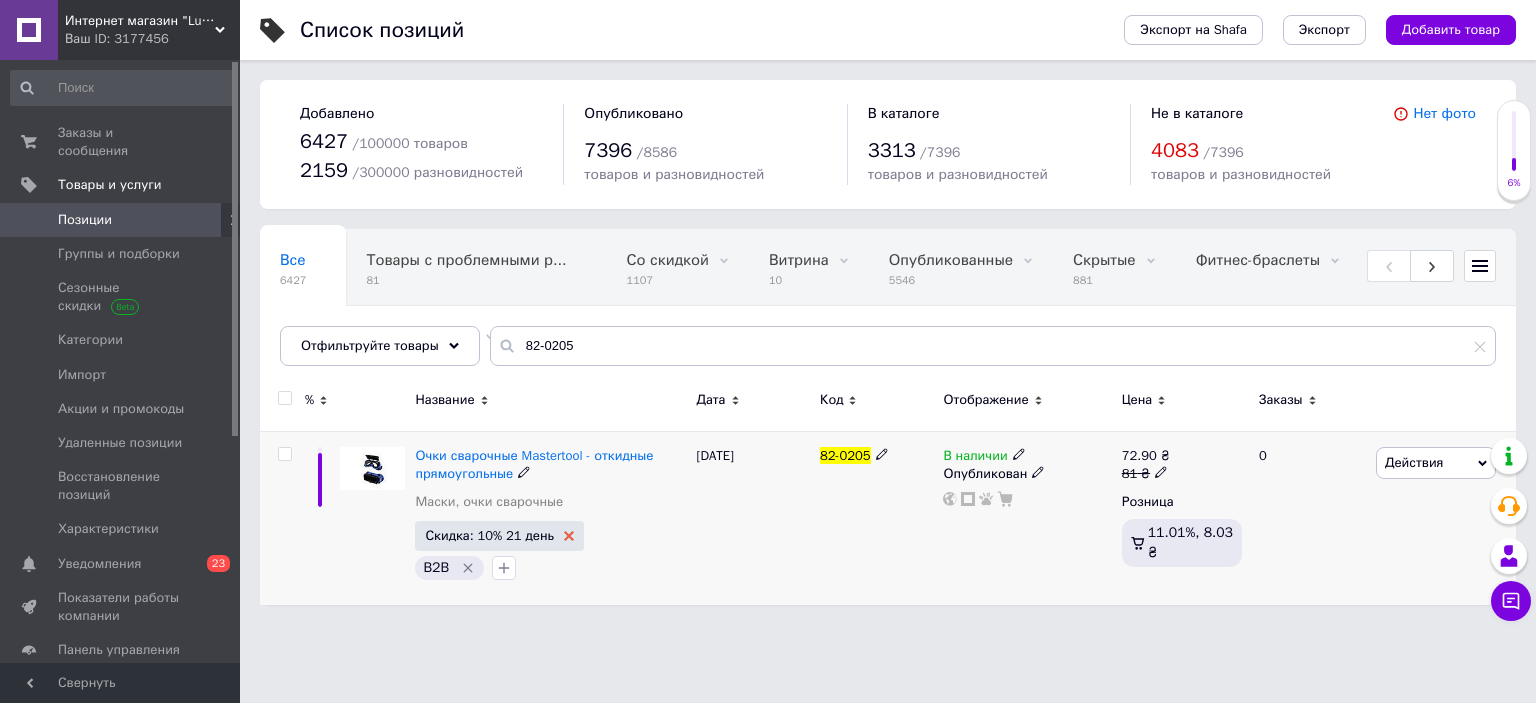 click 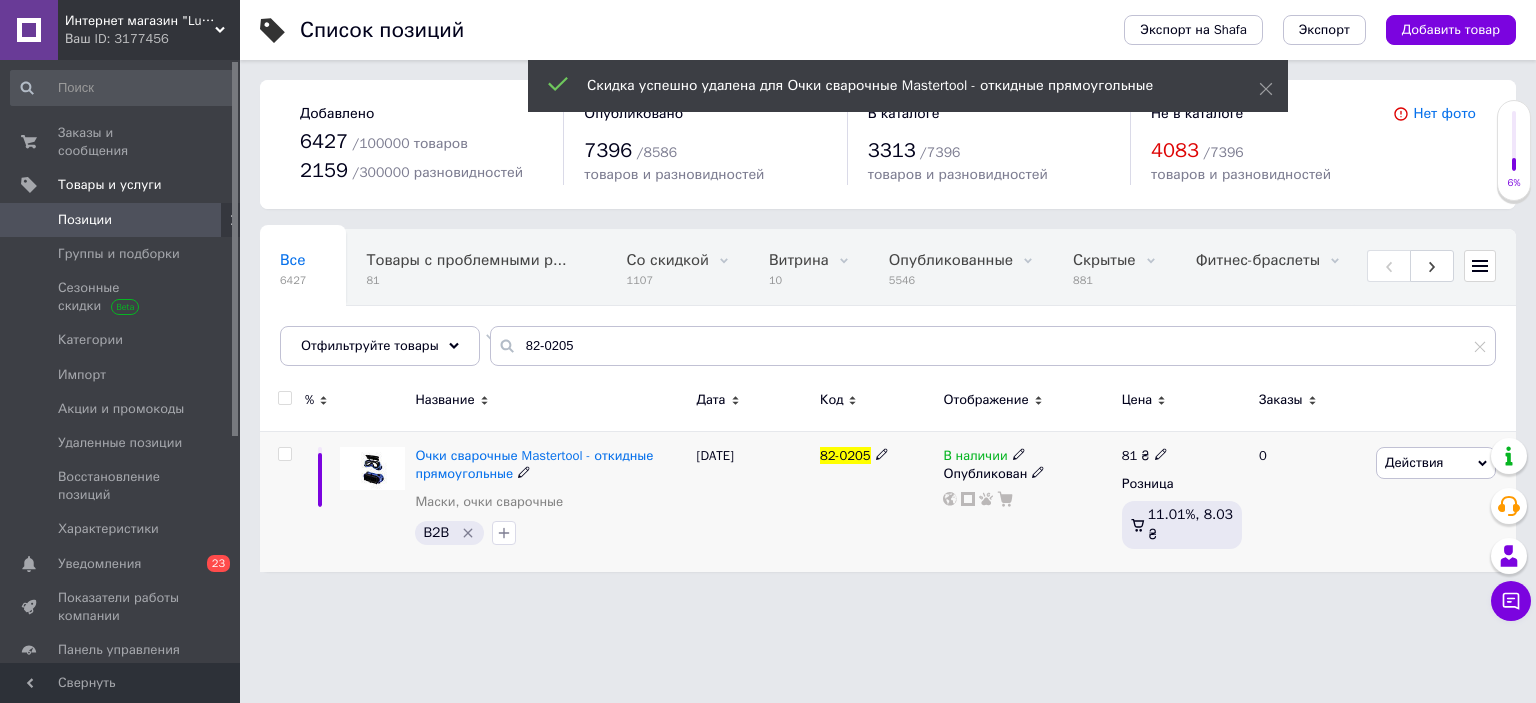 drag, startPoint x: 1155, startPoint y: 447, endPoint x: 1168, endPoint y: 443, distance: 13.601471 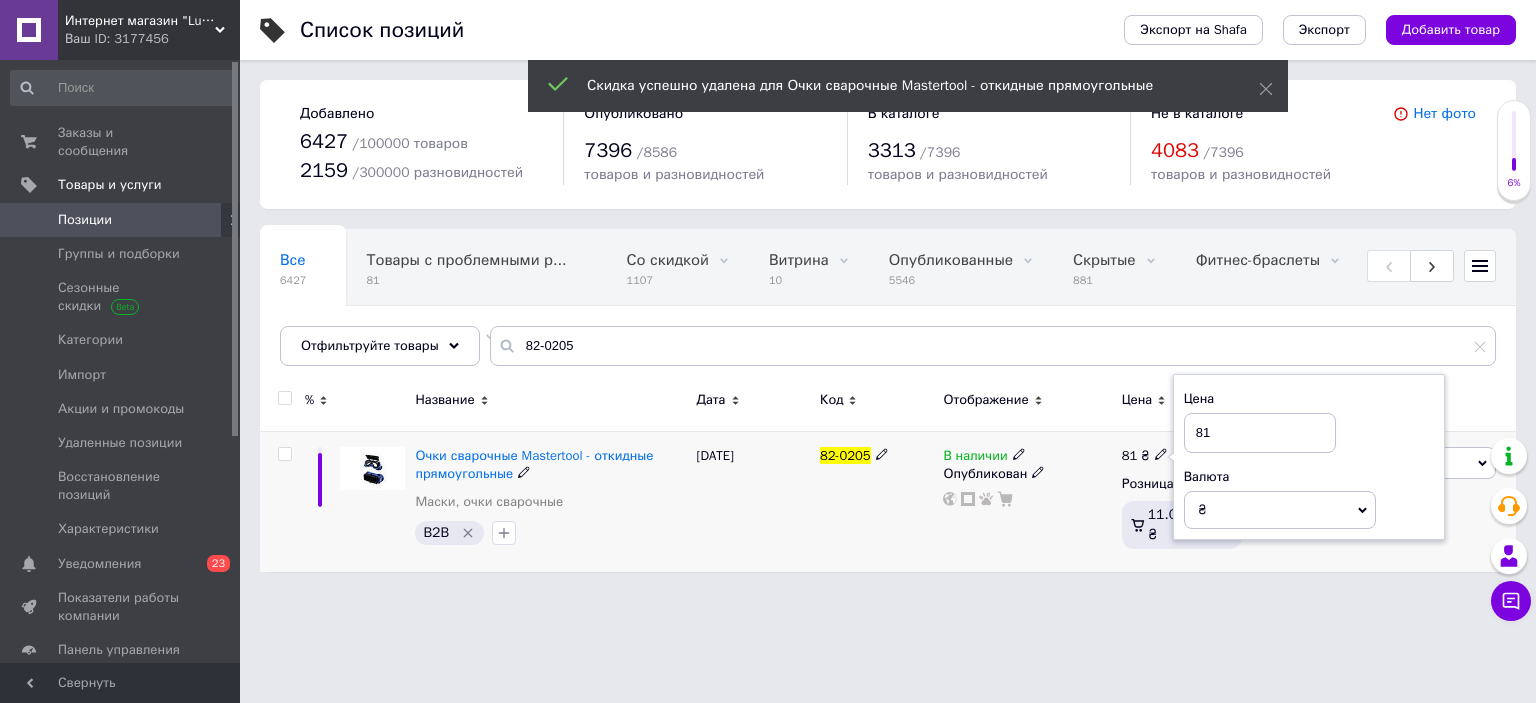 drag, startPoint x: 1232, startPoint y: 431, endPoint x: 516, endPoint y: 580, distance: 731.3392 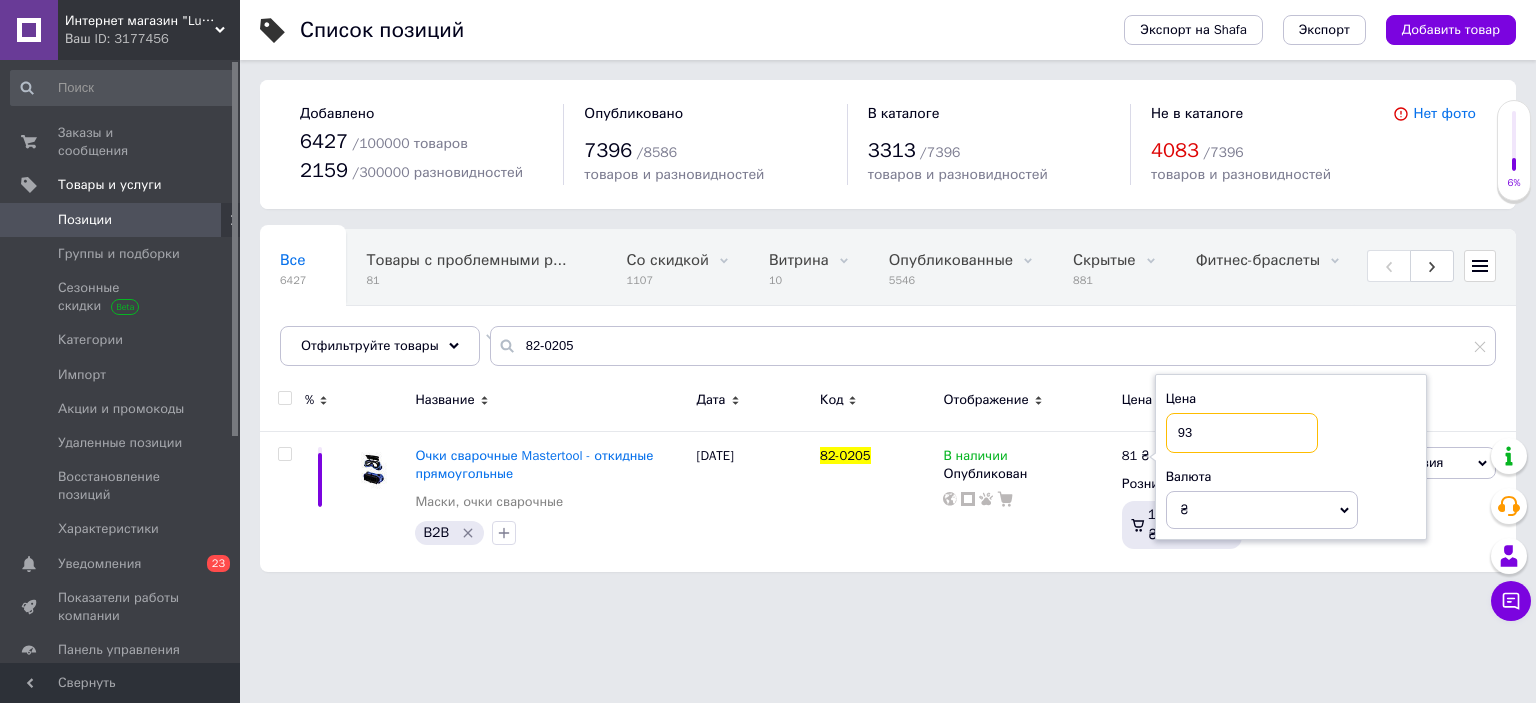 type on "93" 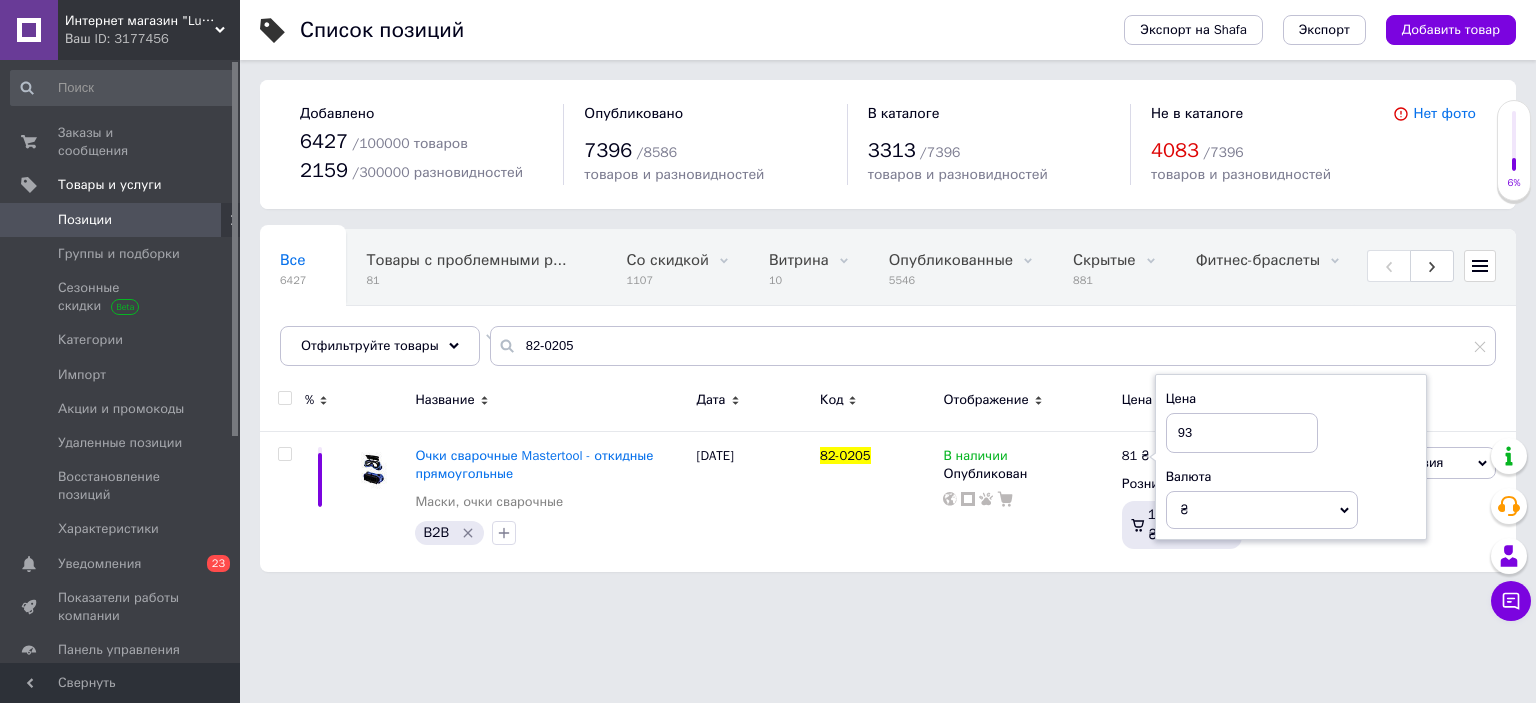 click on "Интернет магазин "Luchmag" Ваш ID: 3177456 Сайт Интернет магазин "Luchmag" Кабинет покупателя Проверить состояние системы Страница на портале Интернет магазин Zolotoy-sad Интернет магазин "Tutmag" Интернет магазин "Swertmag" Справка Выйти Заказы и сообщения 0 0 Товары и услуги Позиции Группы и подборки Сезонные скидки Категории Импорт Акции и промокоды Удаленные позиции Восстановление позиций Характеристики Уведомления 0 23 Показатели работы компании Панель управления Отзывы Клиенты Каталог ProSale Аналитика Управление сайтом" at bounding box center (768, 296) 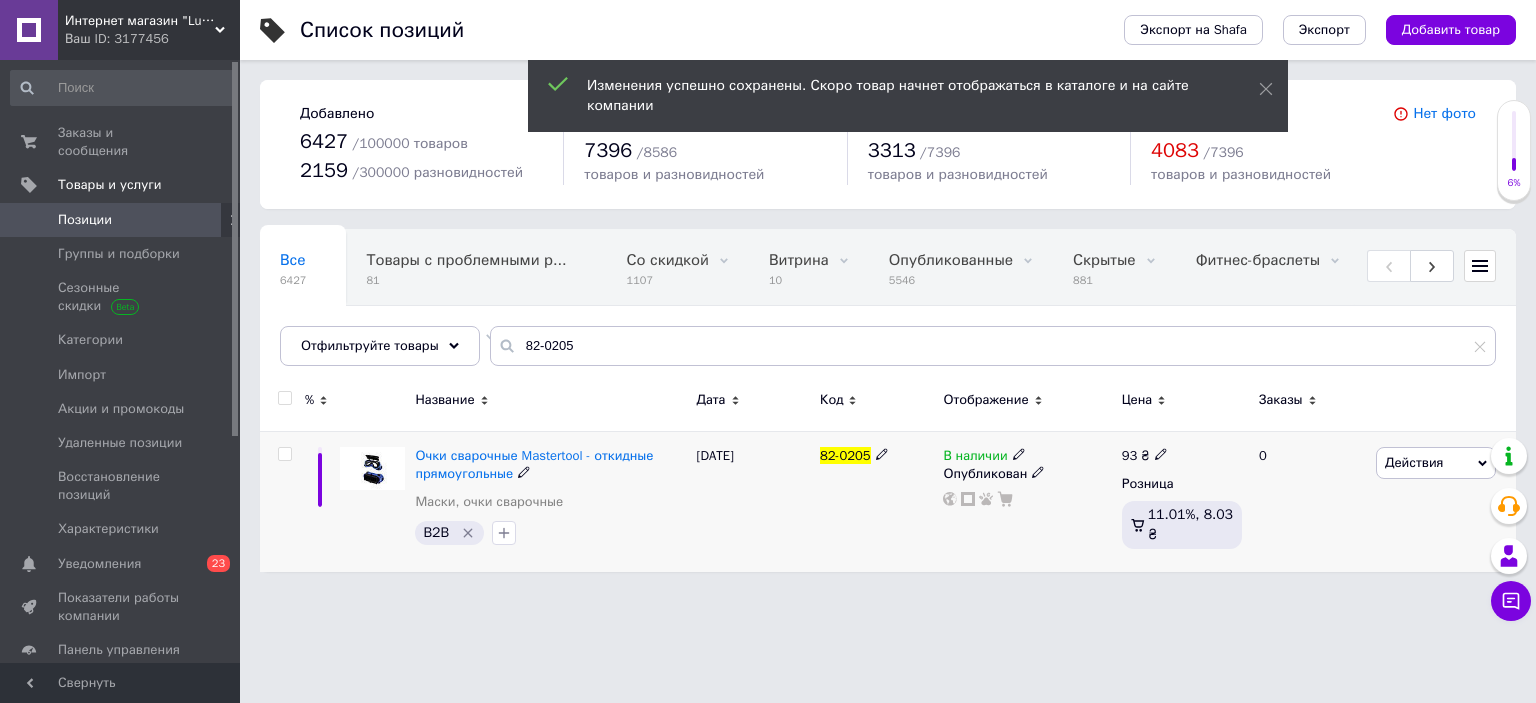 drag, startPoint x: 808, startPoint y: 459, endPoint x: 871, endPoint y: 463, distance: 63.126858 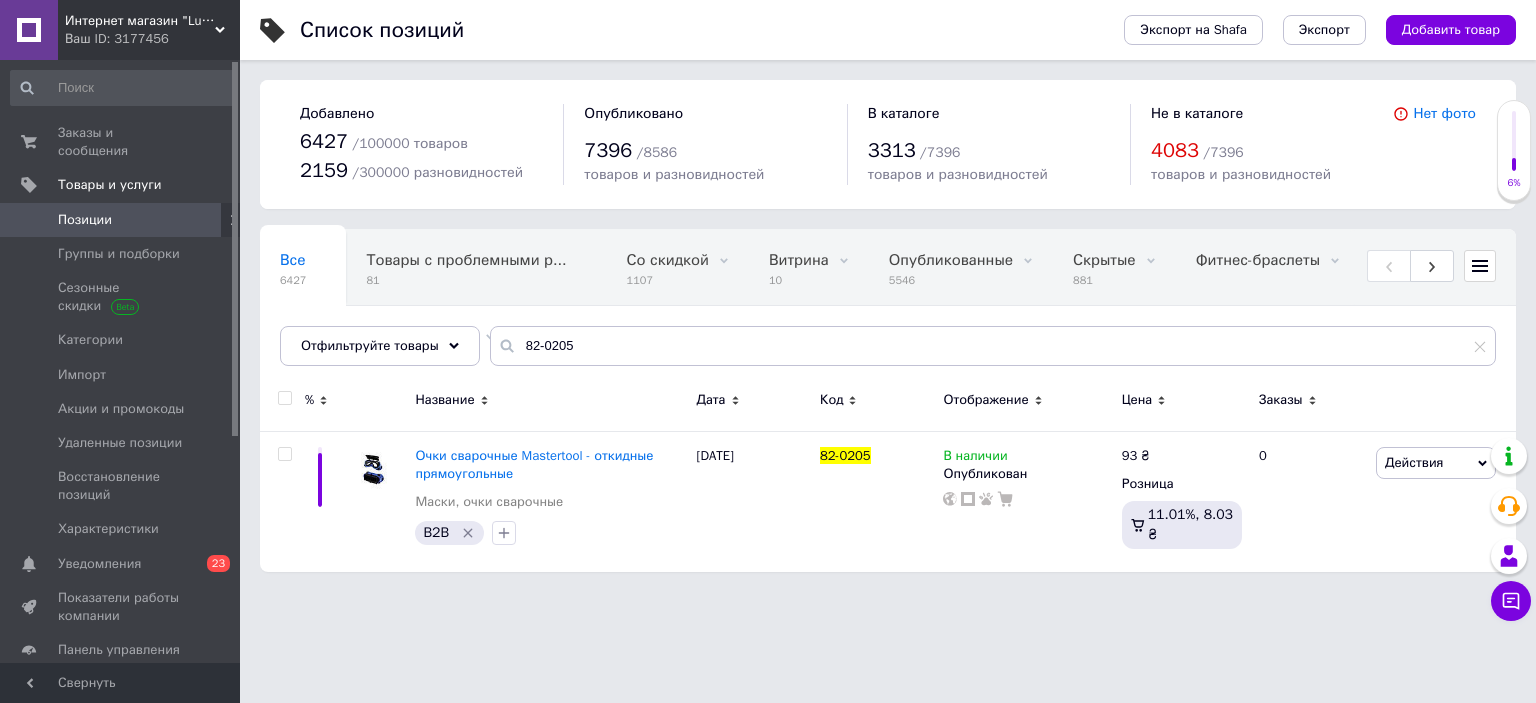 click on "Ваш ID: 3177456" at bounding box center (152, 39) 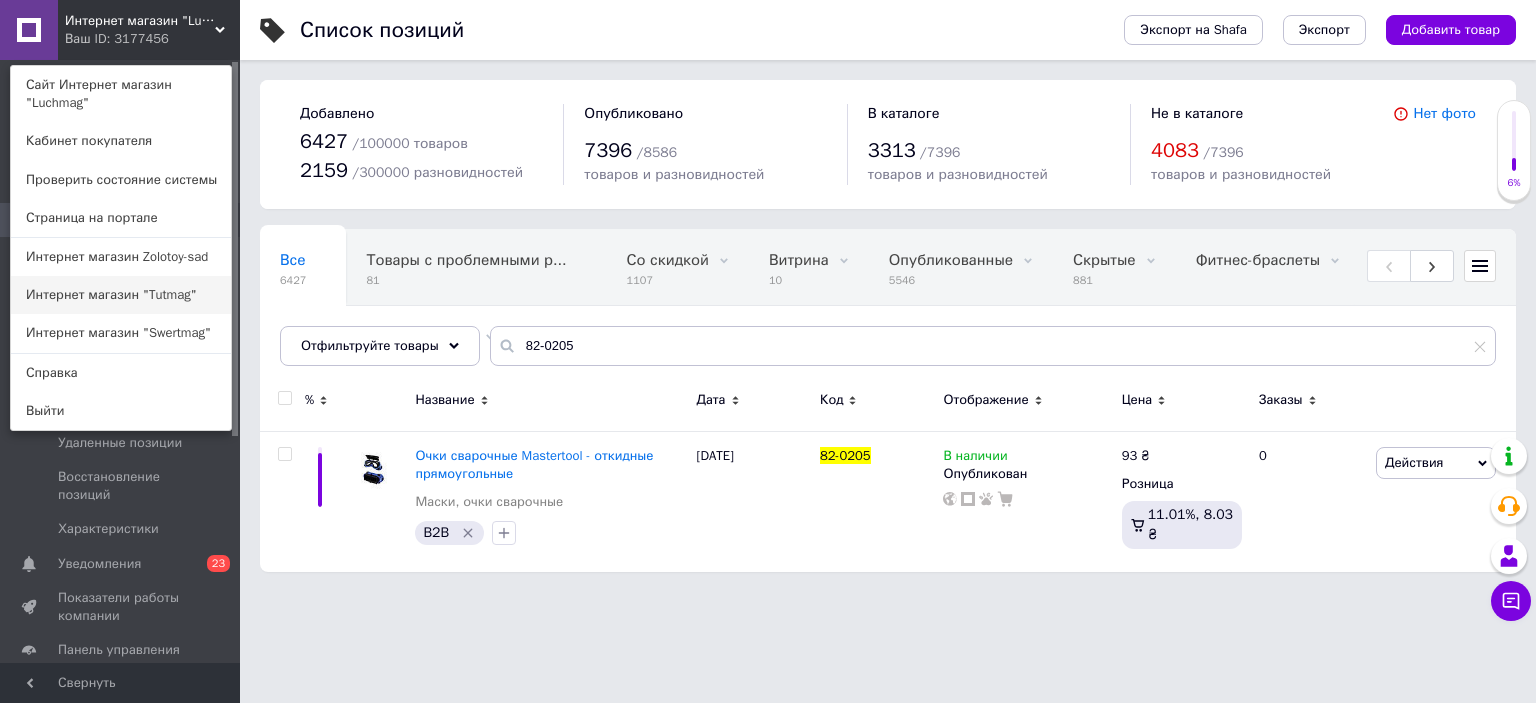click on "Интернет магазин "Tutmag"" at bounding box center [121, 295] 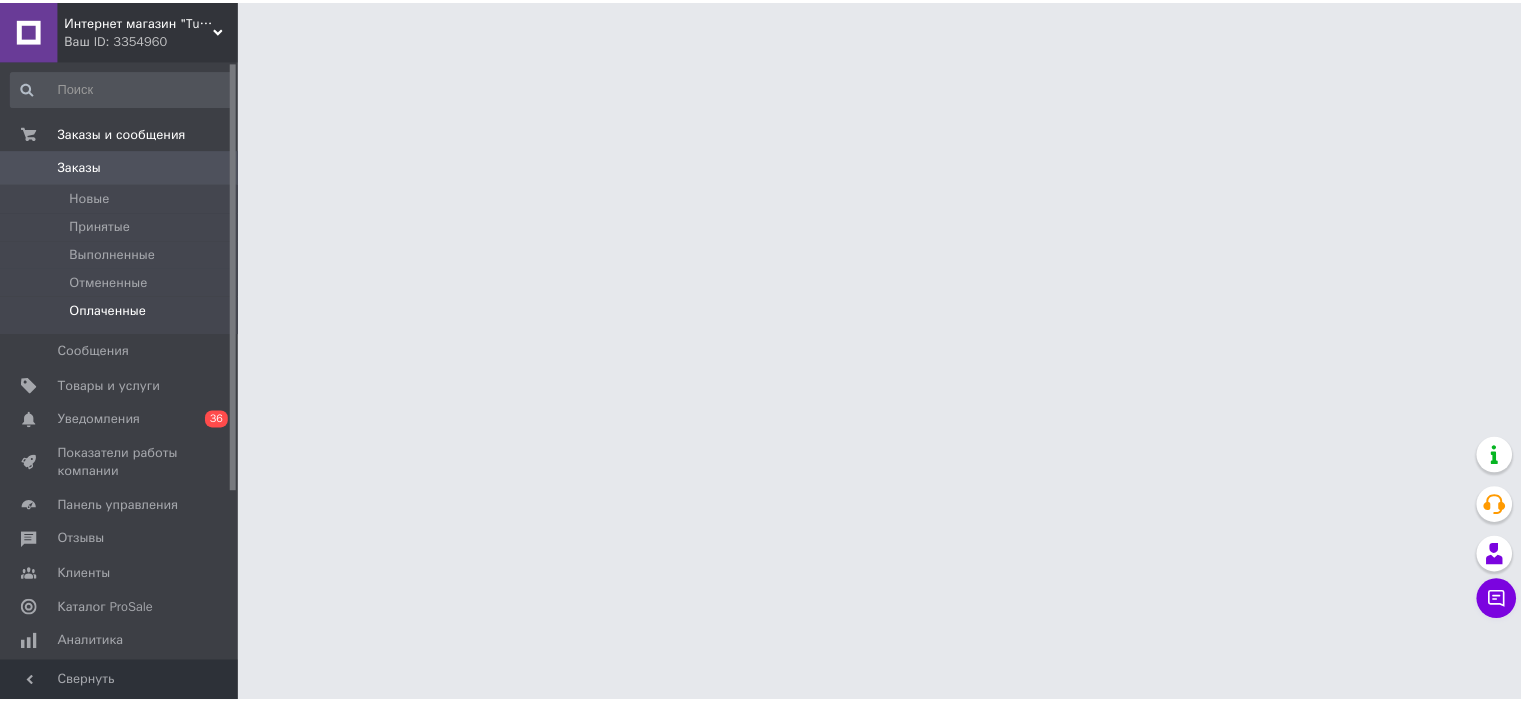 scroll, scrollTop: 0, scrollLeft: 0, axis: both 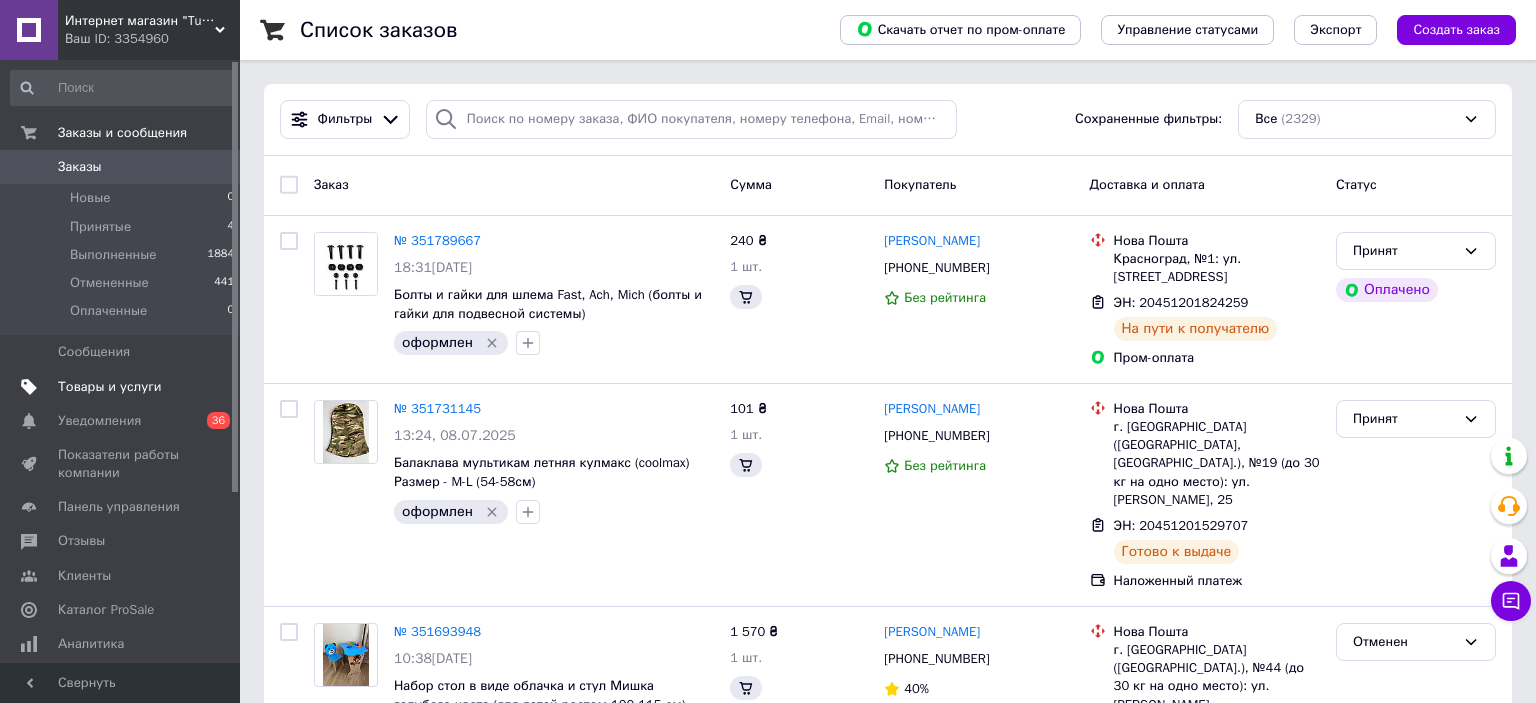 click on "Товары и услуги" at bounding box center (121, 387) 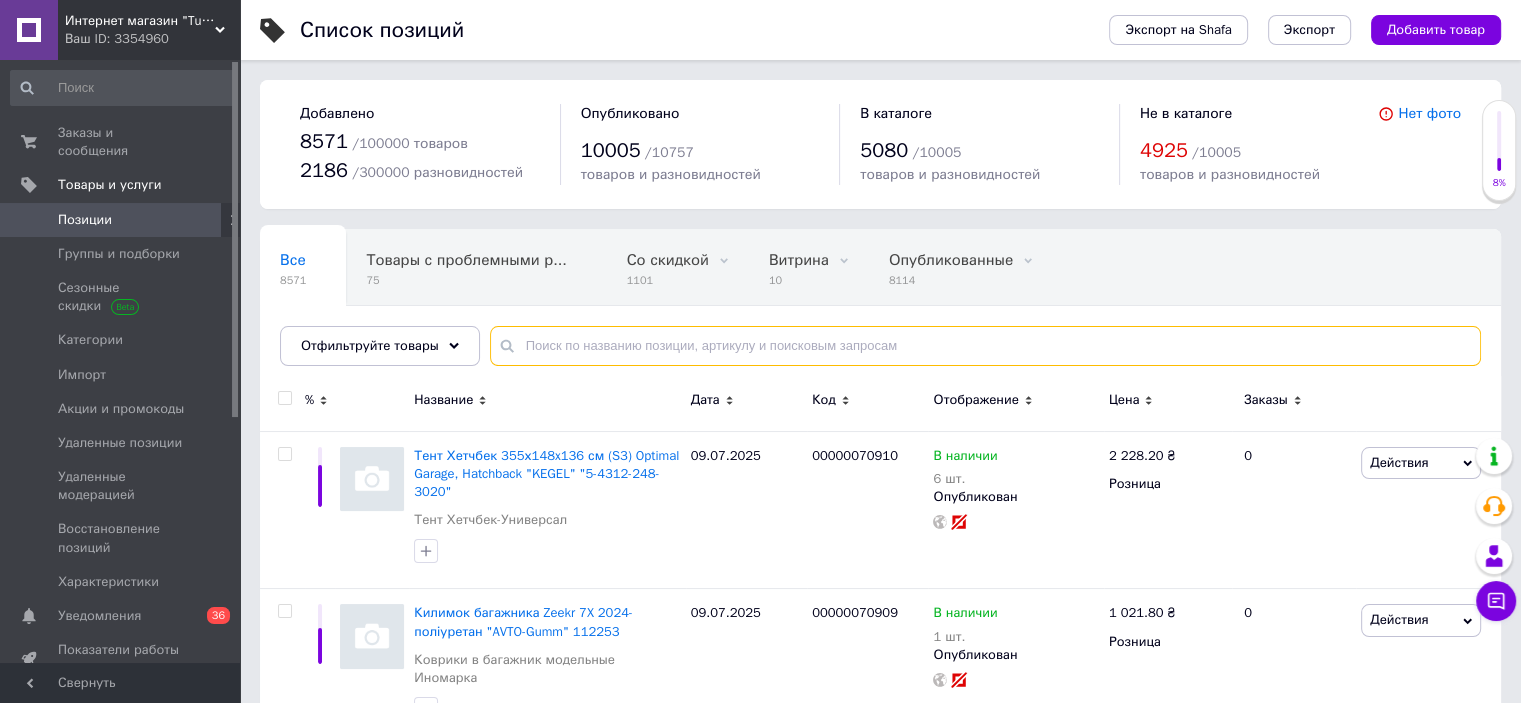paste on "82-0205" 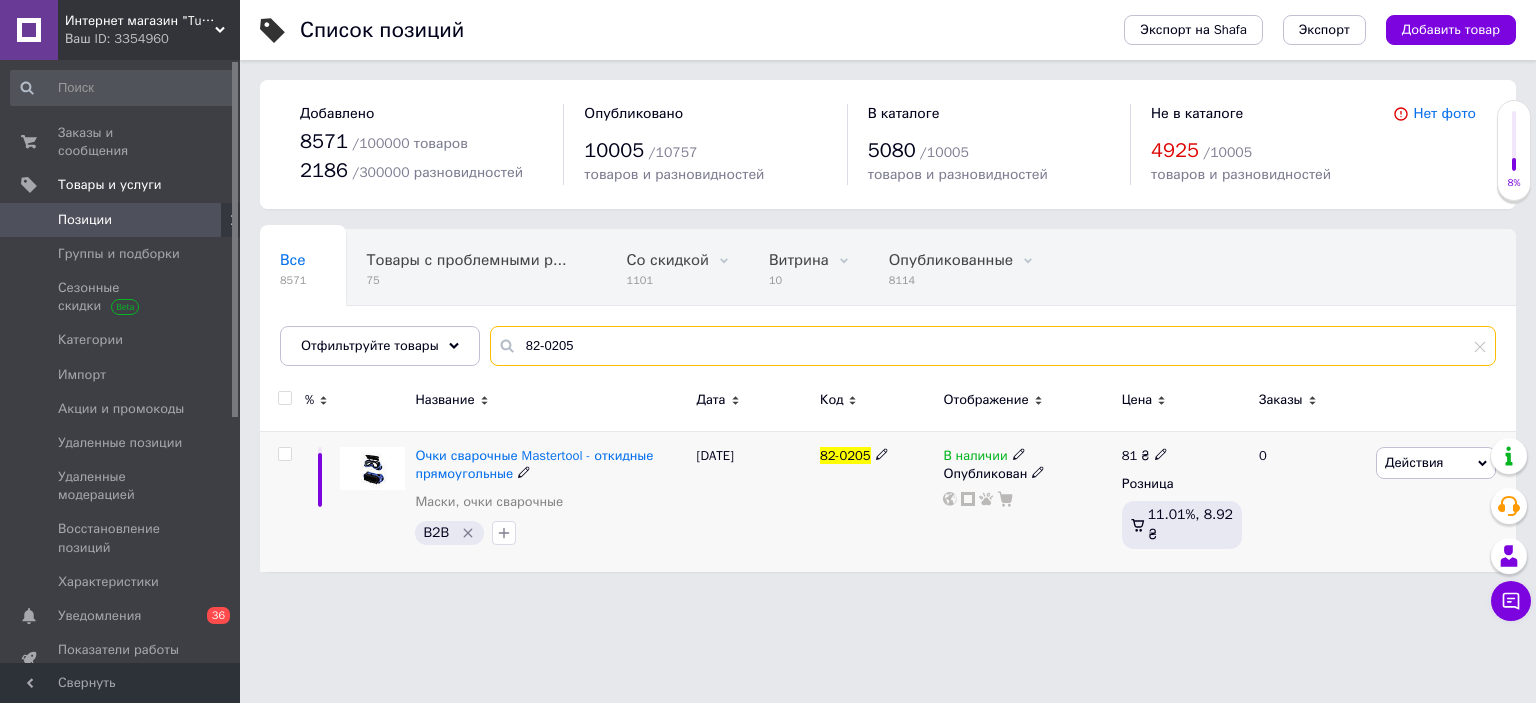 type on "82-0205" 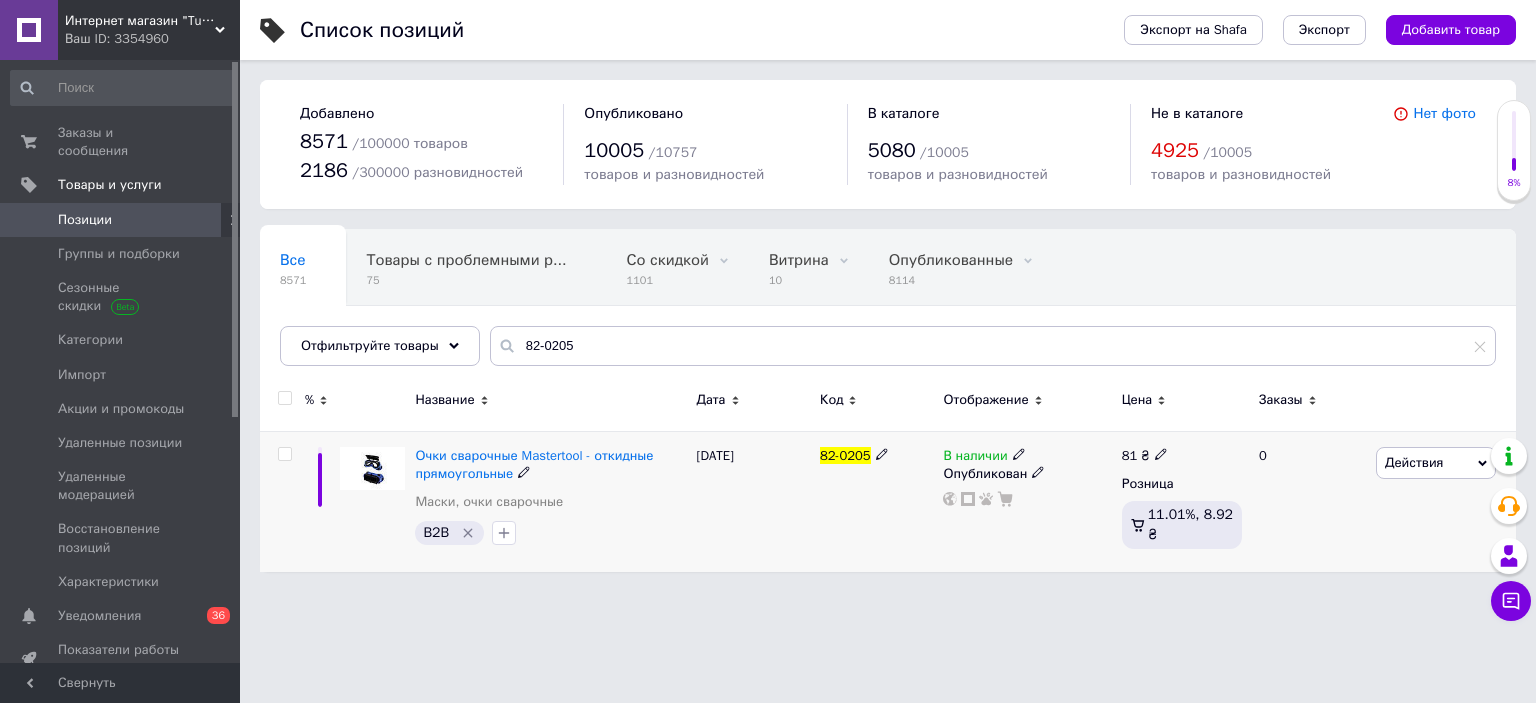 click 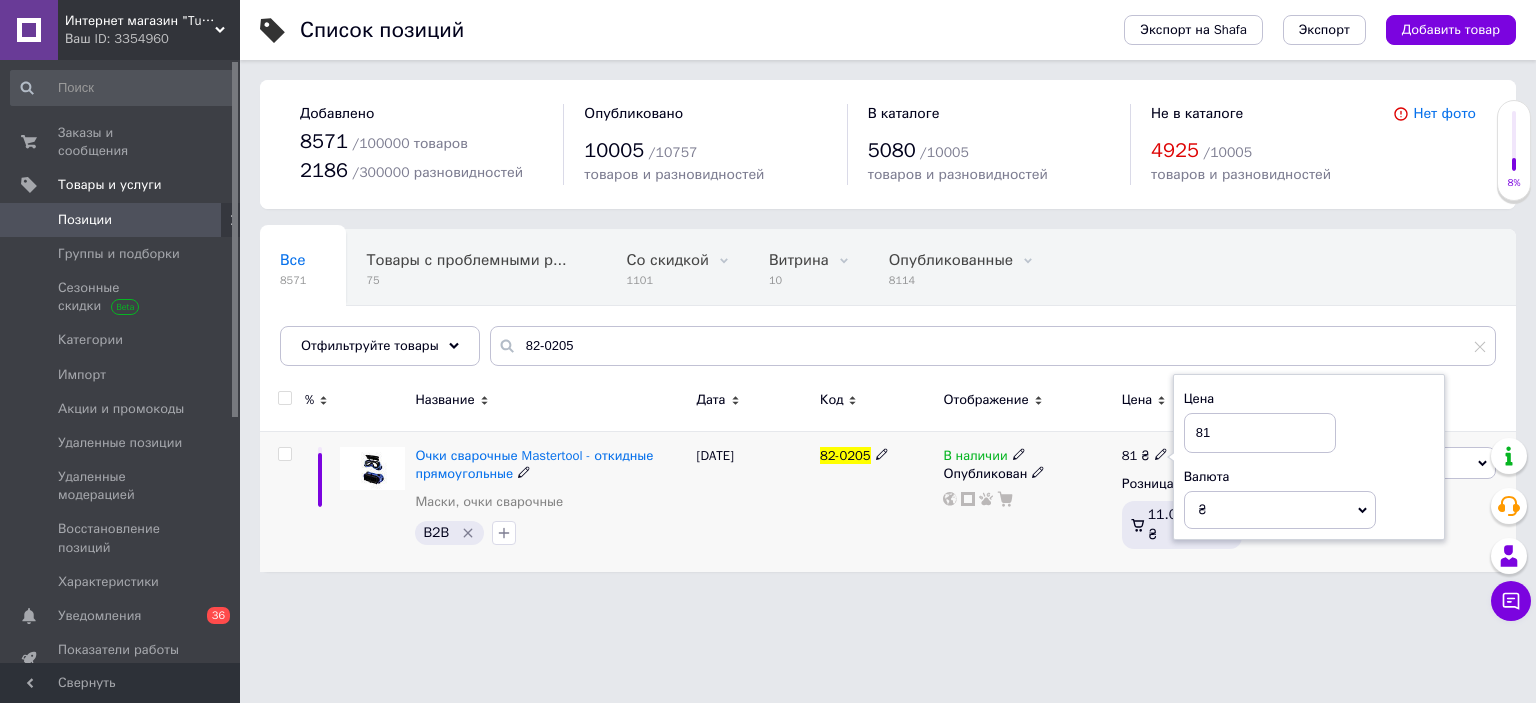 drag, startPoint x: 1210, startPoint y: 432, endPoint x: 1193, endPoint y: 435, distance: 17.262676 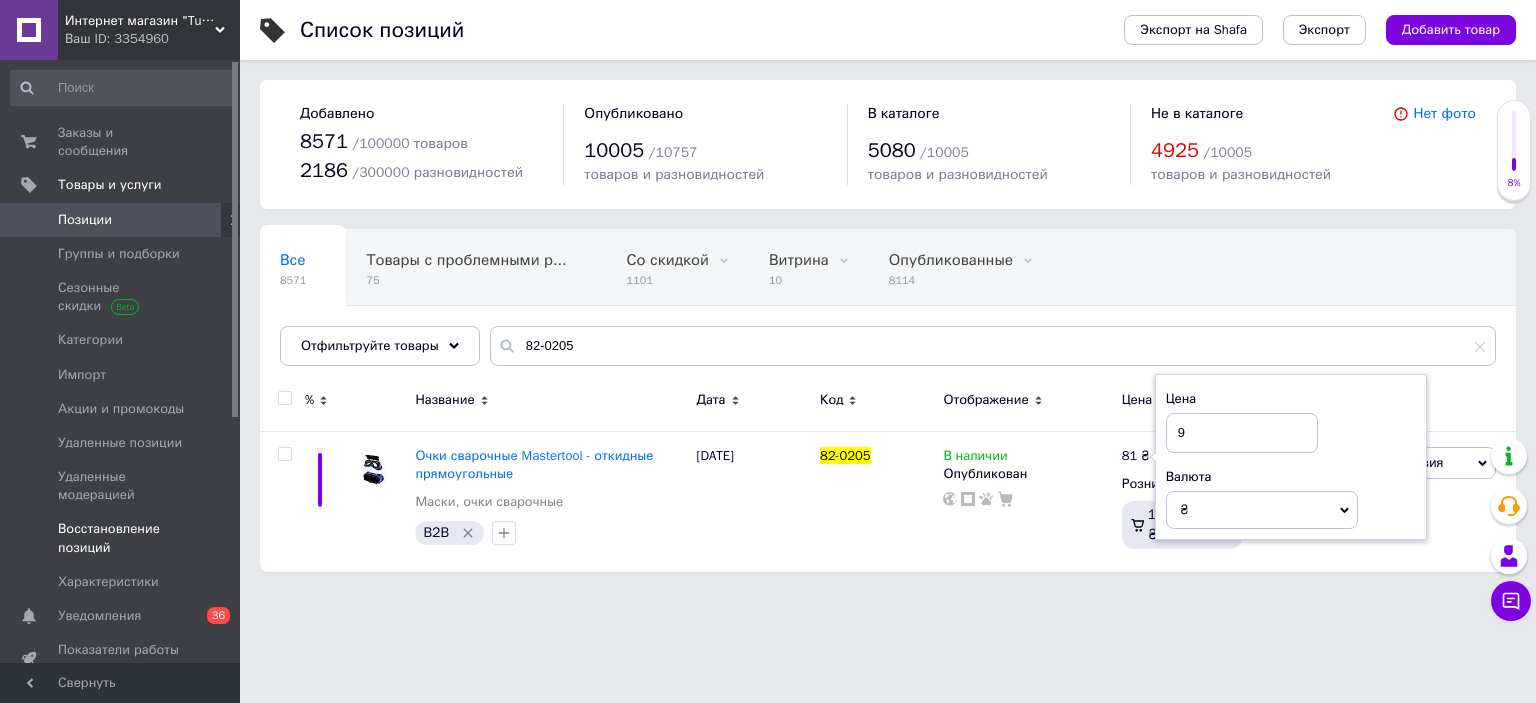 type on "93" 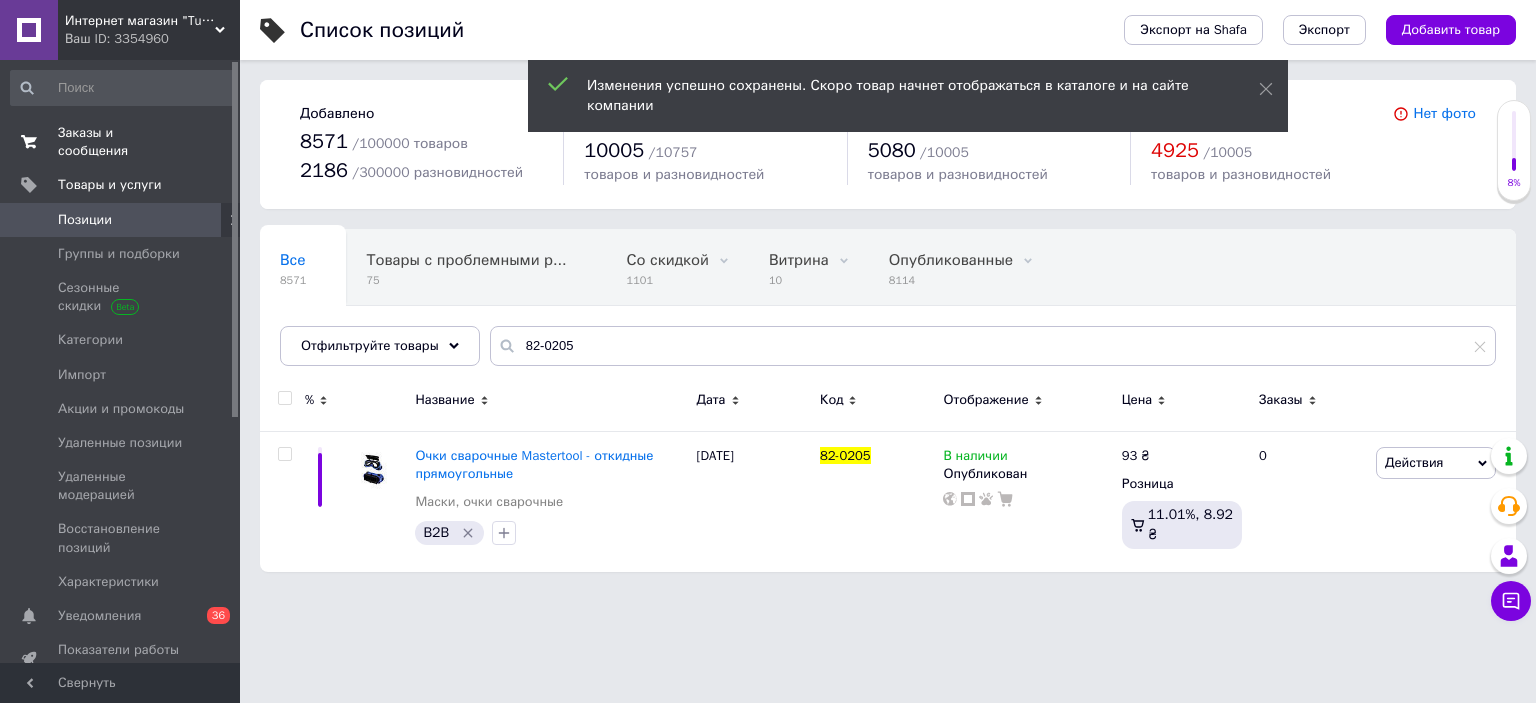 click on "0 0" at bounding box center (212, 142) 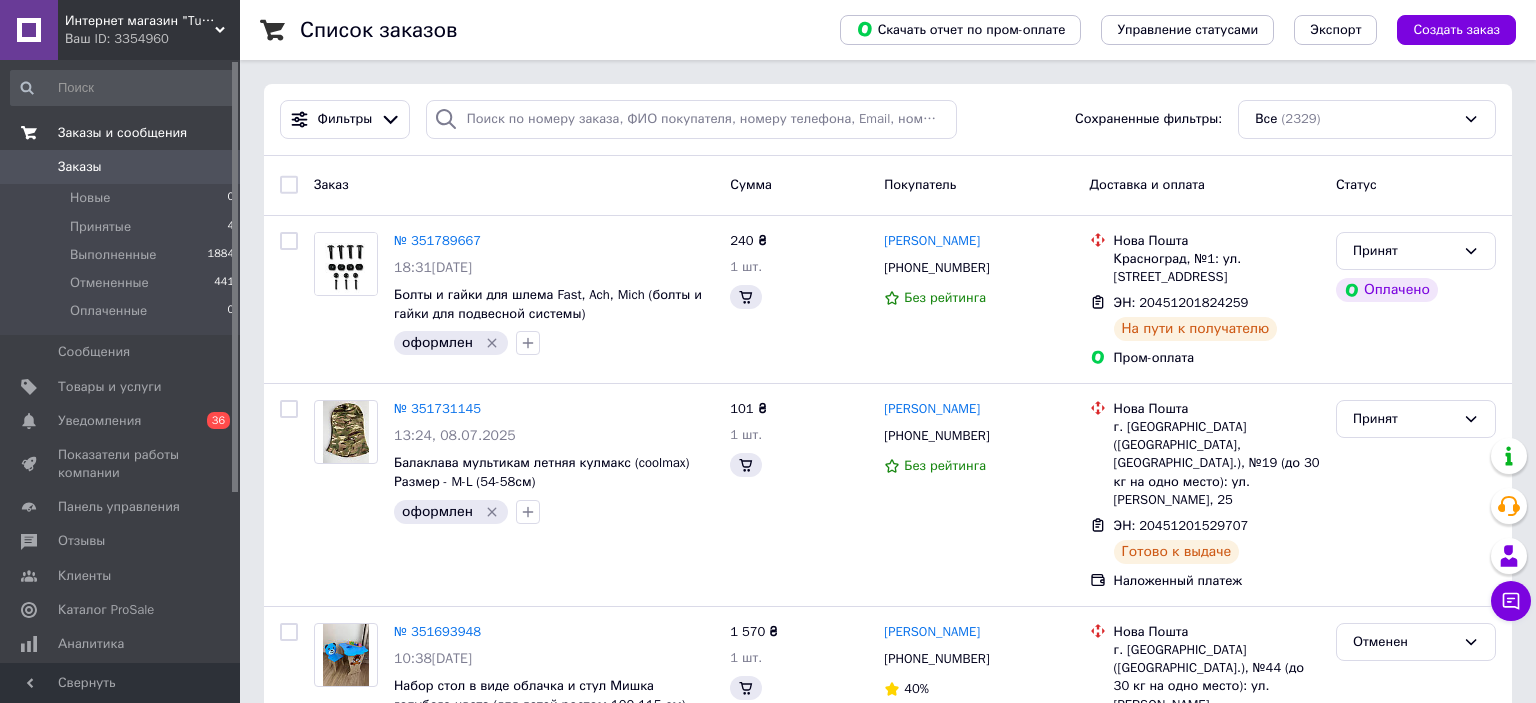 click on "Ваш ID: 3354960" at bounding box center [152, 39] 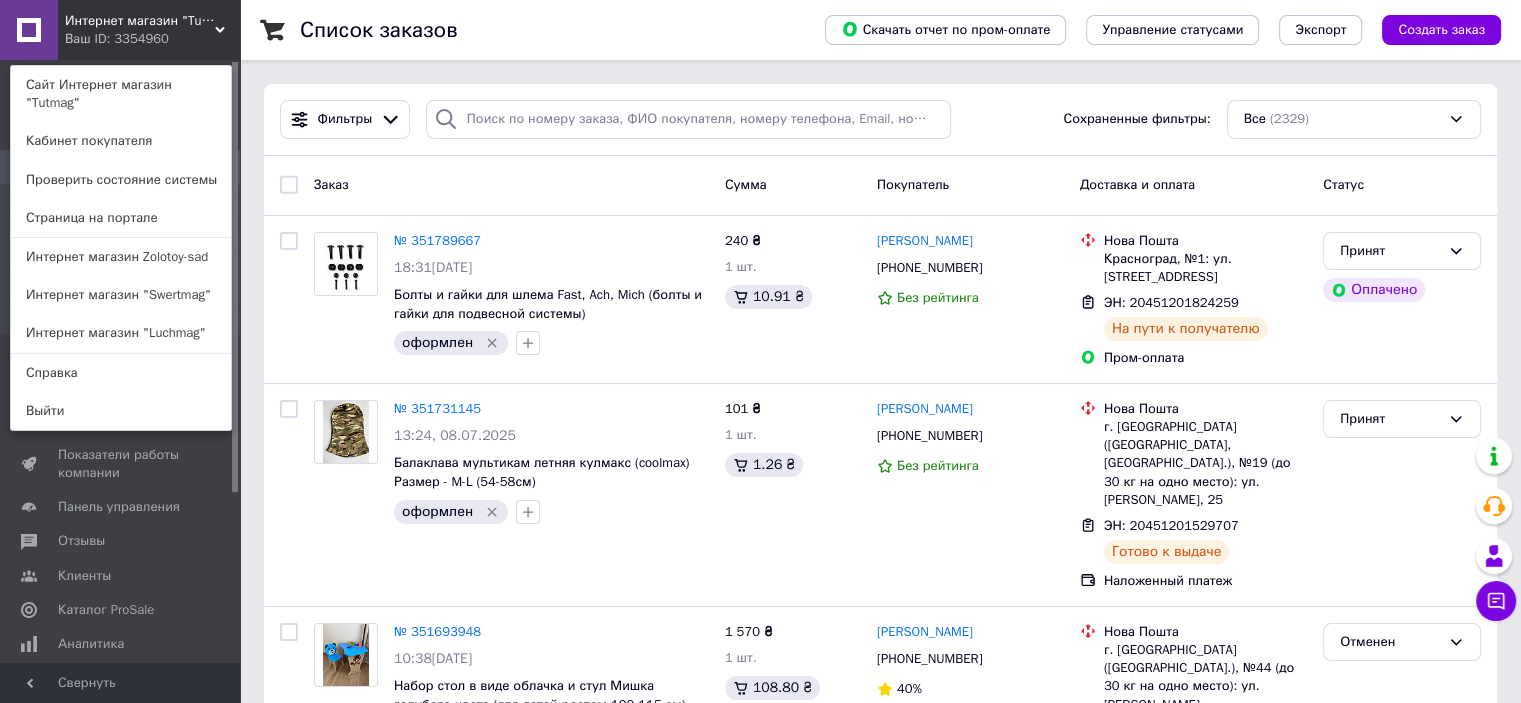 click on "Интернет магазин "Tutmag" Ваш ID: 3354960 Сайт Интернет магазин "Tutmag" Кабинет покупателя Проверить состояние системы Страница на портале Интернет магазин Zolotoy-sad Интернет магазин "Swertmag" Интернет магазин "Luchmag" Справка Выйти" at bounding box center (120, 30) 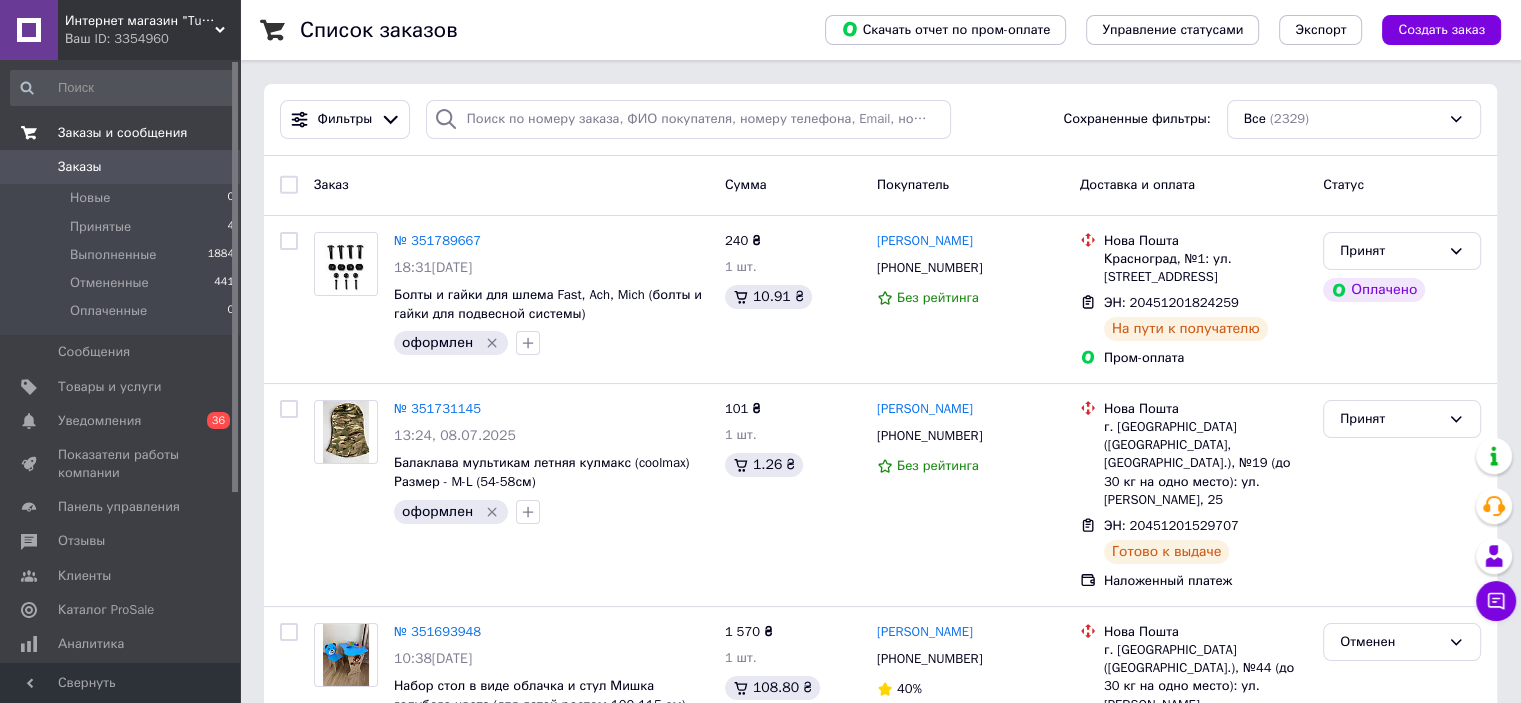click on "Ваш ID: 3354960" at bounding box center (152, 39) 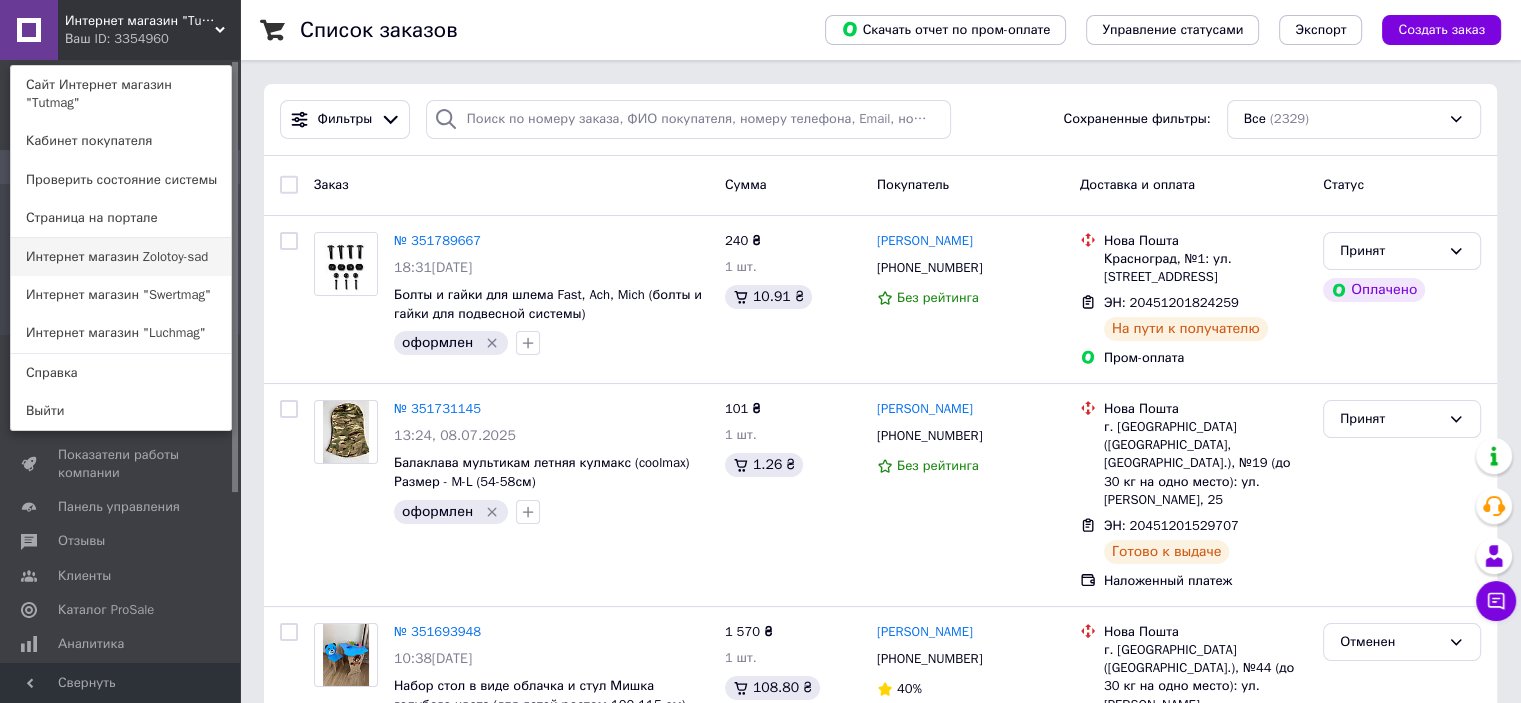 click on "Интернет магазин Zolotoy-sad" at bounding box center (121, 257) 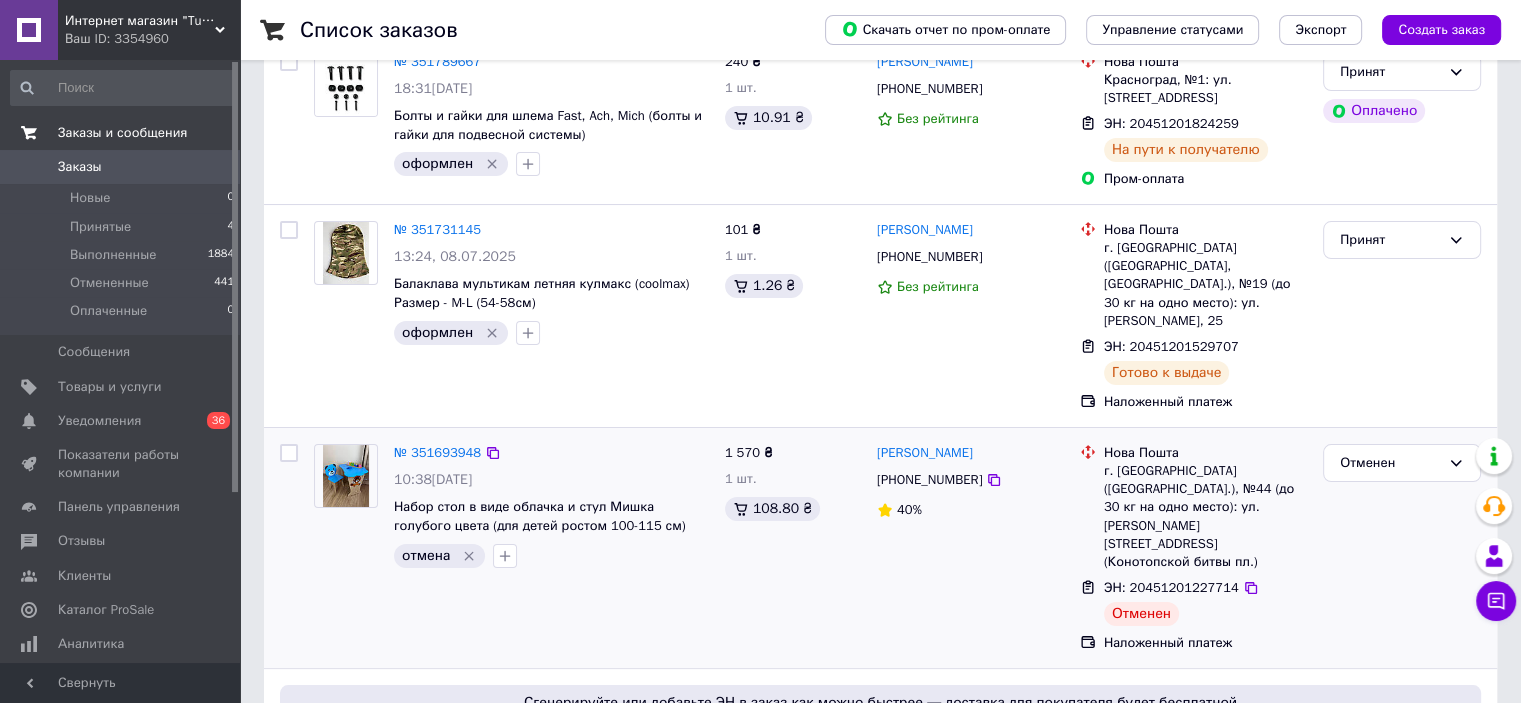 scroll, scrollTop: 400, scrollLeft: 0, axis: vertical 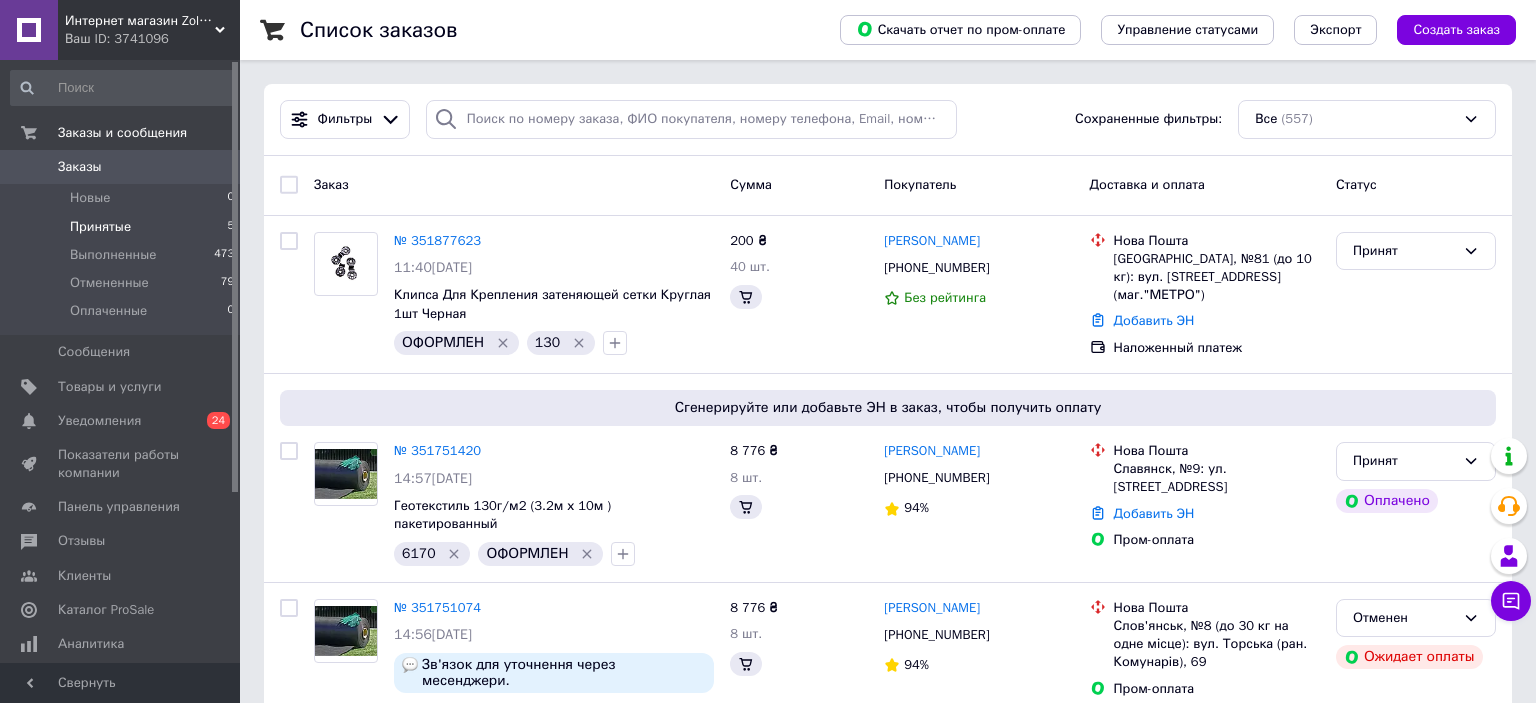 click on "Принятые 5" at bounding box center (123, 227) 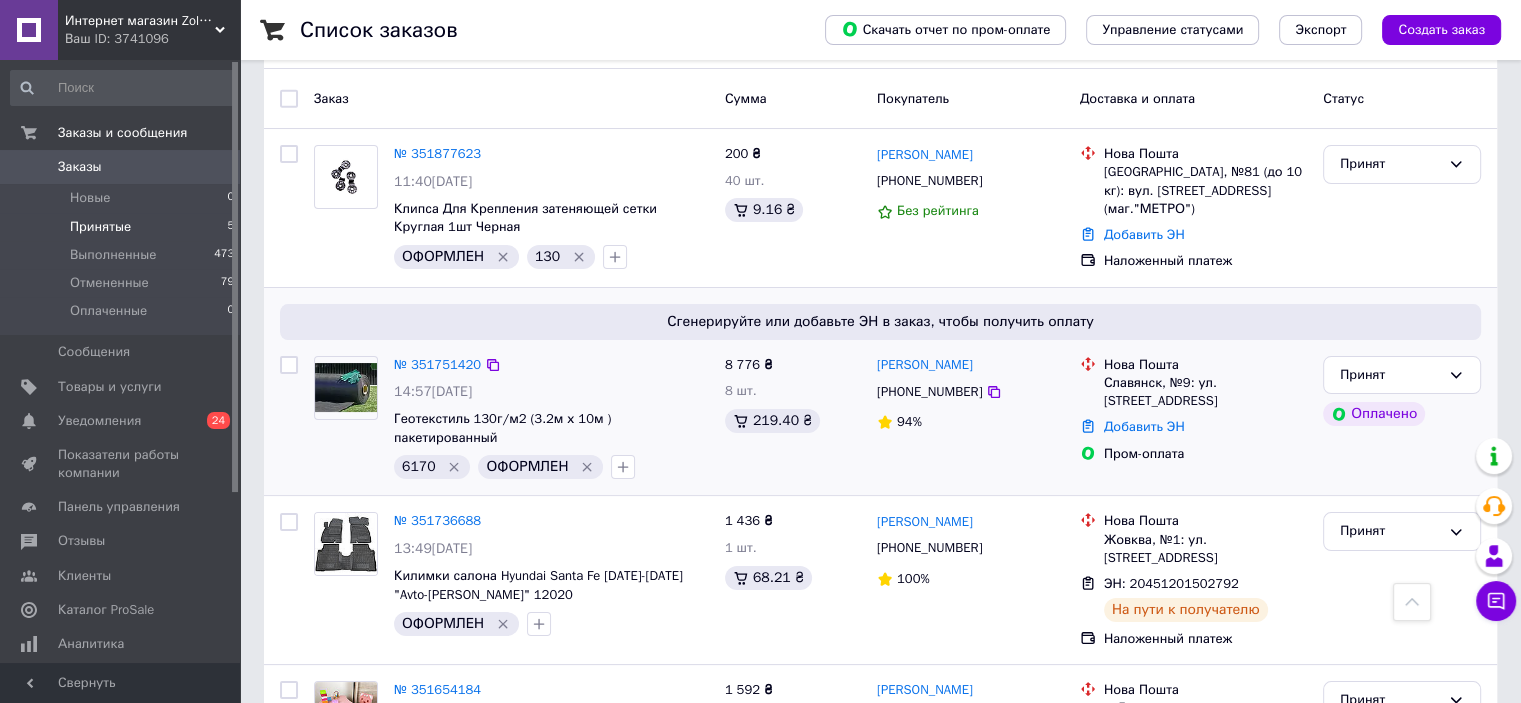 scroll, scrollTop: 0, scrollLeft: 0, axis: both 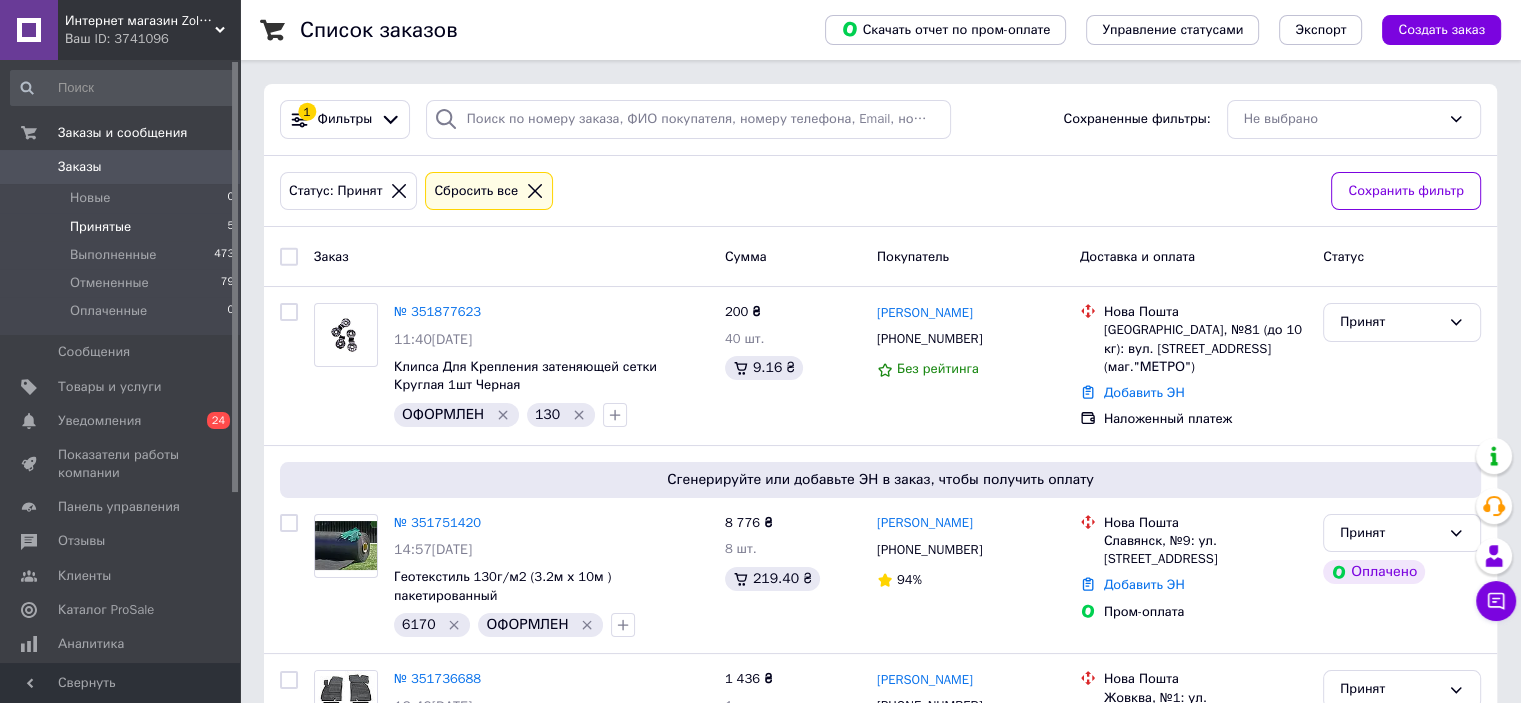 click on "Заказы" at bounding box center [121, 167] 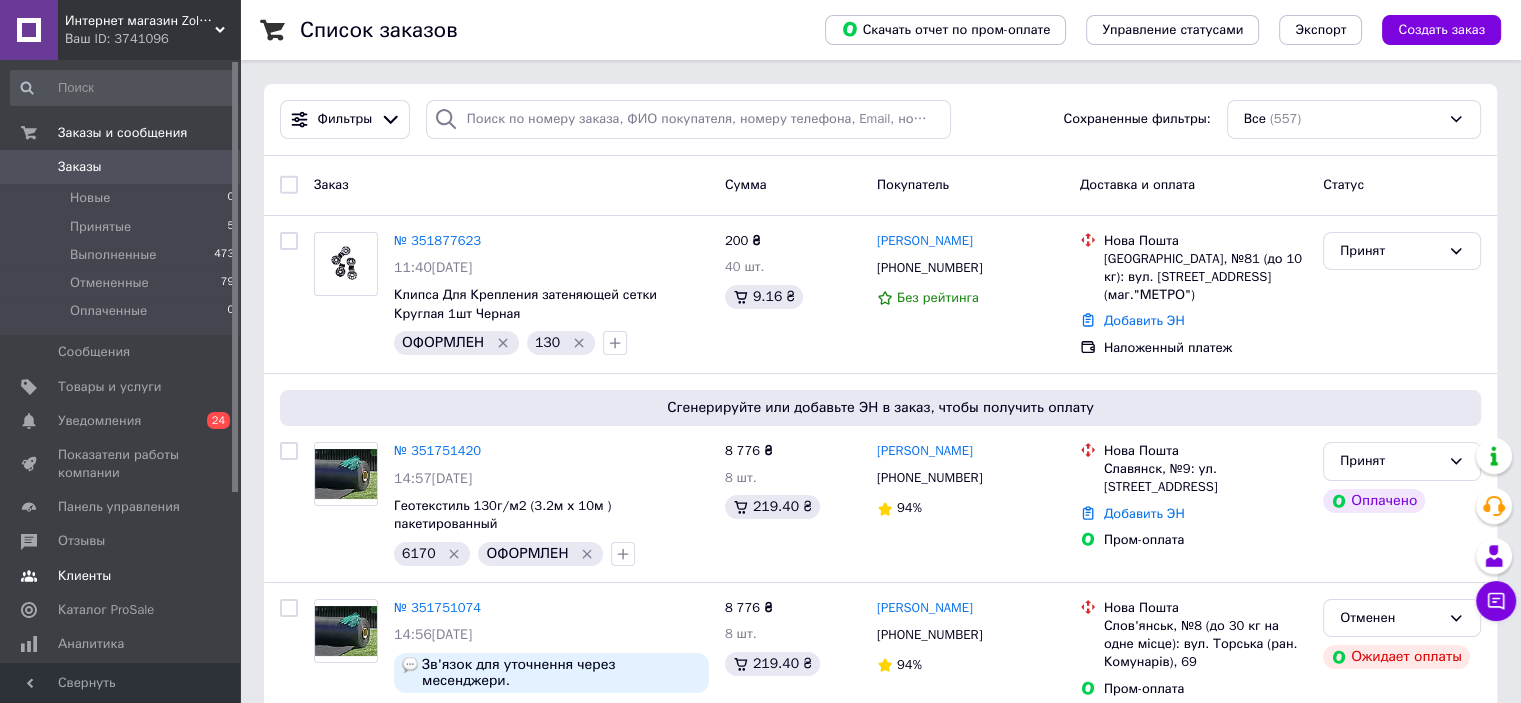 click on "Уведомления" at bounding box center (121, 421) 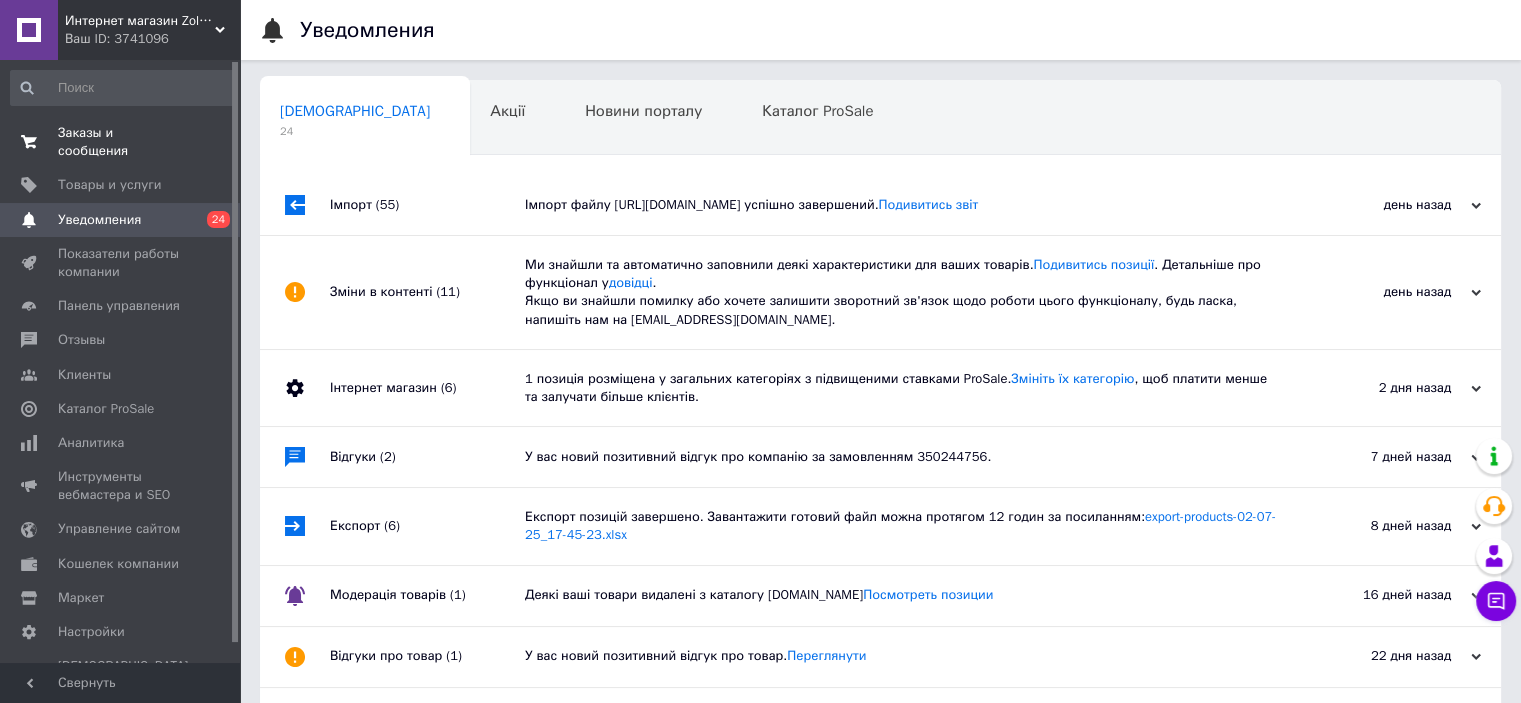click on "Заказы и сообщения" at bounding box center (121, 142) 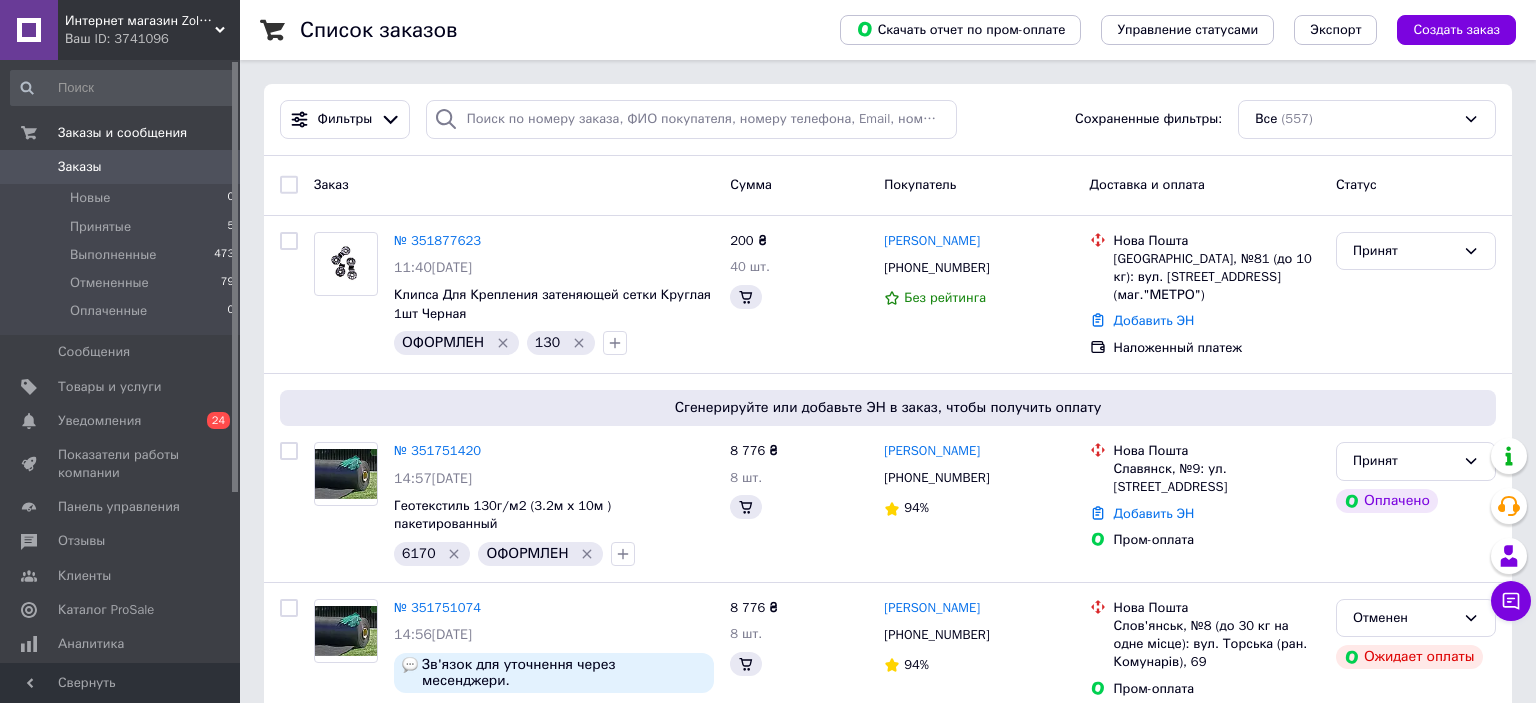 click on "Ваш ID: 3741096" at bounding box center [152, 39] 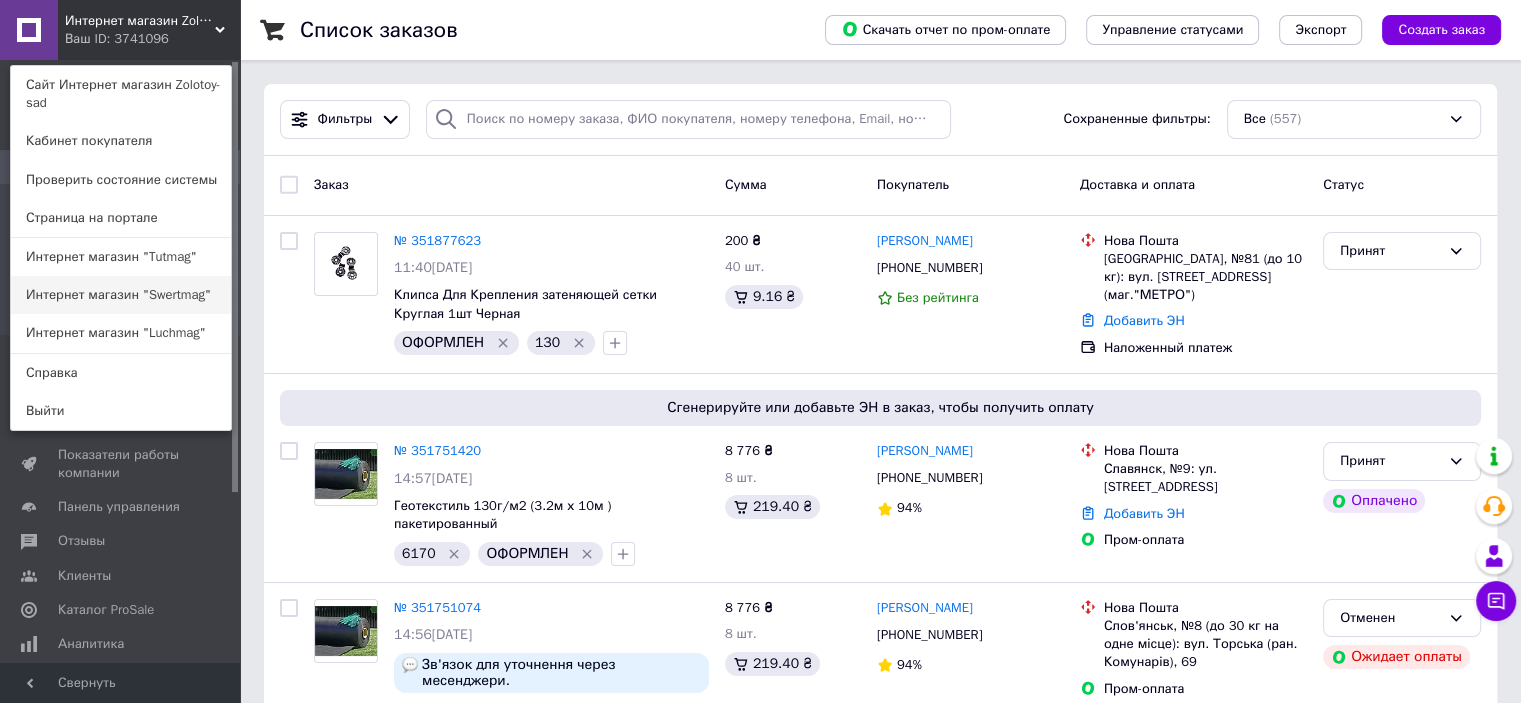 click on "Интернет магазин "Swertmag"" at bounding box center (121, 295) 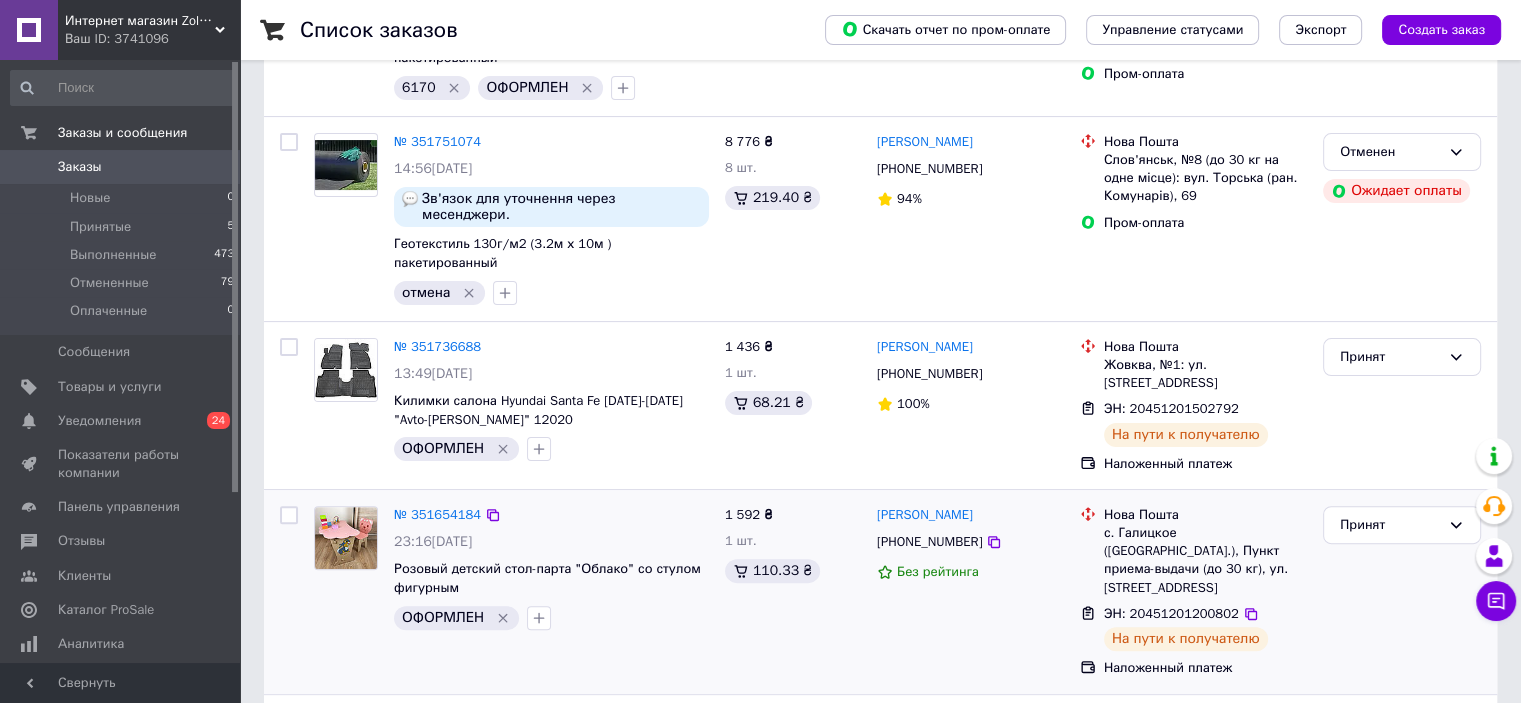 scroll, scrollTop: 500, scrollLeft: 0, axis: vertical 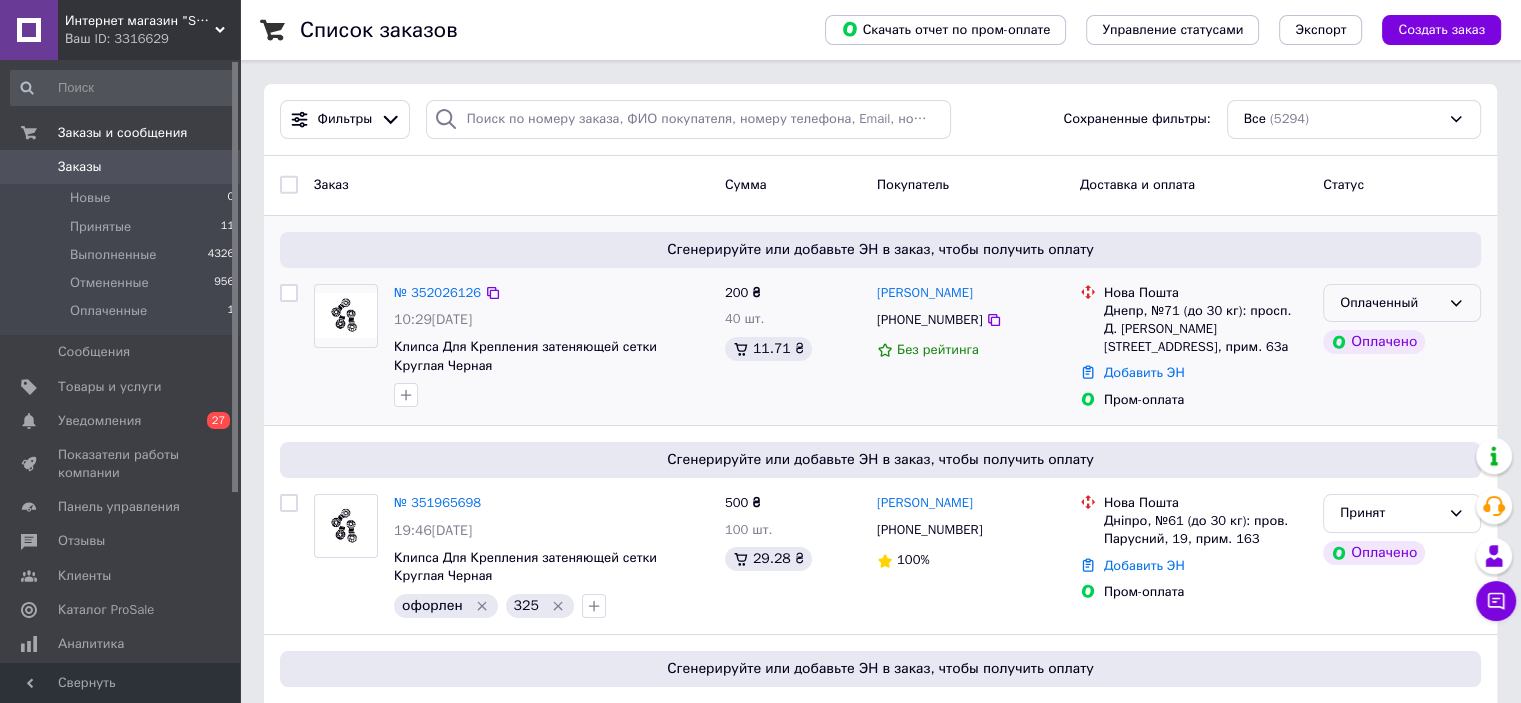 click on "Оплаченный" at bounding box center (1390, 303) 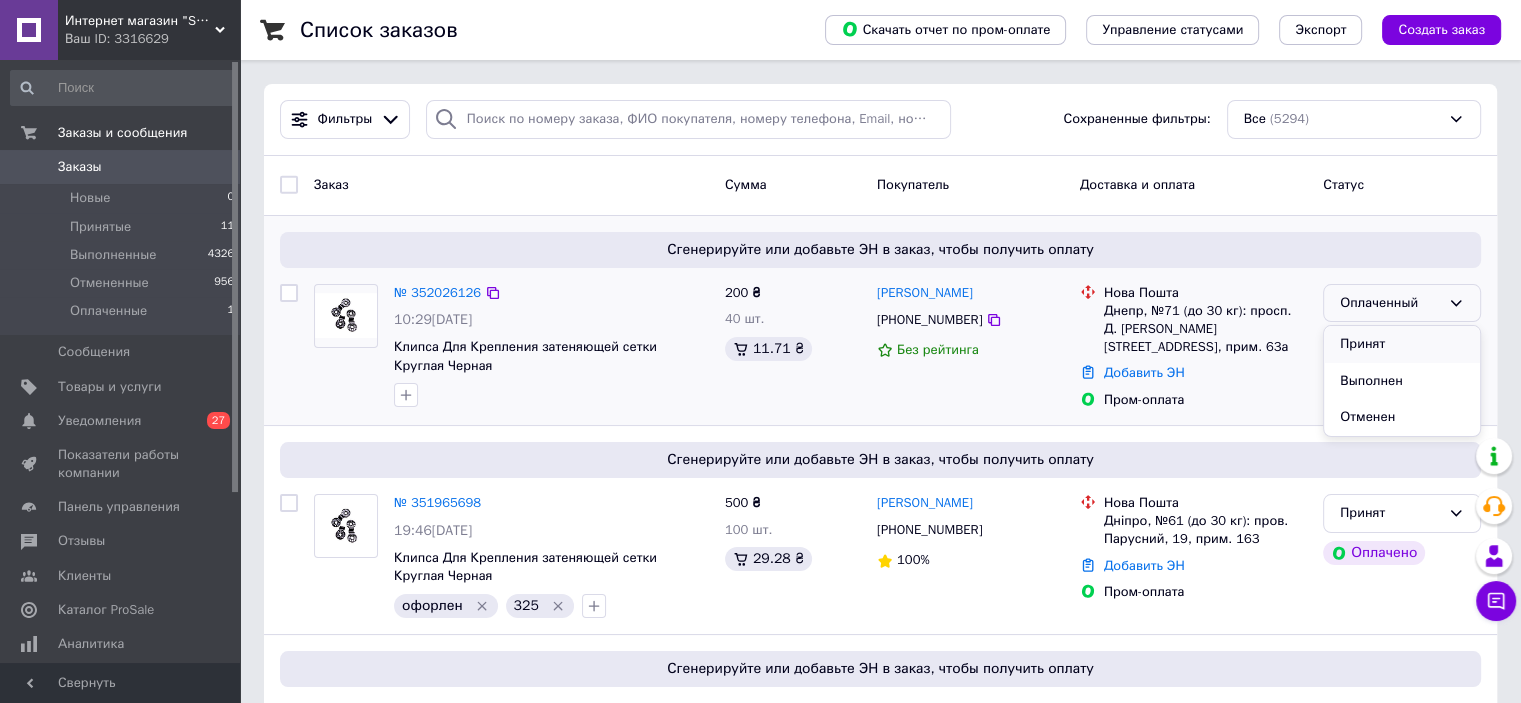 click on "Принят" at bounding box center (1402, 344) 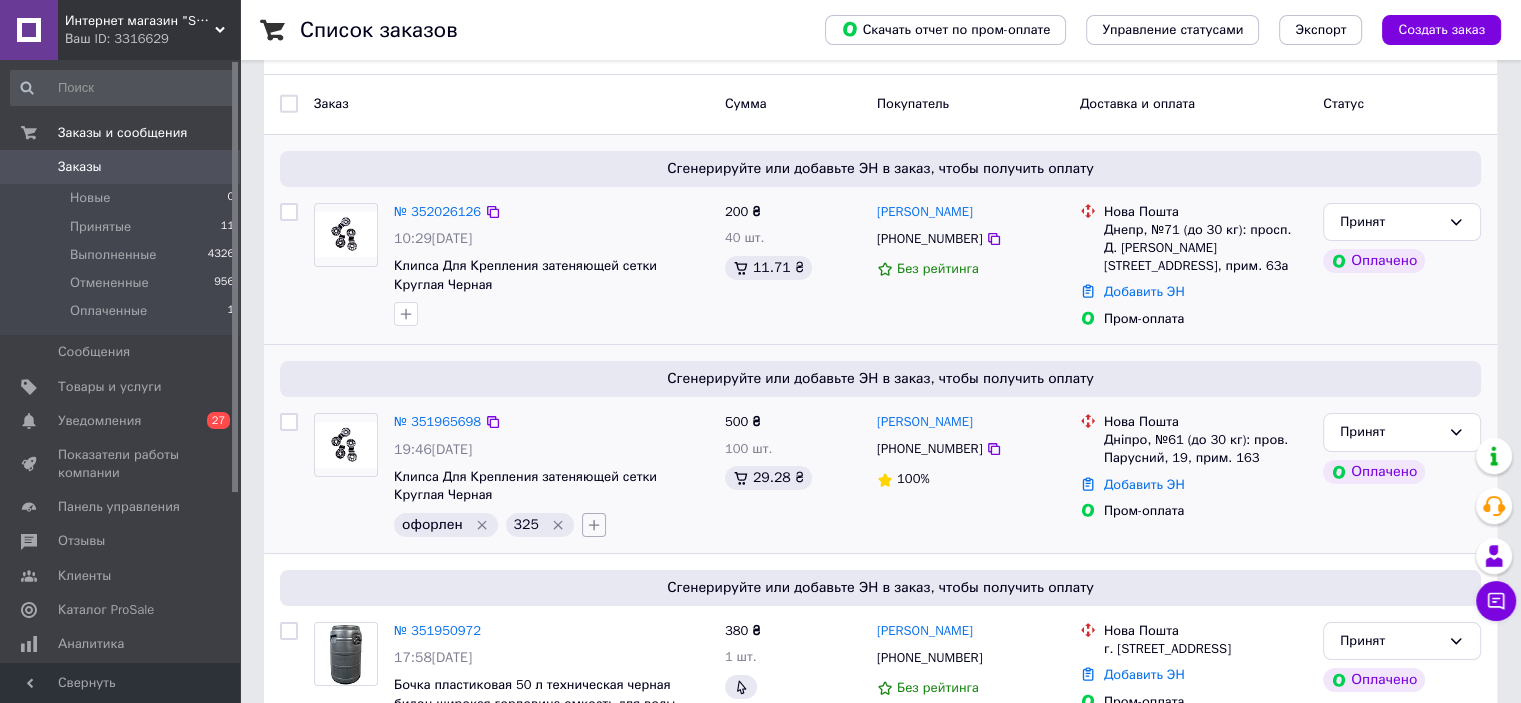 scroll, scrollTop: 300, scrollLeft: 0, axis: vertical 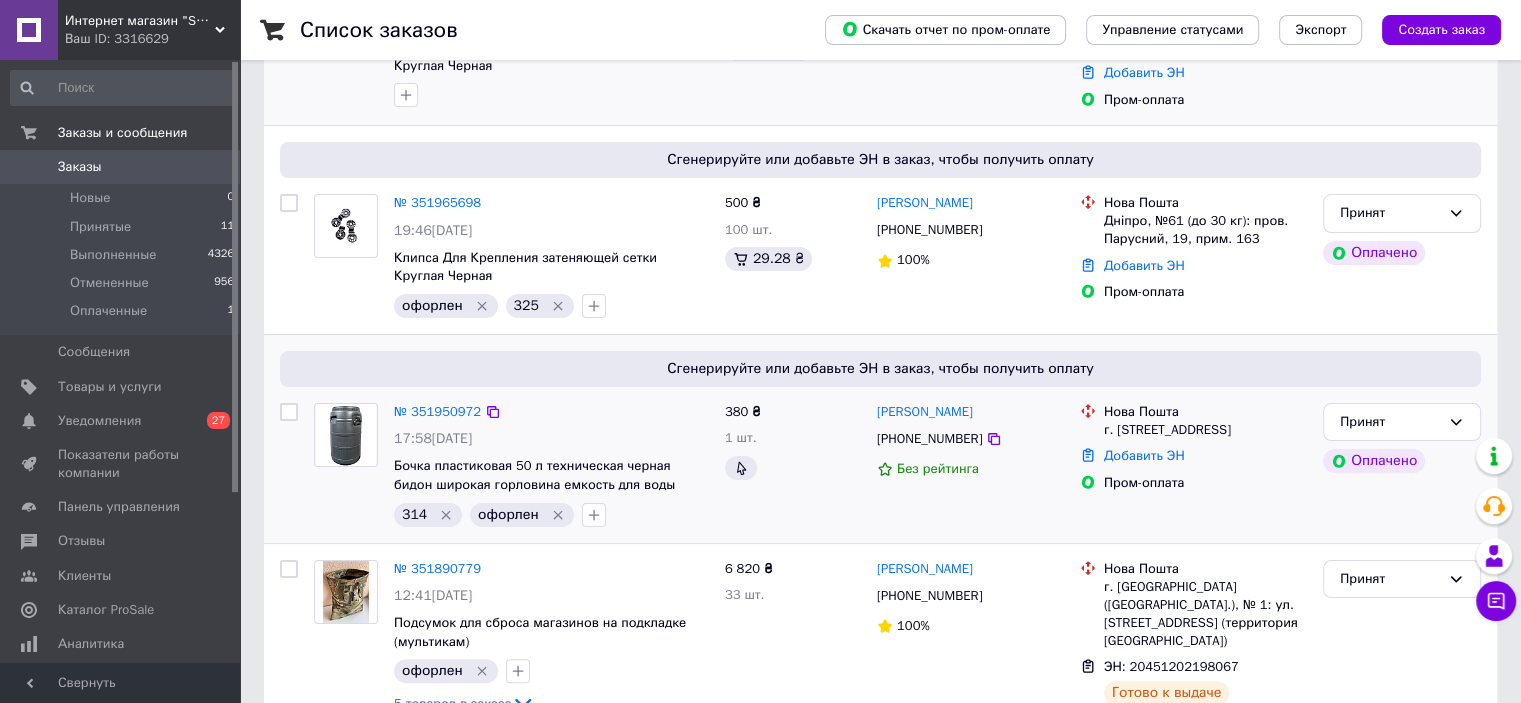 click on "Оплаченные 1" at bounding box center (123, 316) 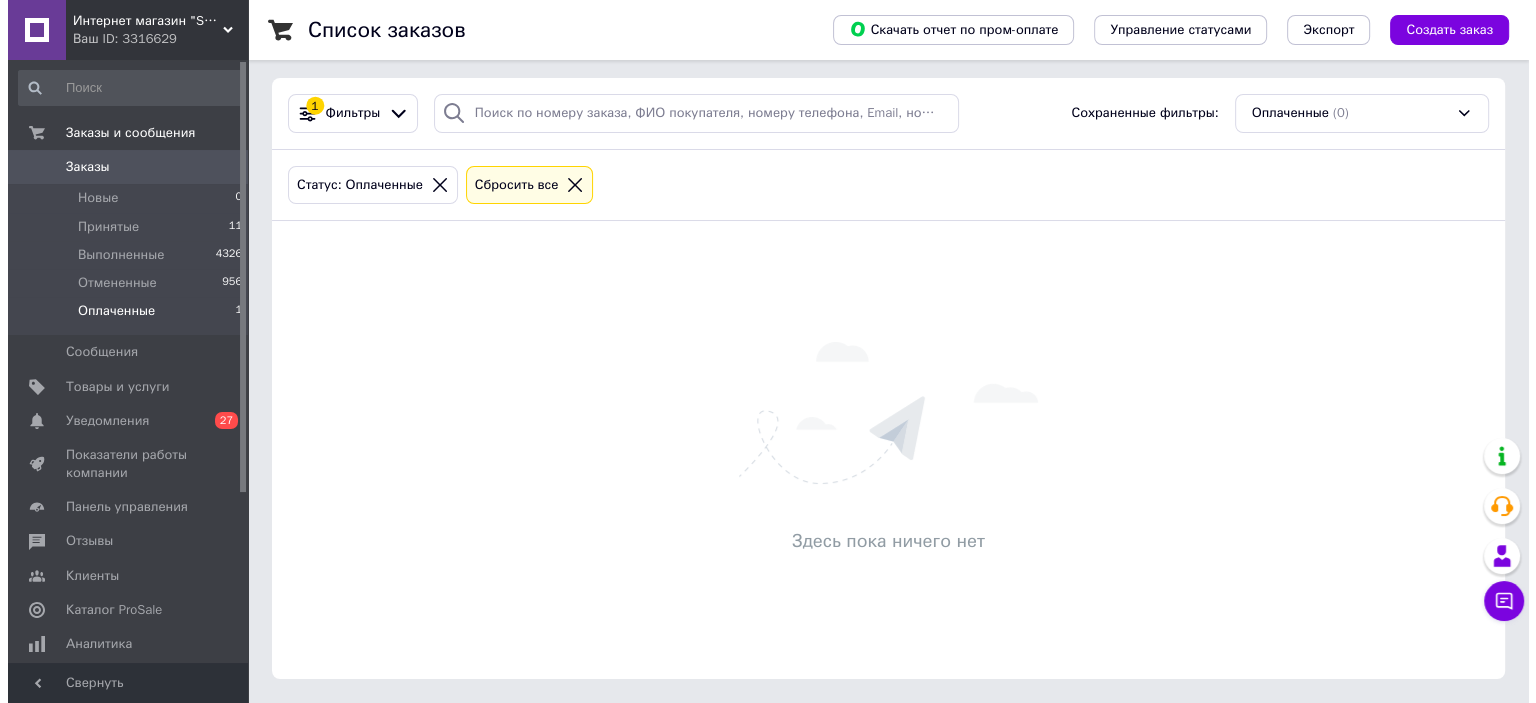 scroll, scrollTop: 0, scrollLeft: 0, axis: both 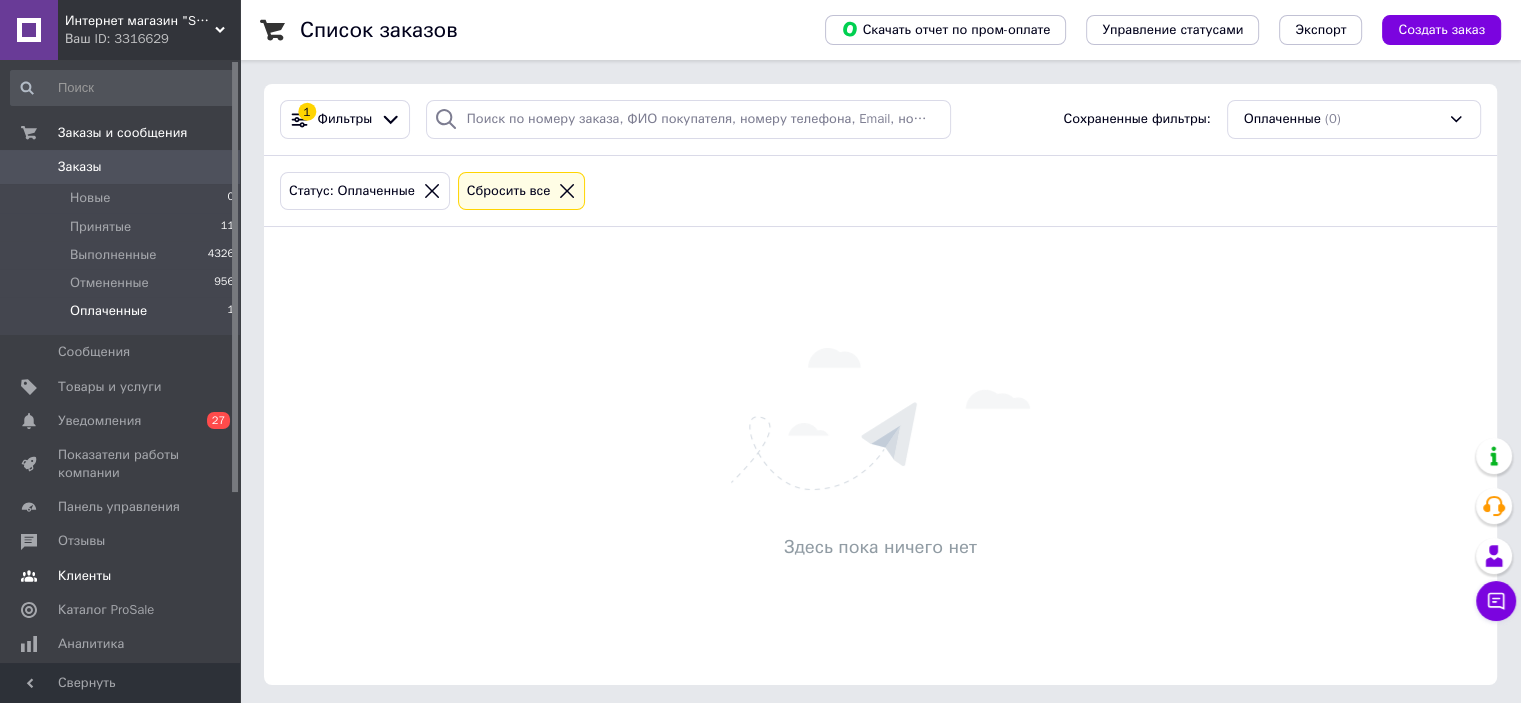 drag, startPoint x: 178, startPoint y: 419, endPoint x: 185, endPoint y: 361, distance: 58.420887 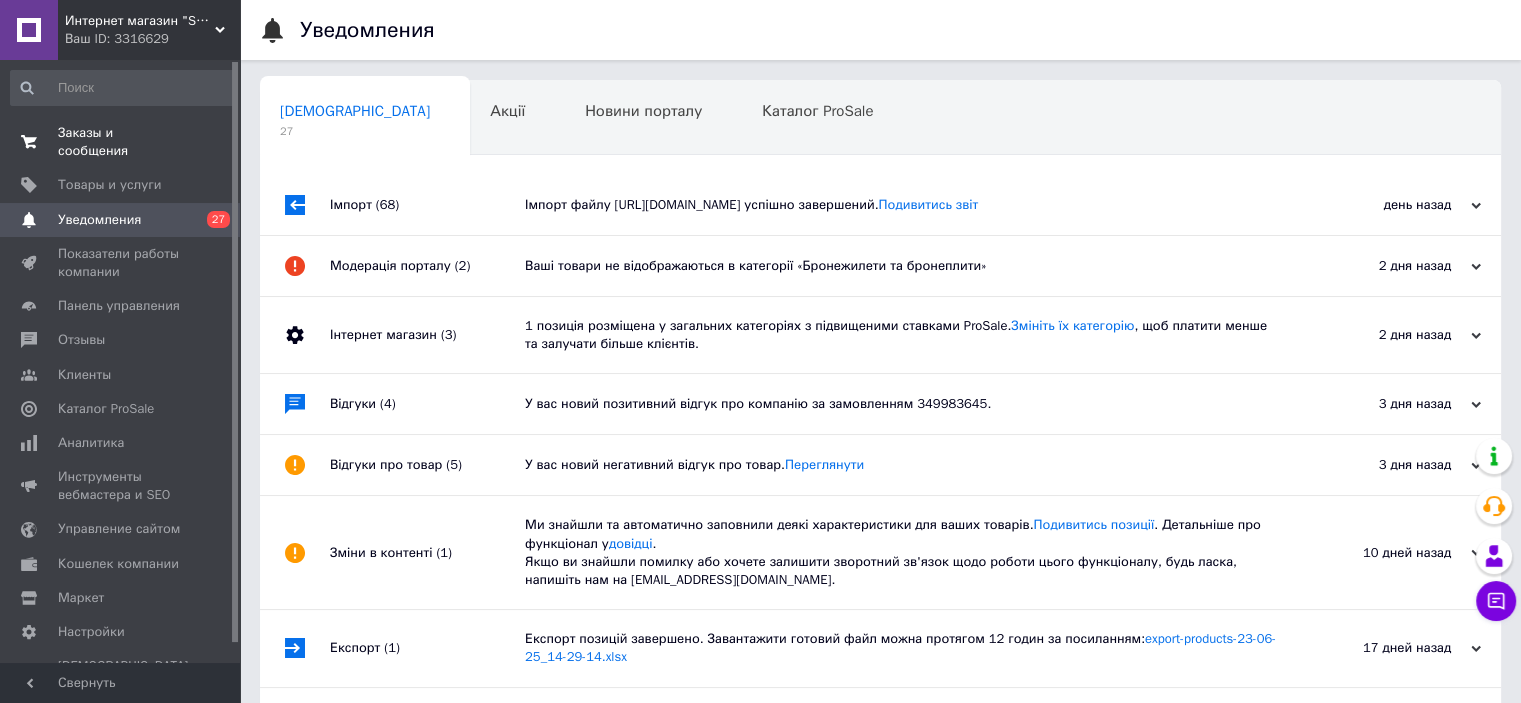 click on "Заказы и сообщения" at bounding box center [121, 142] 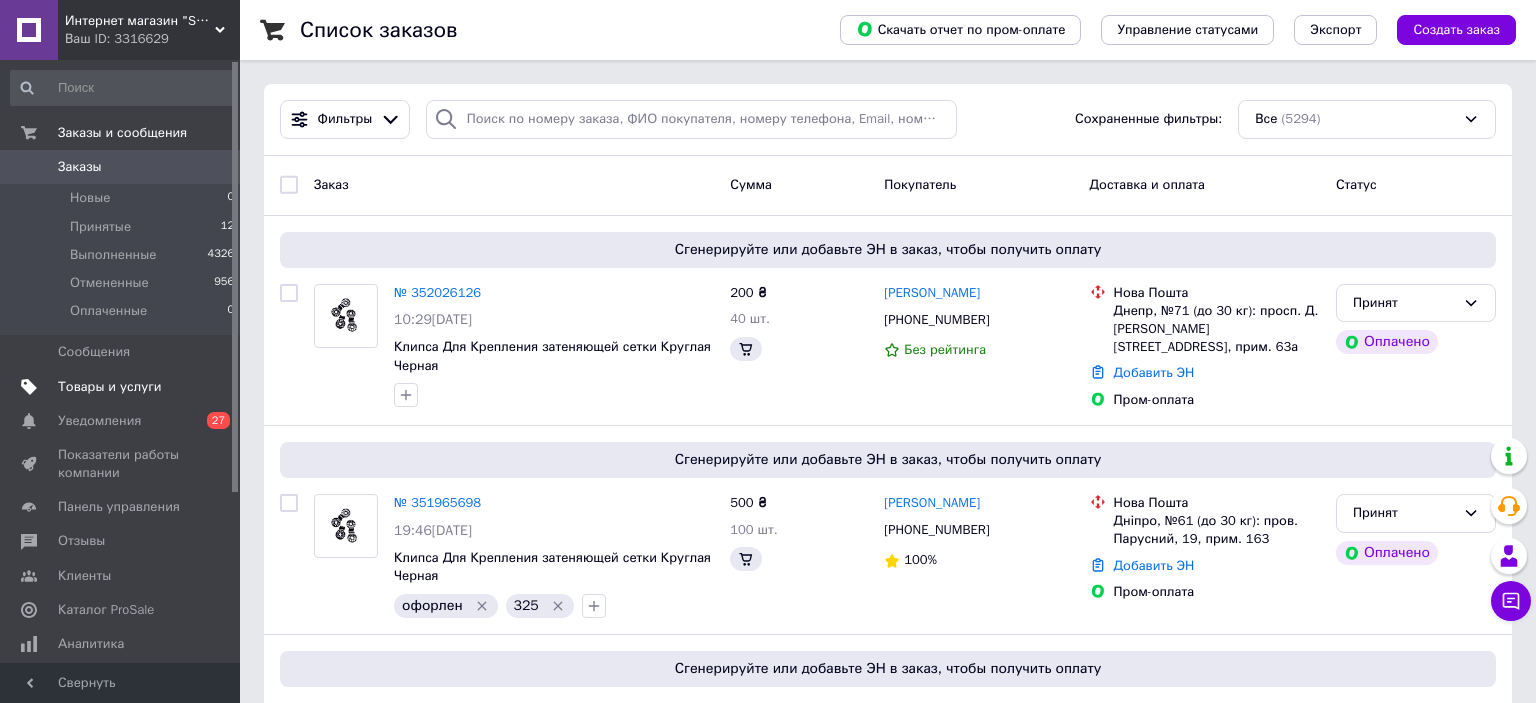 click on "Товары и услуги" at bounding box center (110, 387) 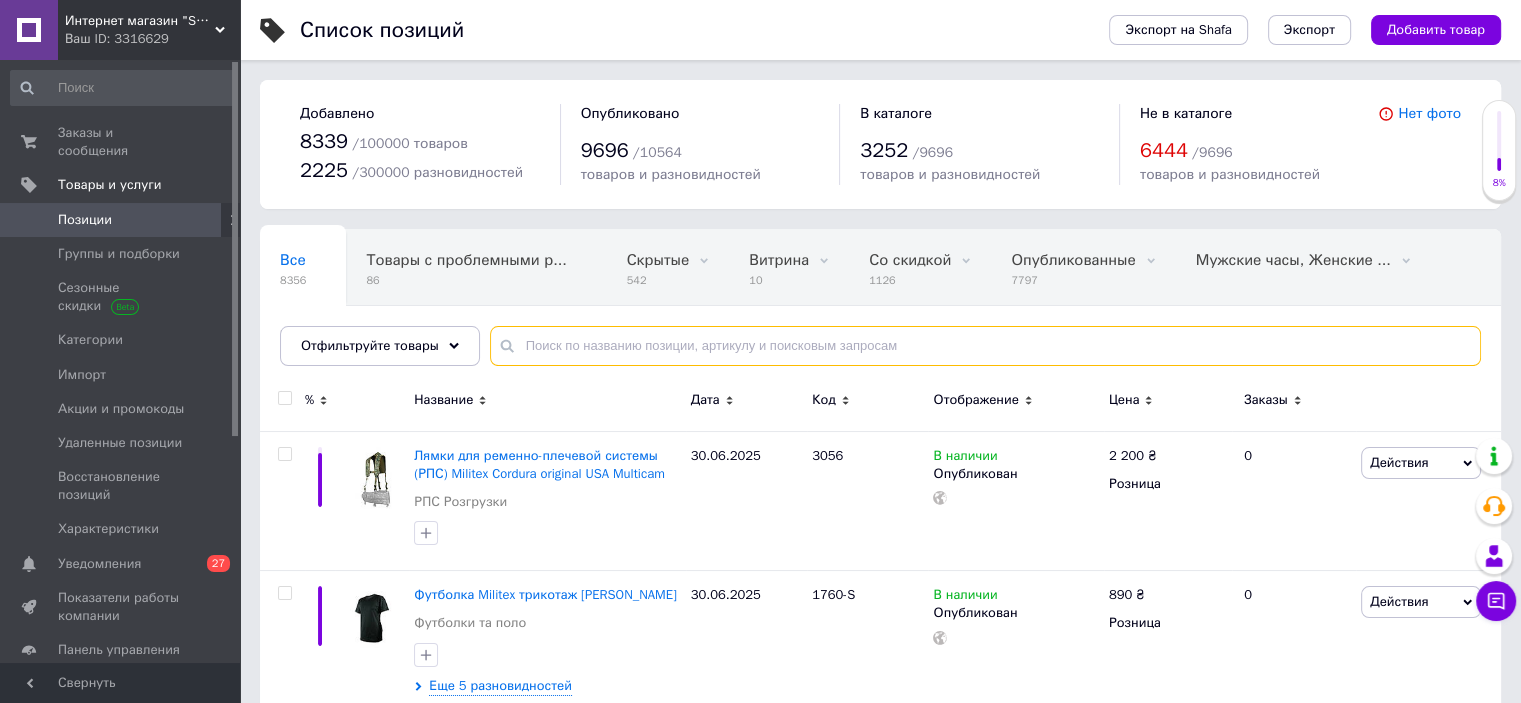 paste on "82-0205" 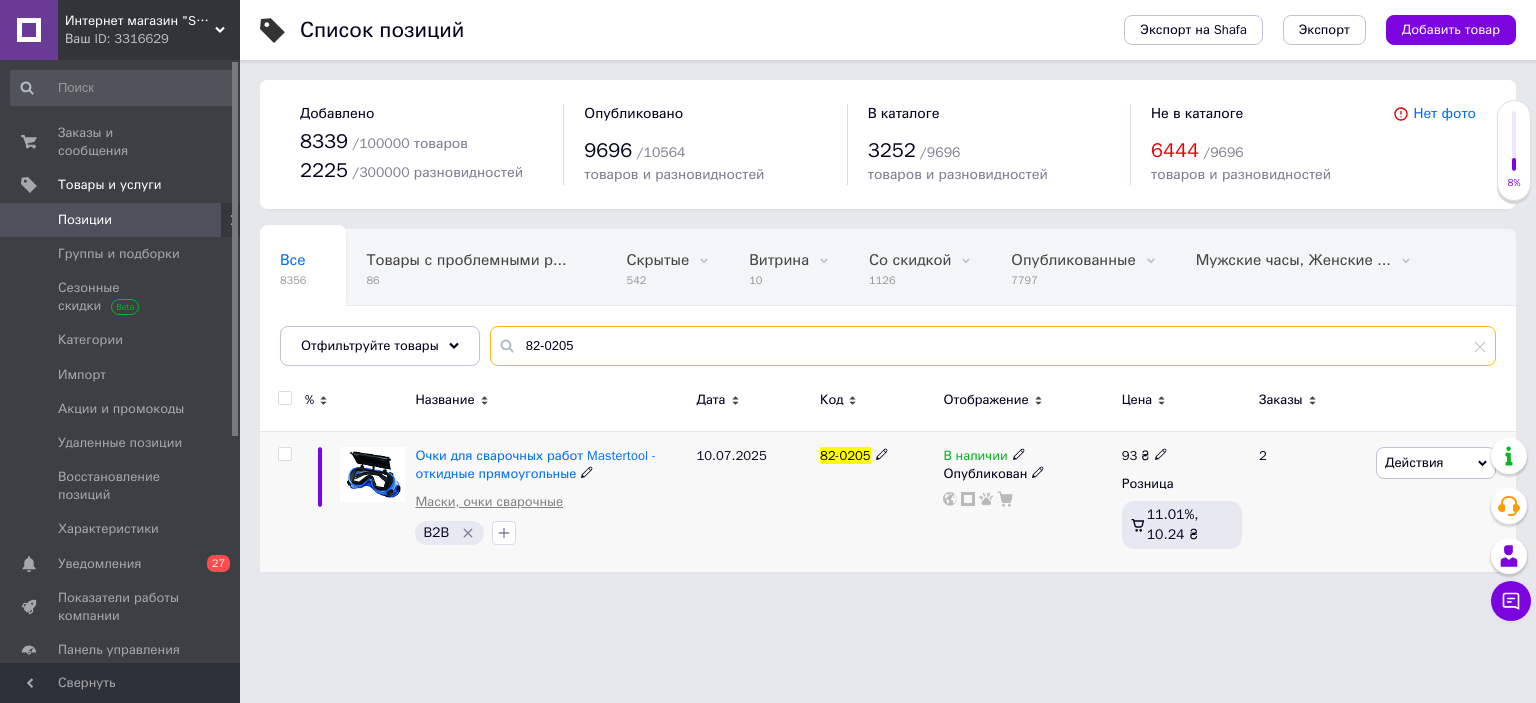 type on "82-0205" 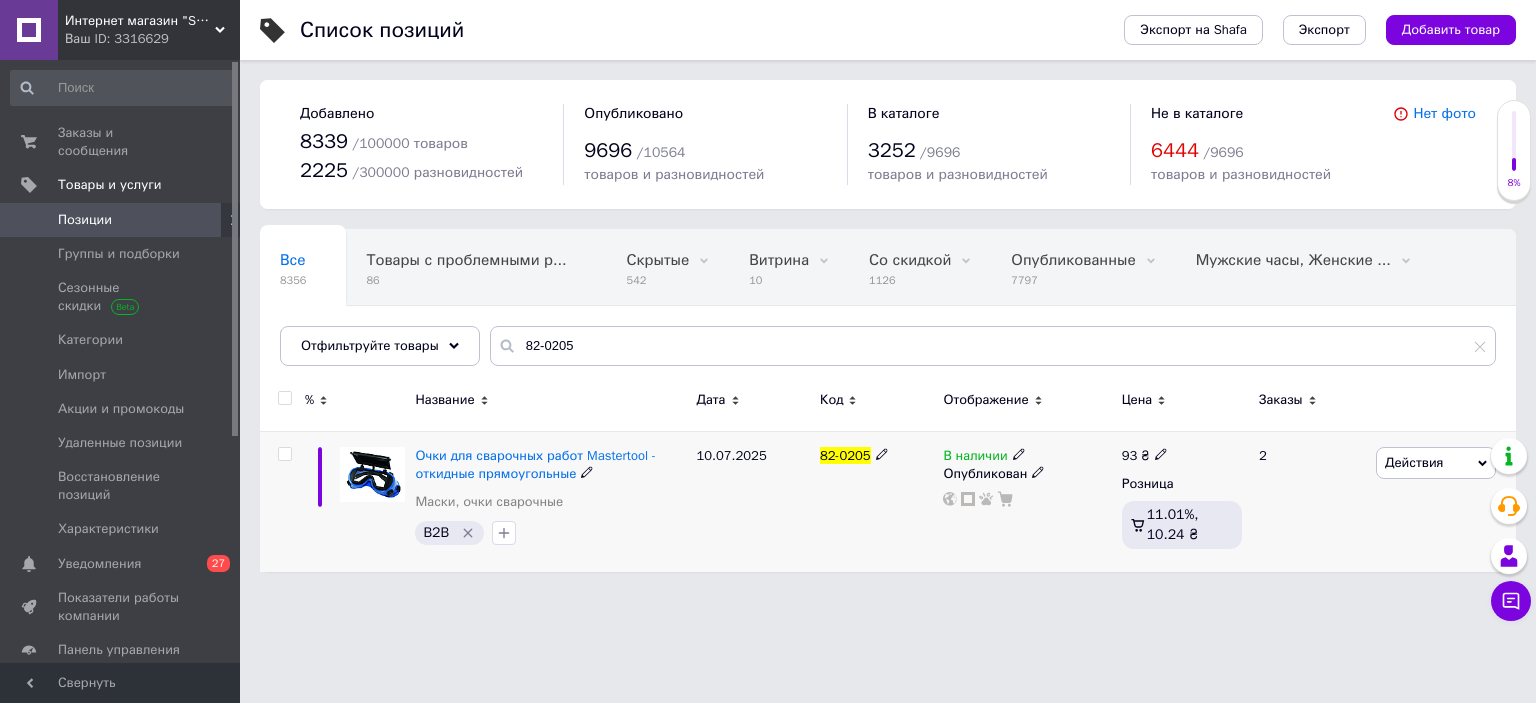 drag, startPoint x: 536, startPoint y: 502, endPoint x: 596, endPoint y: 512, distance: 60.827625 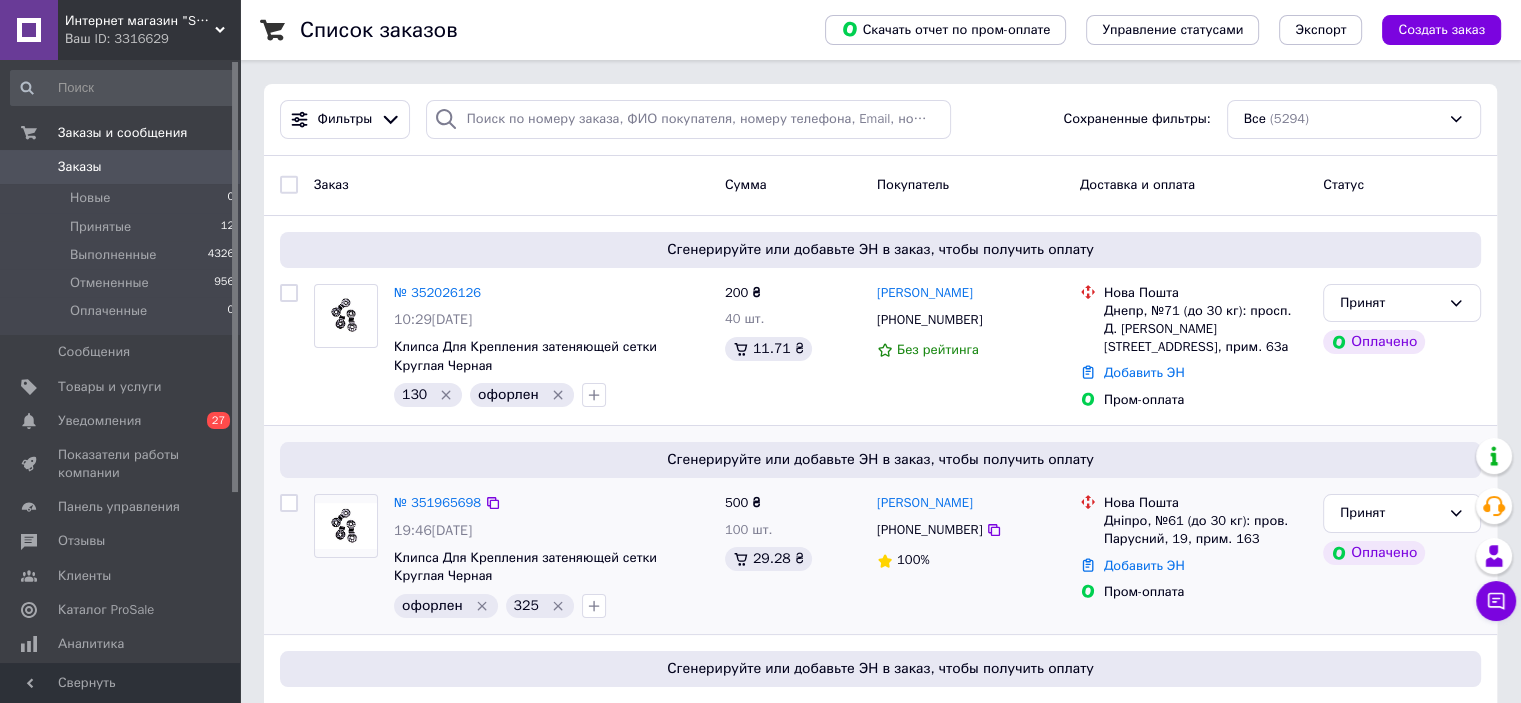scroll, scrollTop: 200, scrollLeft: 0, axis: vertical 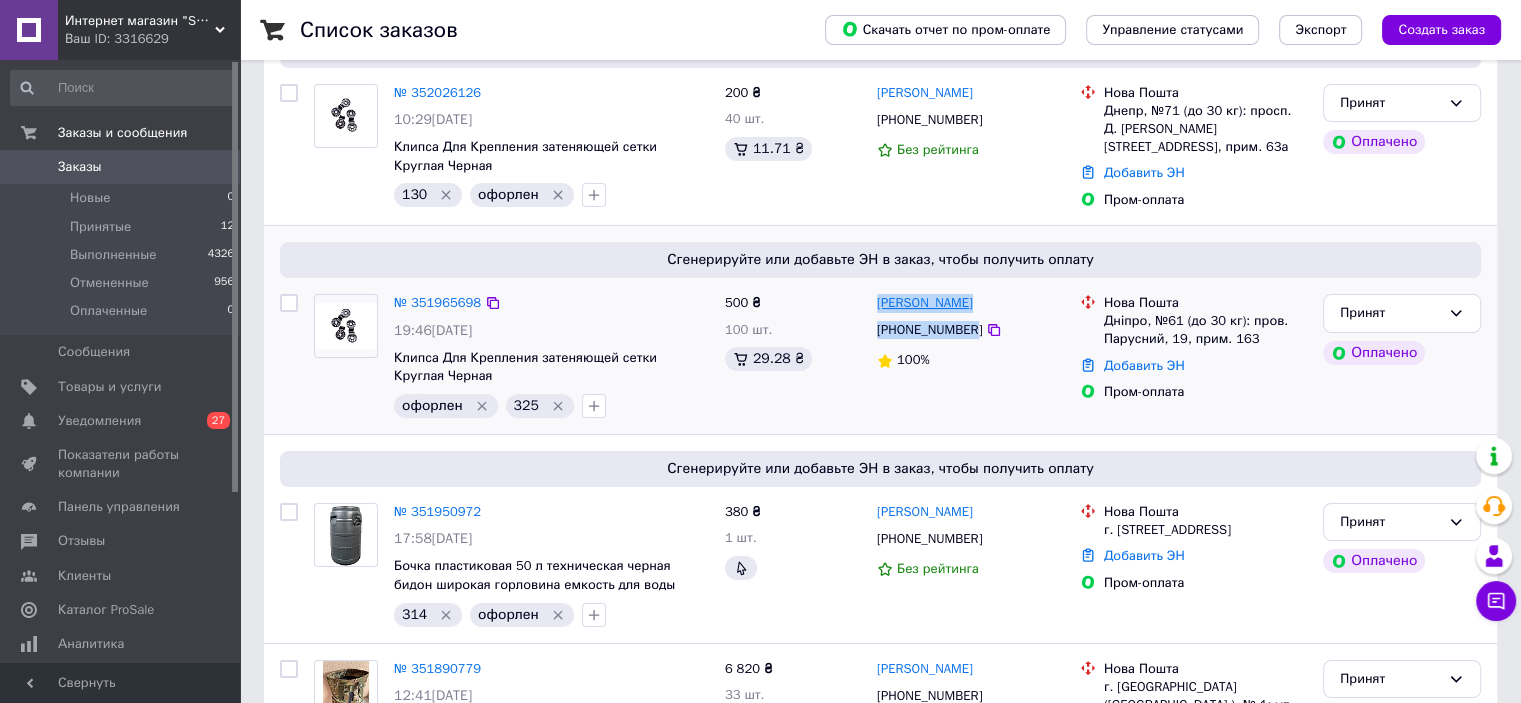 drag, startPoint x: 968, startPoint y: 327, endPoint x: 882, endPoint y: 296, distance: 91.416626 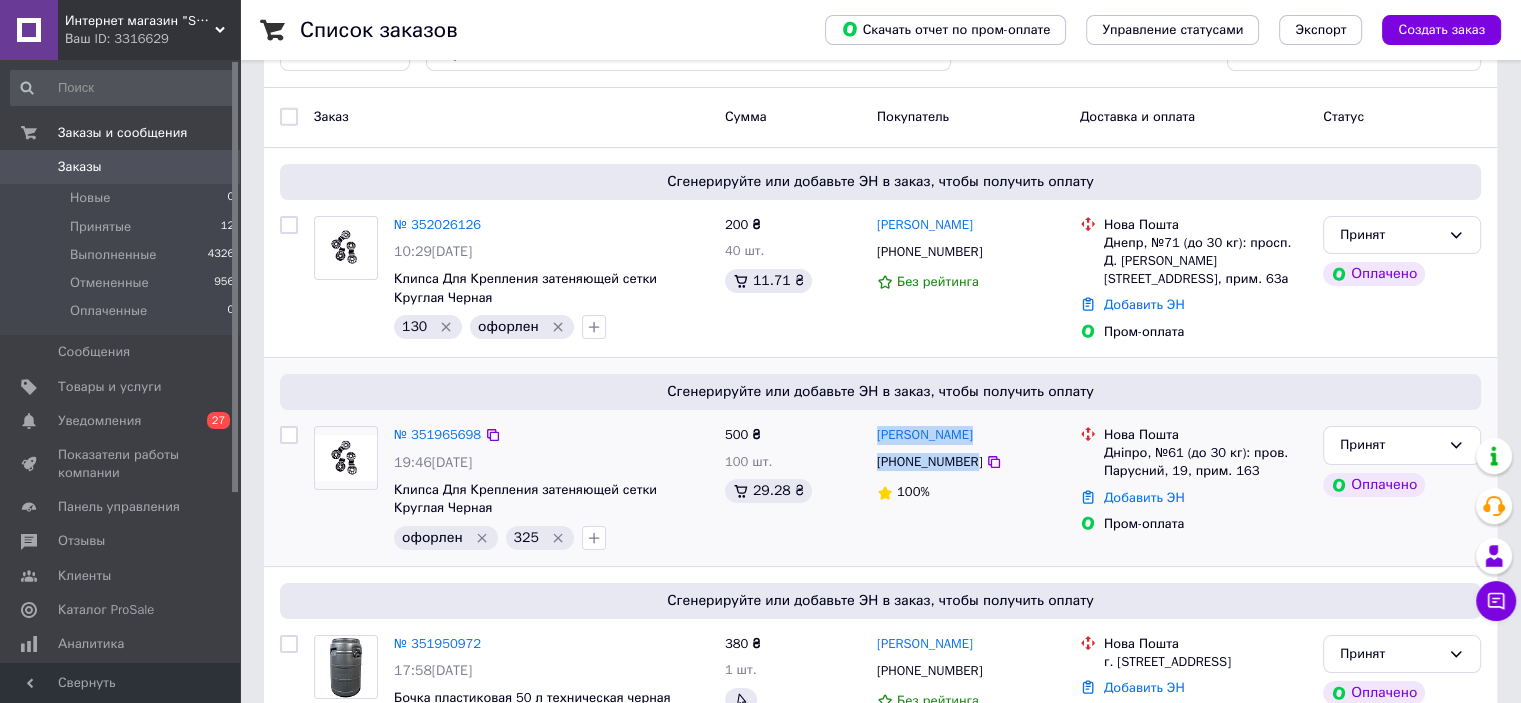 scroll, scrollTop: 0, scrollLeft: 0, axis: both 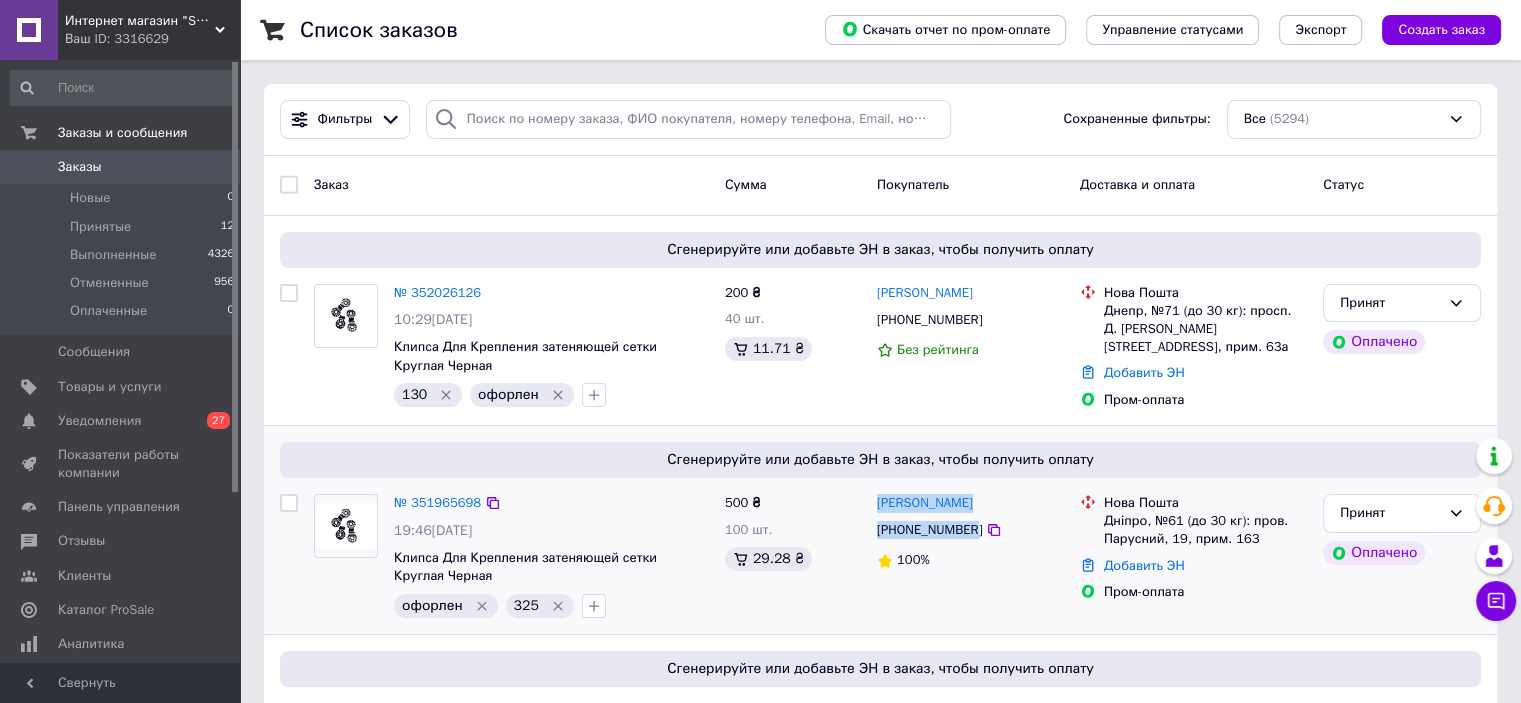 click on "№ 351965698 19:46, 09.07.2025 Клипса Для Крепления затеняющей сетки Круглая  Черная офорлен   325" at bounding box center [551, 556] 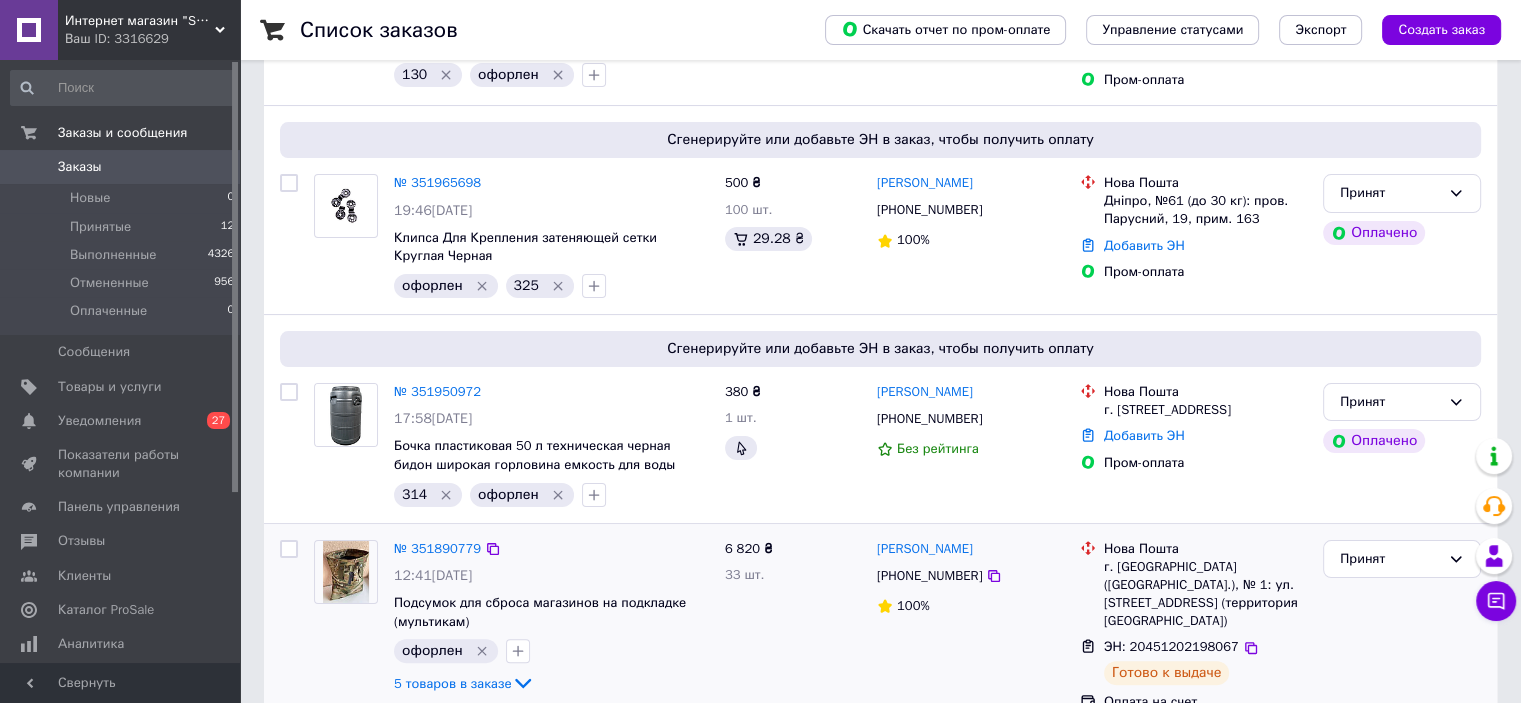 scroll, scrollTop: 400, scrollLeft: 0, axis: vertical 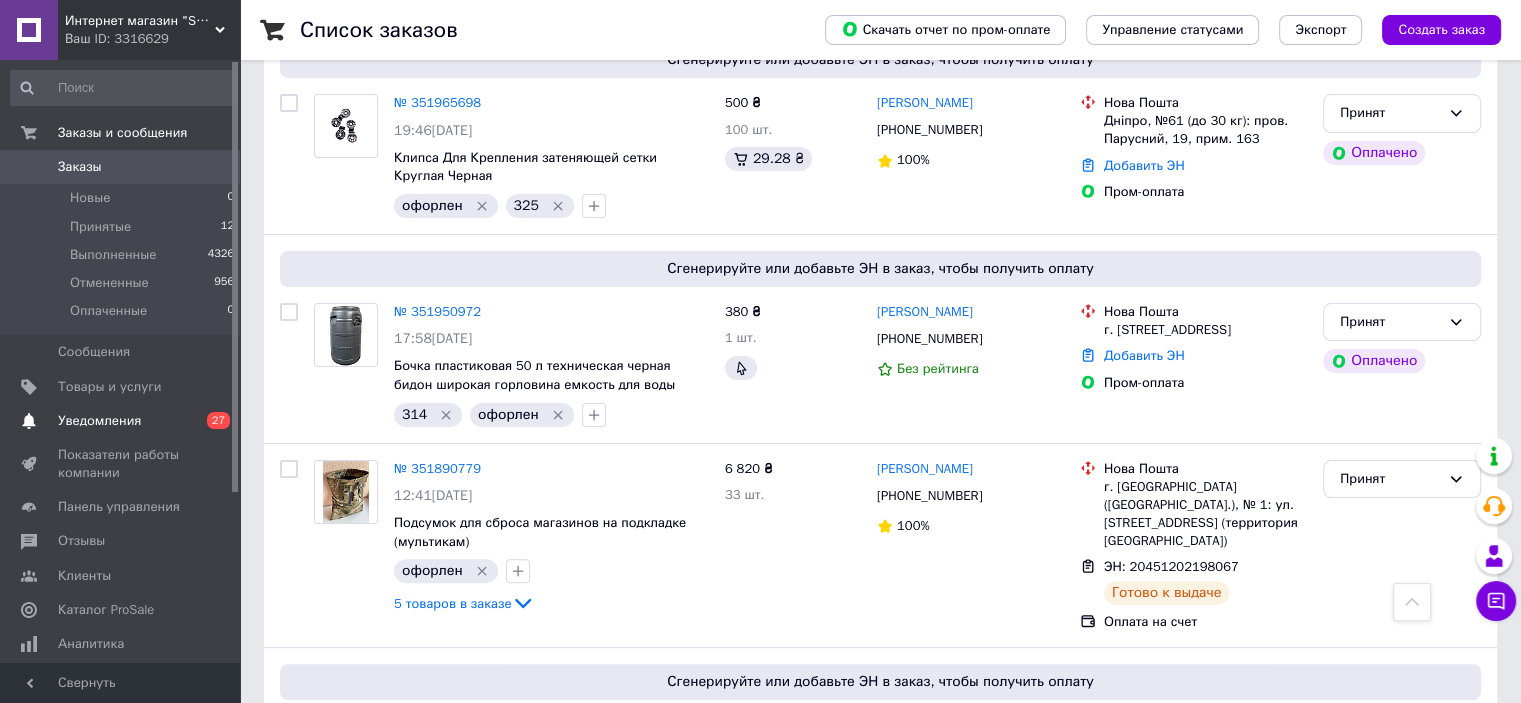 click on "Уведомления" at bounding box center [121, 421] 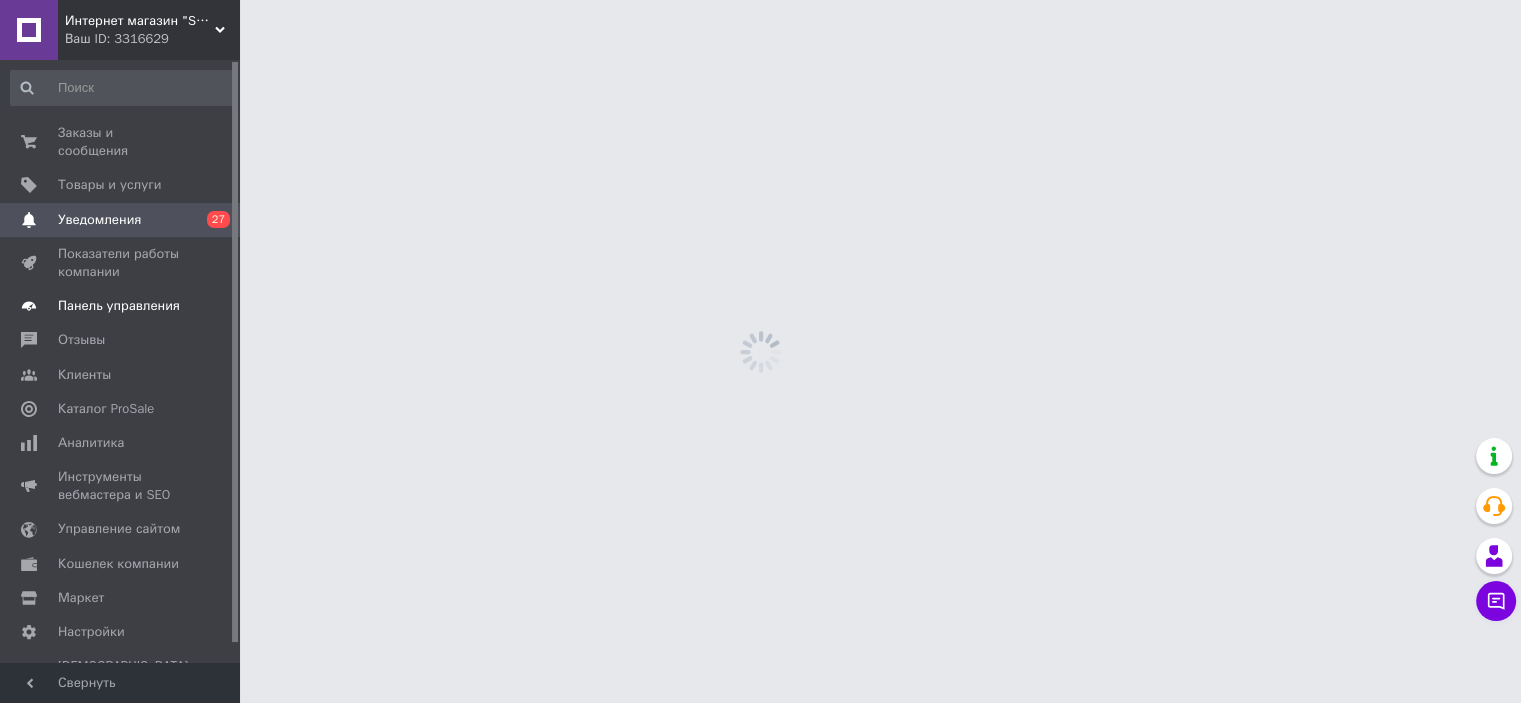scroll, scrollTop: 0, scrollLeft: 0, axis: both 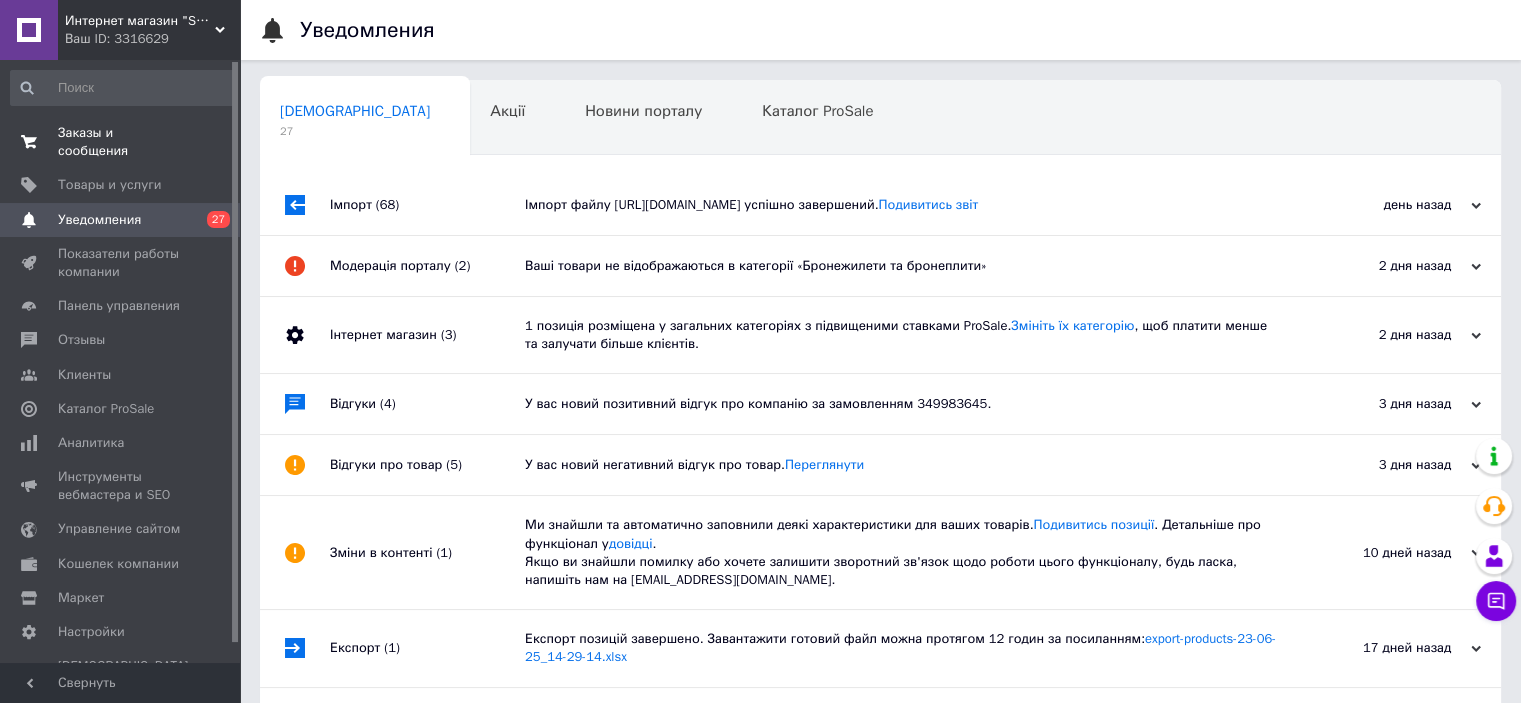 click on "Заказы и сообщения 0 0" at bounding box center [123, 142] 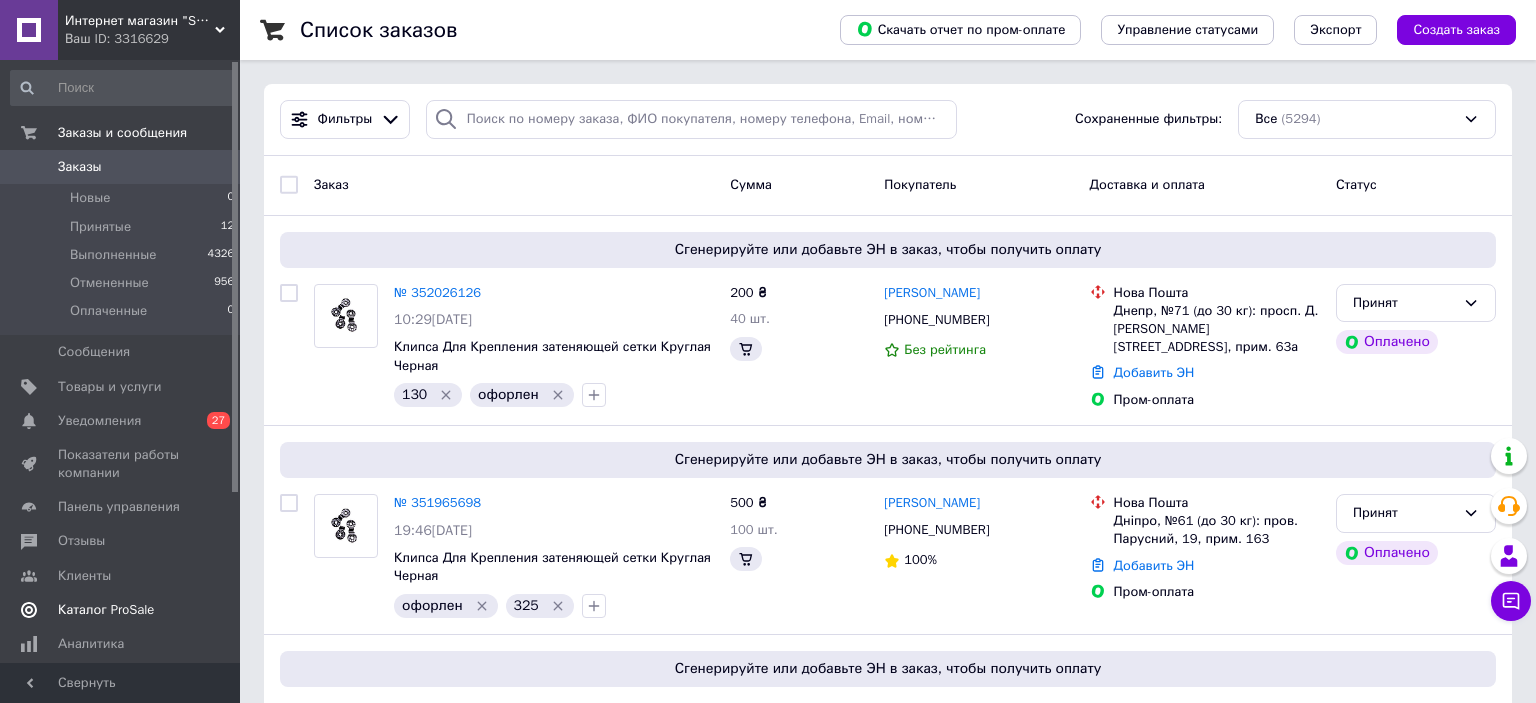 click on "Каталог ProSale" at bounding box center [106, 610] 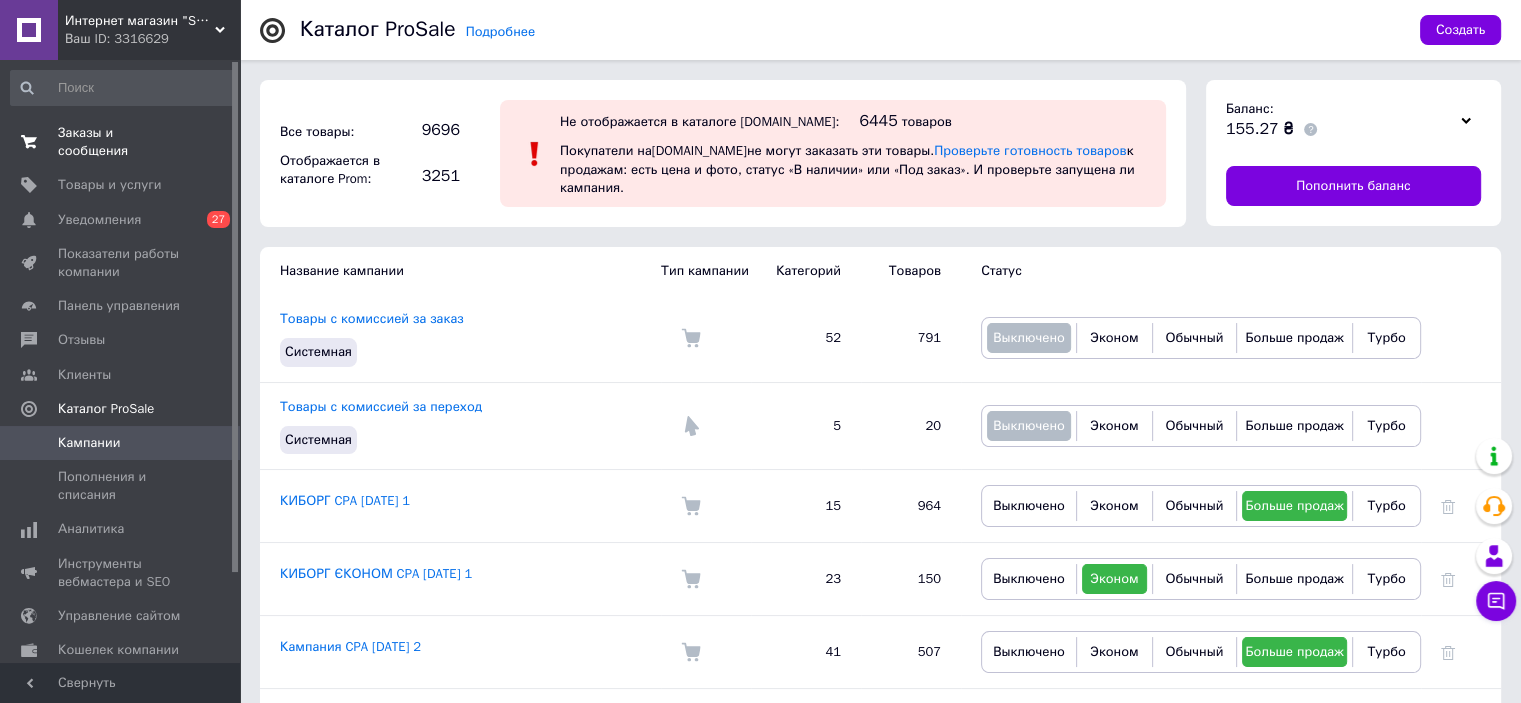 click on "Заказы и сообщения" at bounding box center (121, 142) 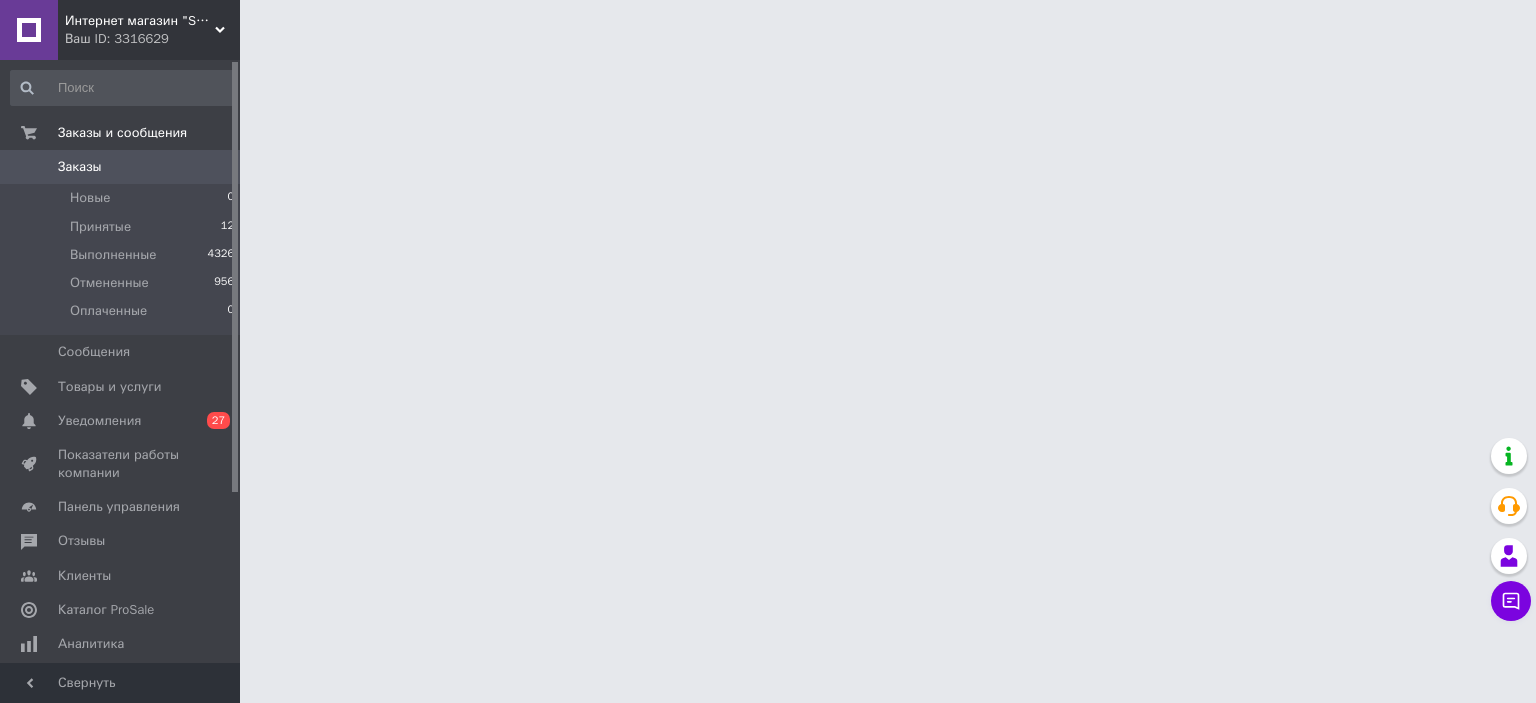 click on "Интернет магазин "Swertmag"" at bounding box center (140, 21) 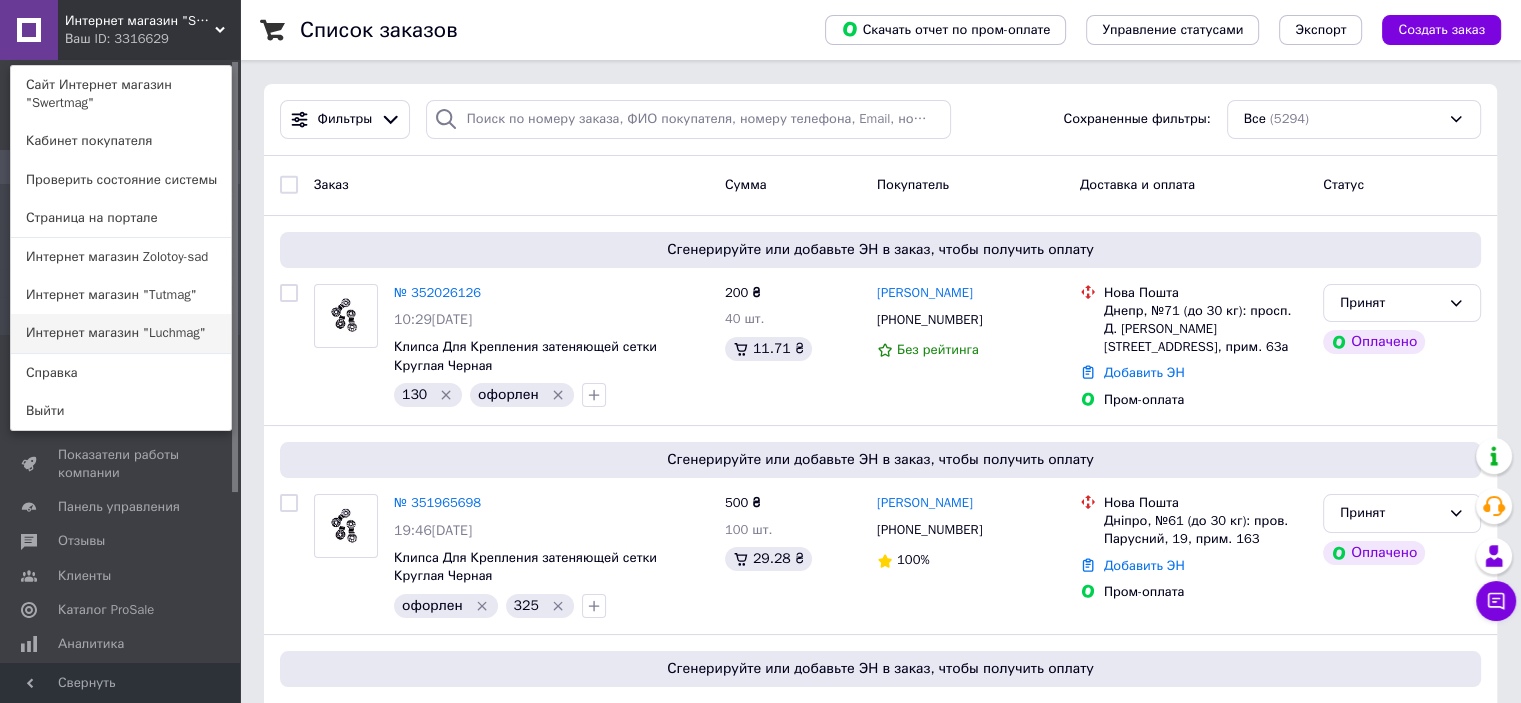 click on "Интернет магазин "Luchmag"" at bounding box center (121, 333) 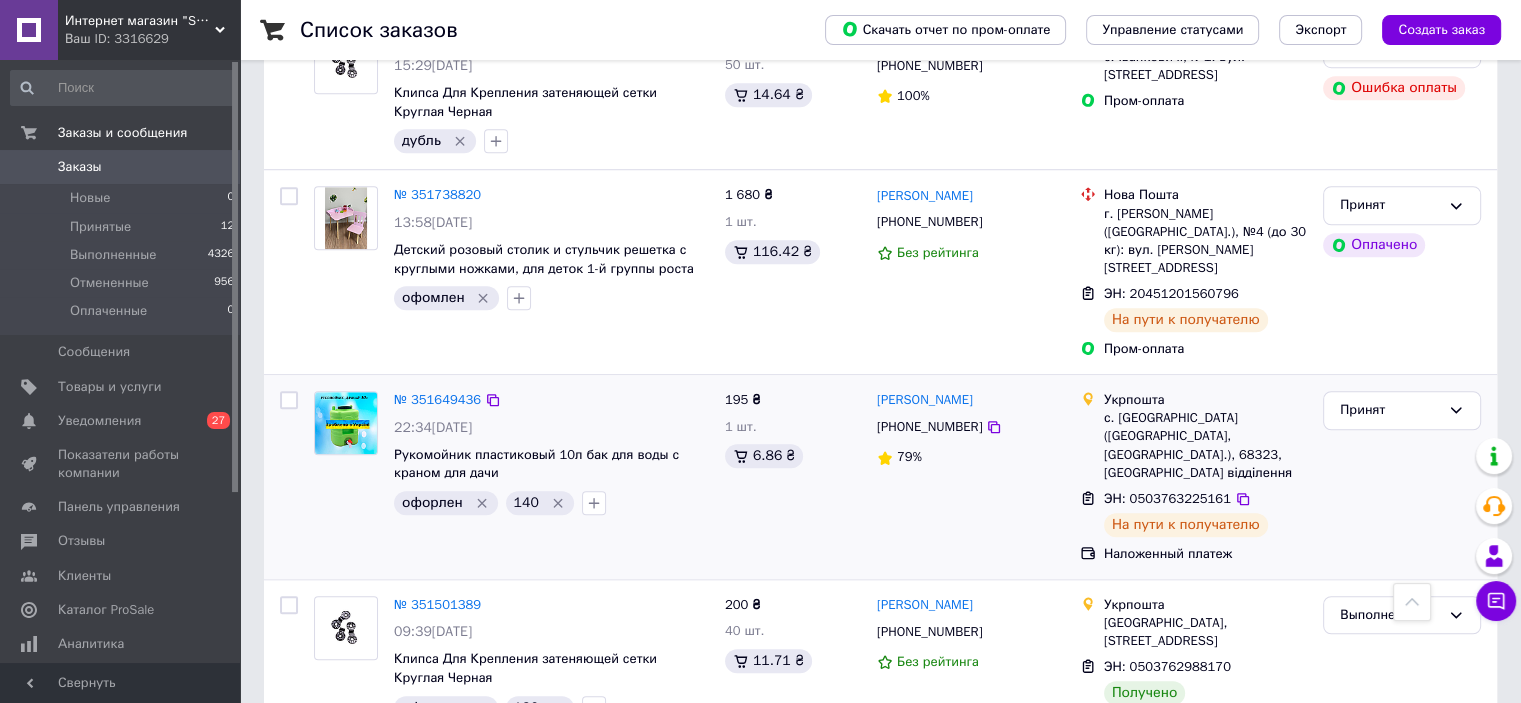 scroll, scrollTop: 1700, scrollLeft: 0, axis: vertical 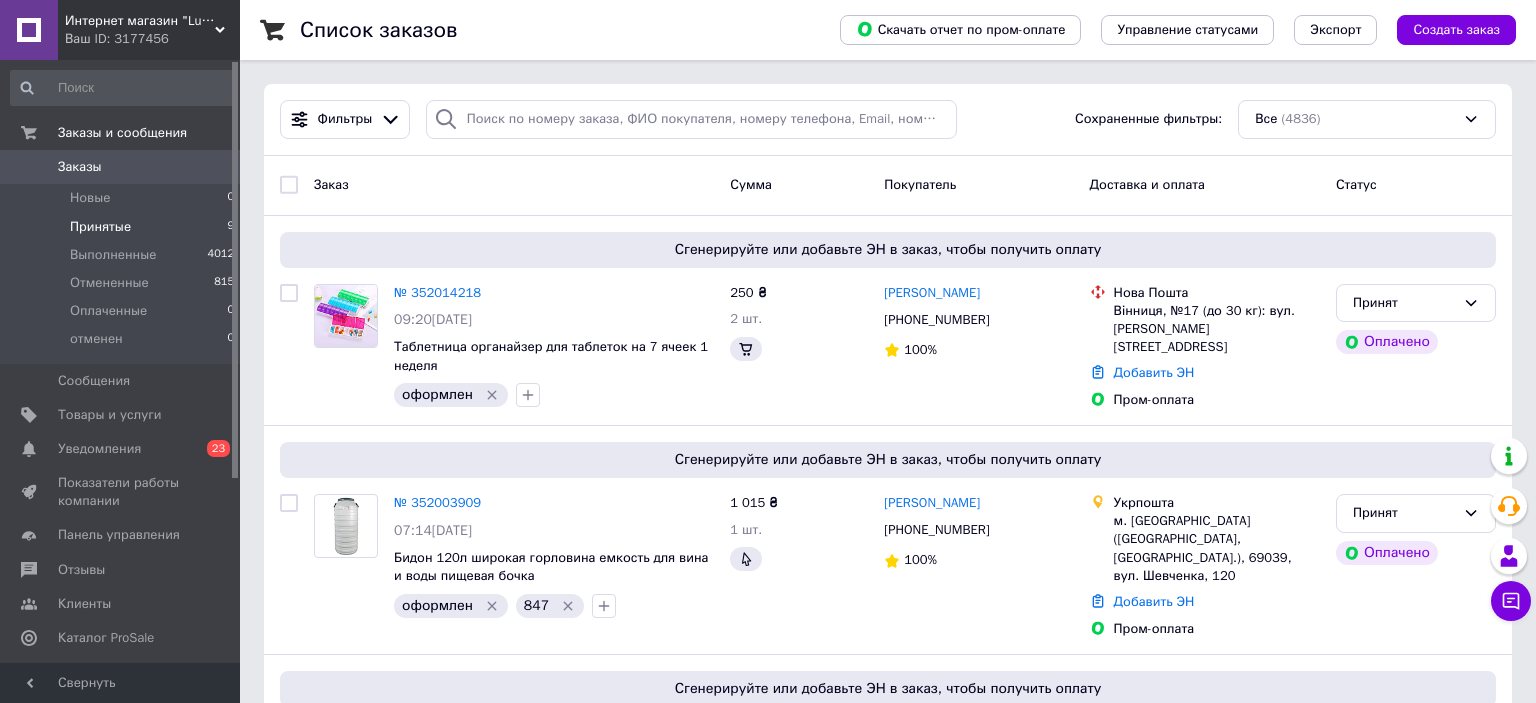 click on "Принятые 9" at bounding box center (123, 227) 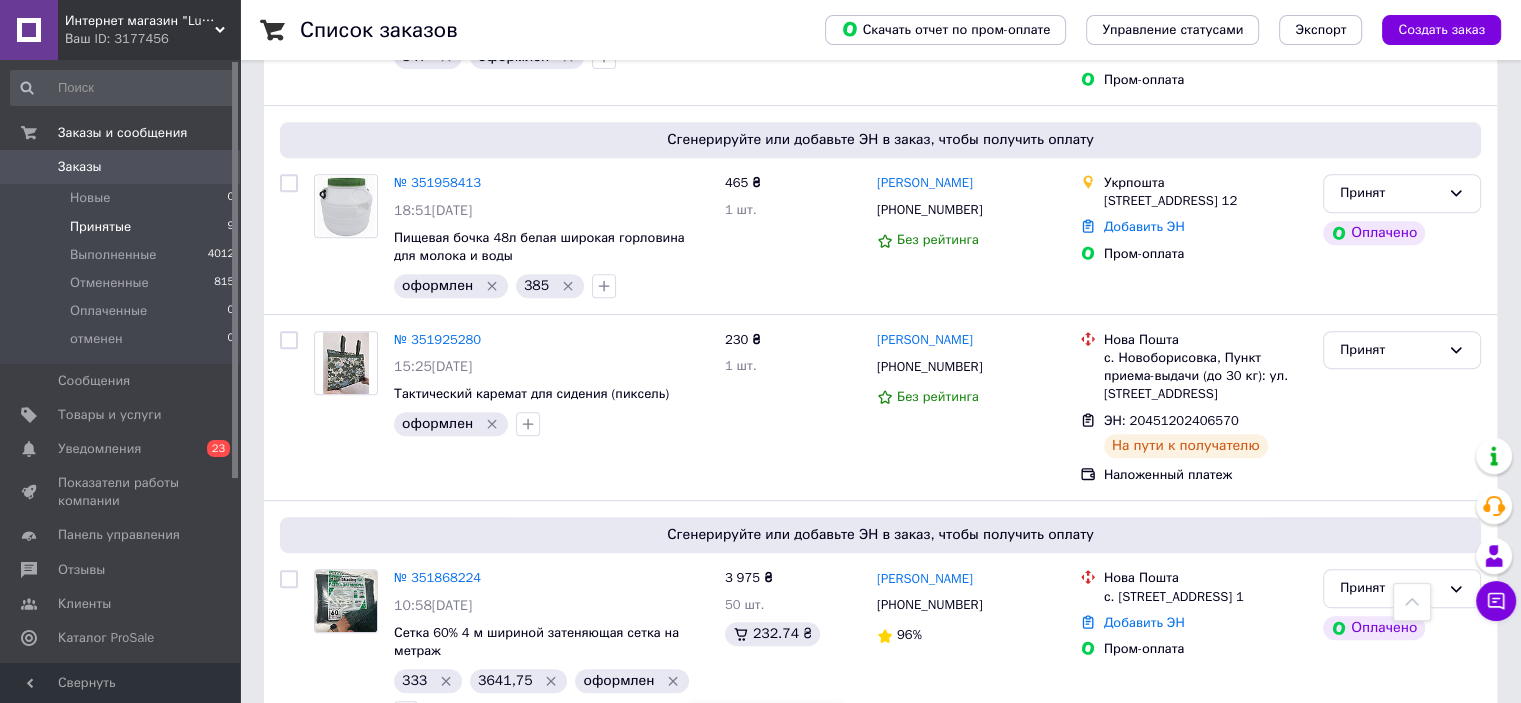 scroll, scrollTop: 845, scrollLeft: 0, axis: vertical 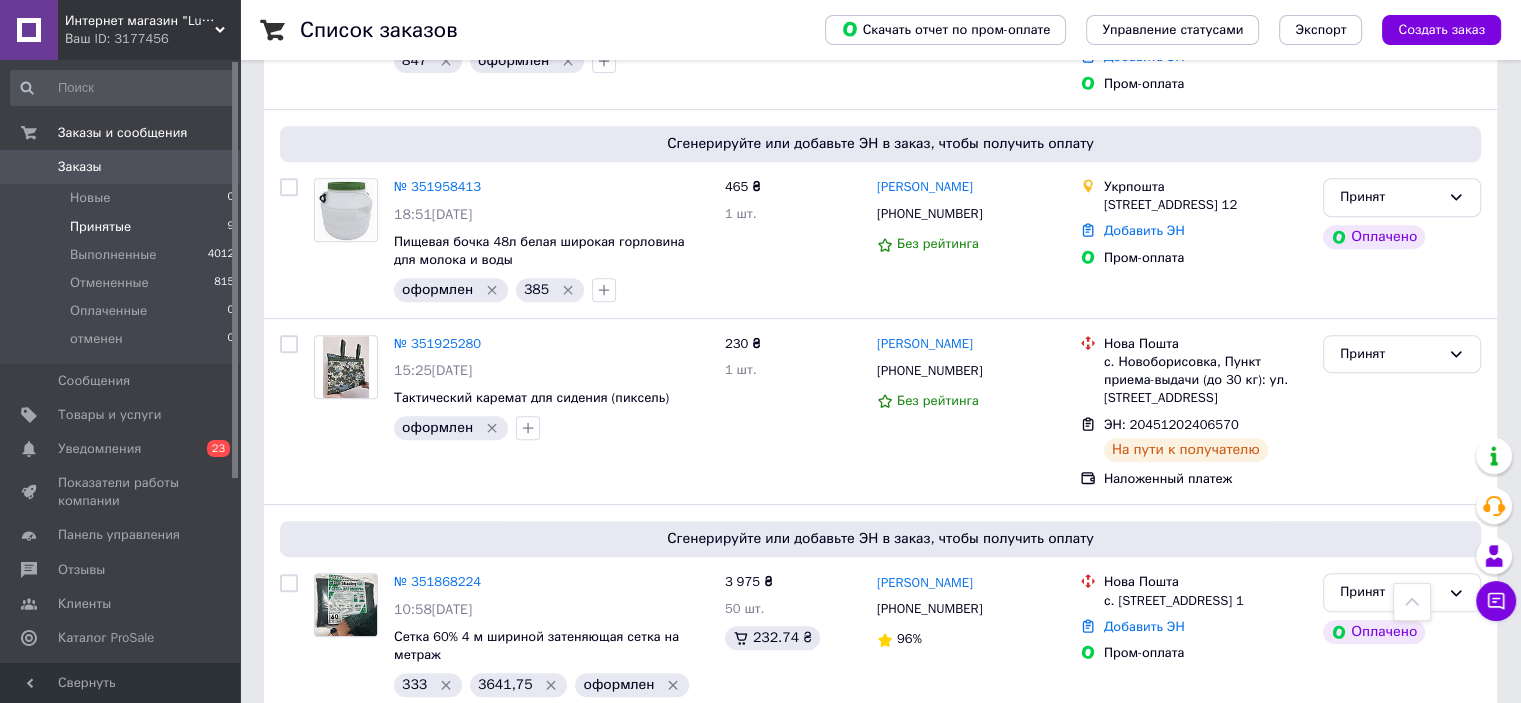 click on "Ваш ID: 3177456" at bounding box center (152, 39) 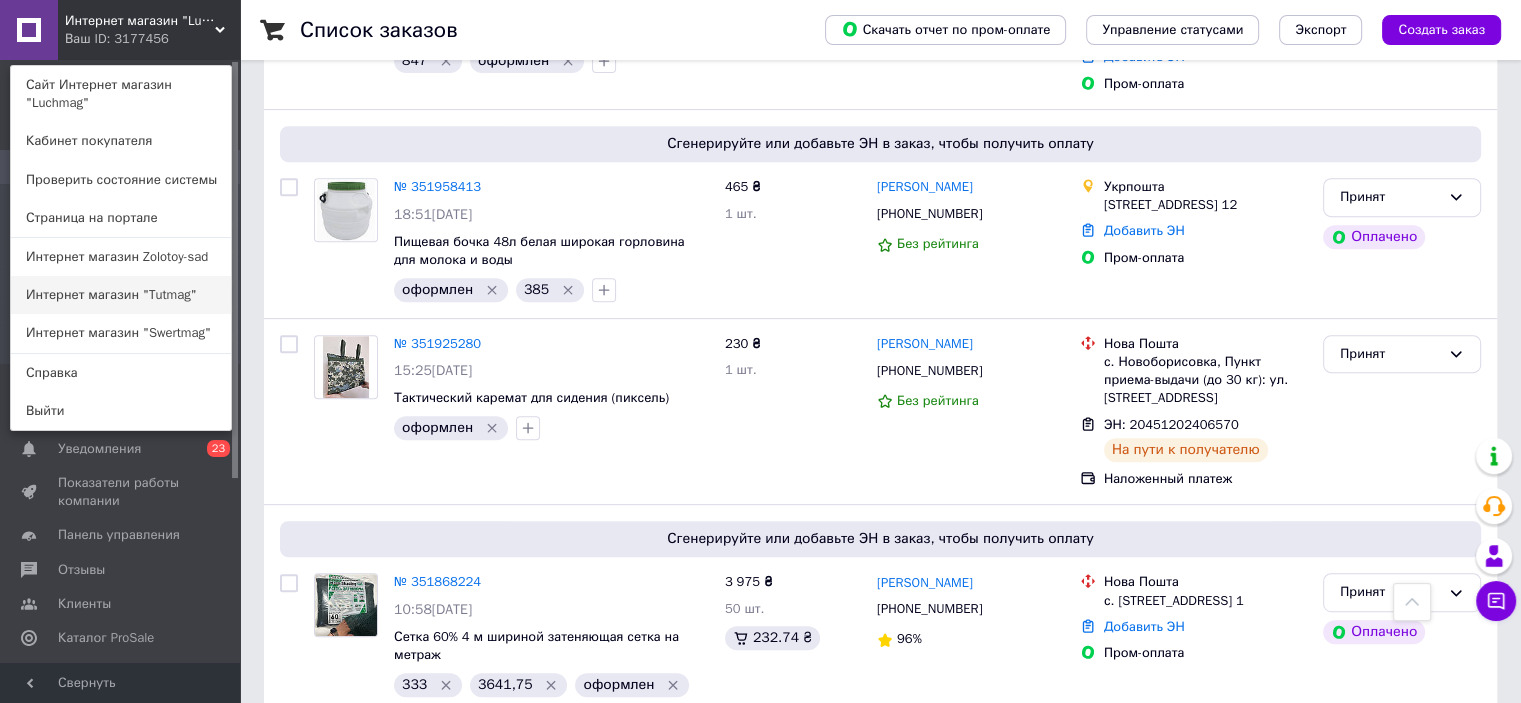 click on "Интернет магазин "Tutmag"" at bounding box center (121, 295) 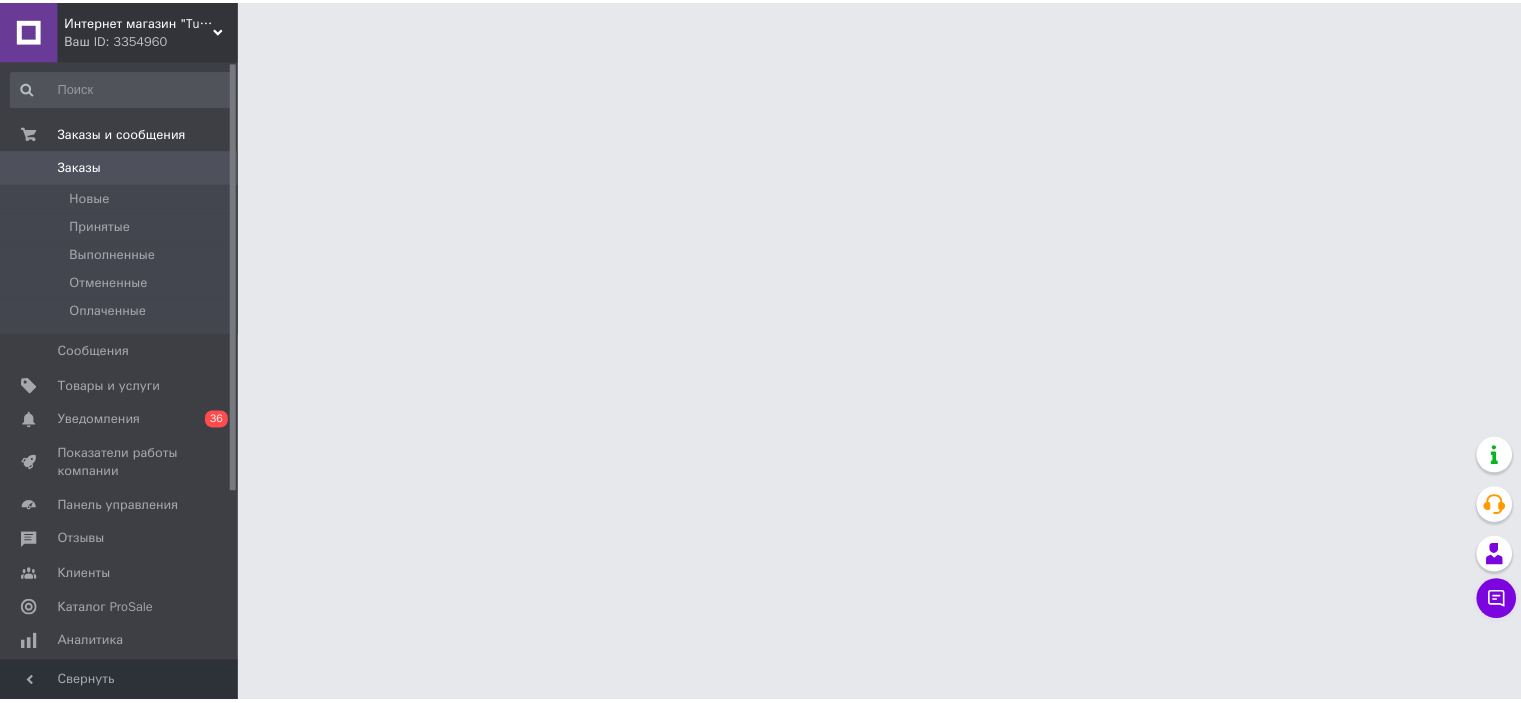 scroll, scrollTop: 0, scrollLeft: 0, axis: both 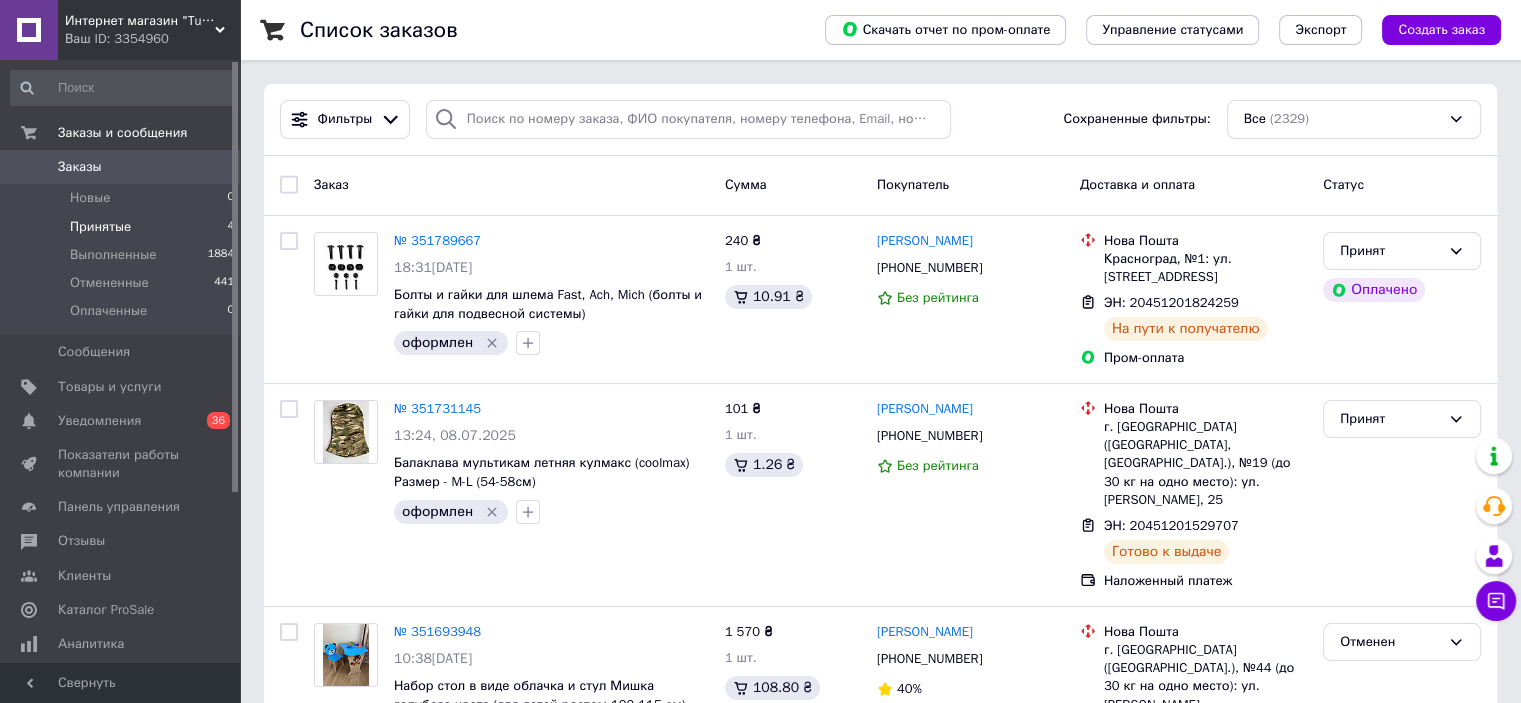 click on "Принятые 4" at bounding box center [123, 227] 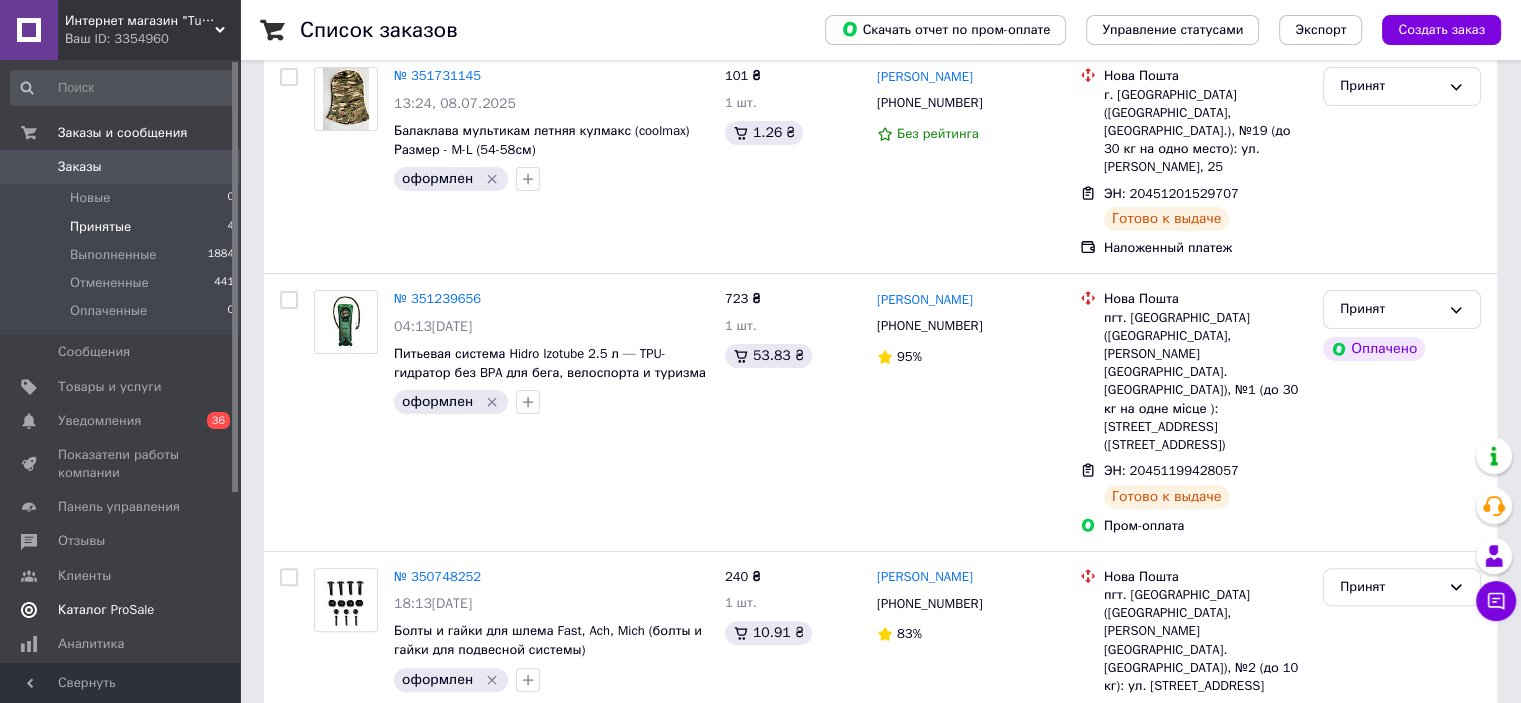 scroll, scrollTop: 406, scrollLeft: 0, axis: vertical 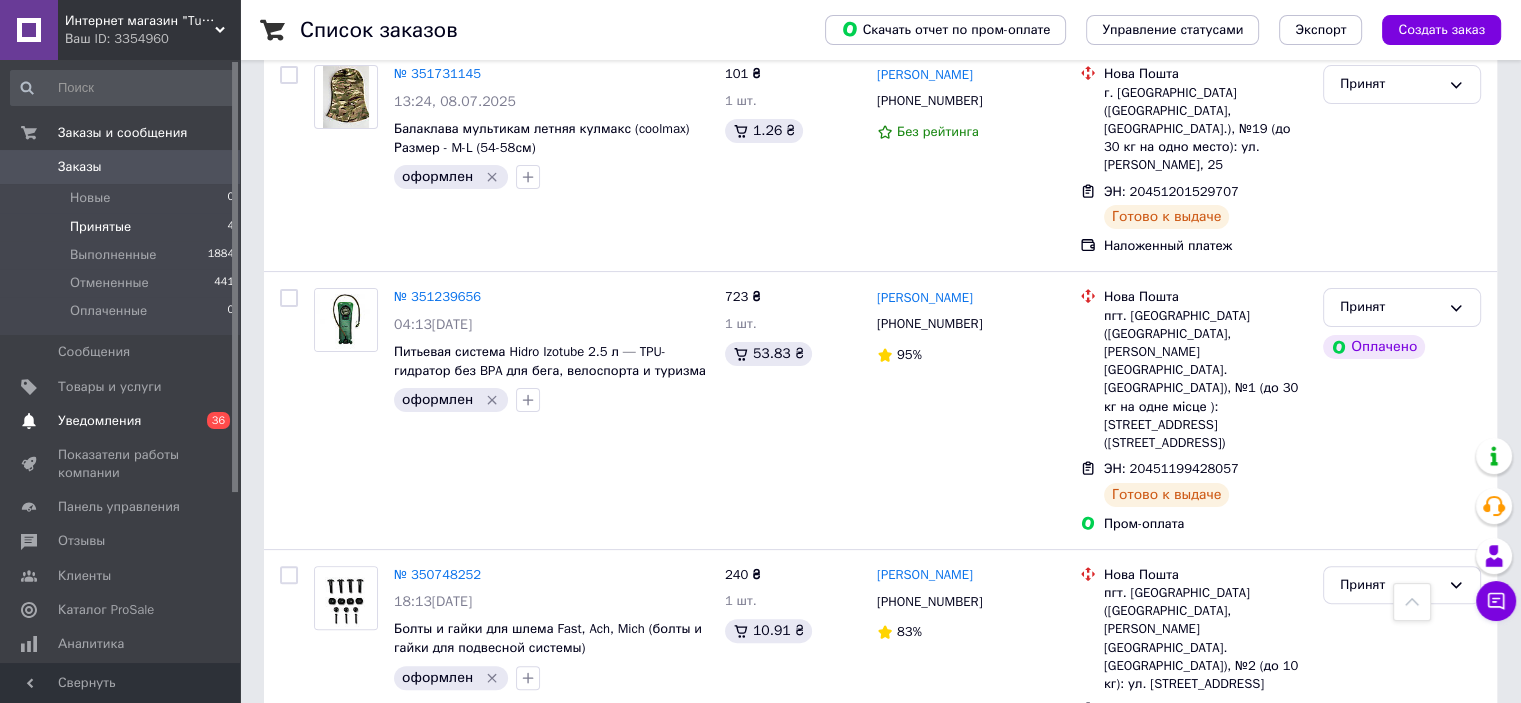 click on "Уведомления" at bounding box center [121, 421] 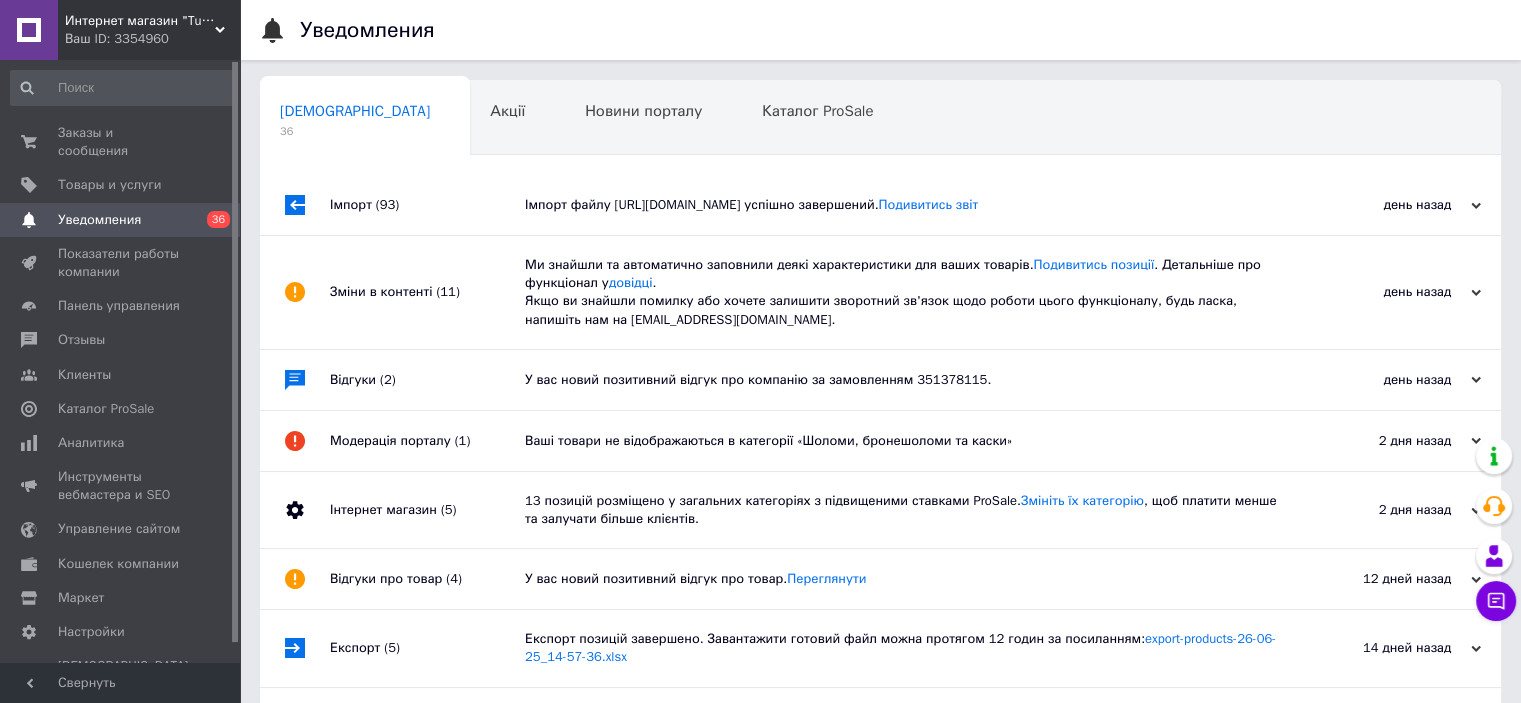 click on "Ваш ID: 3354960" at bounding box center [152, 39] 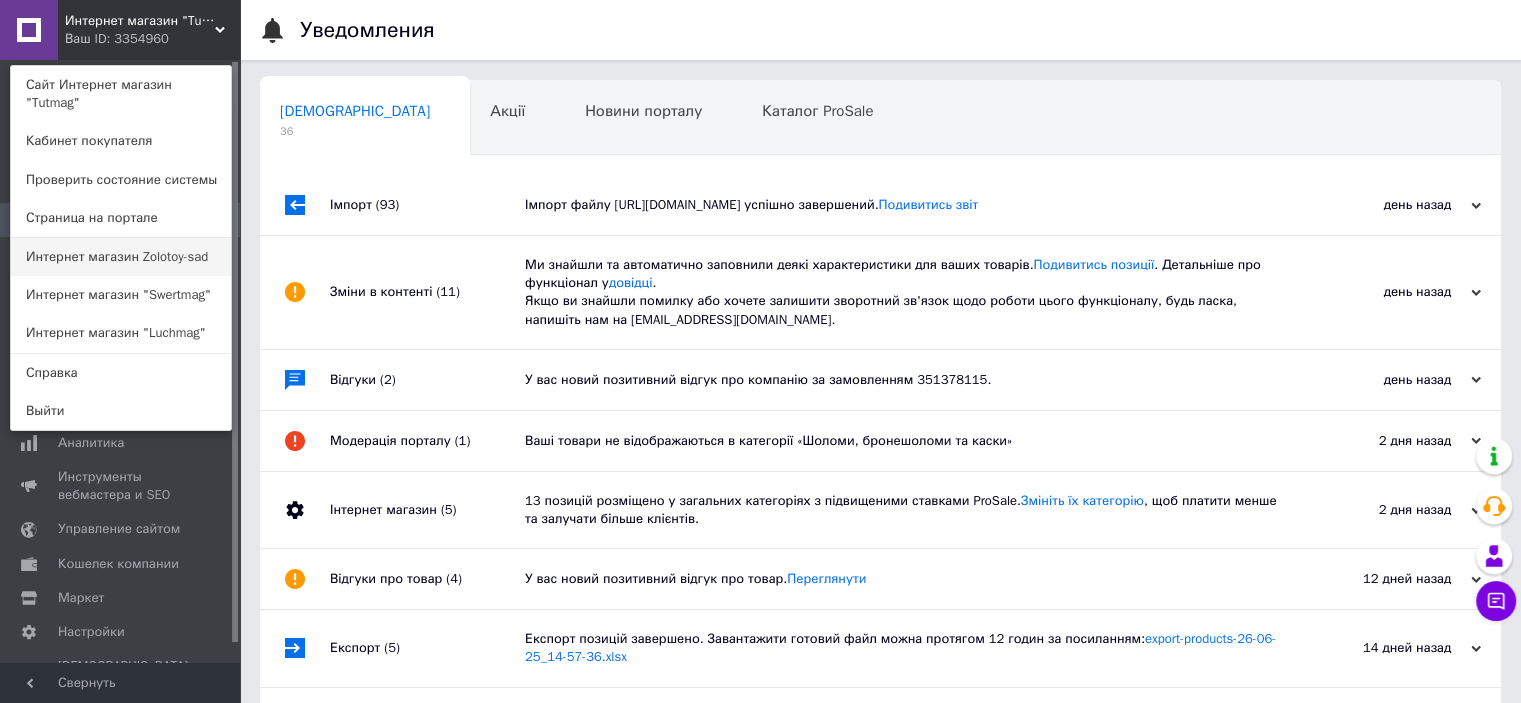 click on "Интернет магазин Zolotoy-sad" at bounding box center (121, 257) 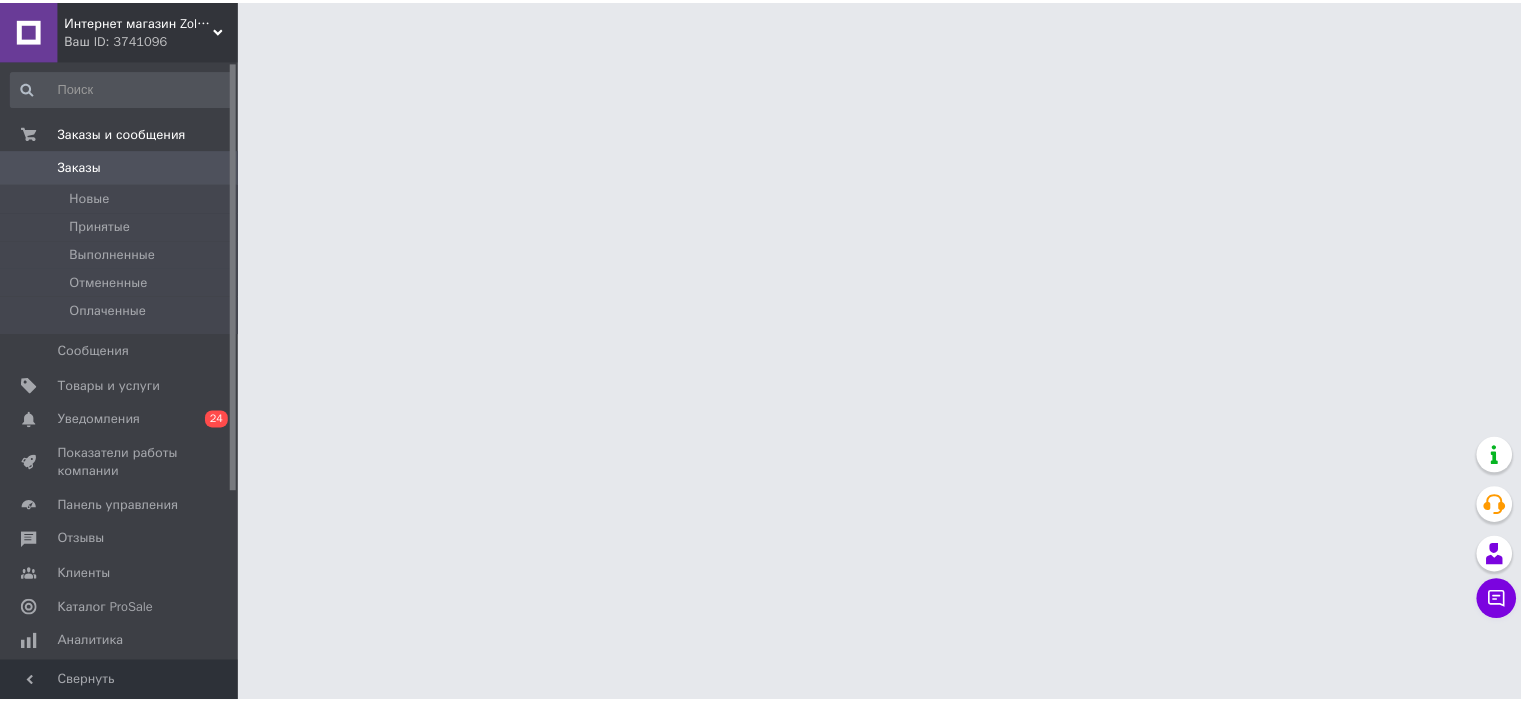 scroll, scrollTop: 0, scrollLeft: 0, axis: both 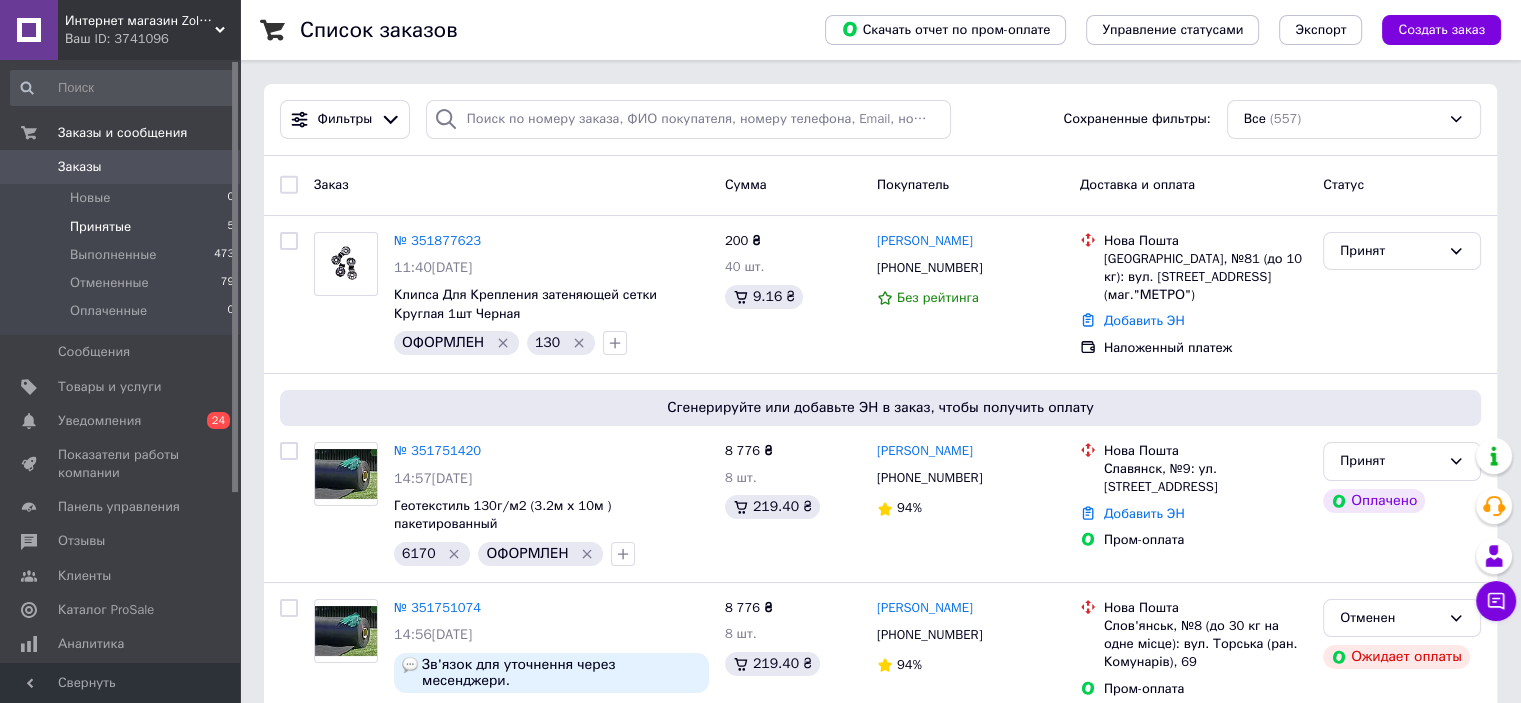 click on "Принятые 5" at bounding box center [123, 227] 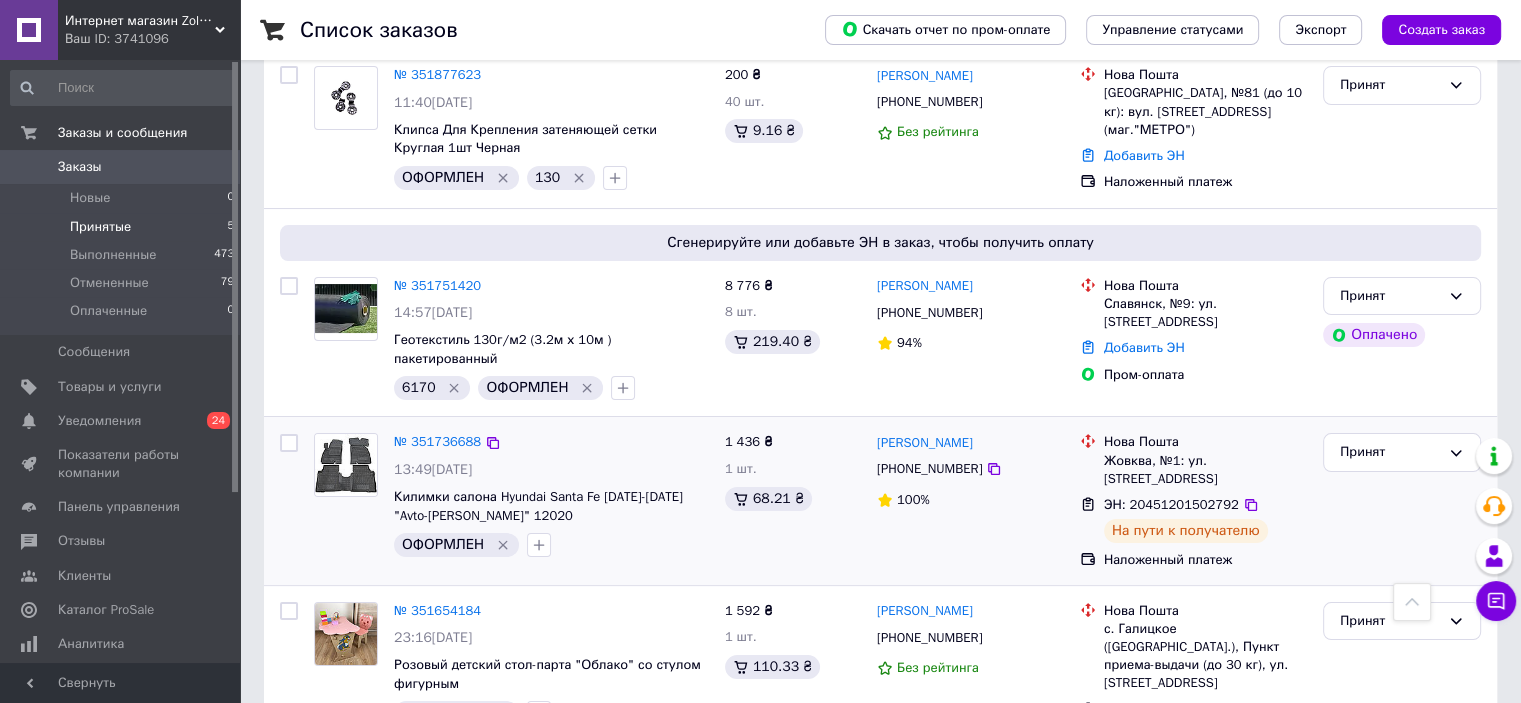 scroll, scrollTop: 163, scrollLeft: 0, axis: vertical 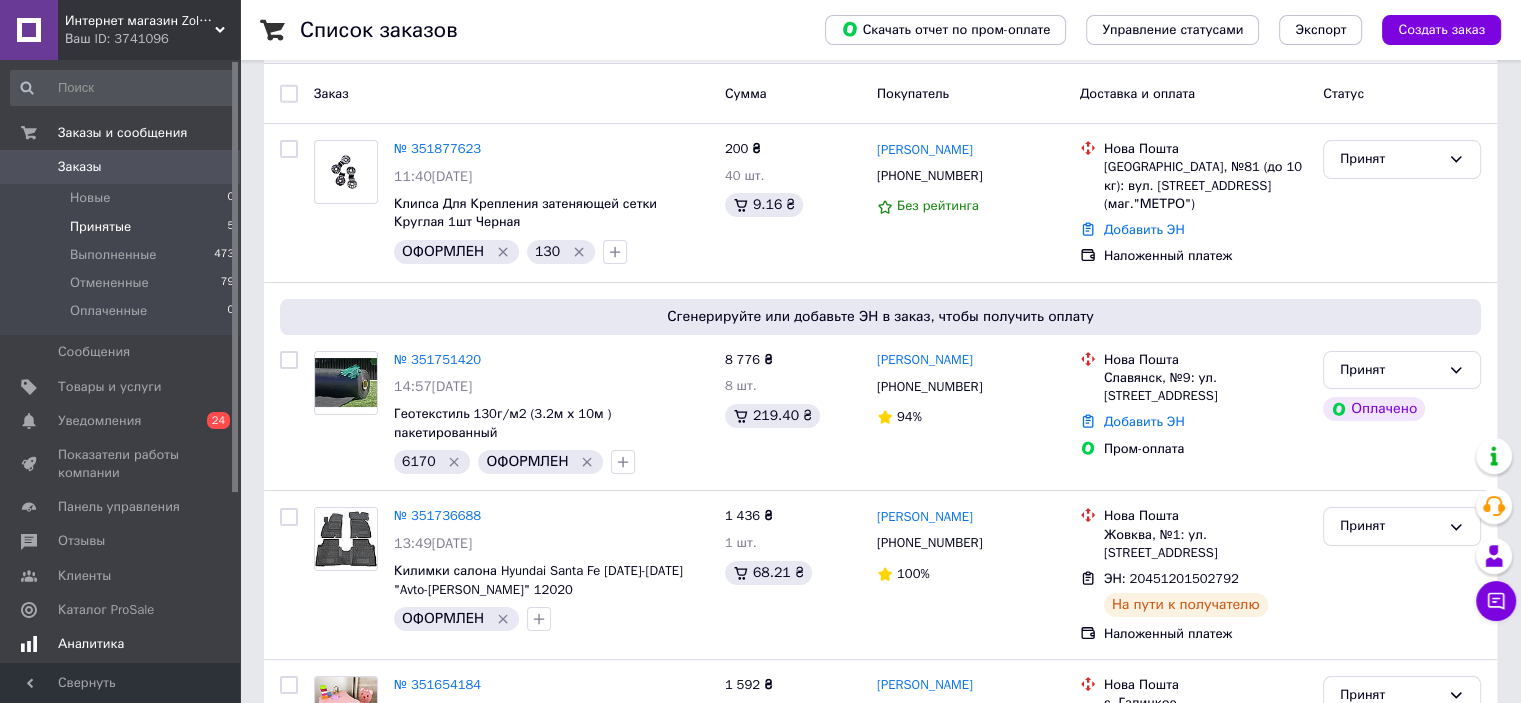 click on "Уведомления" at bounding box center [121, 421] 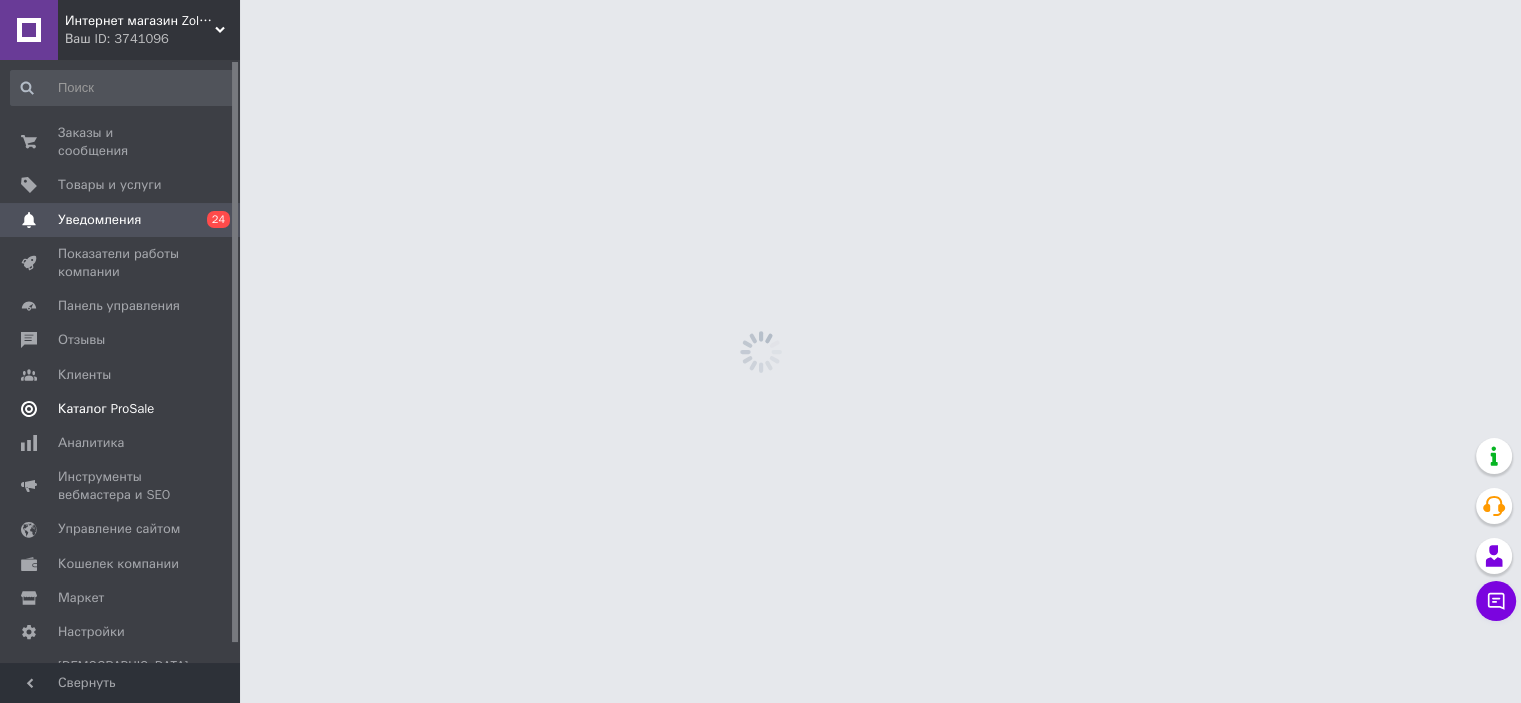 scroll, scrollTop: 0, scrollLeft: 0, axis: both 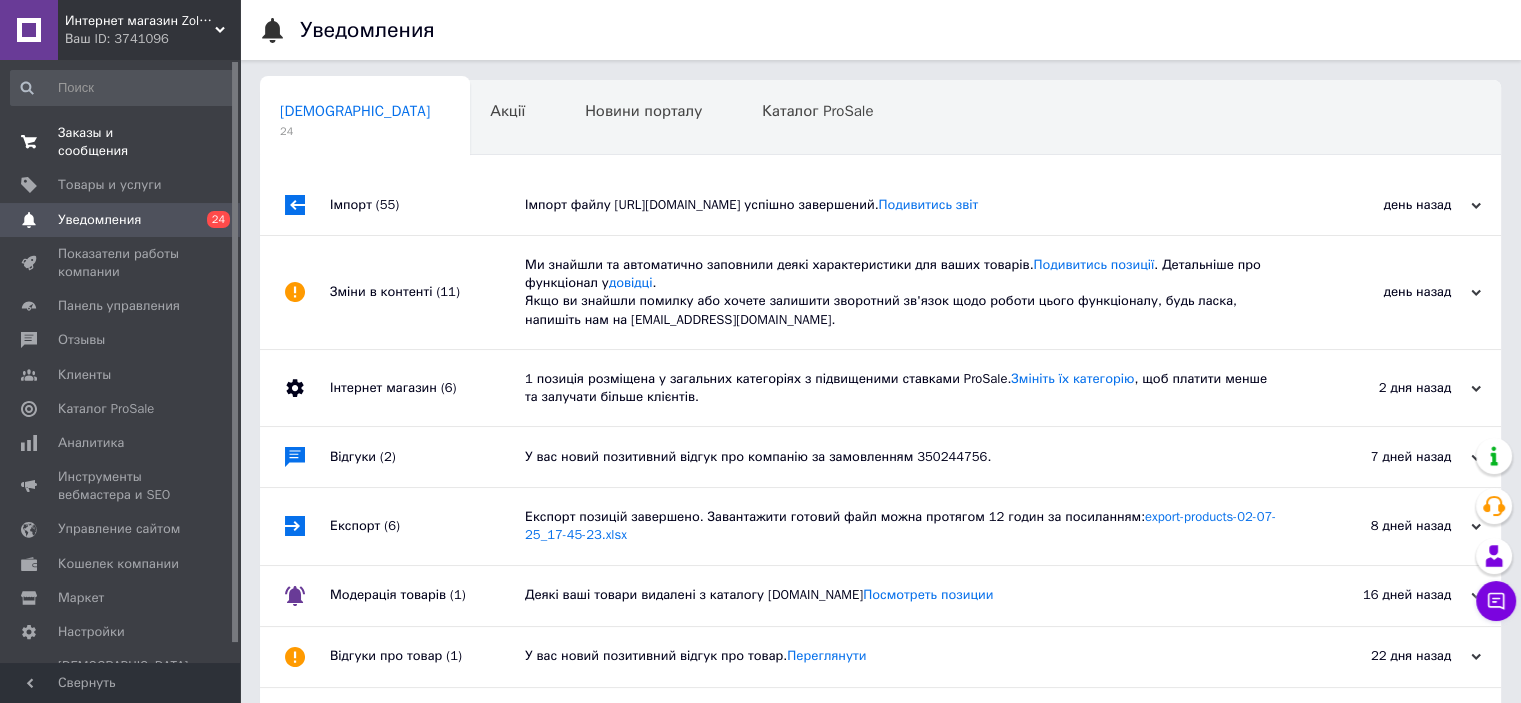 click on "Заказы и сообщения" at bounding box center (121, 142) 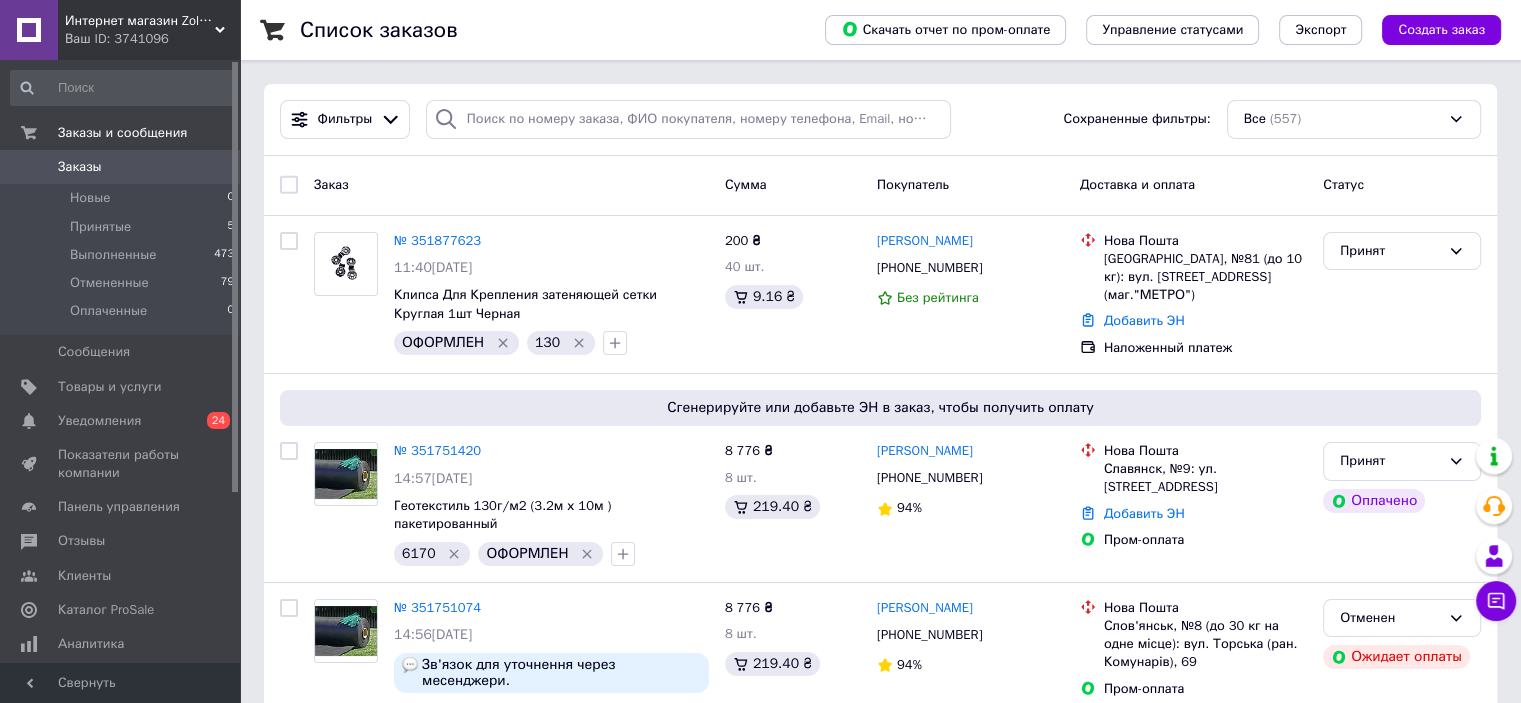 click 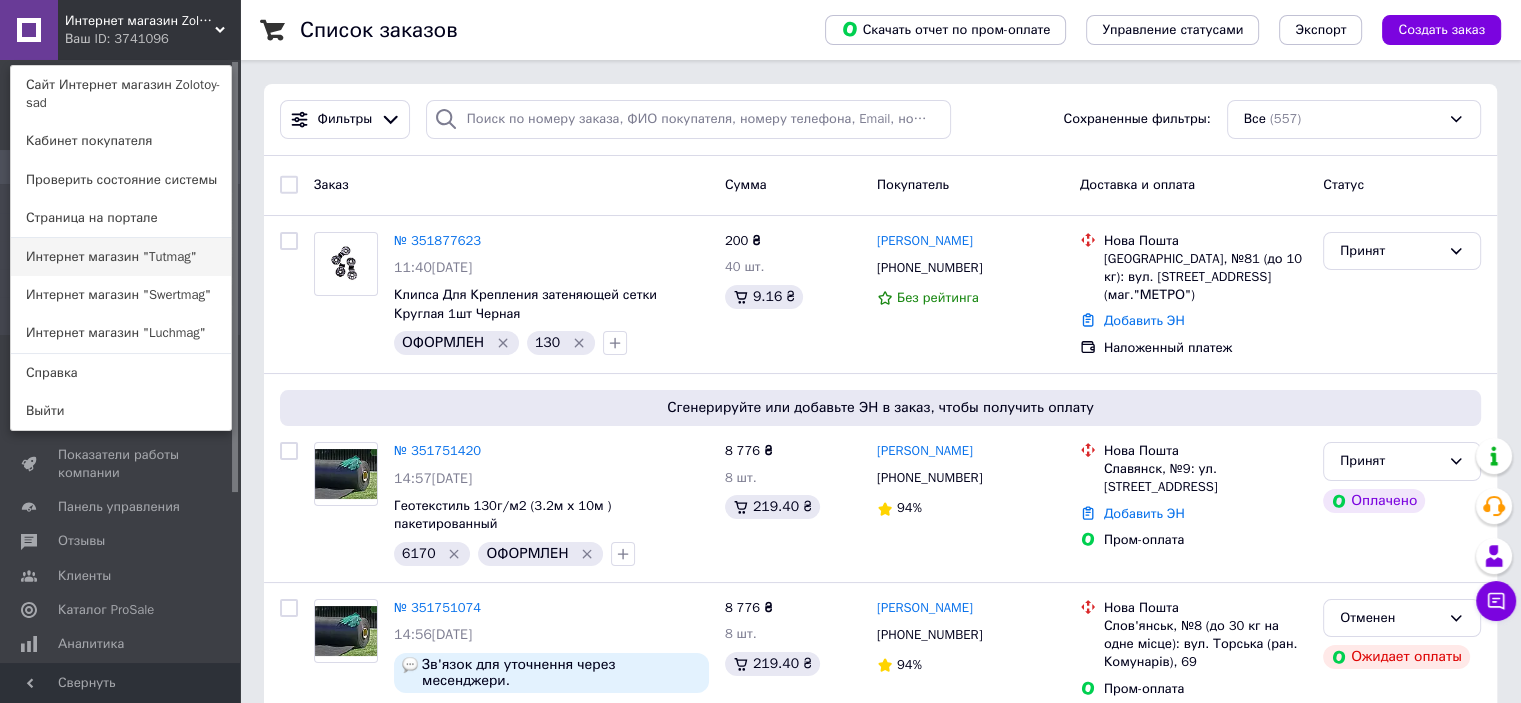 click on "Интернет магазин "Tutmag"" at bounding box center [121, 257] 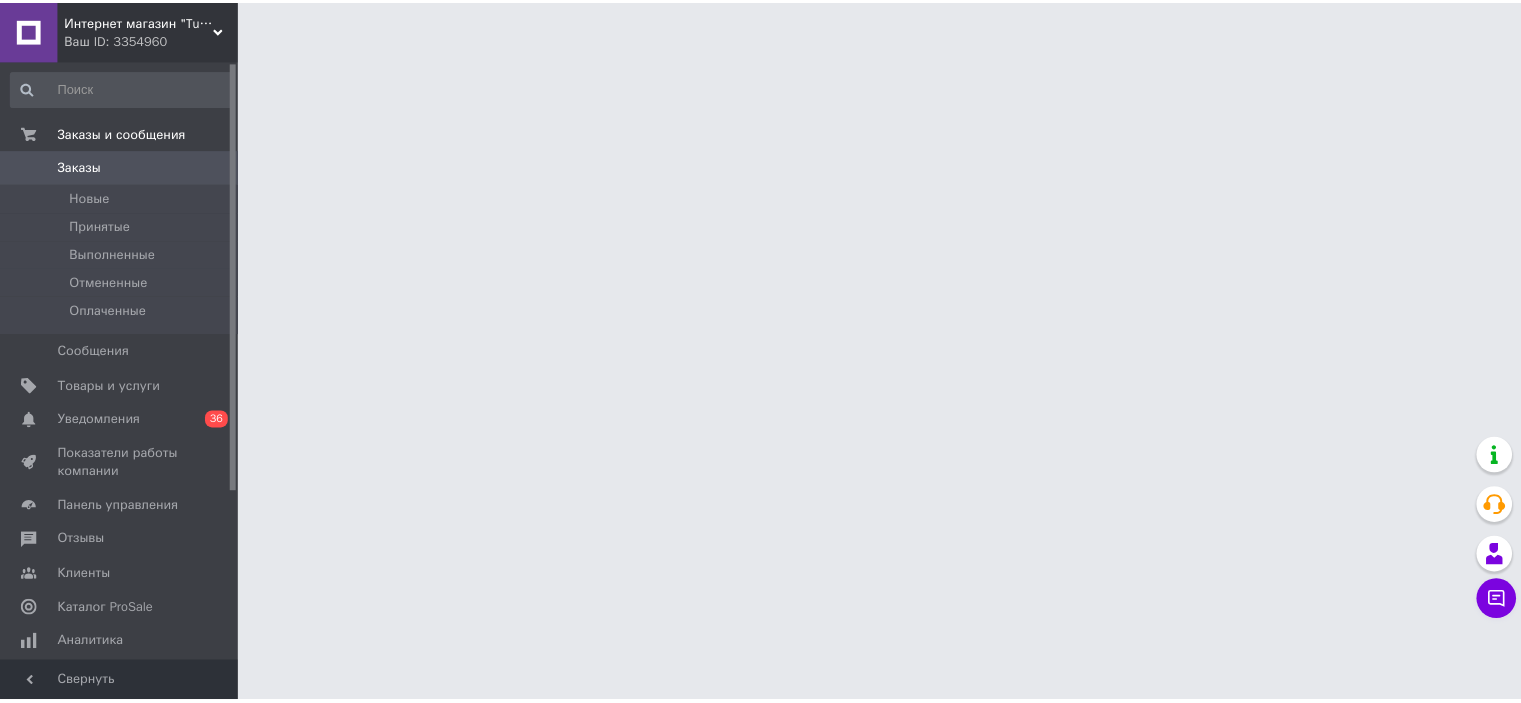 scroll, scrollTop: 0, scrollLeft: 0, axis: both 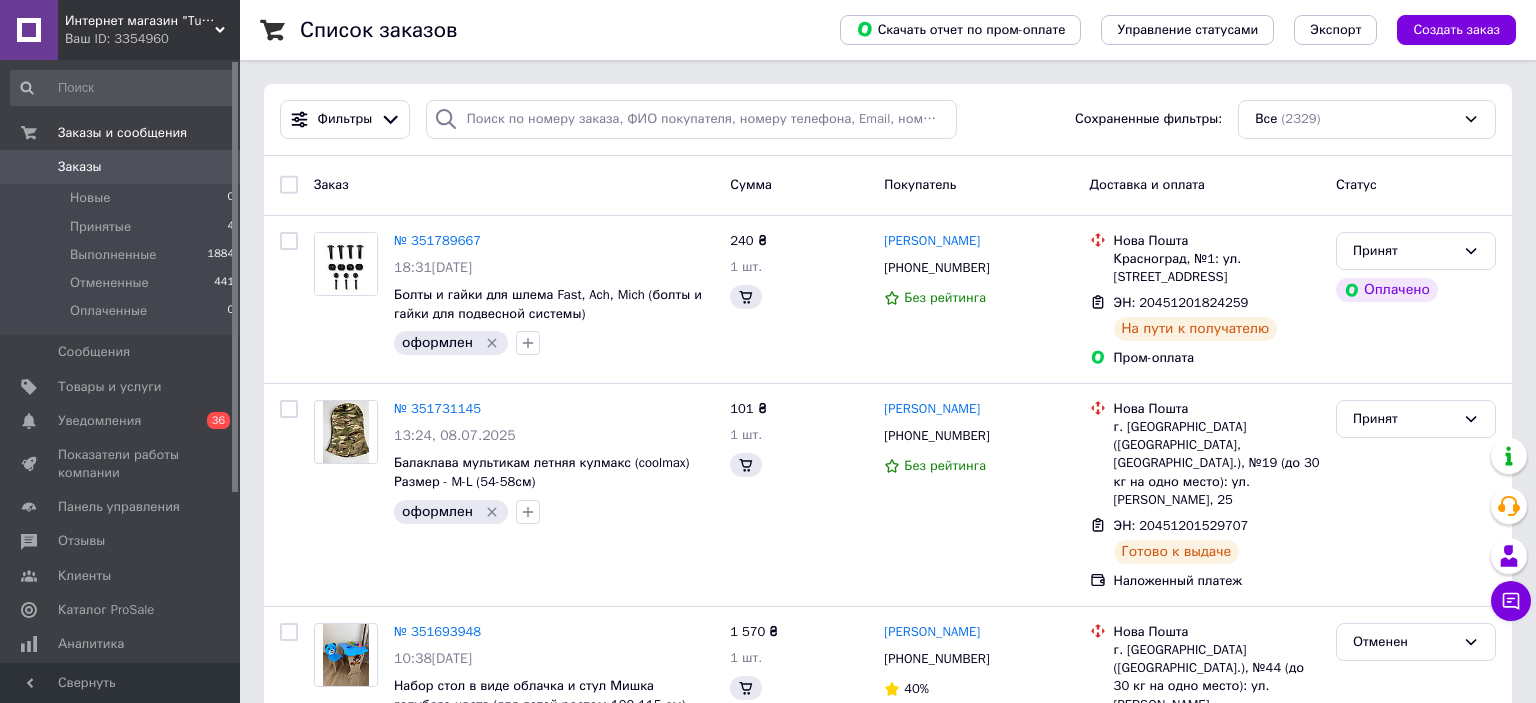 click on "Товары и услуги" at bounding box center [123, 387] 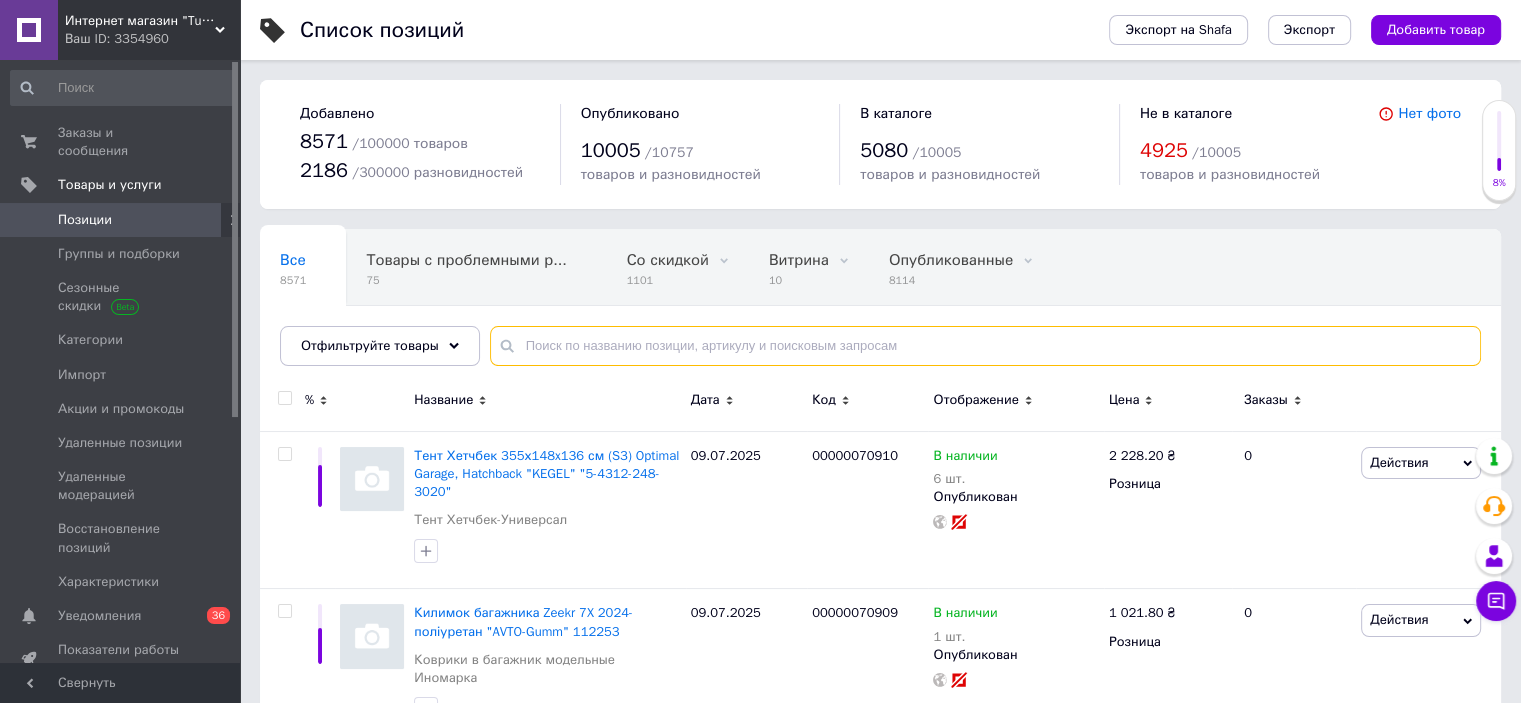 paste on "82-0205" 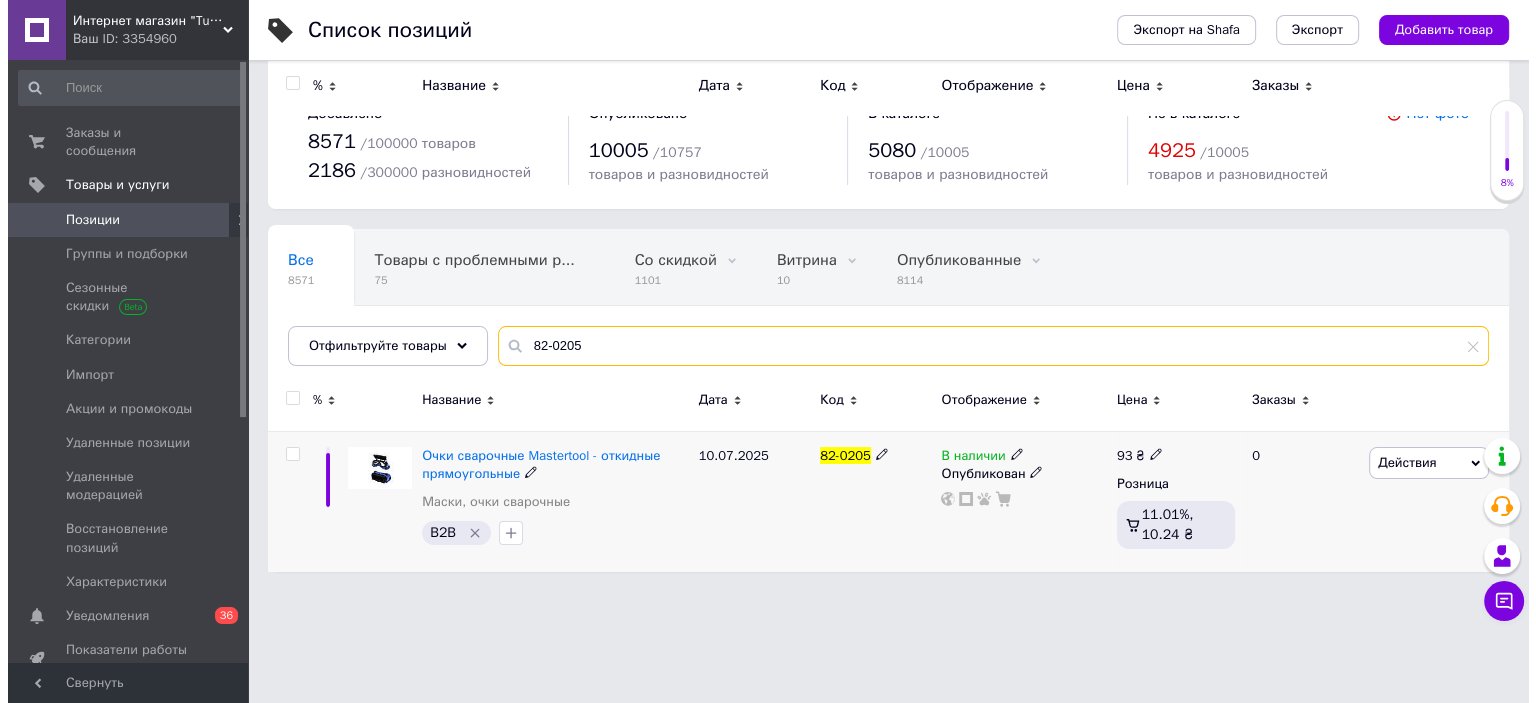 scroll, scrollTop: 0, scrollLeft: 0, axis: both 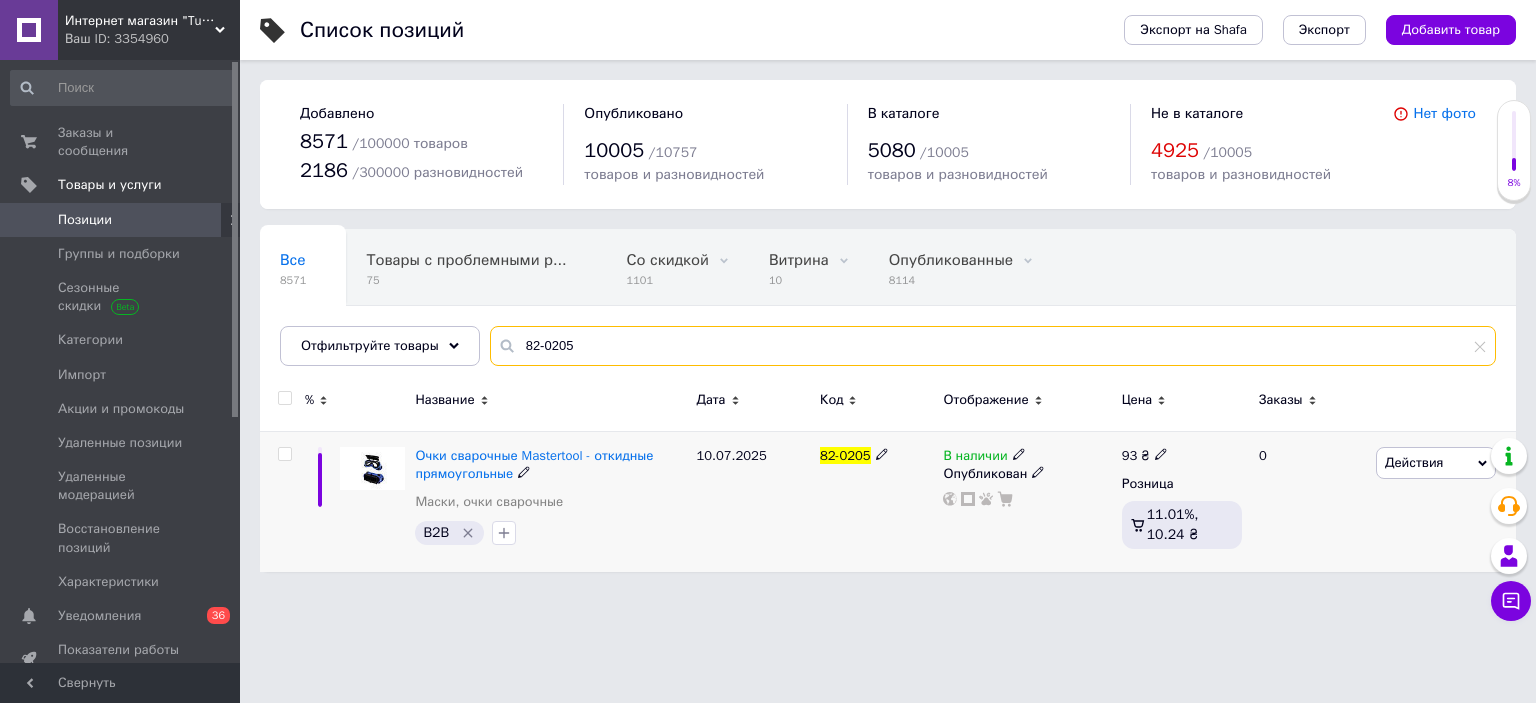 type on "82-0205" 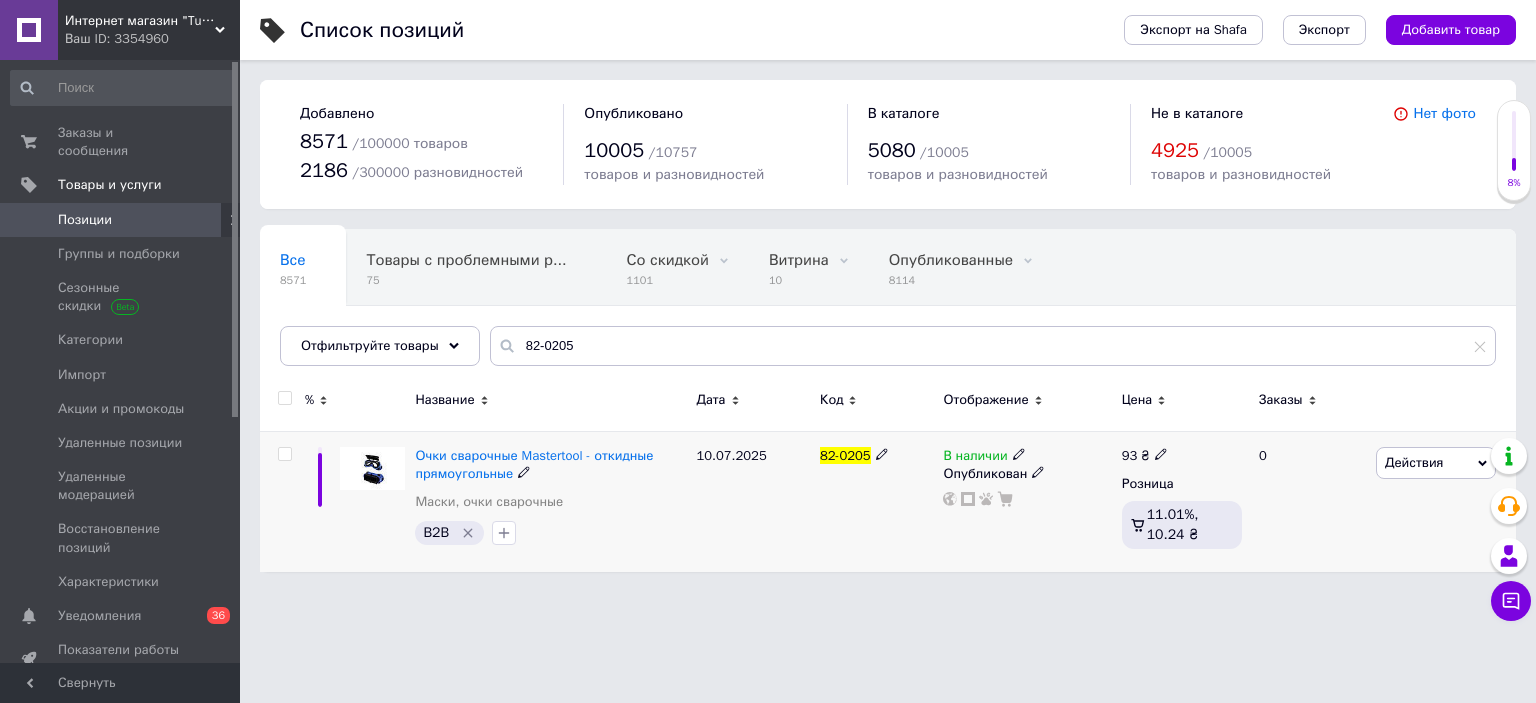click 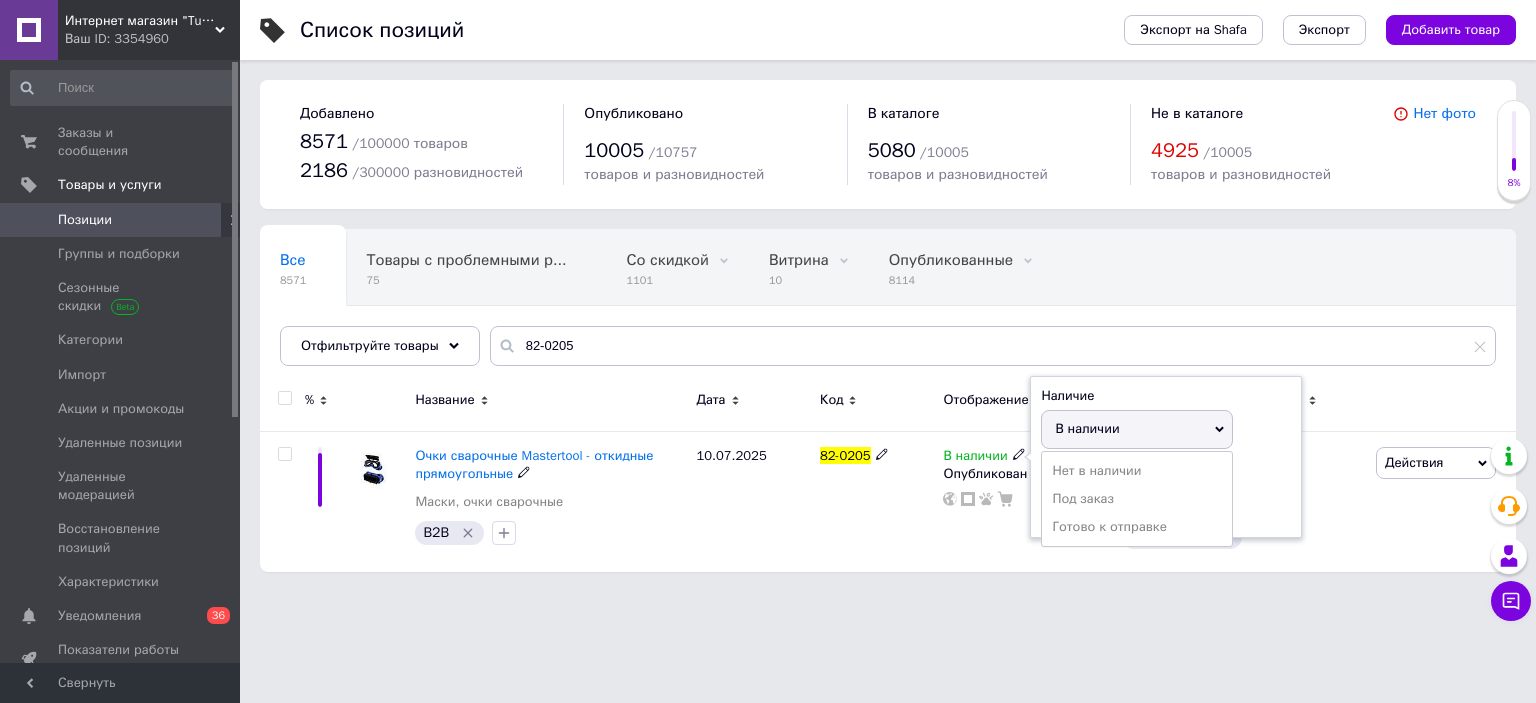 drag, startPoint x: 1064, startPoint y: 463, endPoint x: 753, endPoint y: 578, distance: 331.58105 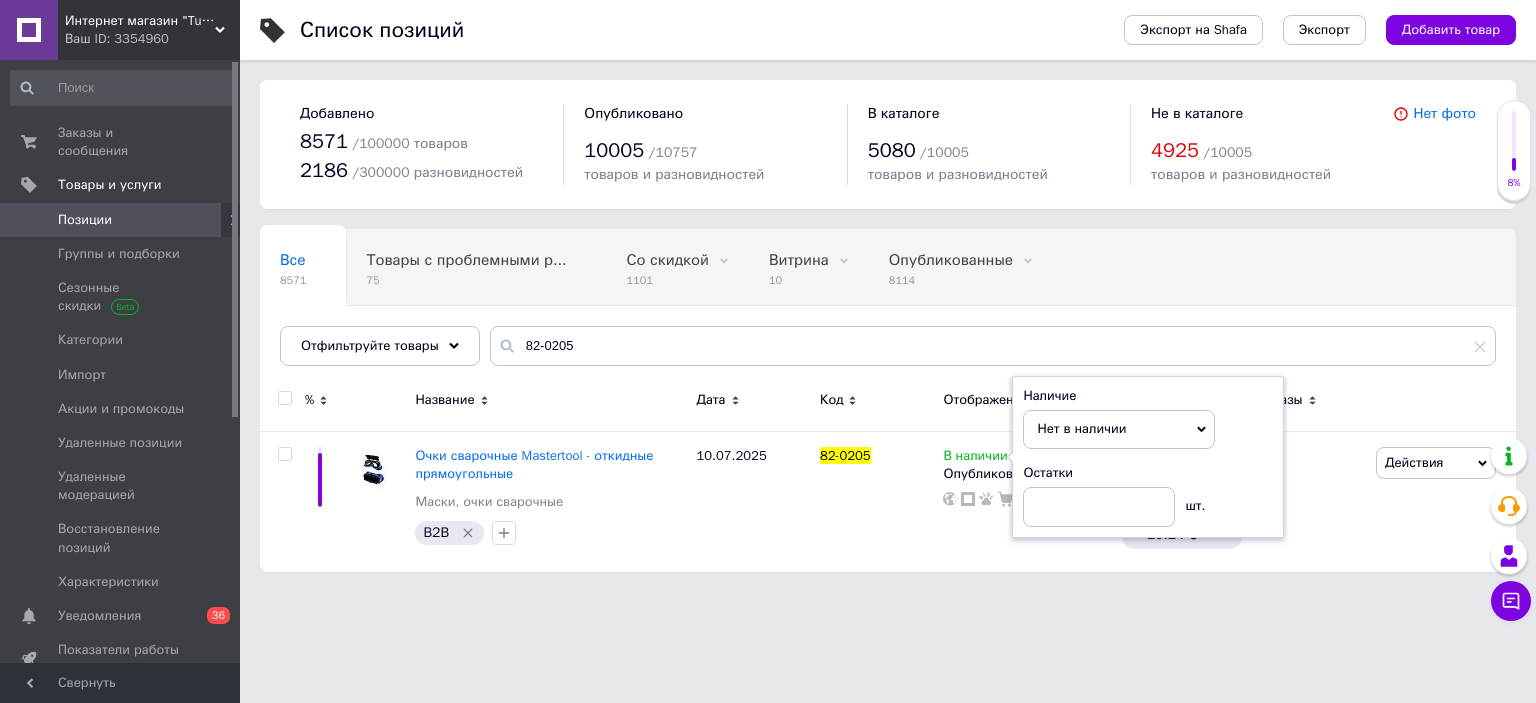 click on "Список позиций Экспорт на Shafa Экспорт Добавить товар Добавлено 8571   / 100000   товаров 2186   / 300000   разновидностей Опубликовано 10005   / 10757 товаров и разновидностей В каталоге 5080   / 10005 товаров и разновидностей Не в каталоге 4925   / 10005 товаров и разновидностей Нет фото Все 8571 Товары с проблемными р... 75 Со скидкой 1101 Удалить Редактировать Витрина 10 Удалить Редактировать Опубликованные 8114 Удалить Редактировать Скрытые 457 Удалить Редактировать Ok Отфильтровано...  Сохранить Мы ничего не нашли Возможно, ошибка в слове  или нет соответствий по вашему запросу. Все 8571 75 1101 10 %" at bounding box center (888, 296) 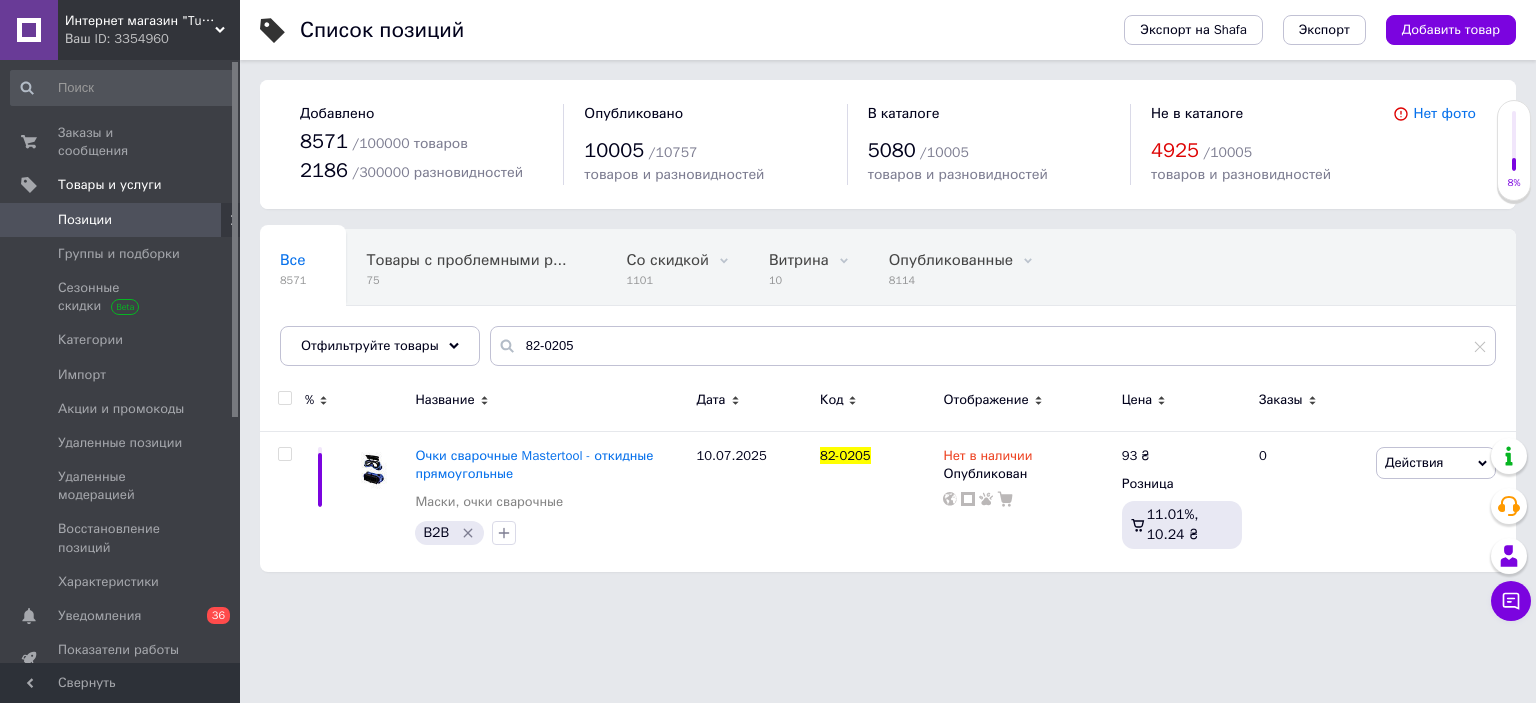 click on "Ваш ID: 3354960" at bounding box center [152, 39] 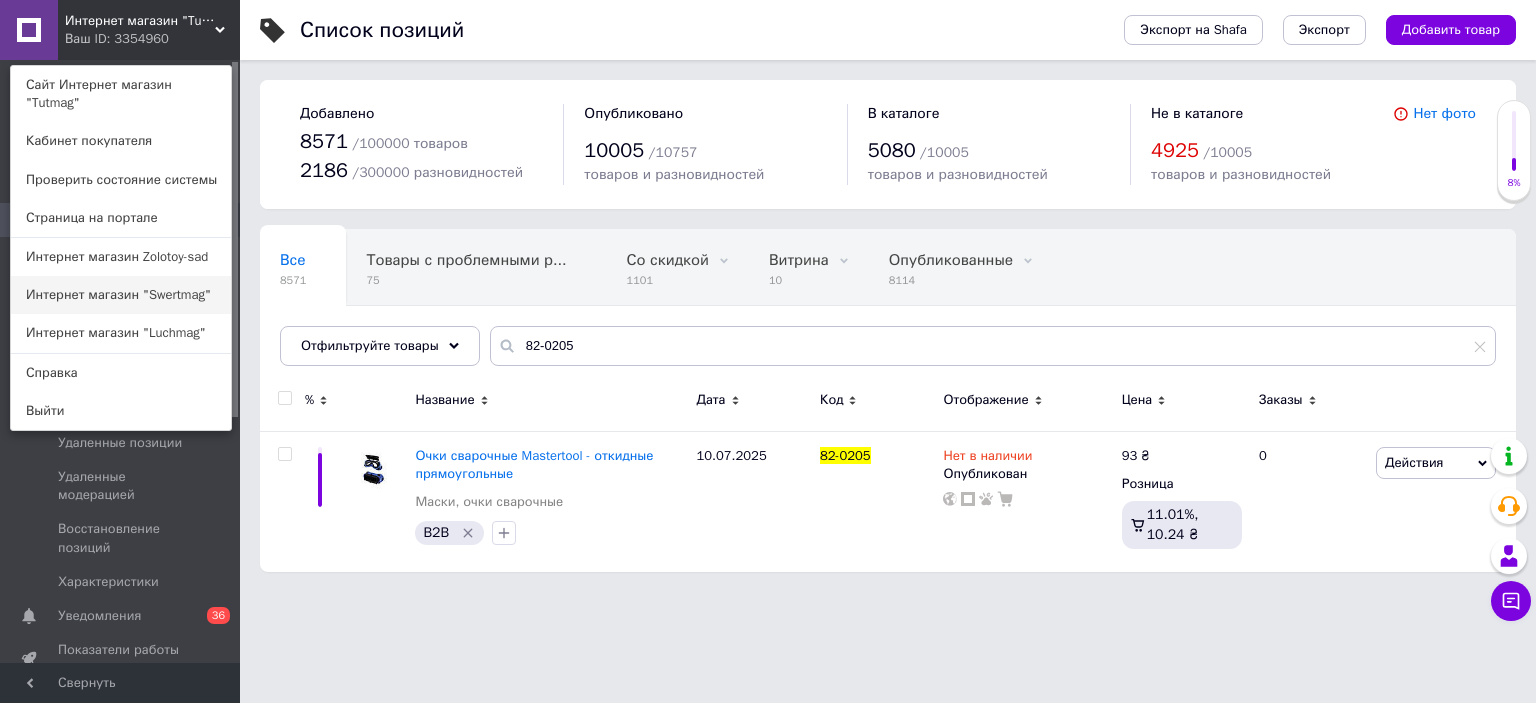 click on "Интернет магазин "Swertmag"" at bounding box center (121, 295) 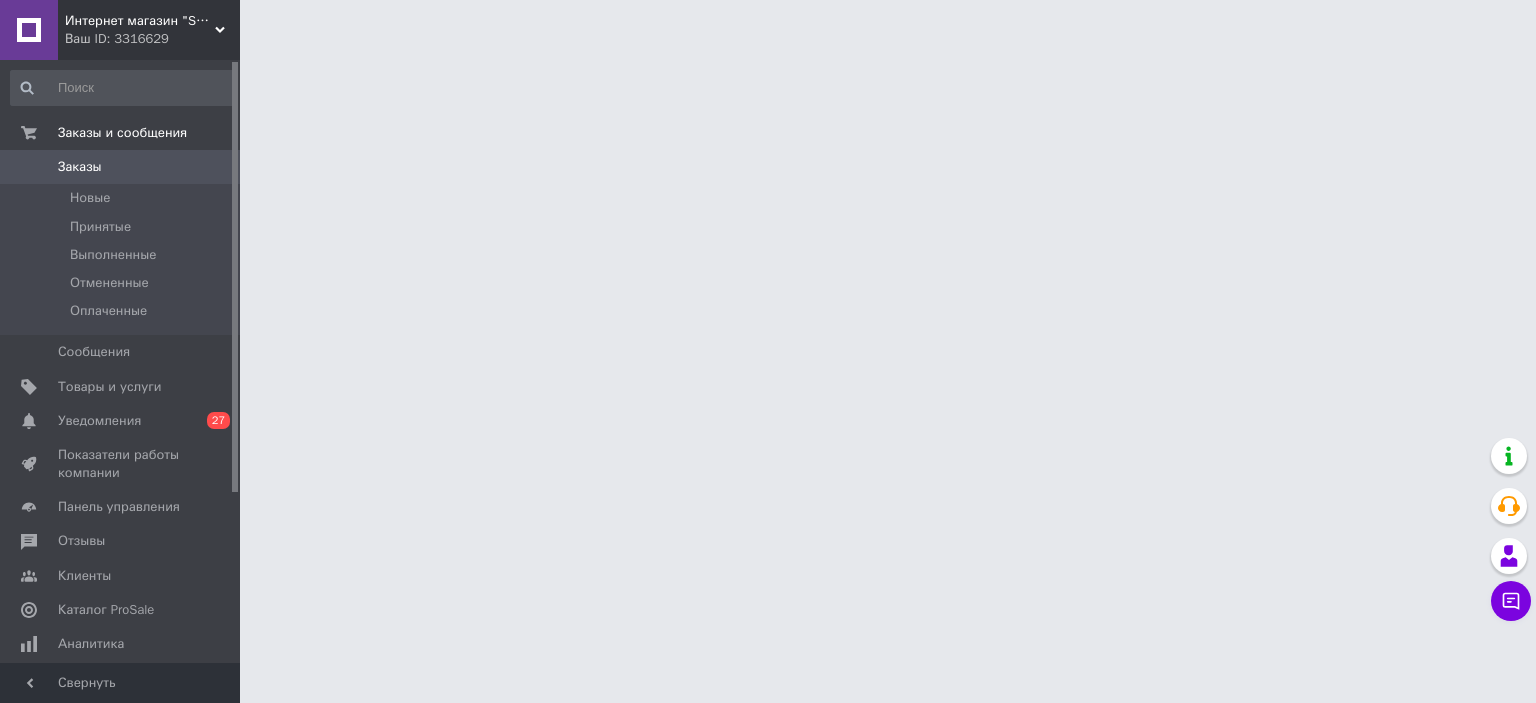 scroll, scrollTop: 0, scrollLeft: 0, axis: both 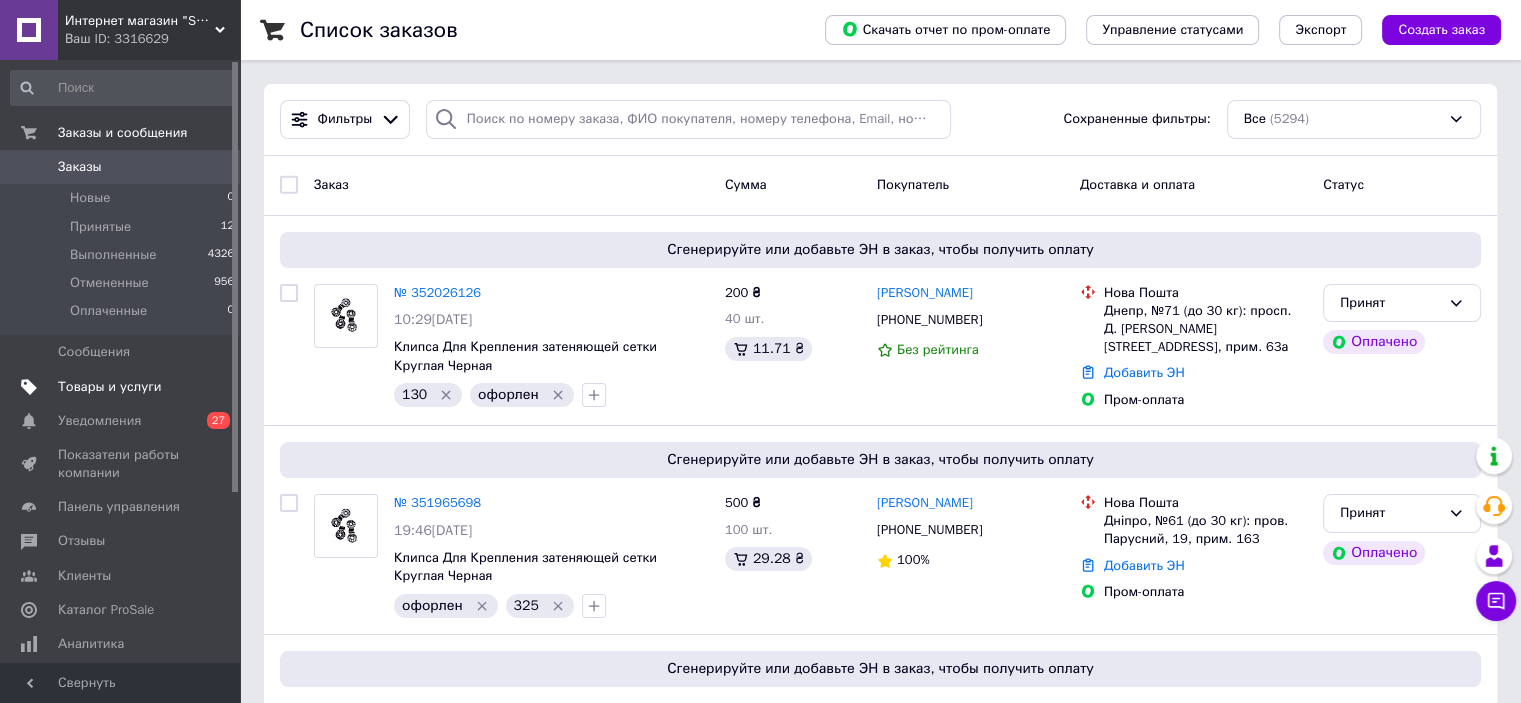 click on "Товары и услуги" at bounding box center (110, 387) 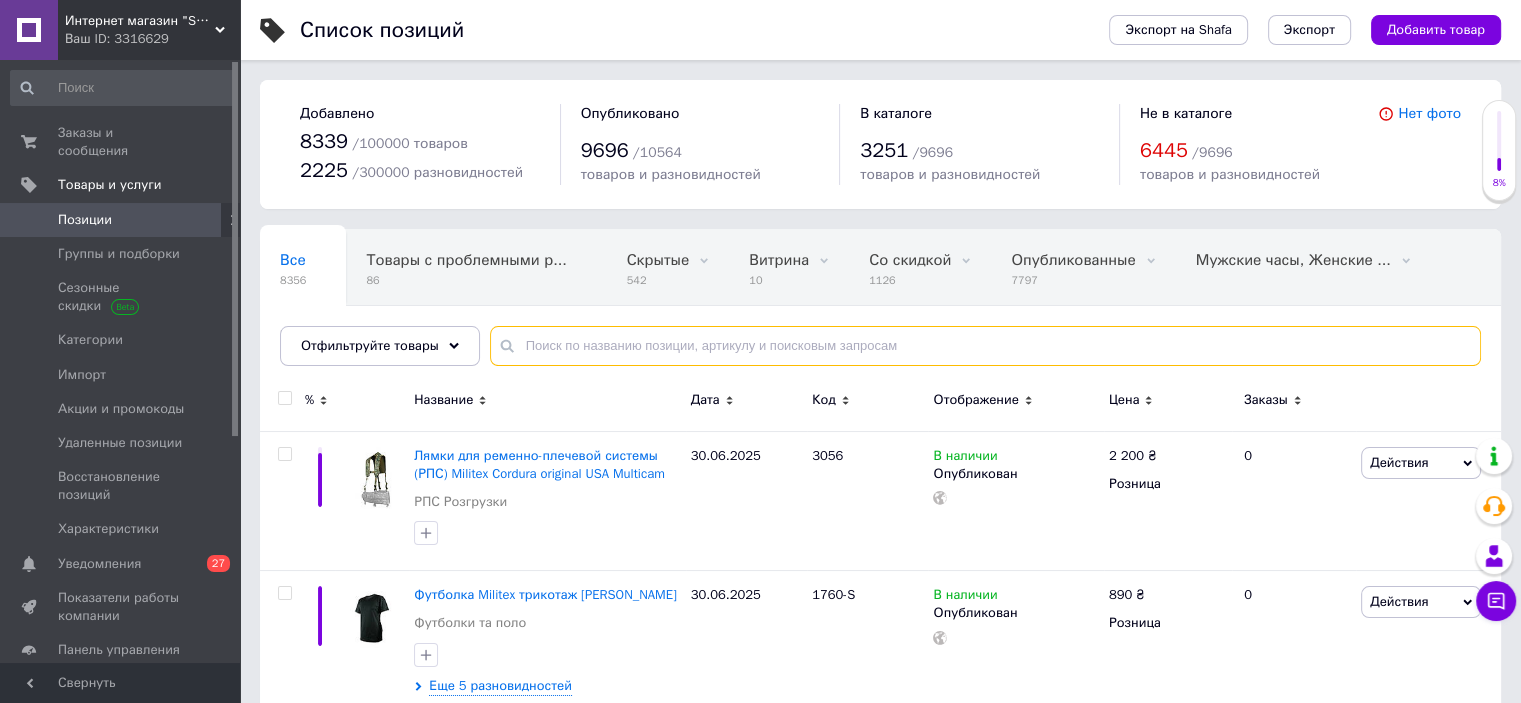 paste on "82-0205" 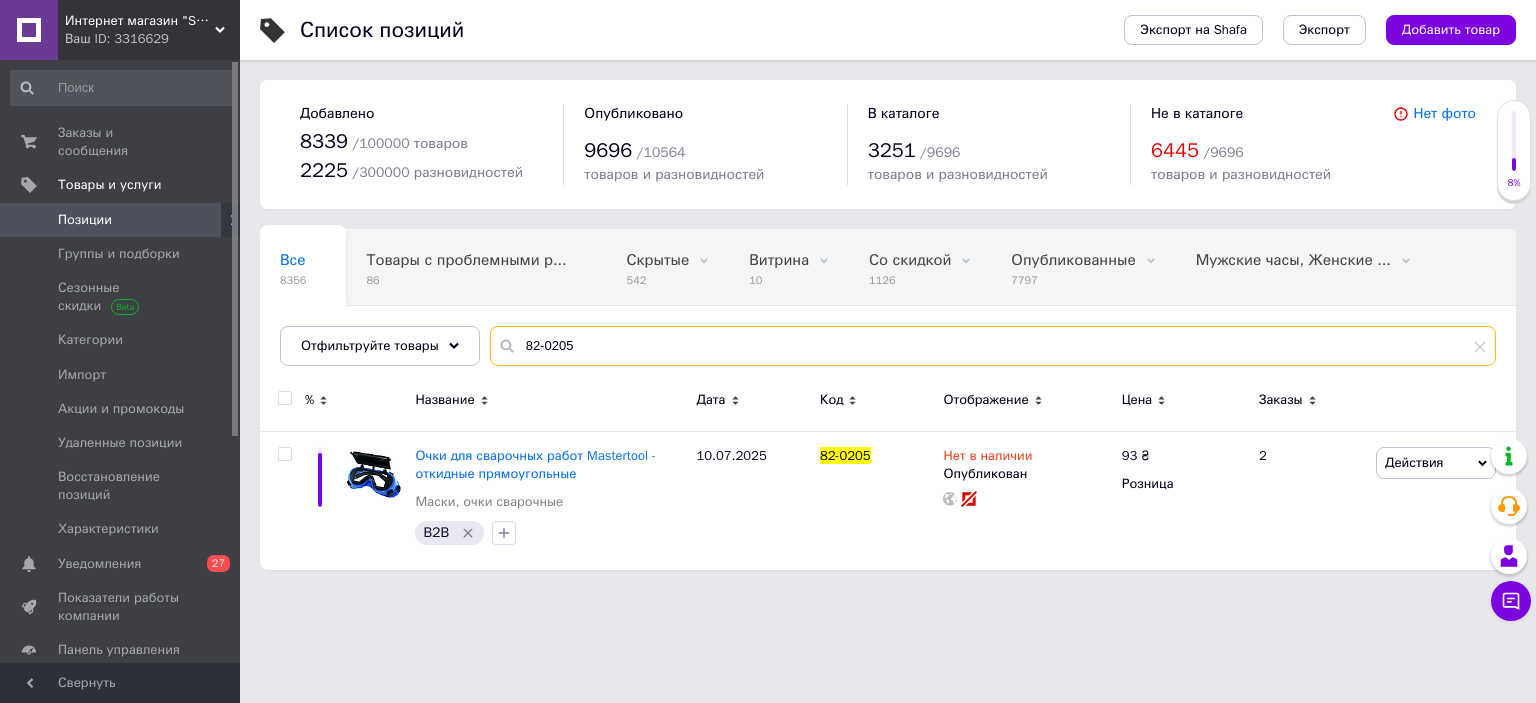 type on "82-0205" 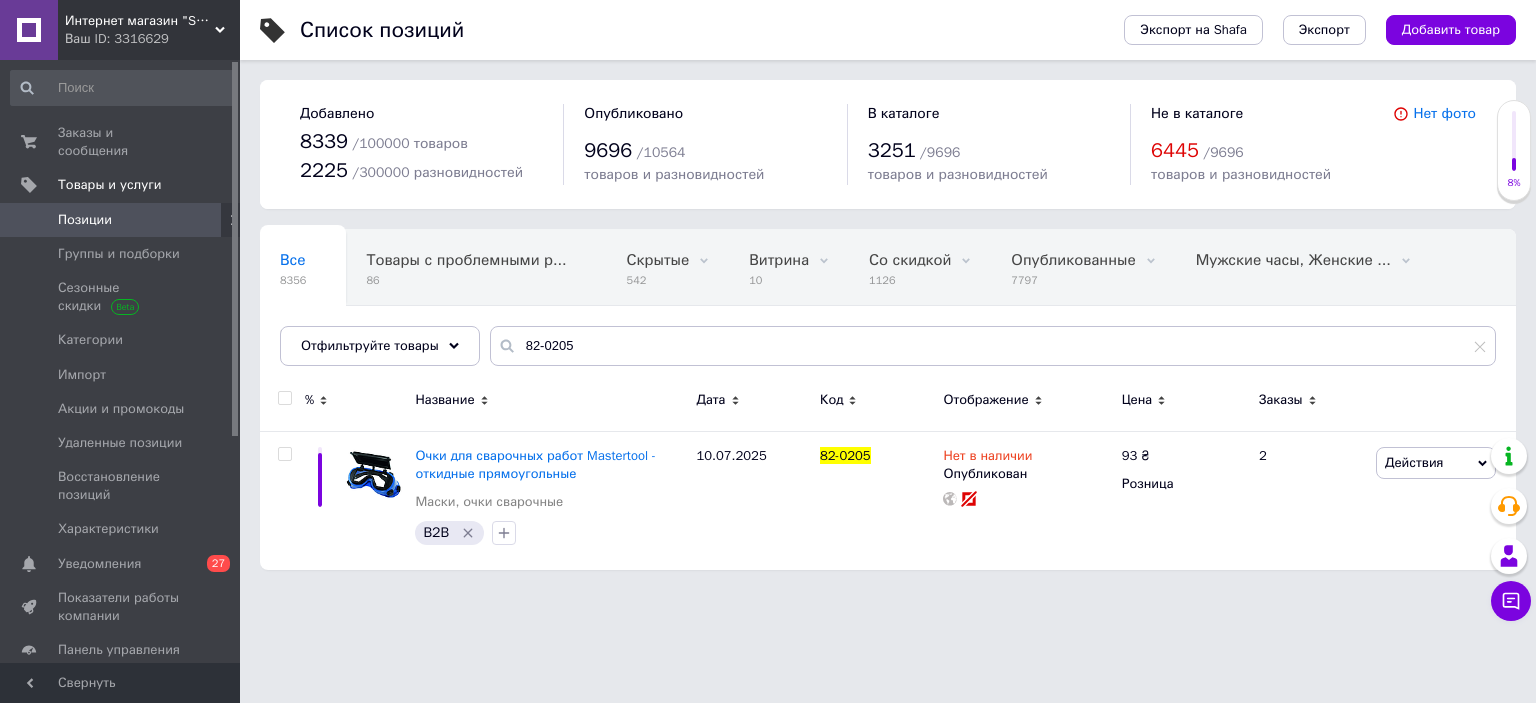 click on "Ваш ID: 3316629" at bounding box center (152, 39) 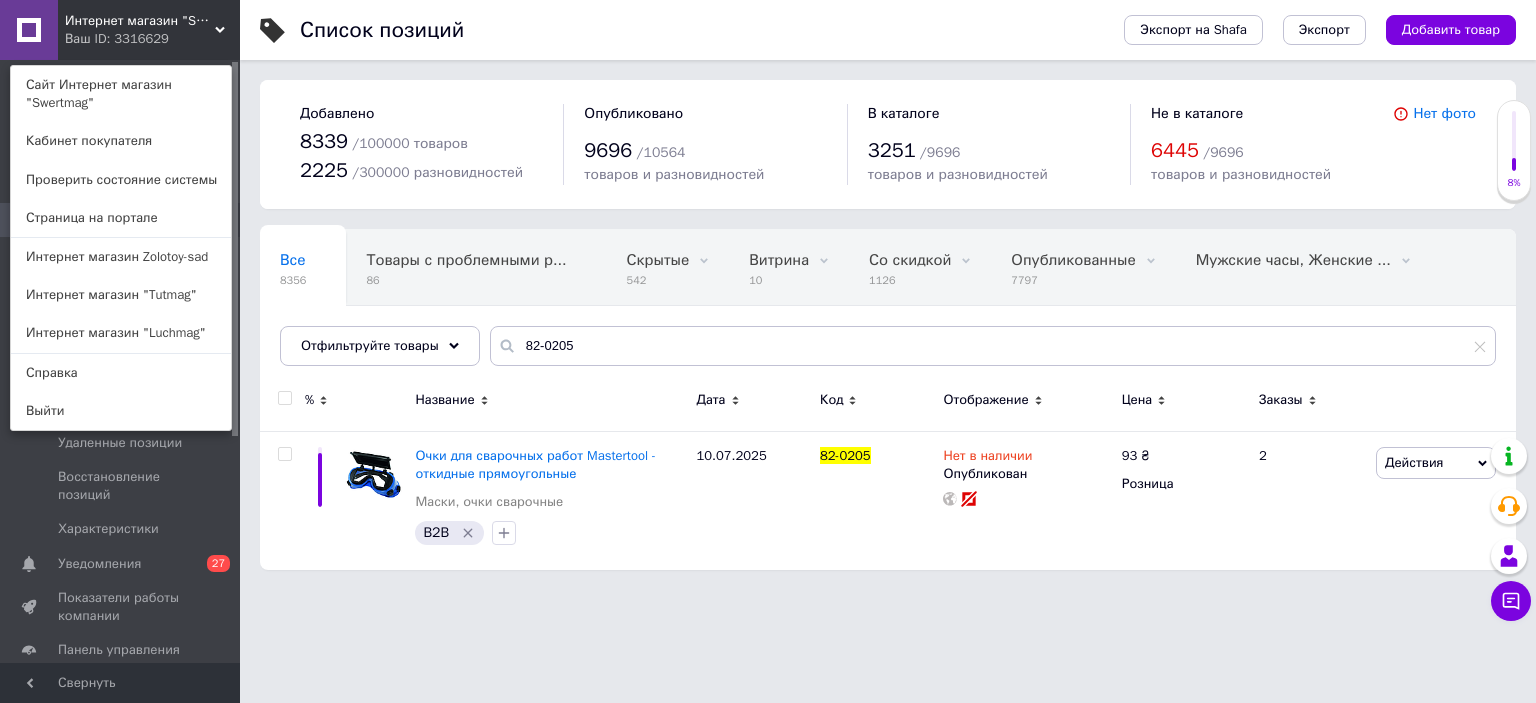 click on "Интернет магазин "Tutmag"" at bounding box center (121, 295) 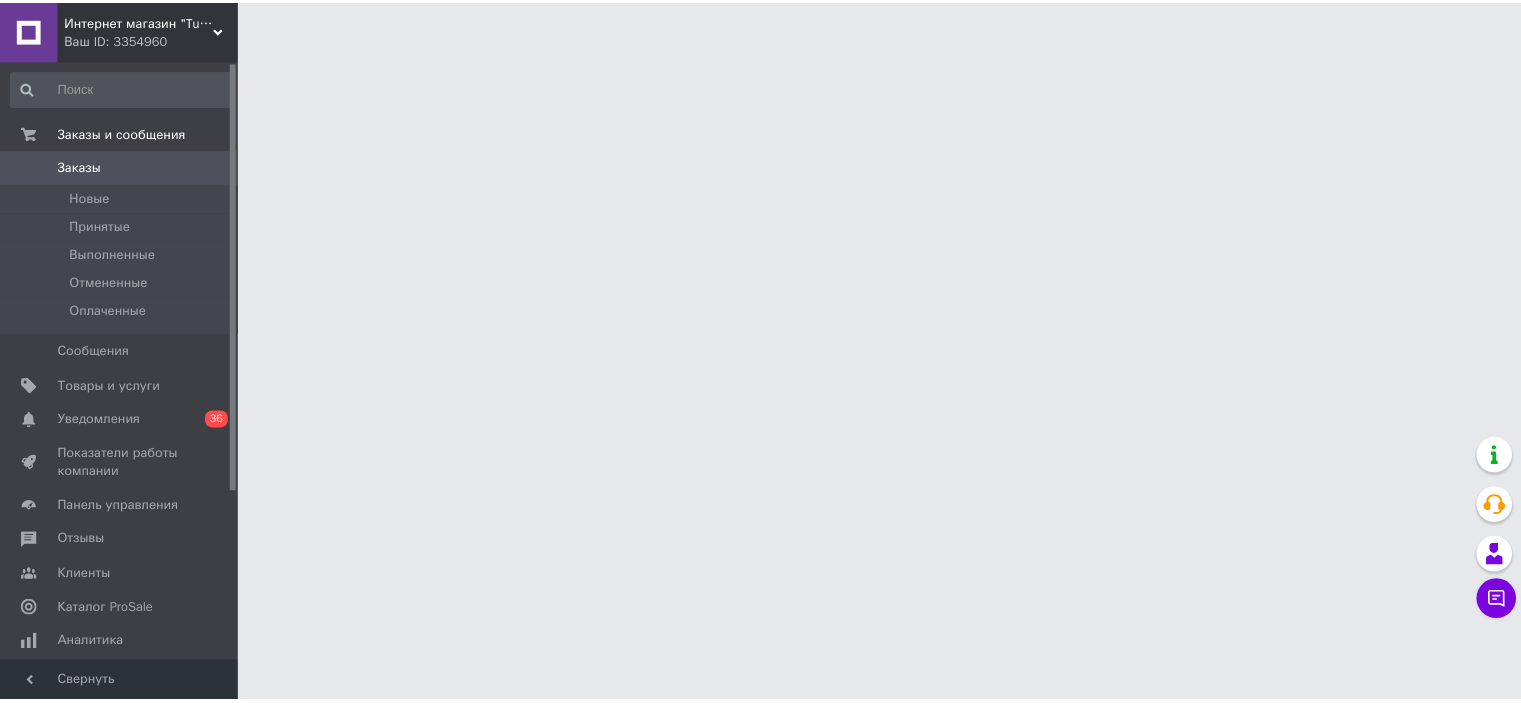 scroll, scrollTop: 0, scrollLeft: 0, axis: both 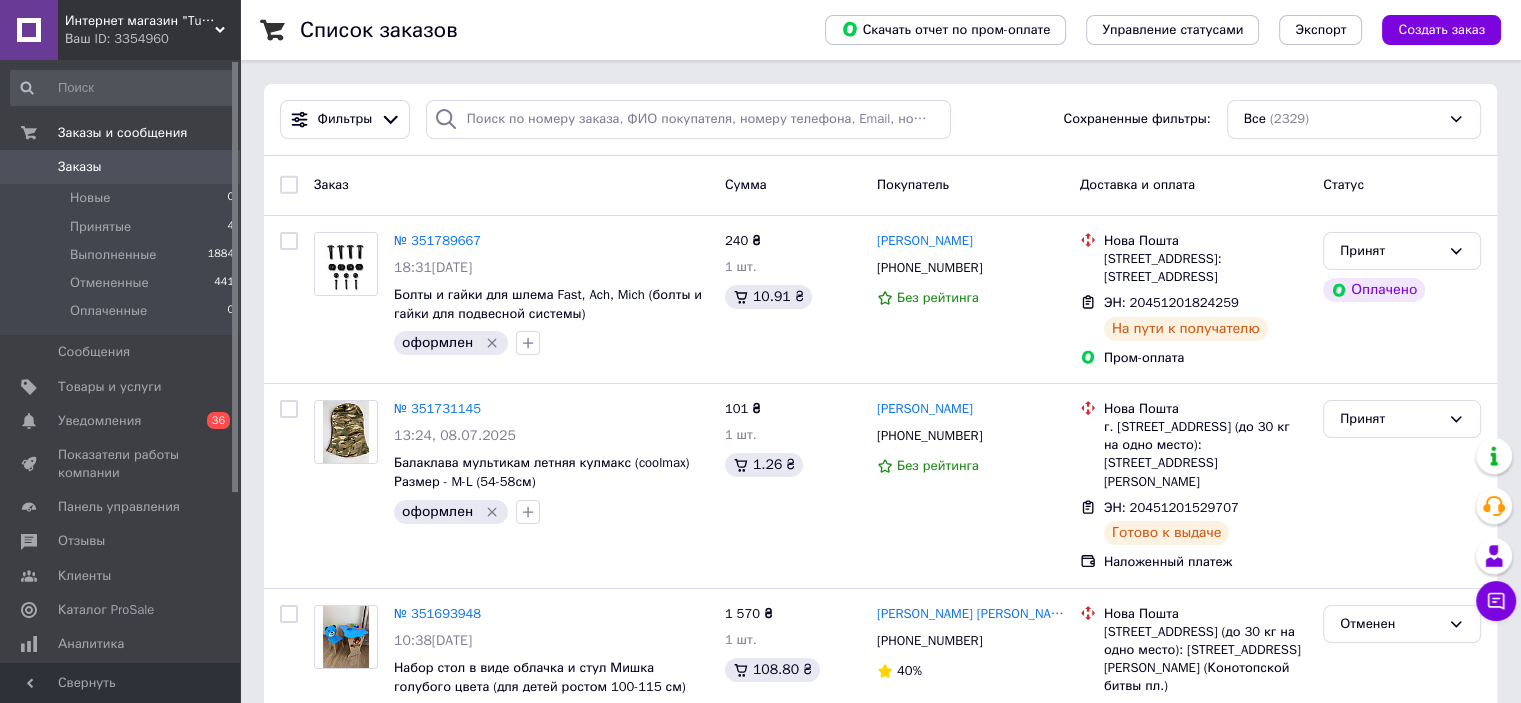 click on "Интернет магазин "Tutmag"" at bounding box center (140, 21) 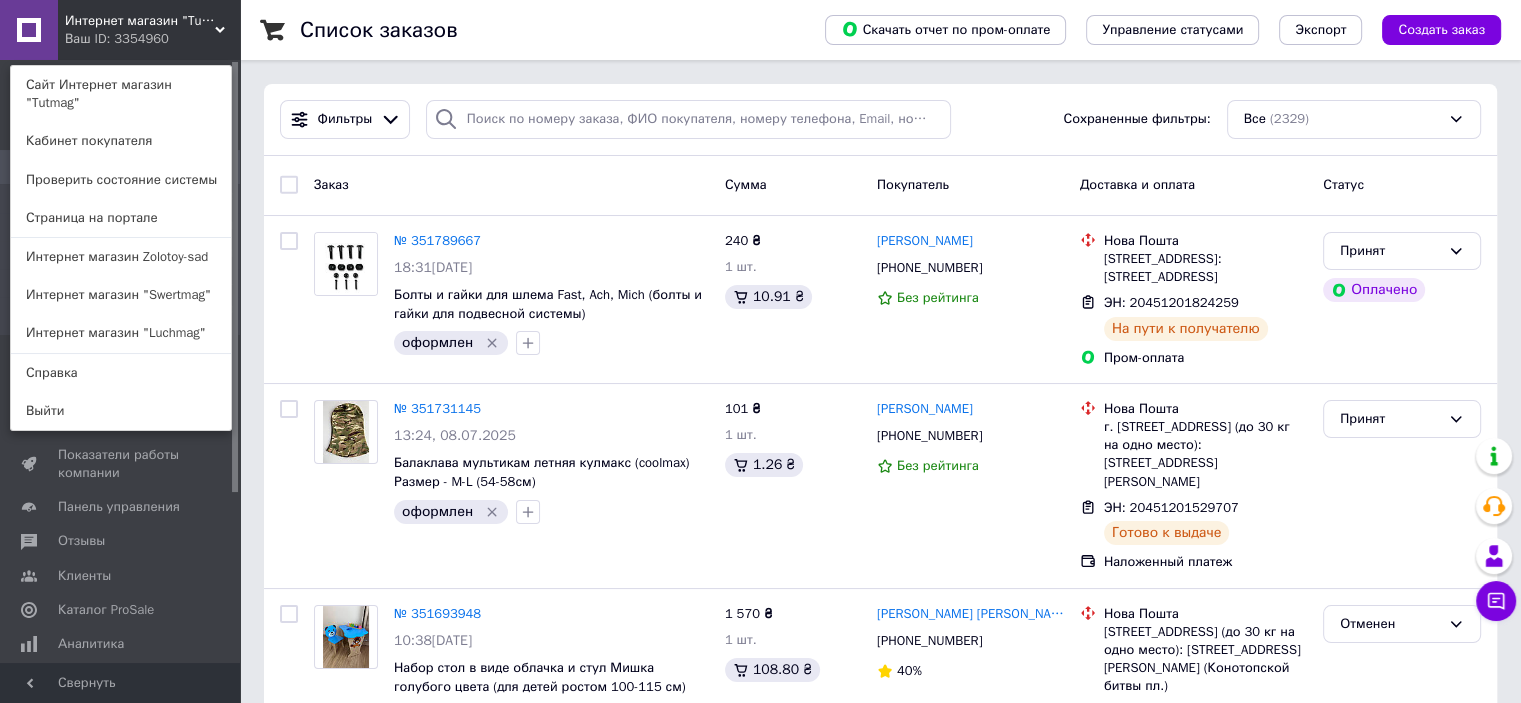 click on "Интернет магазин "Luchmag"" at bounding box center [121, 333] 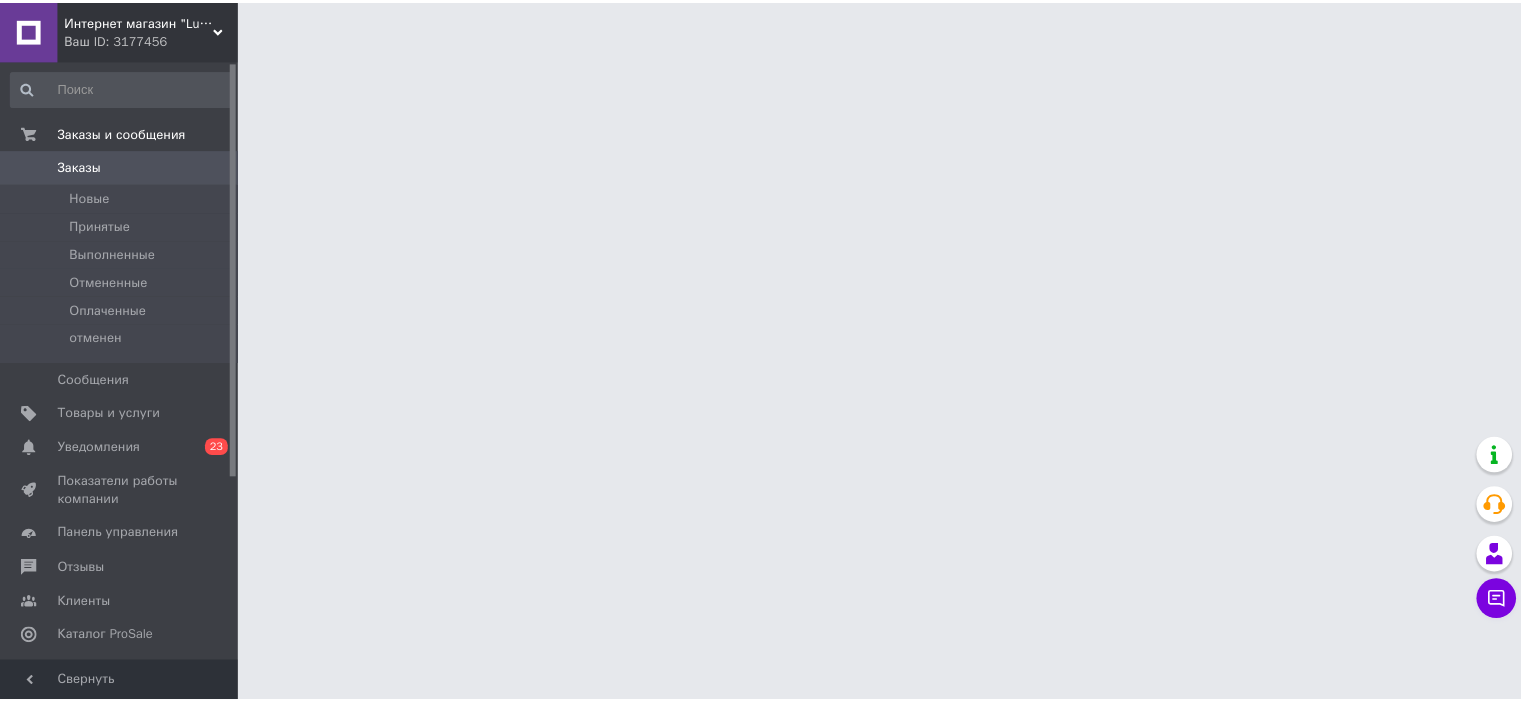 scroll, scrollTop: 0, scrollLeft: 0, axis: both 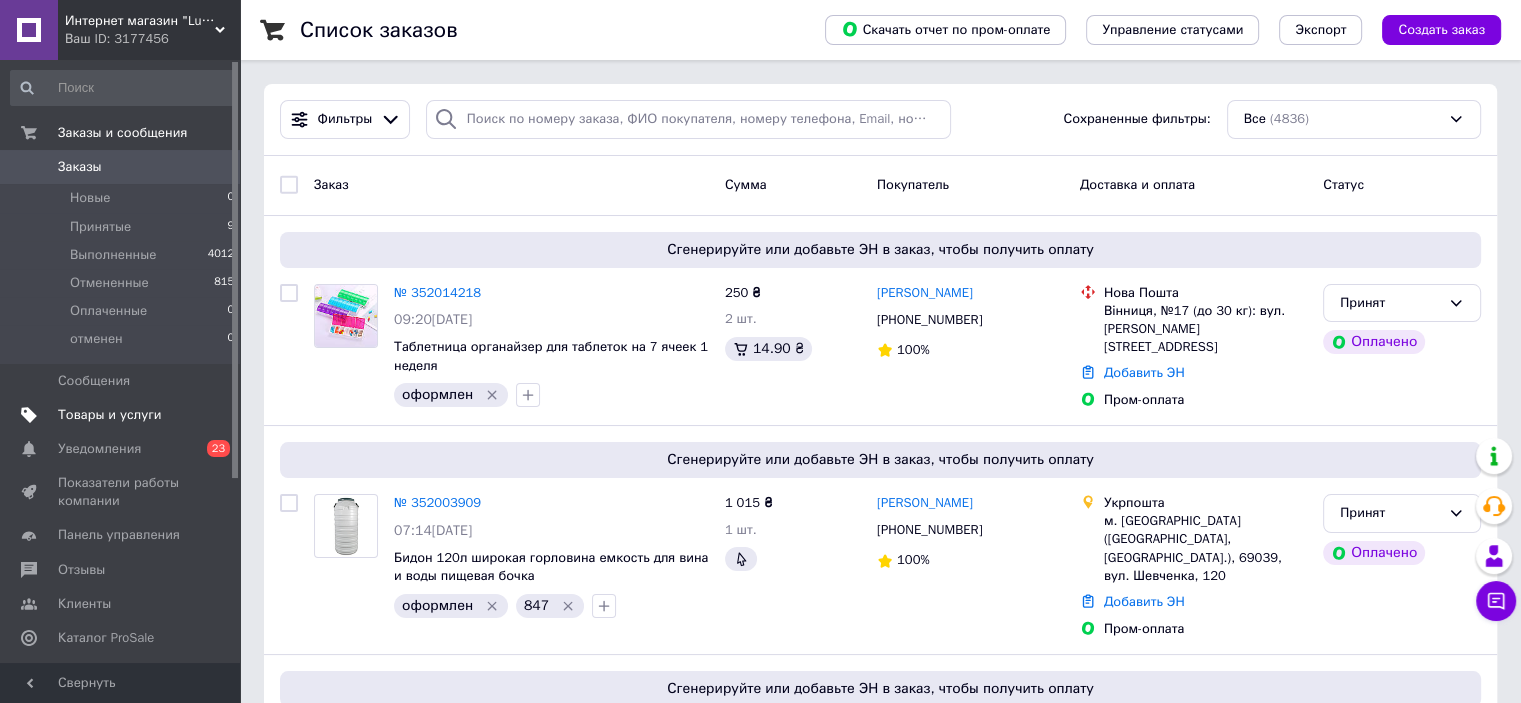 click on "Товары и услуги" at bounding box center (110, 415) 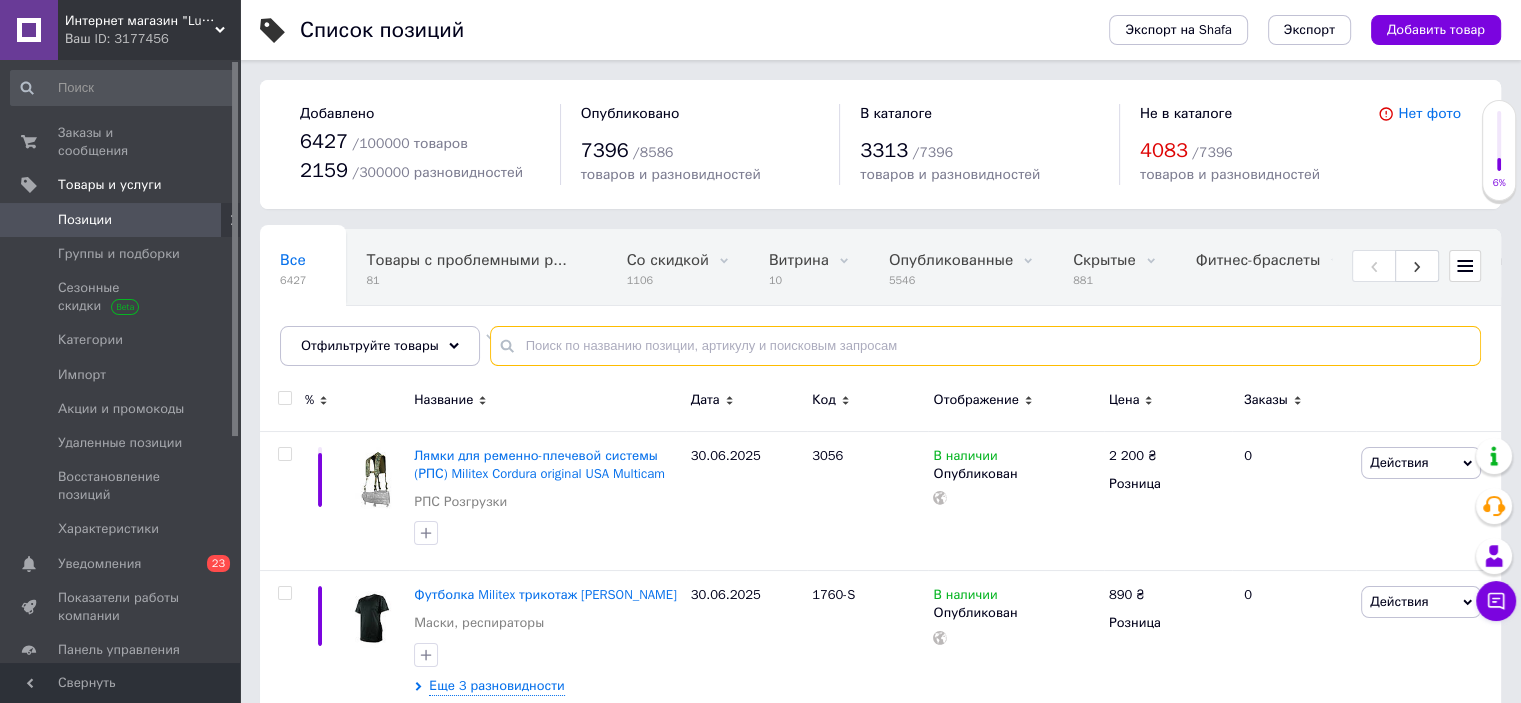 paste on "82-0205" 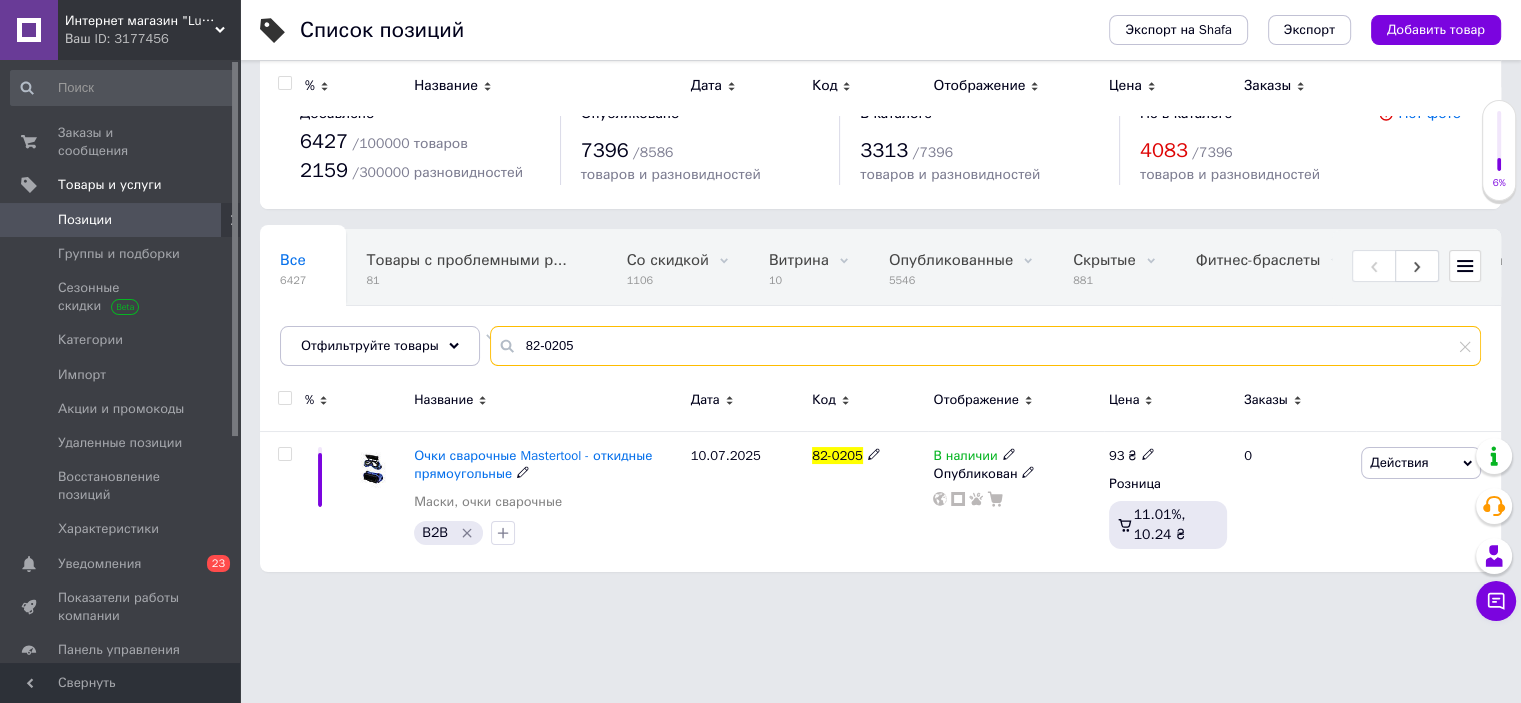 scroll, scrollTop: 0, scrollLeft: 0, axis: both 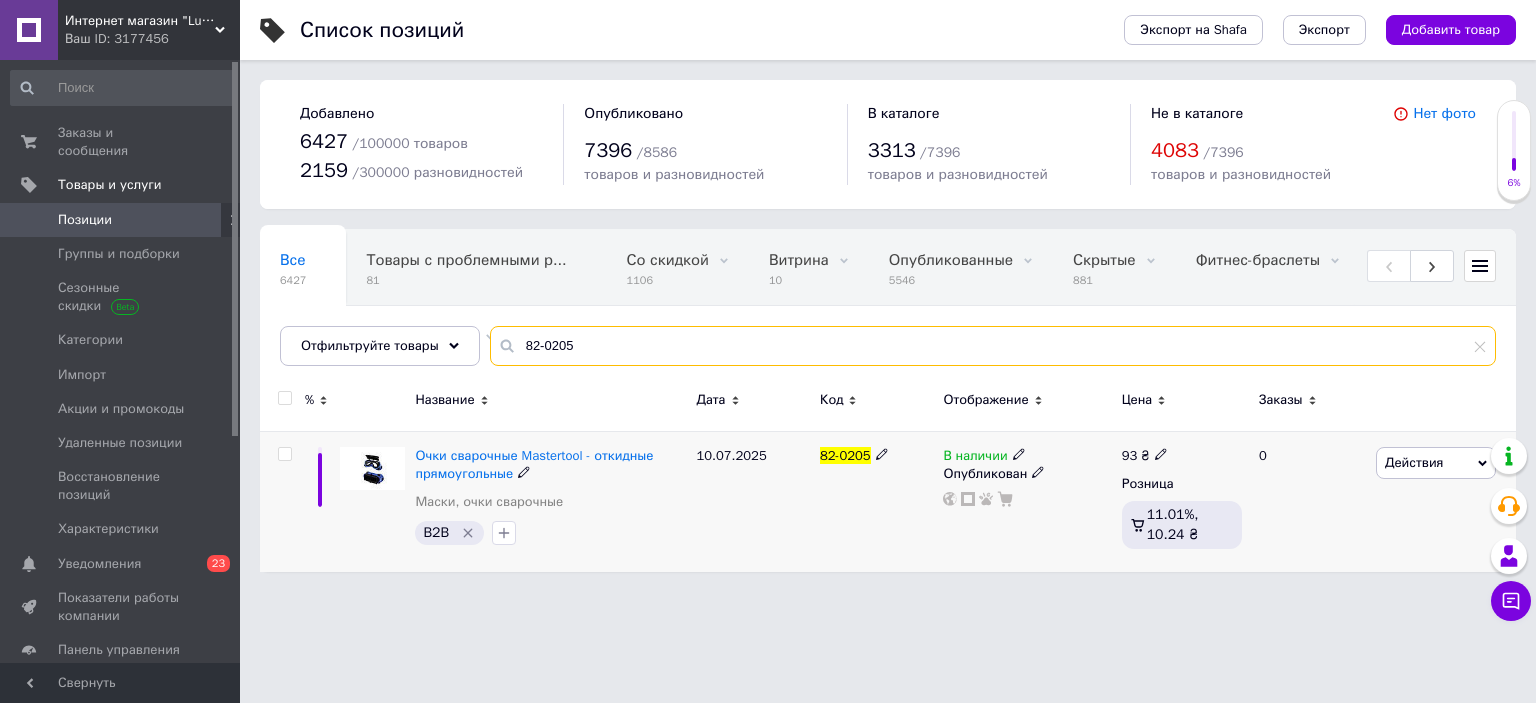 type on "82-0205" 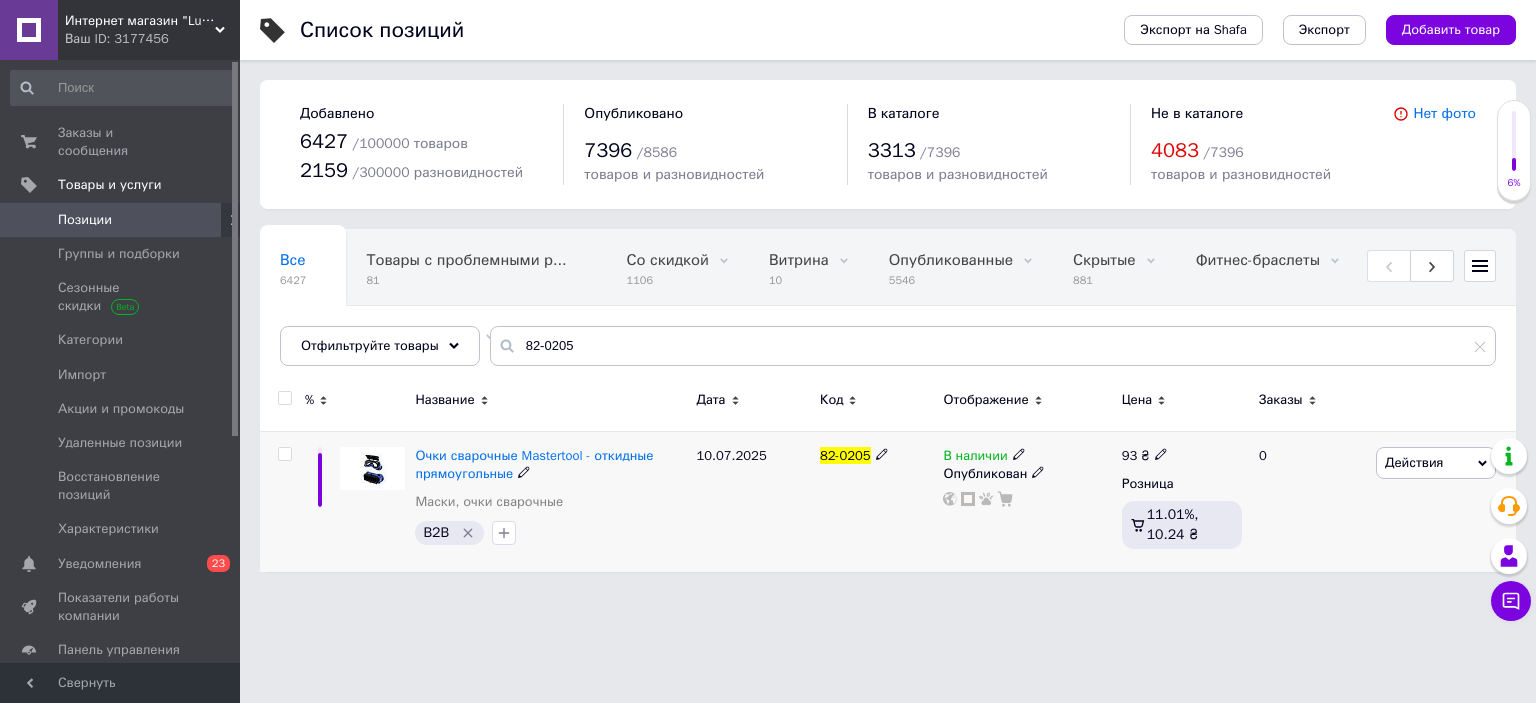 click 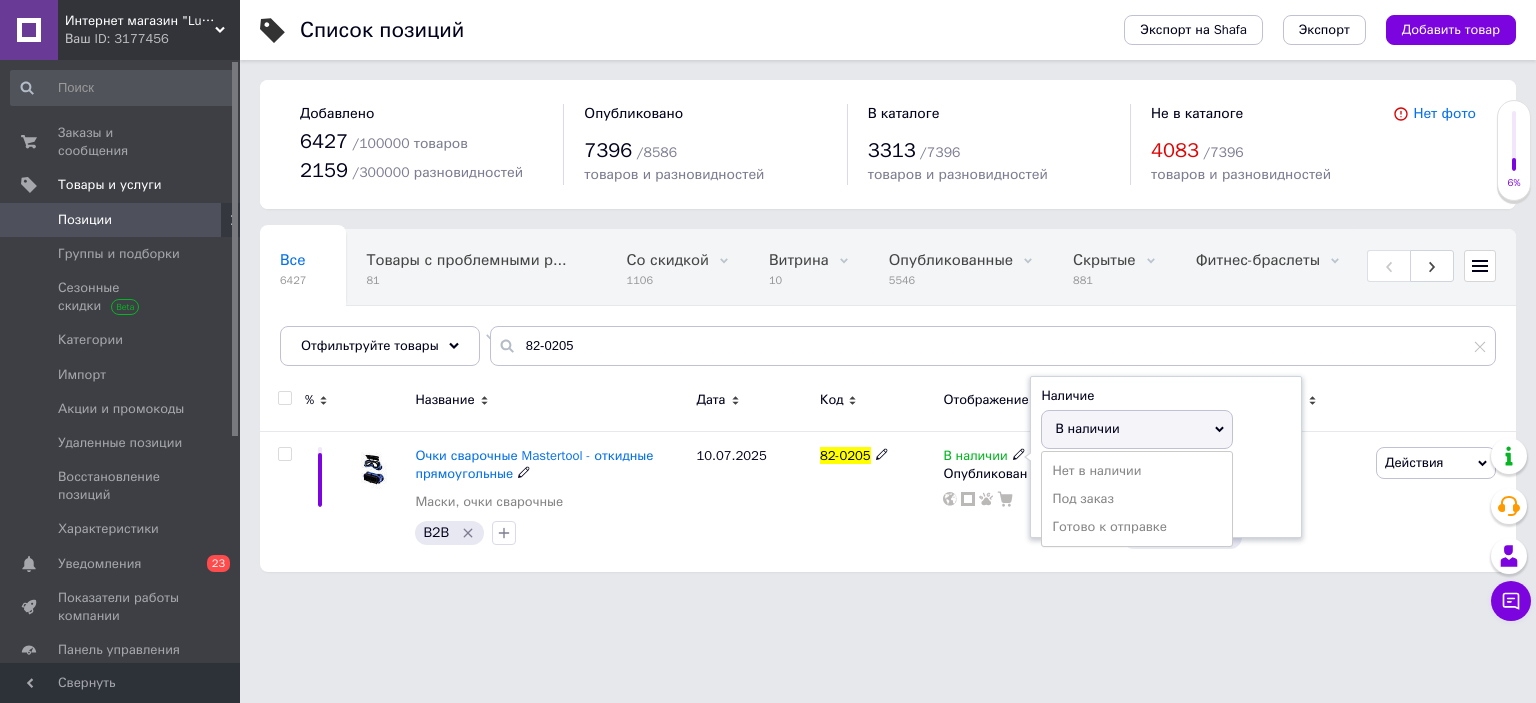 drag, startPoint x: 1044, startPoint y: 463, endPoint x: 697, endPoint y: 601, distance: 373.43405 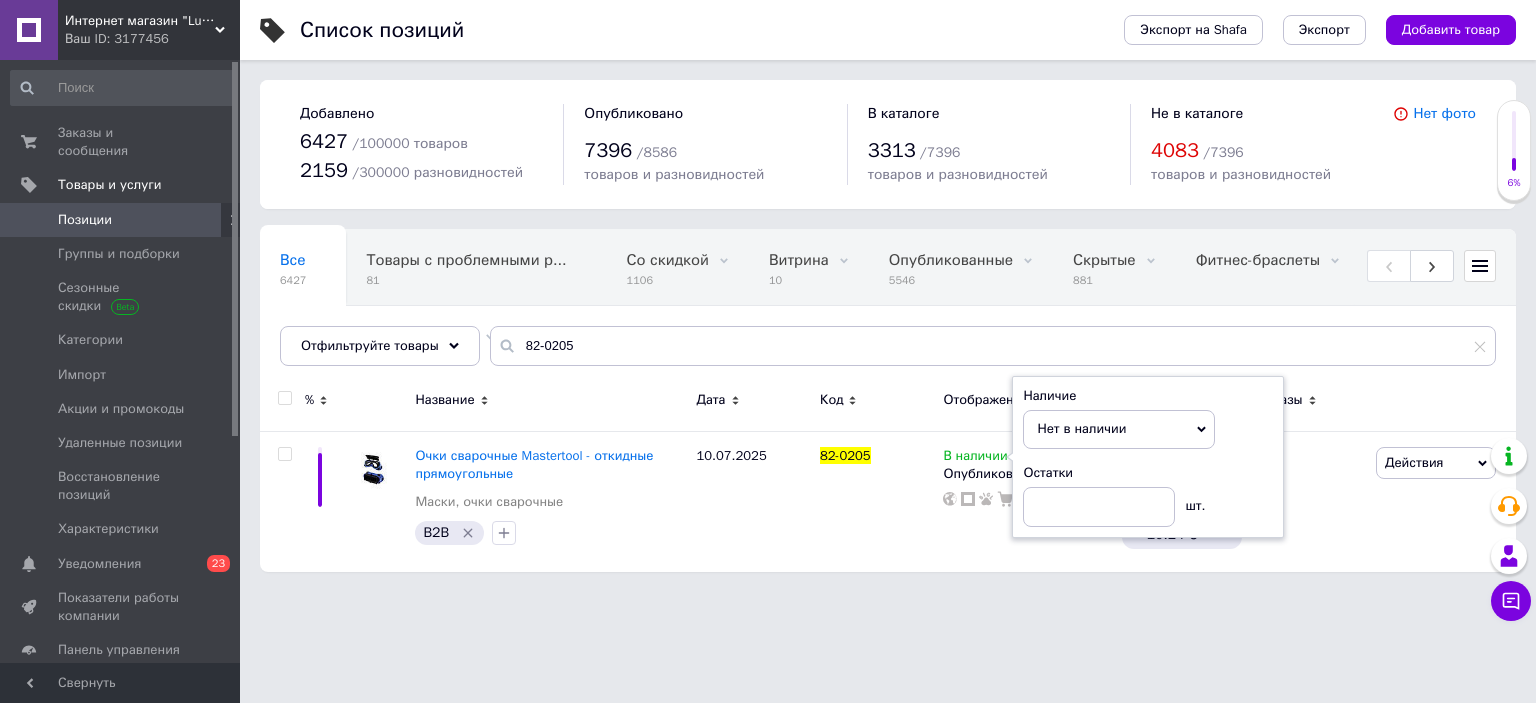 click on "Интернет магазин "Luchmag" Ваш ID: 3177456 Сайт Интернет магазин "Luchmag" Кабинет покупателя Проверить состояние системы Страница на портале Интернет магазин Zolotoy-sad Интернет магазин "Tutmag" Интернет магазин "Swertmag" Справка Выйти Заказы и сообщения 0 0 Товары и услуги Позиции Группы и подборки Сезонные скидки Категории Импорт Акции и промокоды Удаленные позиции Восстановление позиций Характеристики Уведомления 0 23 Показатели работы компании Панель управления Отзывы Клиенты Каталог ProSale Аналитика Управление сайтом" at bounding box center (768, 296) 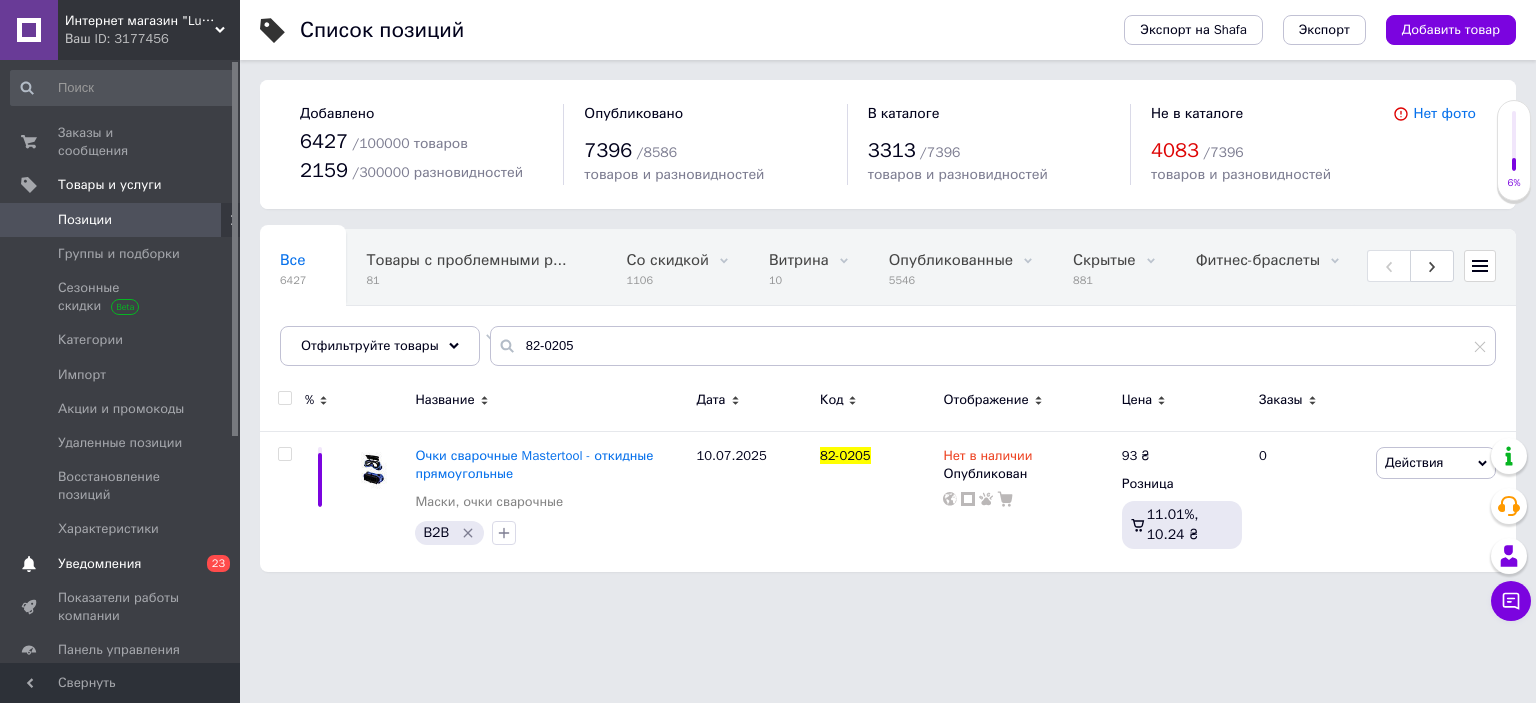 click on "Уведомления" at bounding box center (121, 564) 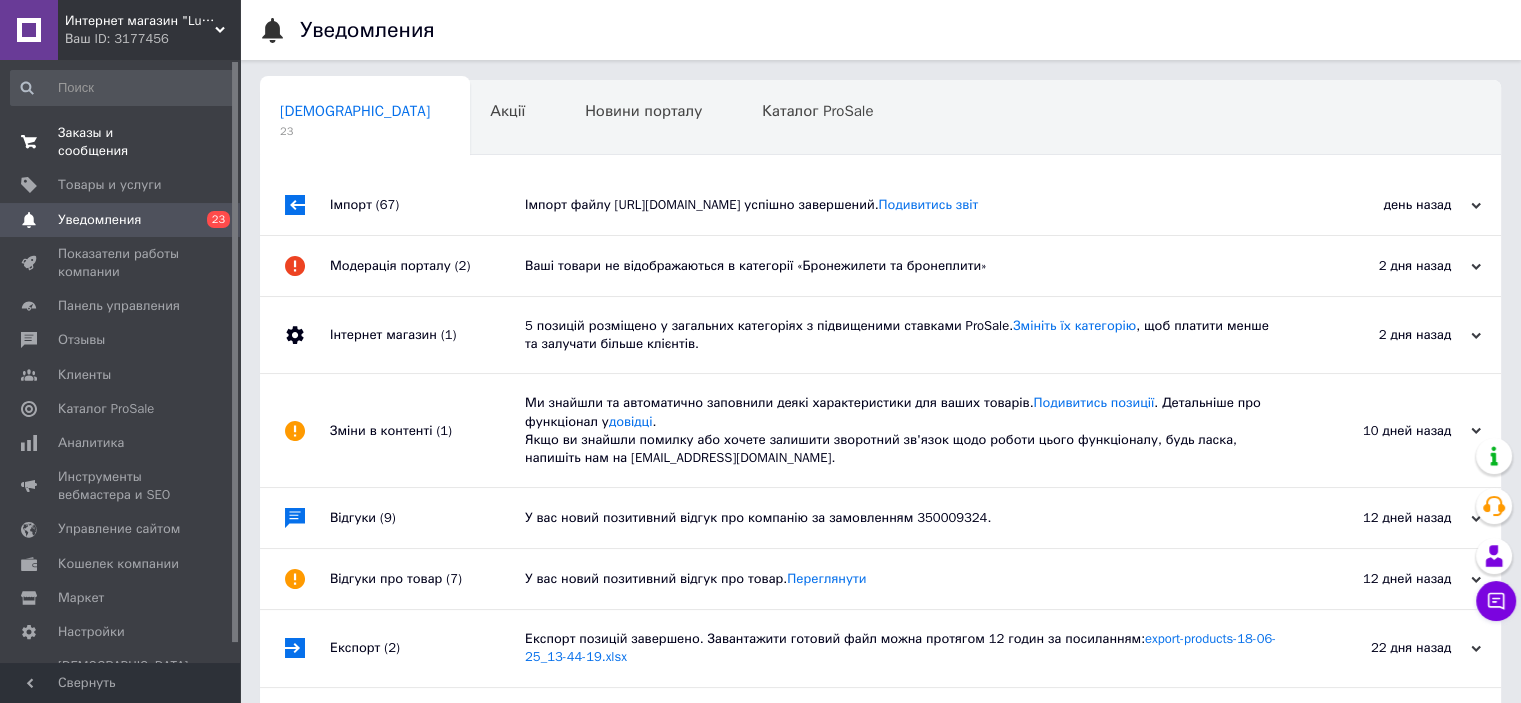 click on "Заказы и сообщения" at bounding box center (121, 142) 